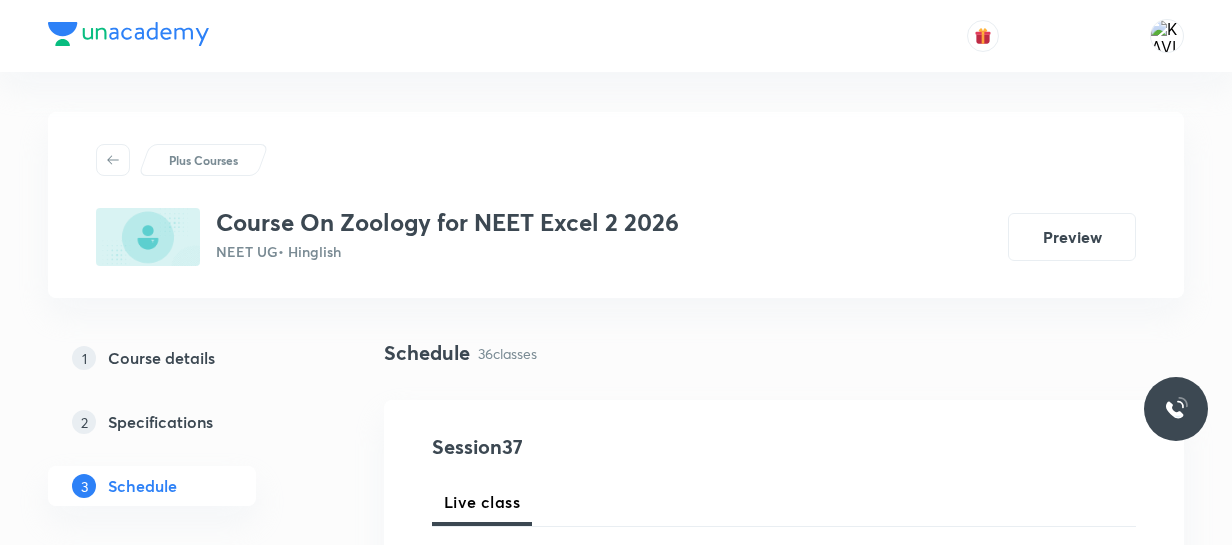 scroll, scrollTop: 0, scrollLeft: 0, axis: both 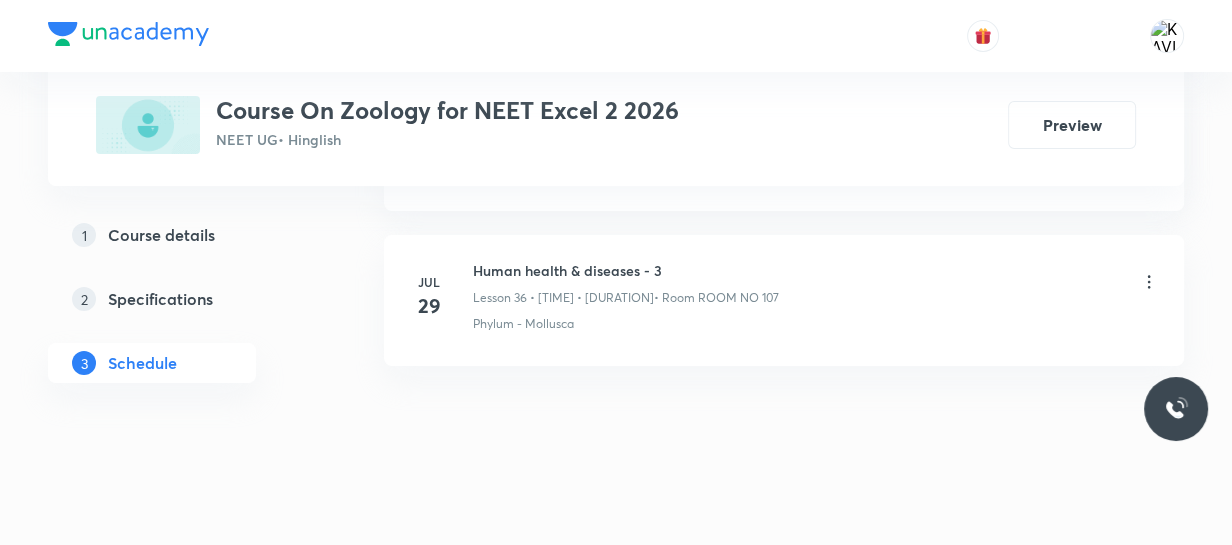 click on "Human health & diseases - 3" at bounding box center [626, 270] 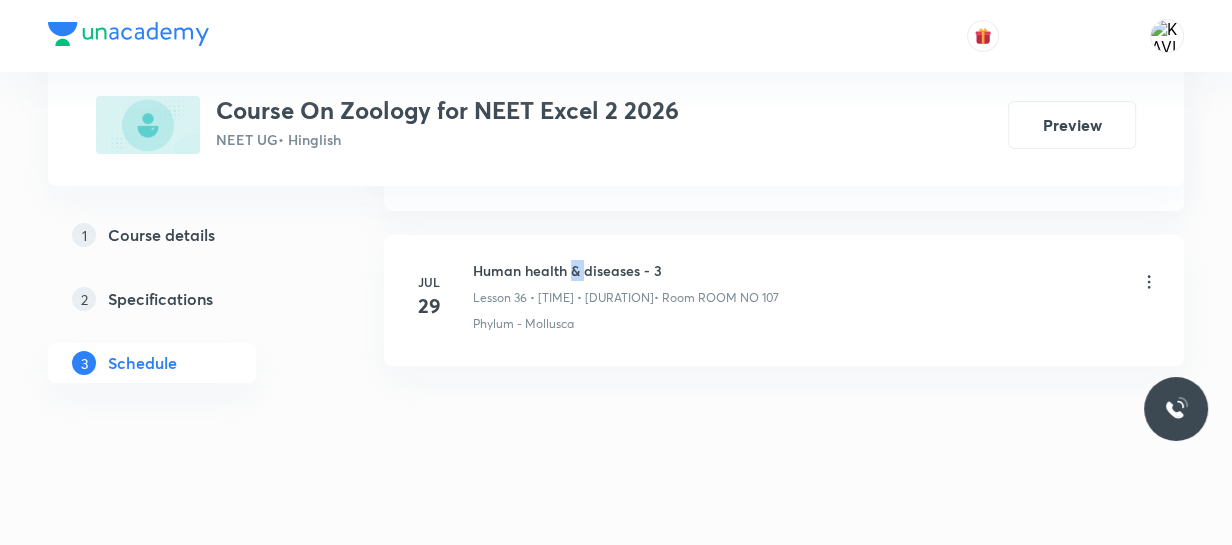 click on "Human health & diseases - 3" at bounding box center [626, 270] 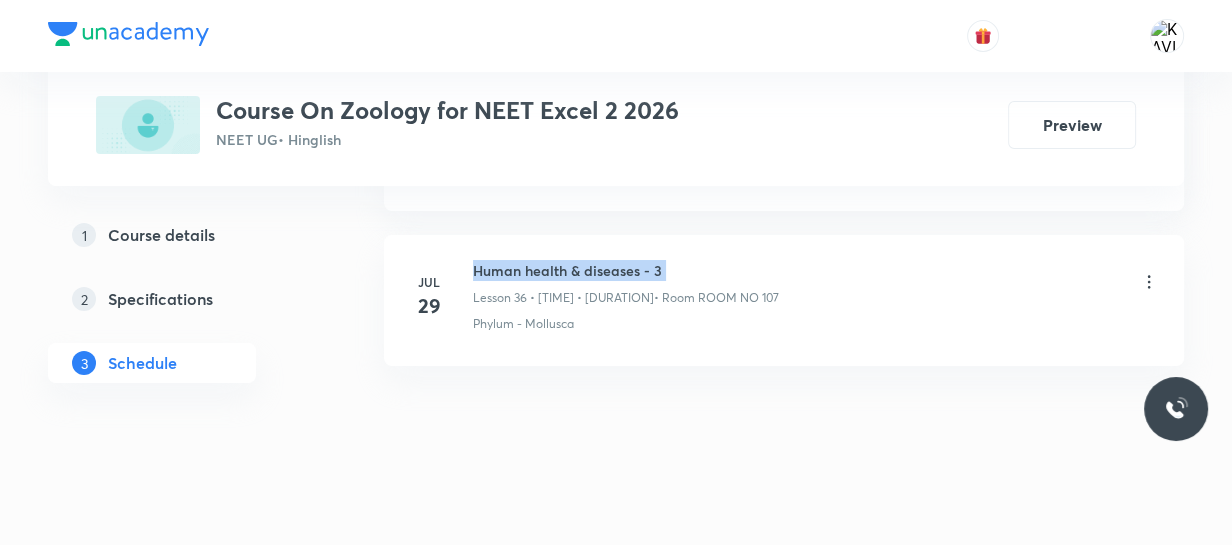 click on "Human health & diseases - 3" at bounding box center (626, 270) 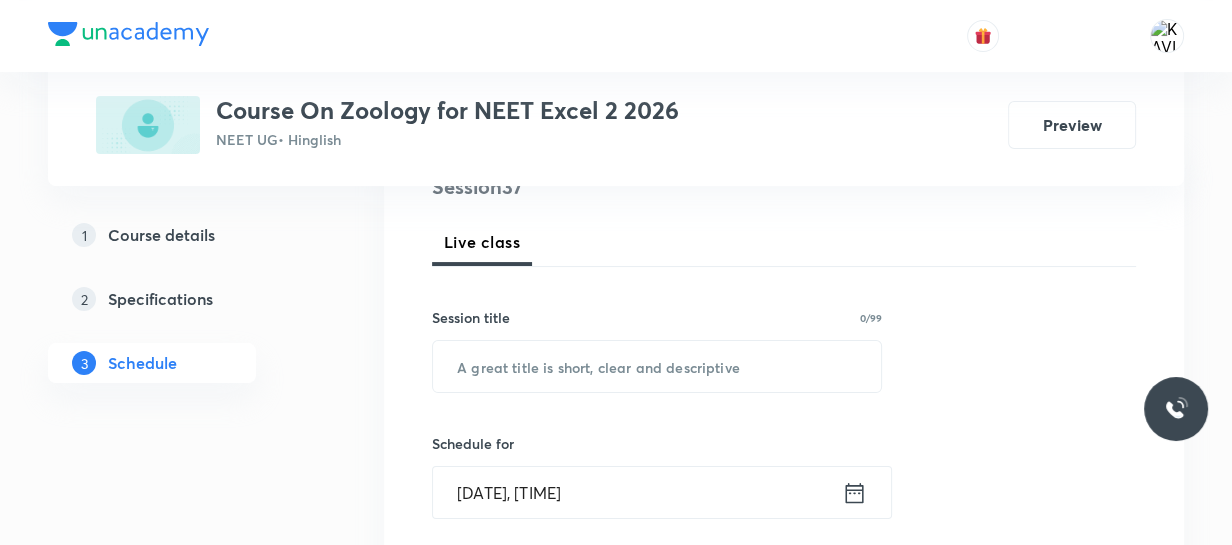 scroll, scrollTop: 261, scrollLeft: 0, axis: vertical 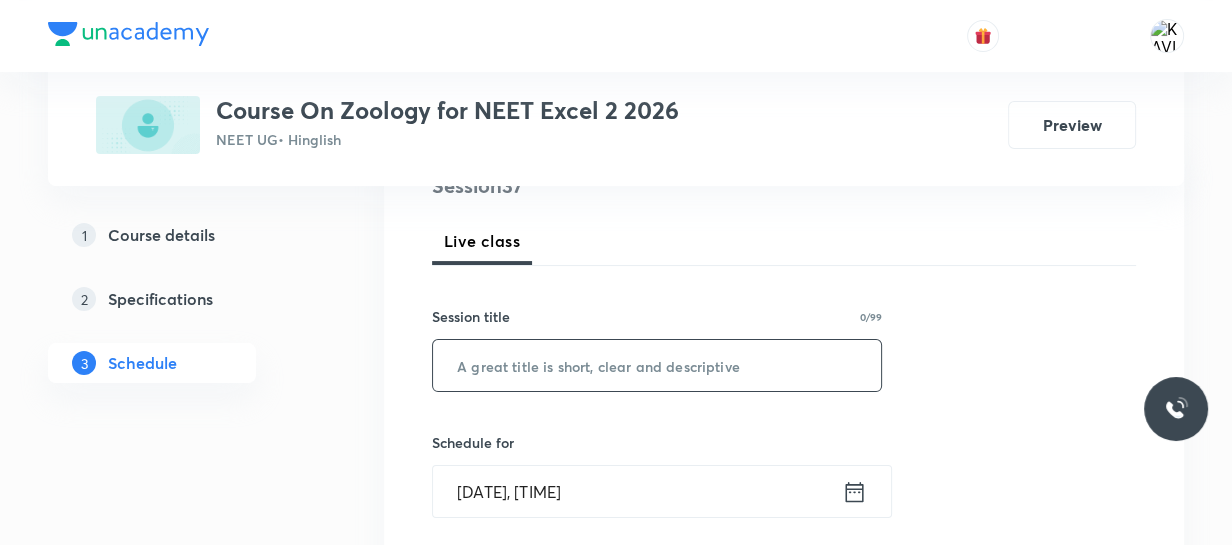 click at bounding box center [657, 365] 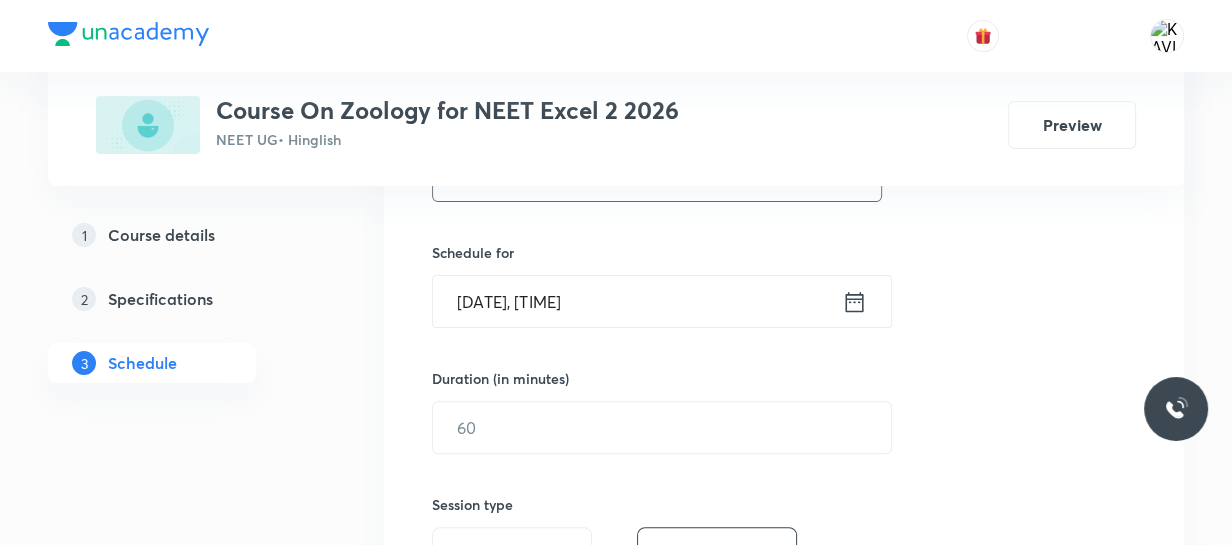 scroll, scrollTop: 466, scrollLeft: 0, axis: vertical 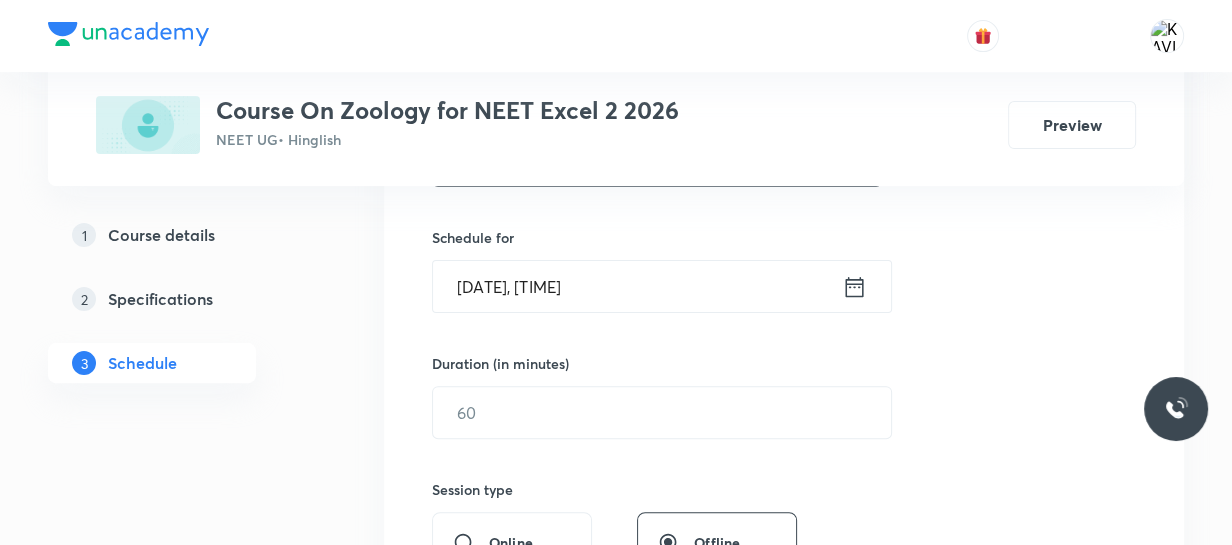 type on "Human health & diseases - 4" 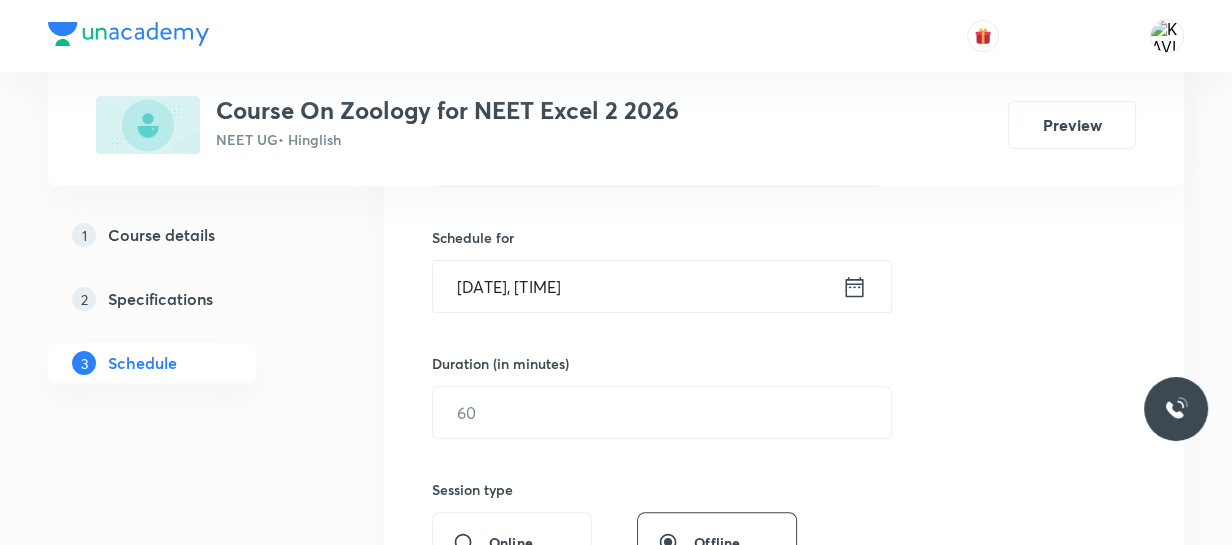 click on "Aug 2, 2025, 2:05 PM" at bounding box center (637, 286) 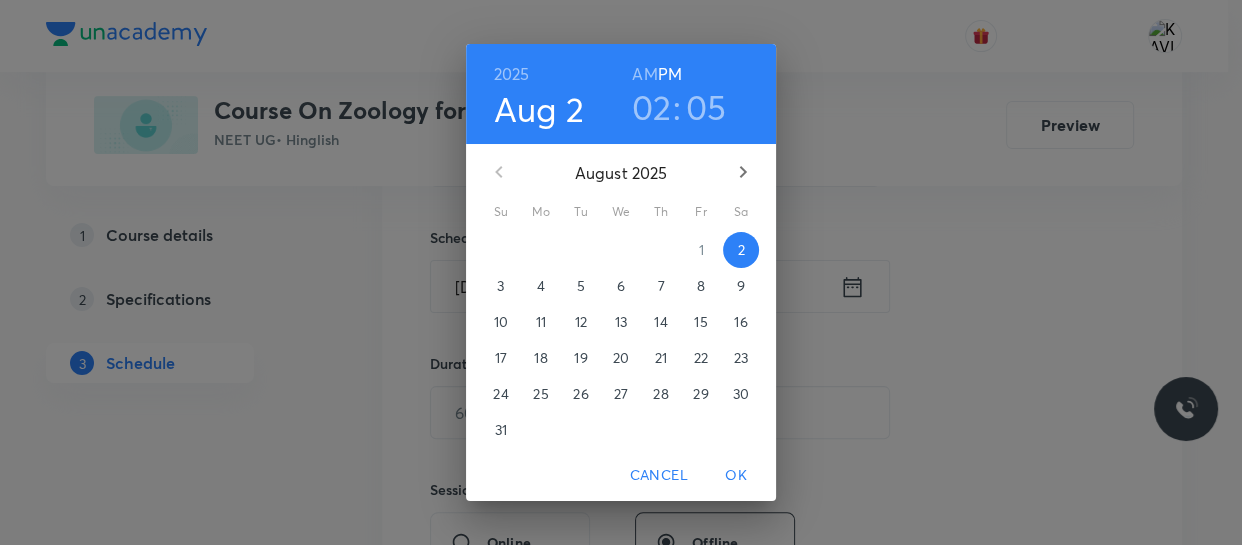 click on "02" at bounding box center (652, 107) 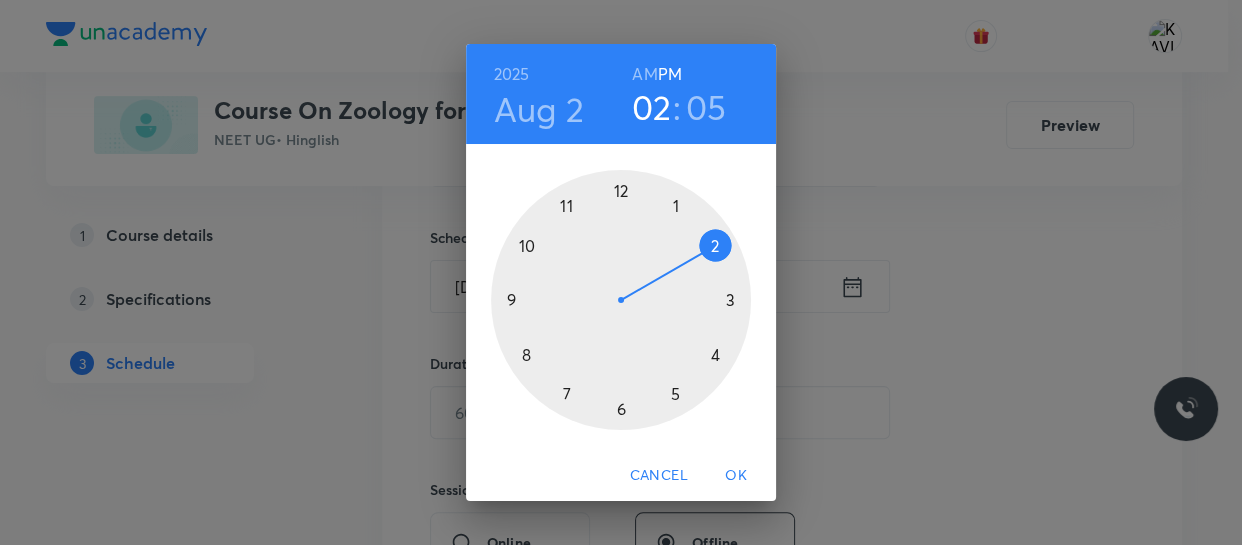 click at bounding box center (621, 300) 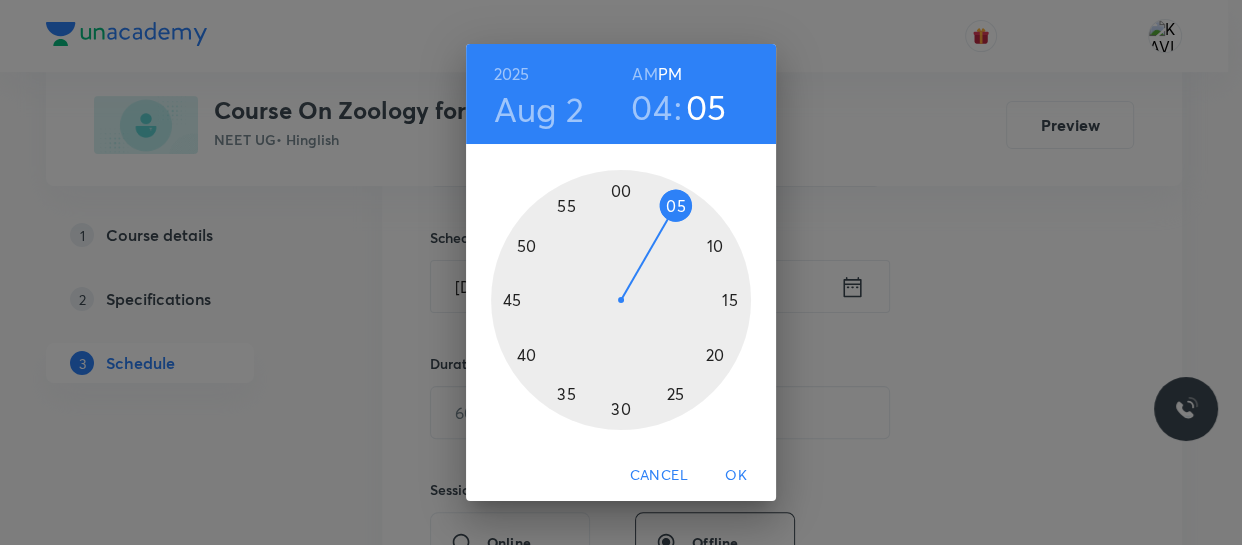 click at bounding box center (621, 300) 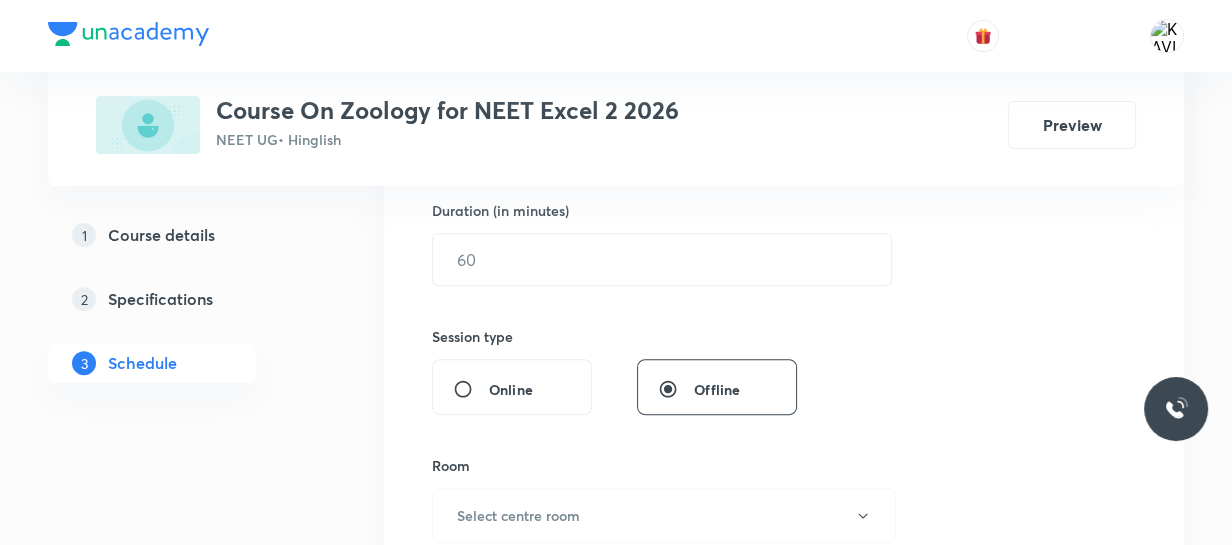 scroll, scrollTop: 620, scrollLeft: 0, axis: vertical 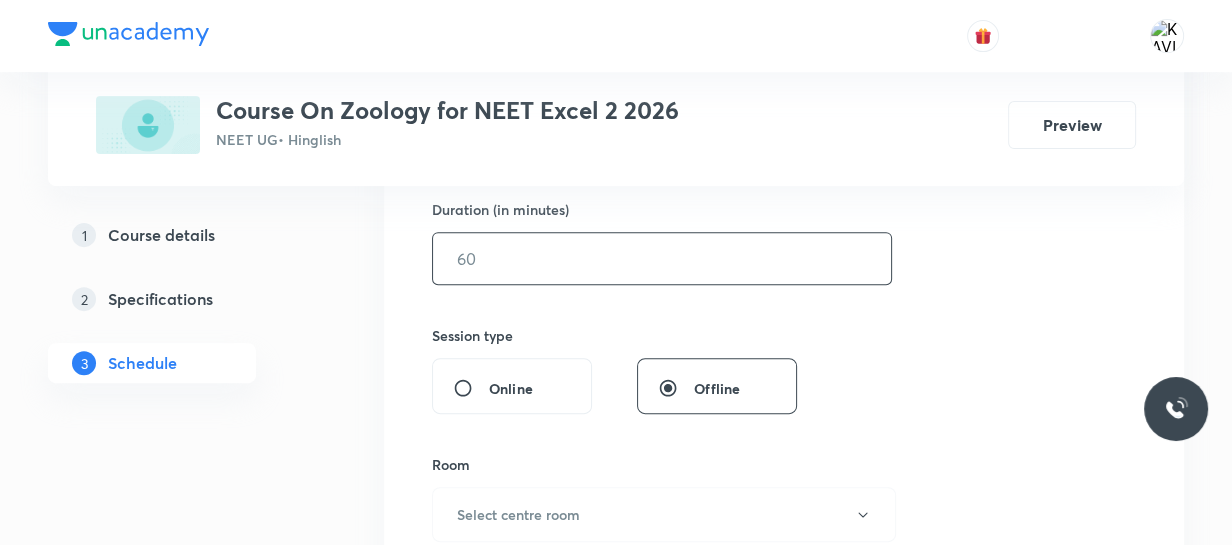 click at bounding box center (662, 258) 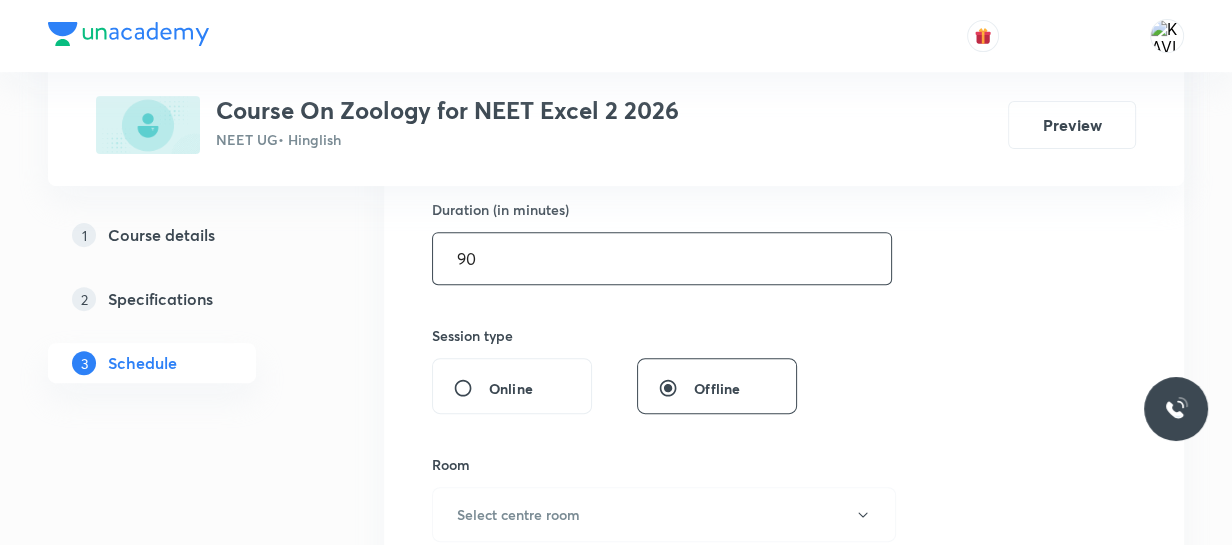 scroll, scrollTop: 810, scrollLeft: 0, axis: vertical 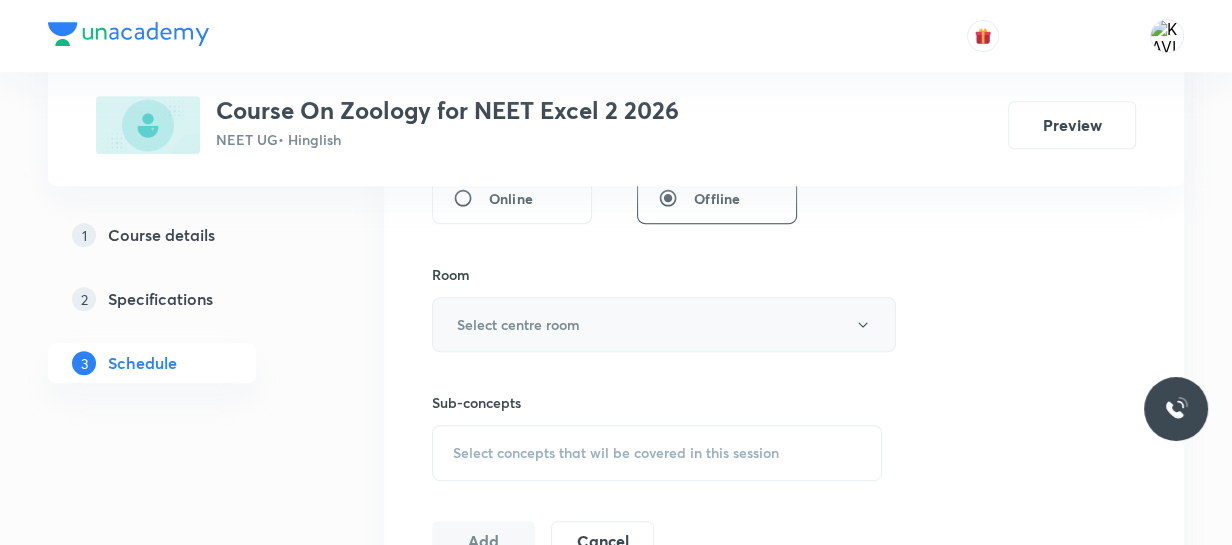 type on "90" 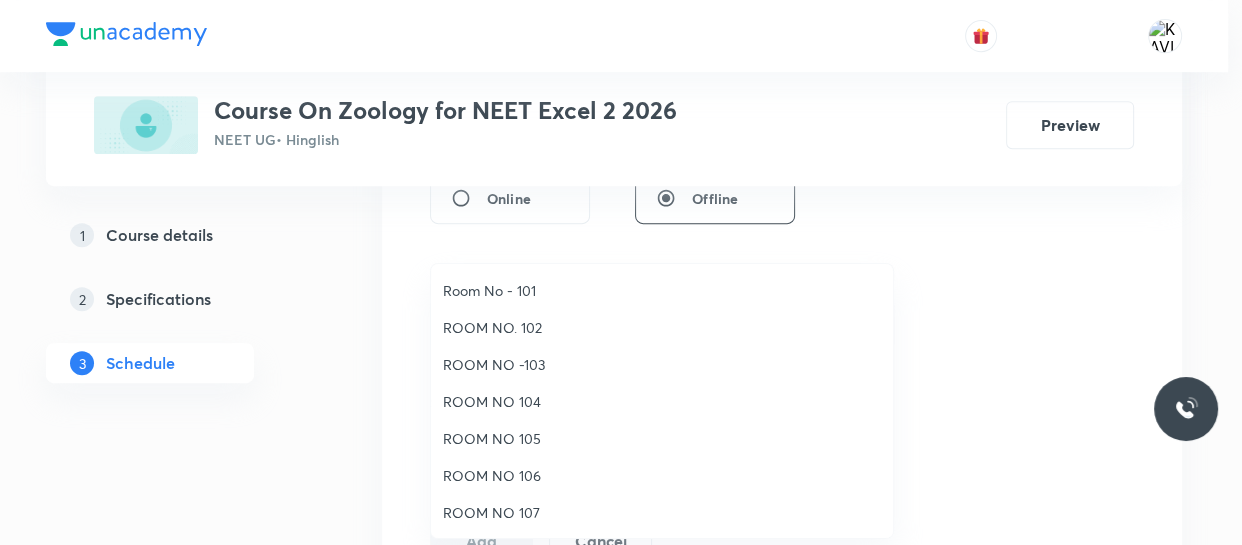 click on "ROOM NO 107" at bounding box center (662, 512) 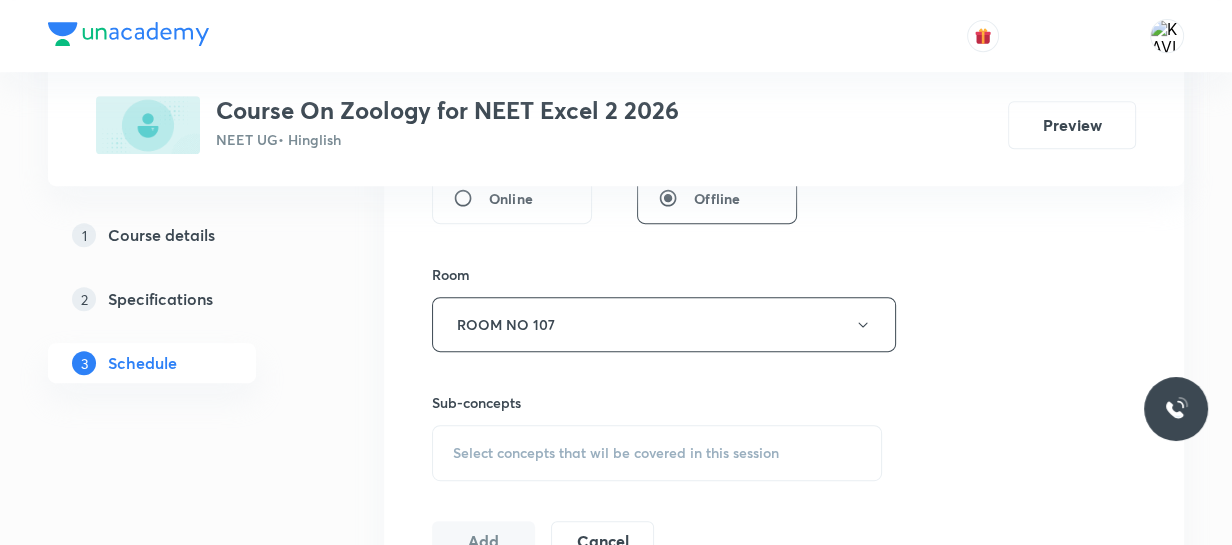 scroll, scrollTop: 1028, scrollLeft: 0, axis: vertical 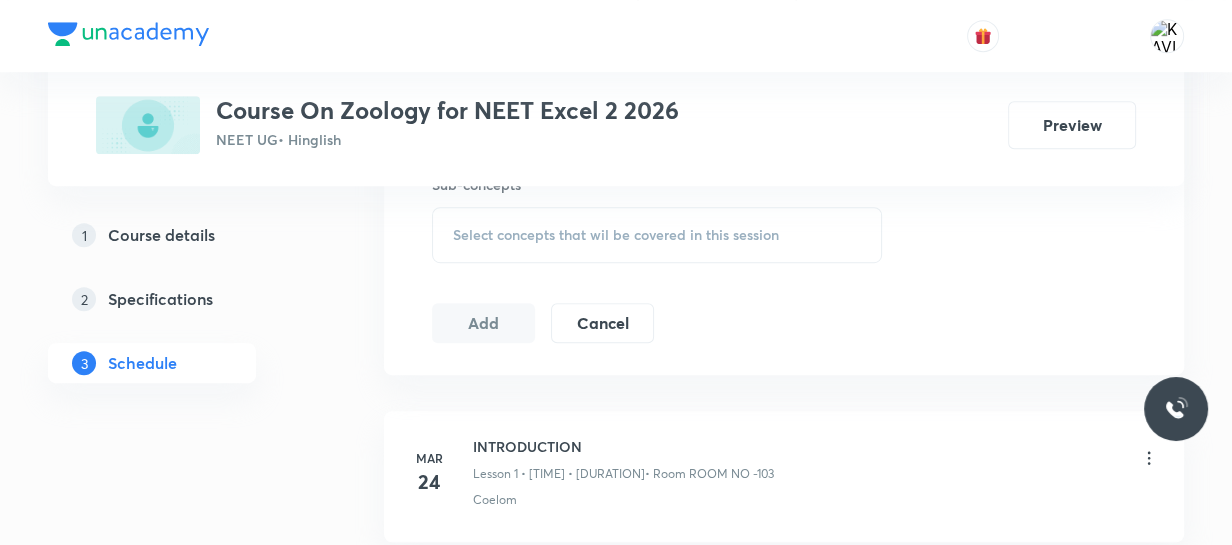 click on "Select concepts that wil be covered in this session" at bounding box center [616, 235] 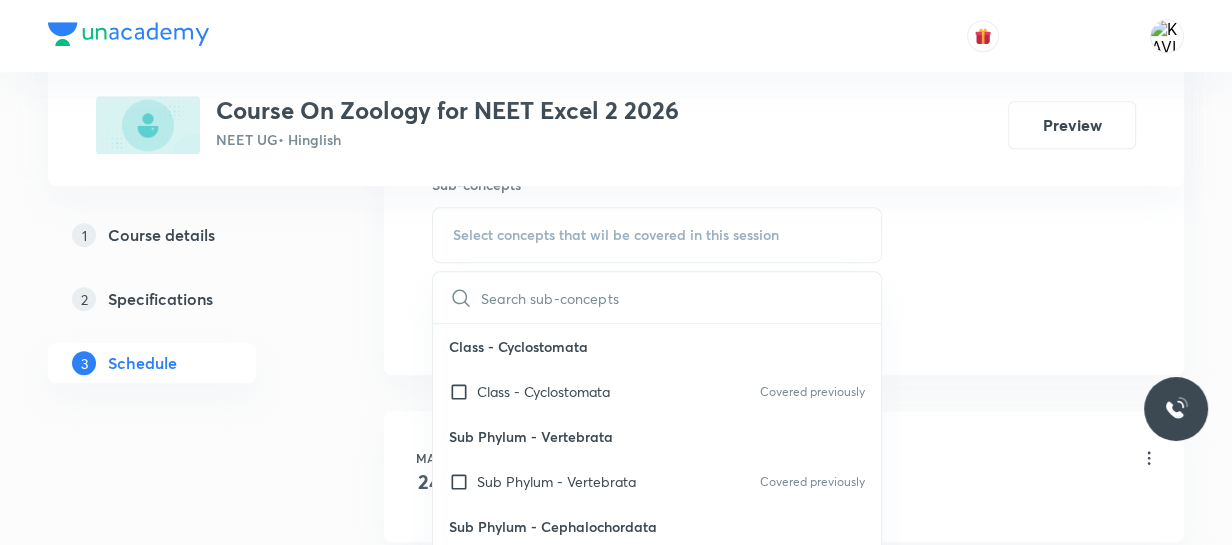 scroll, scrollTop: 504, scrollLeft: 0, axis: vertical 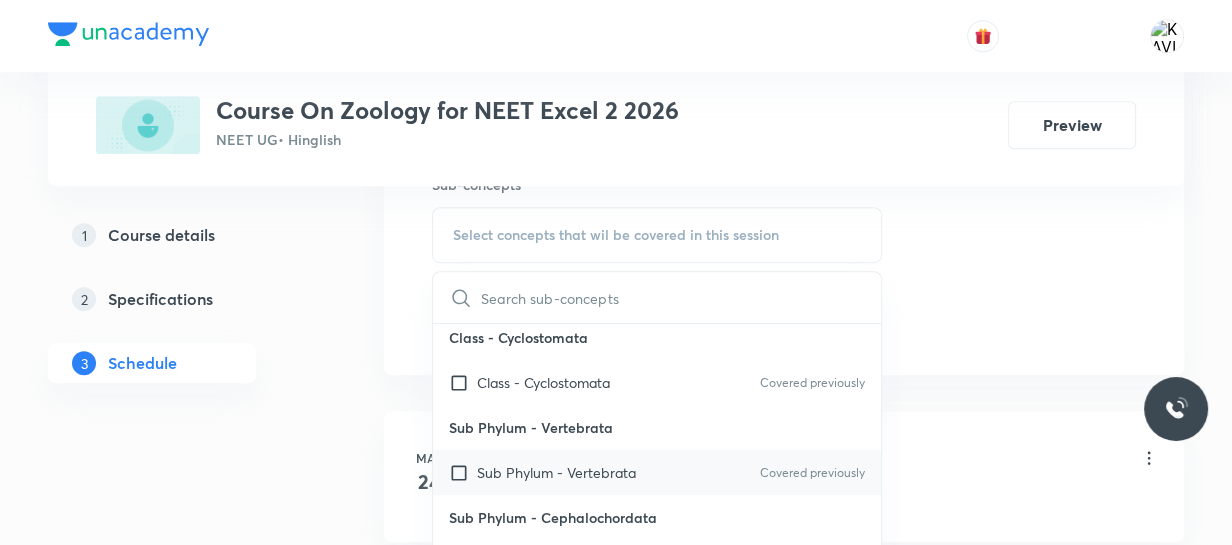 click on "Sub Phylum - Vertebrata Covered previously" at bounding box center [657, 472] 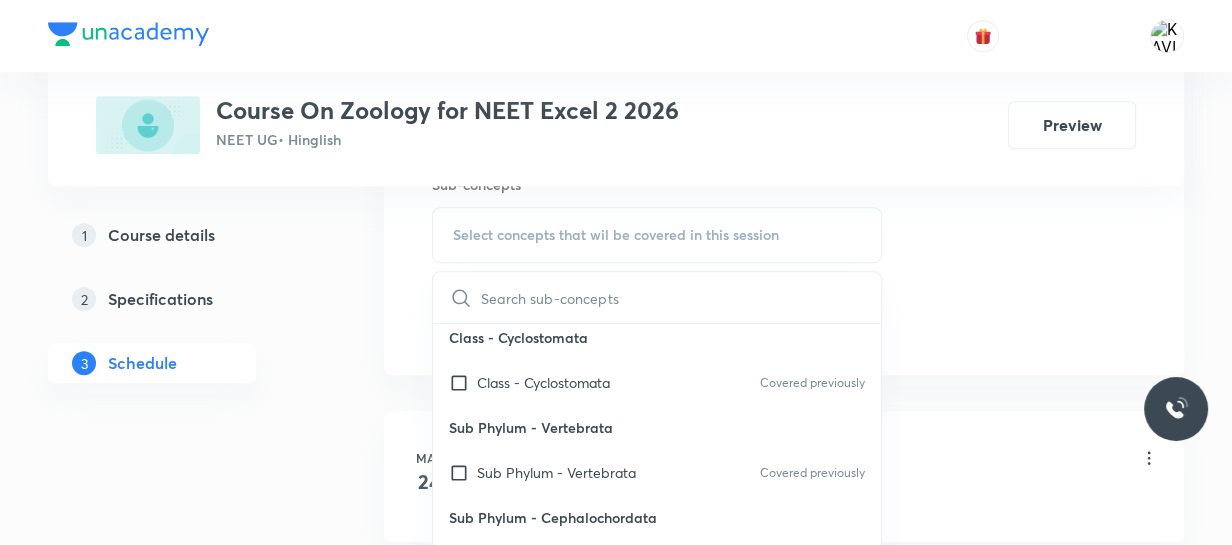 checkbox on "true" 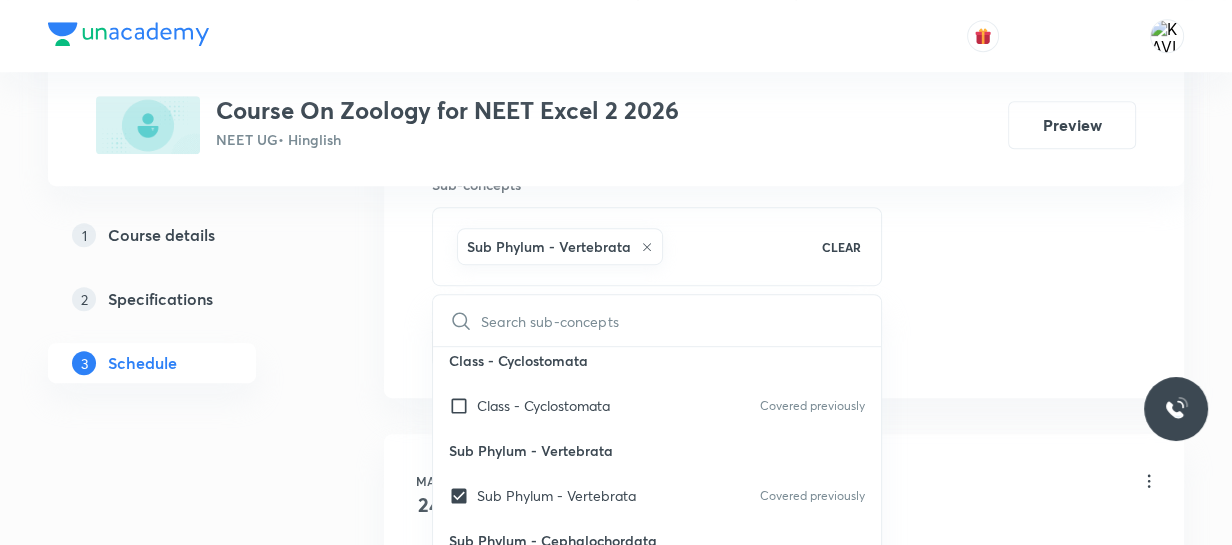 click on "Session  37 Live class Session title 27/99 Human health & diseases - 4 ​ Schedule for Aug 2, 2025, 4:00 PM ​ Duration (in minutes) 90 ​   Session type Online Offline Room ROOM NO 107 Sub-concepts Sub Phylum - Vertebrata CLEAR ​ Basis of Classification Basis of Classification Covered previously Coelom Covered previously Important Phyla Important Phyla Covered previously Class - Mammalia Class - Mammalia Covered previously Class - Amphibia Class - Amphibia Covered previously Super Class - Pisces Super Class - Pisces Covered previously Class - Cyclostomata Class - Cyclostomata Covered previously Sub Phylum - Vertebrata Sub Phylum - Vertebrata Covered previously Sub Phylum - Cephalochordata Sub Phylum - Cephalochordata Covered previously Sub Phylum - Urochordata or Tunicata Sub Phylum - Urochordata or Tunicata Covered previously Classification of Chordata Classification of Chordata Covered previously Phylum - Chordata Phylum - Chordata Covered previously Phylum - Hemichordata Phylum - Hemichordata Habits" at bounding box center [784, -115] 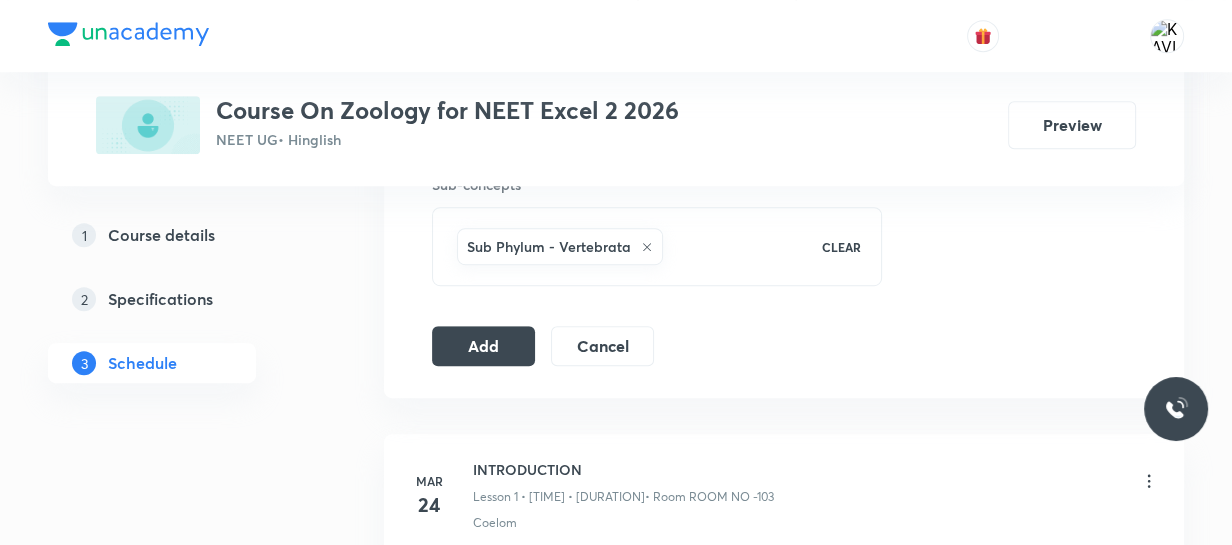 click on "Session  37 Live class Session title 27/99 Human health & diseases - 4 ​ Schedule for Aug 2, 2025, 4:00 PM ​ Duration (in minutes) 90 ​   Session type Online Offline Room ROOM NO 107 Sub-concepts Sub Phylum - Vertebrata CLEAR Add Cancel" at bounding box center [784, -115] 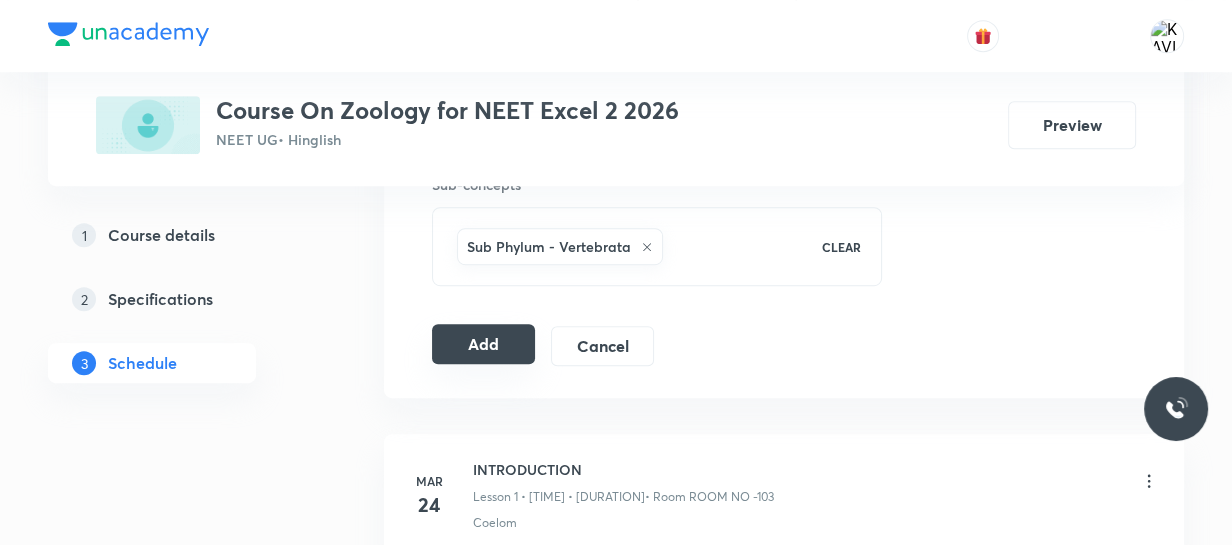 click on "Add" at bounding box center (483, 344) 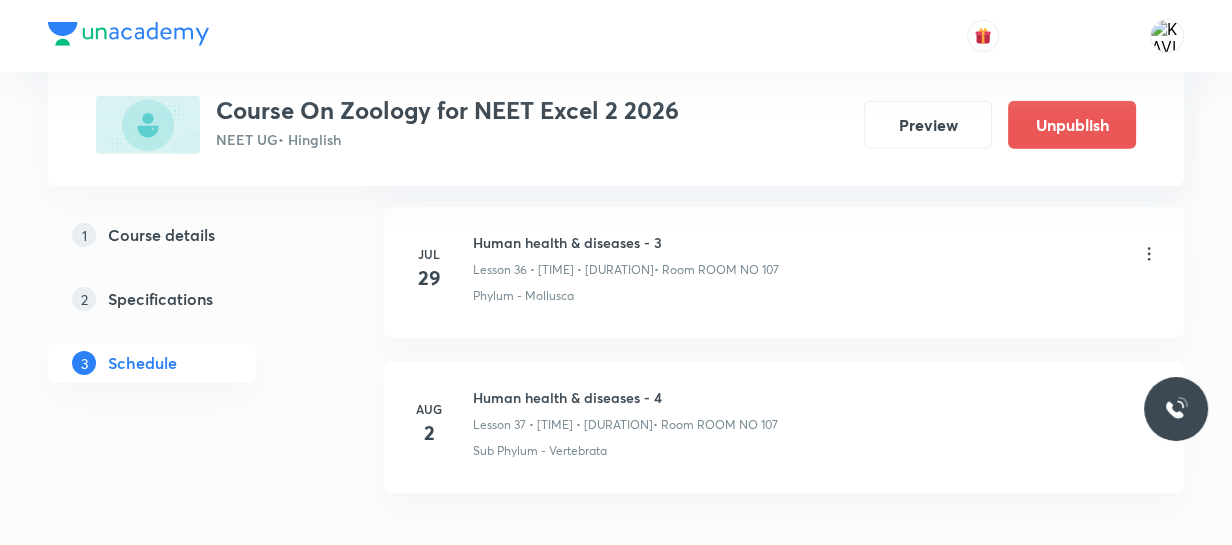 scroll, scrollTop: 5866, scrollLeft: 0, axis: vertical 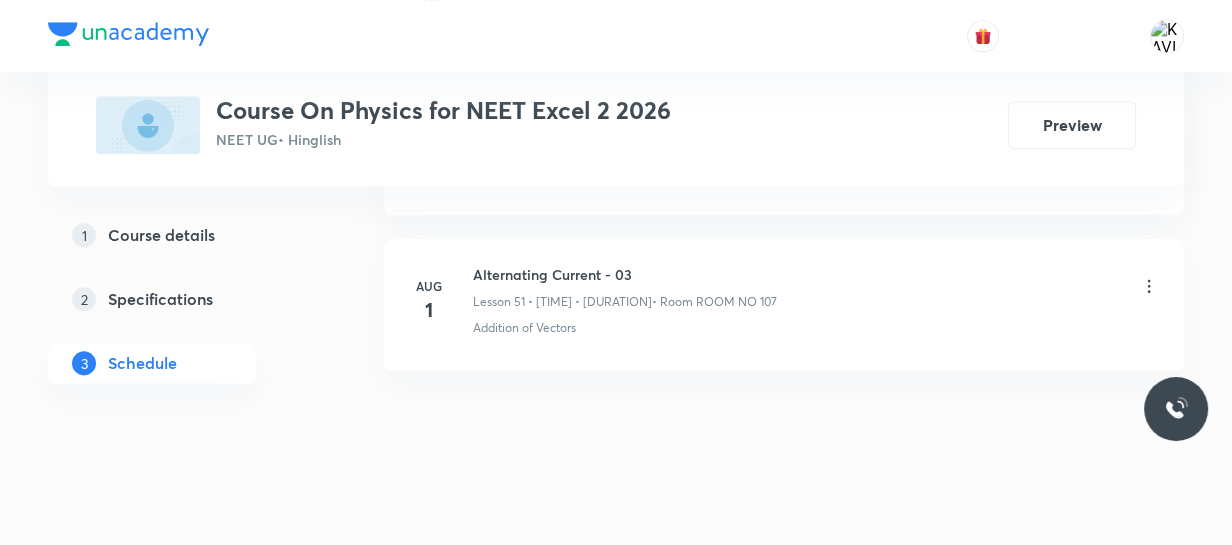 click on "Alternating Current - 03" at bounding box center (625, 274) 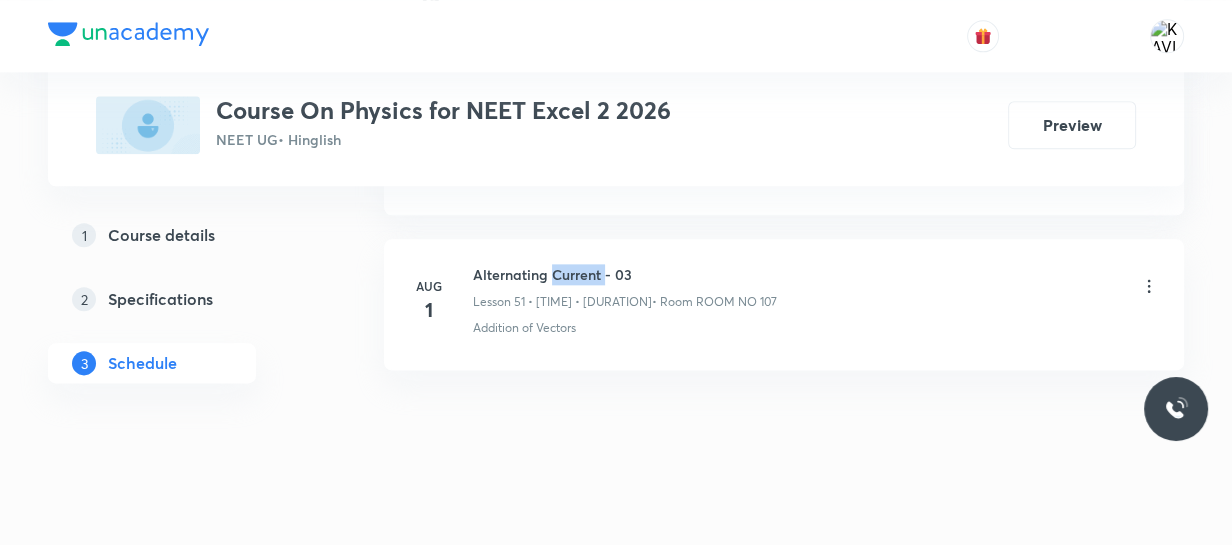 click on "Alternating Current - 03" at bounding box center [625, 274] 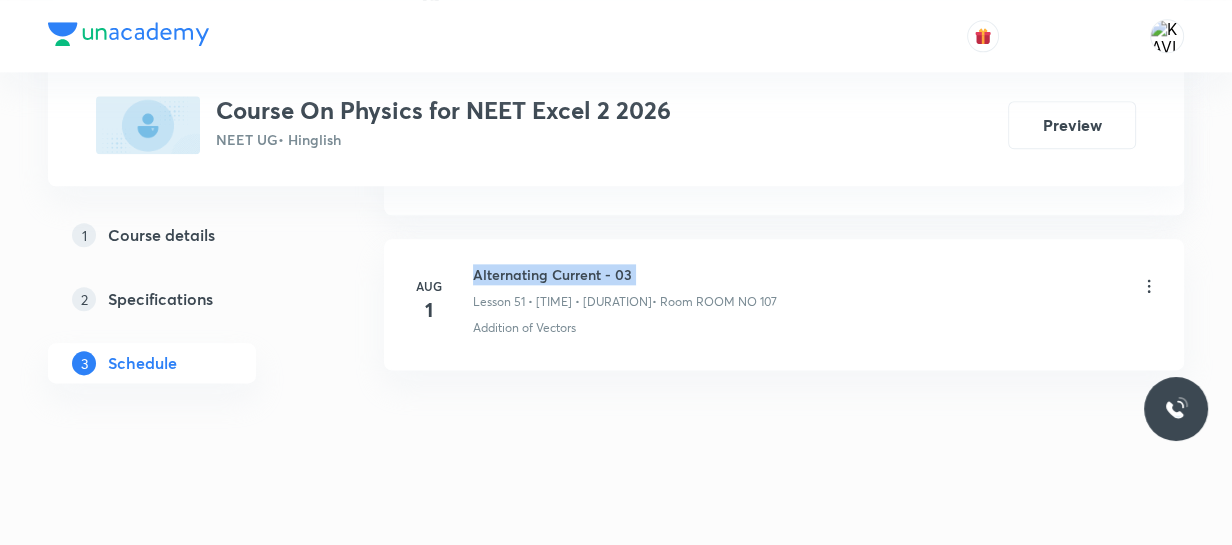 click on "Alternating Current - 03" at bounding box center (625, 274) 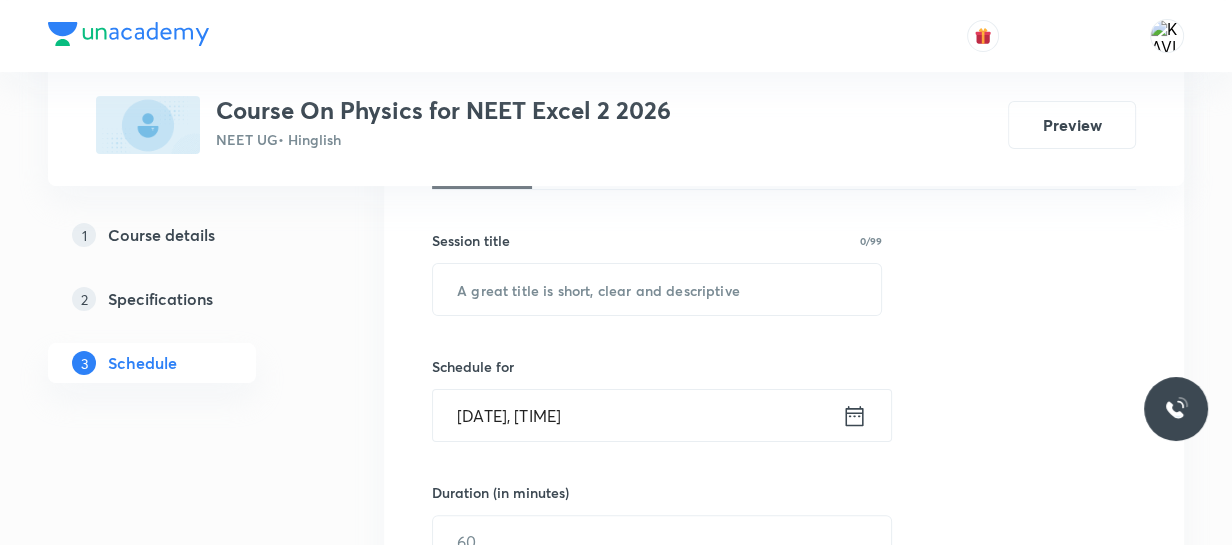 scroll, scrollTop: 333, scrollLeft: 0, axis: vertical 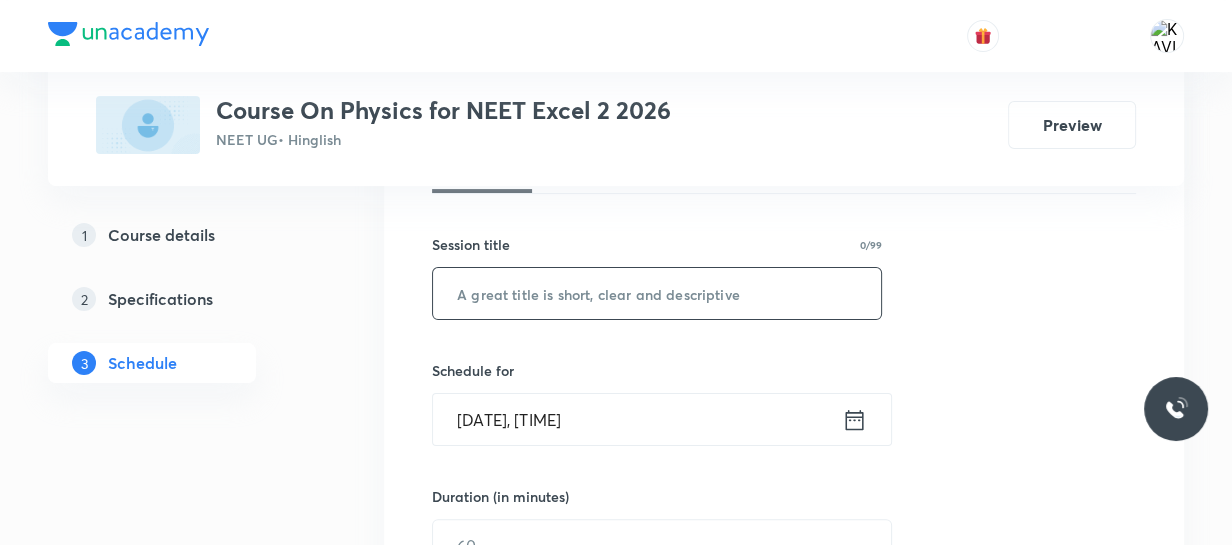 click at bounding box center [657, 293] 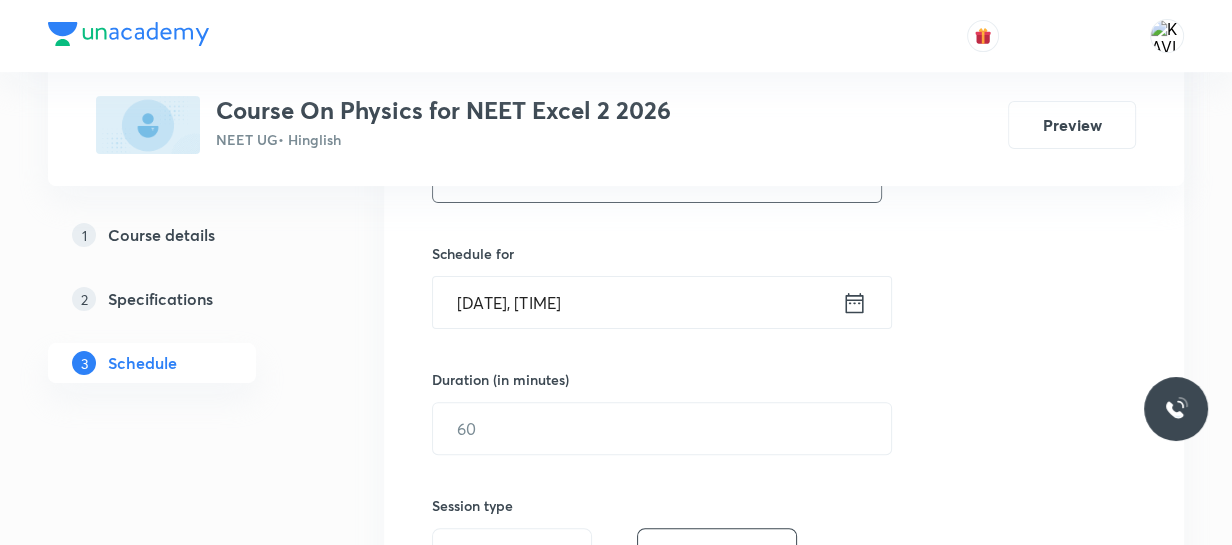 scroll, scrollTop: 450, scrollLeft: 0, axis: vertical 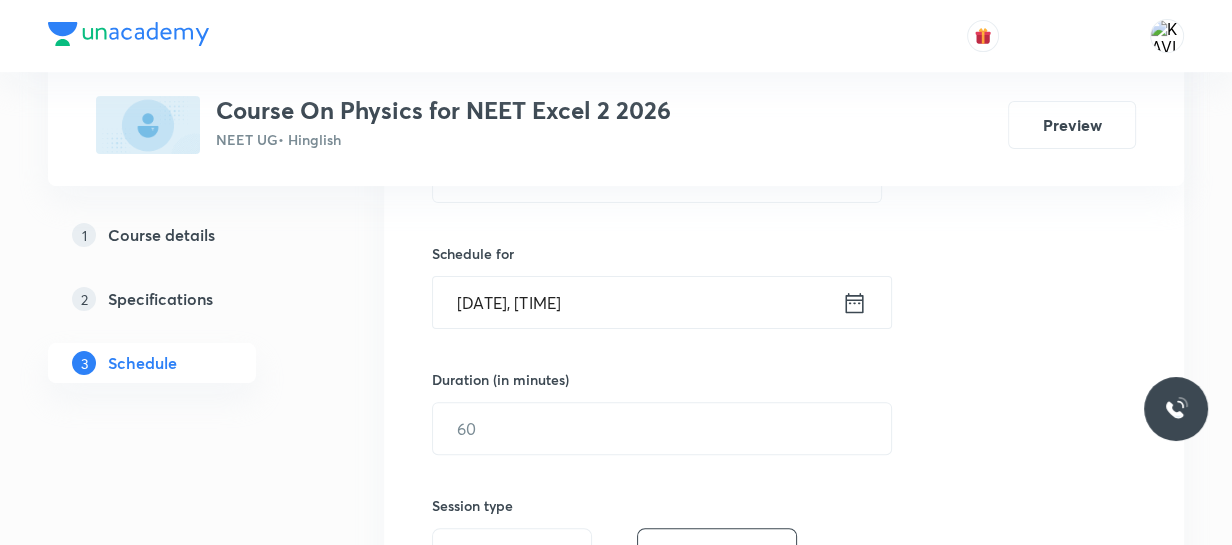 click 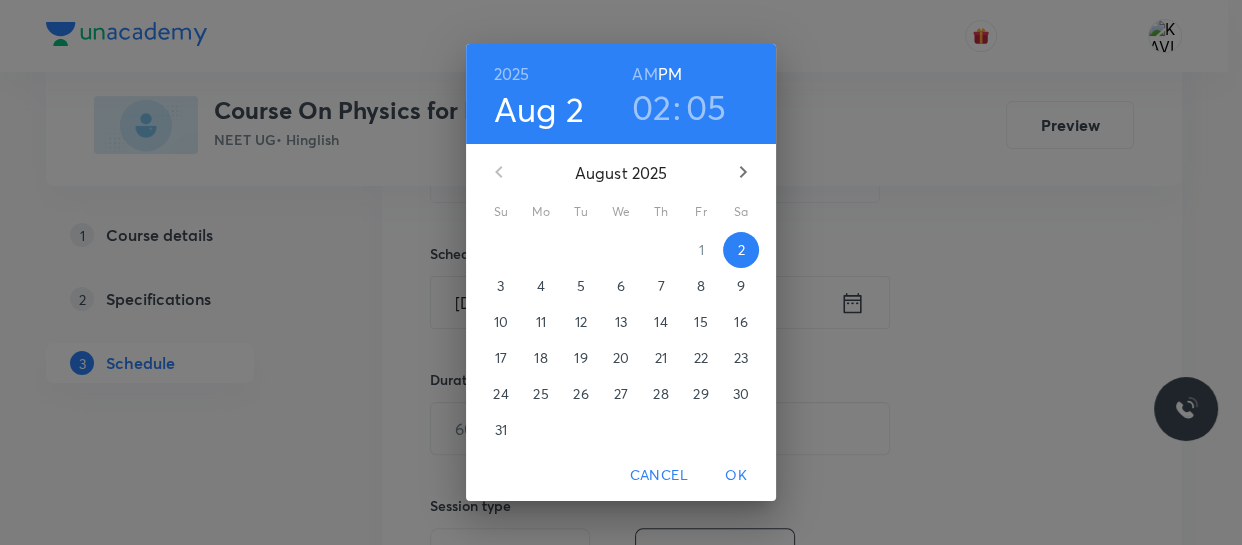 click on "02" at bounding box center [652, 107] 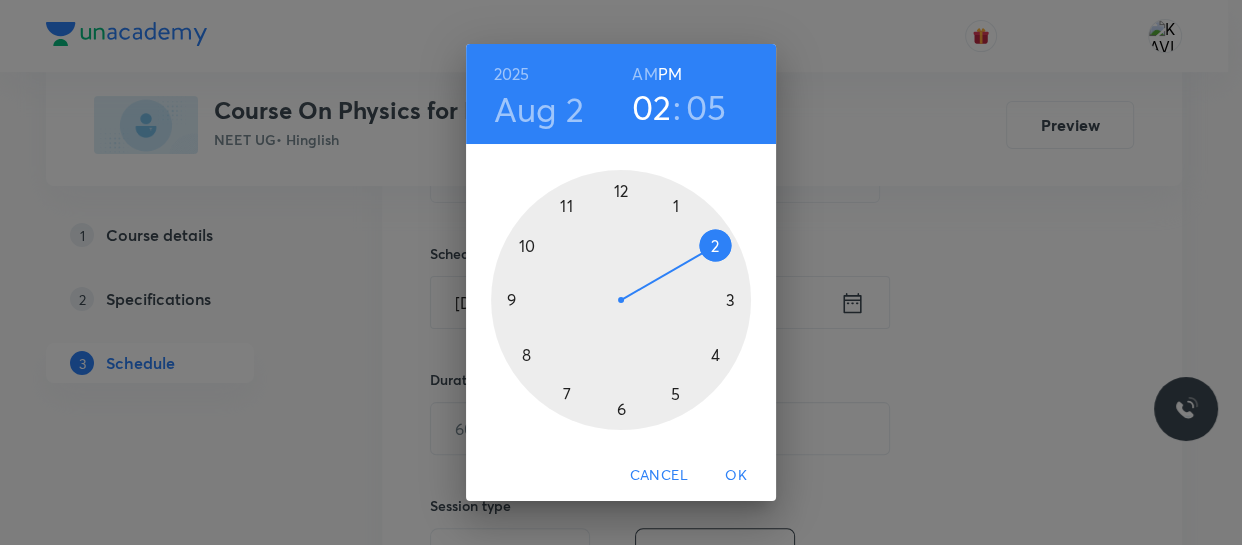 click at bounding box center (621, 300) 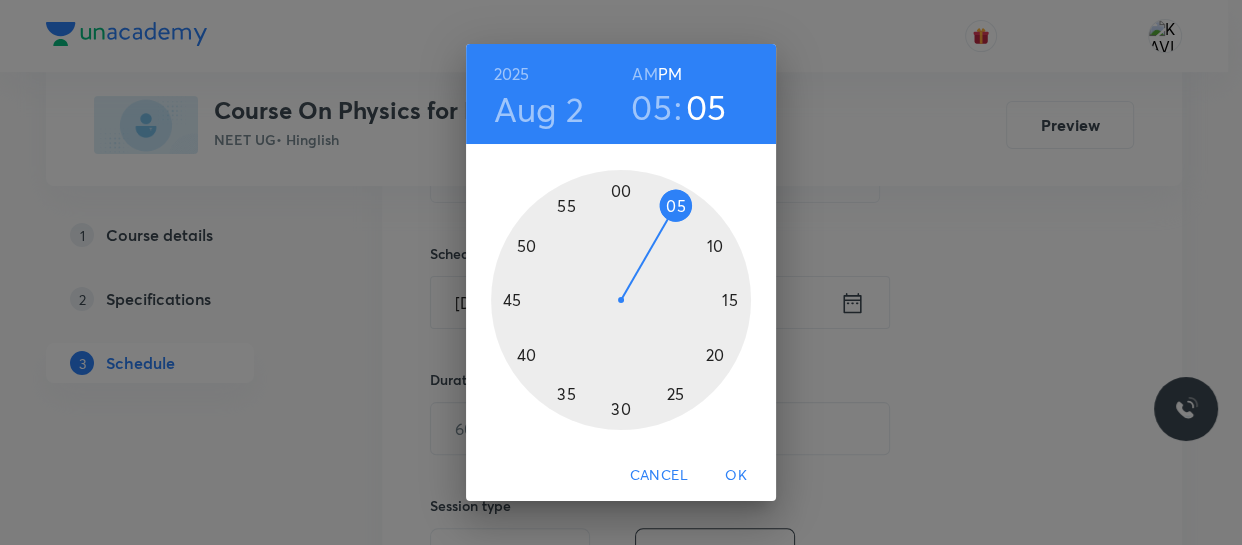 click at bounding box center [621, 300] 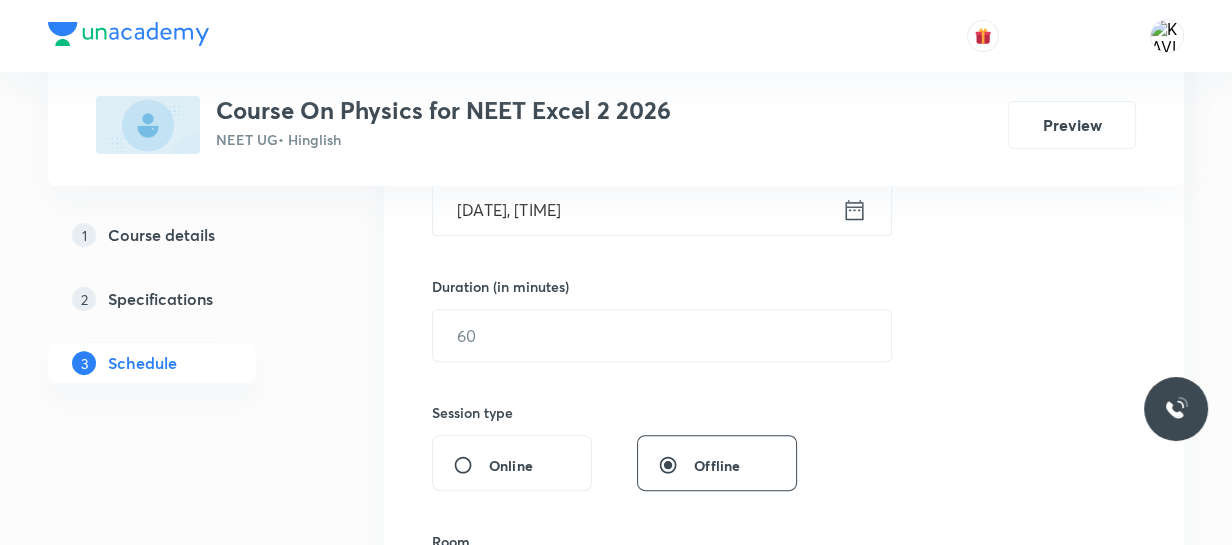 scroll, scrollTop: 544, scrollLeft: 0, axis: vertical 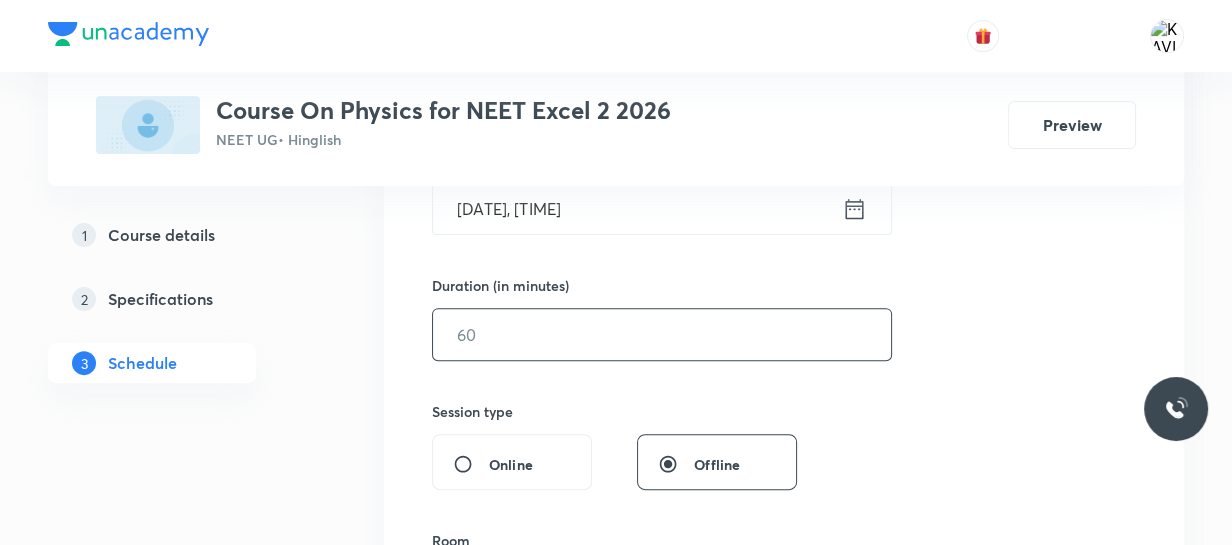 click at bounding box center [662, 334] 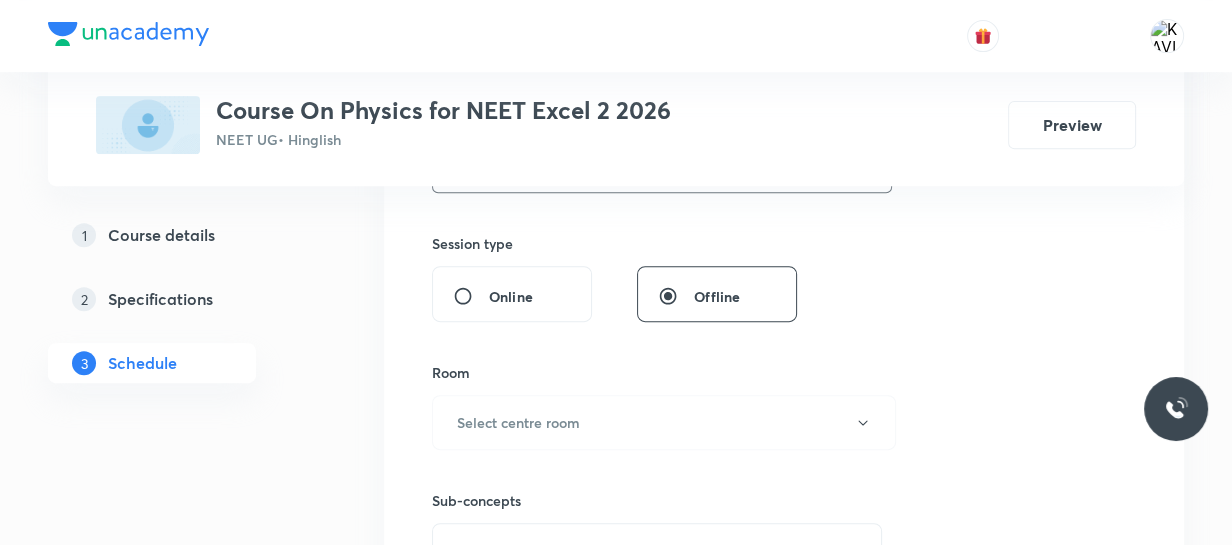 scroll, scrollTop: 716, scrollLeft: 0, axis: vertical 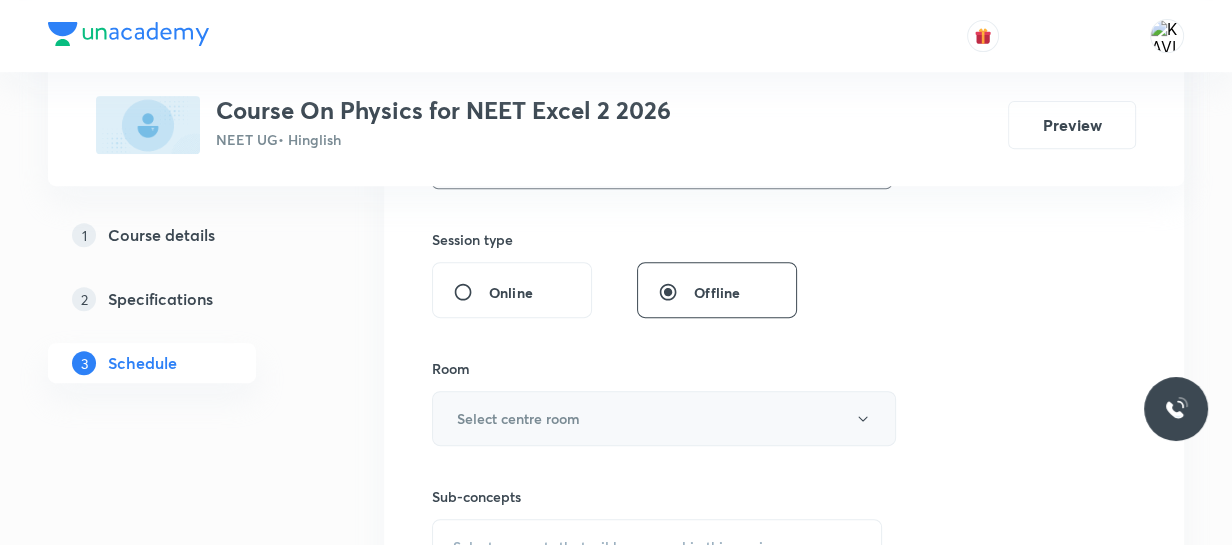 type on "90" 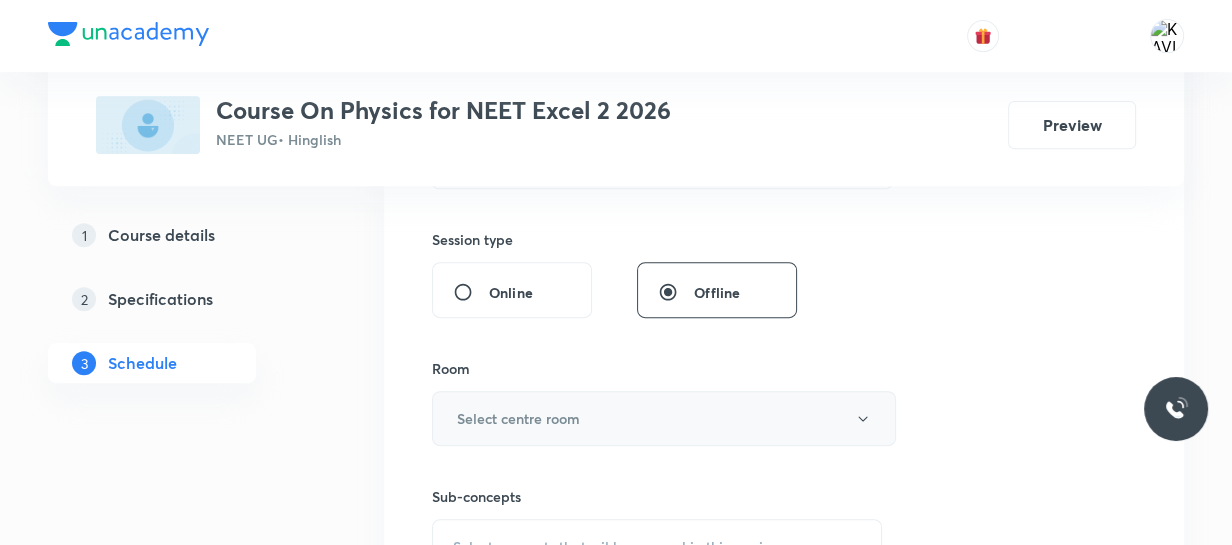 click on "Select centre room" at bounding box center [664, 418] 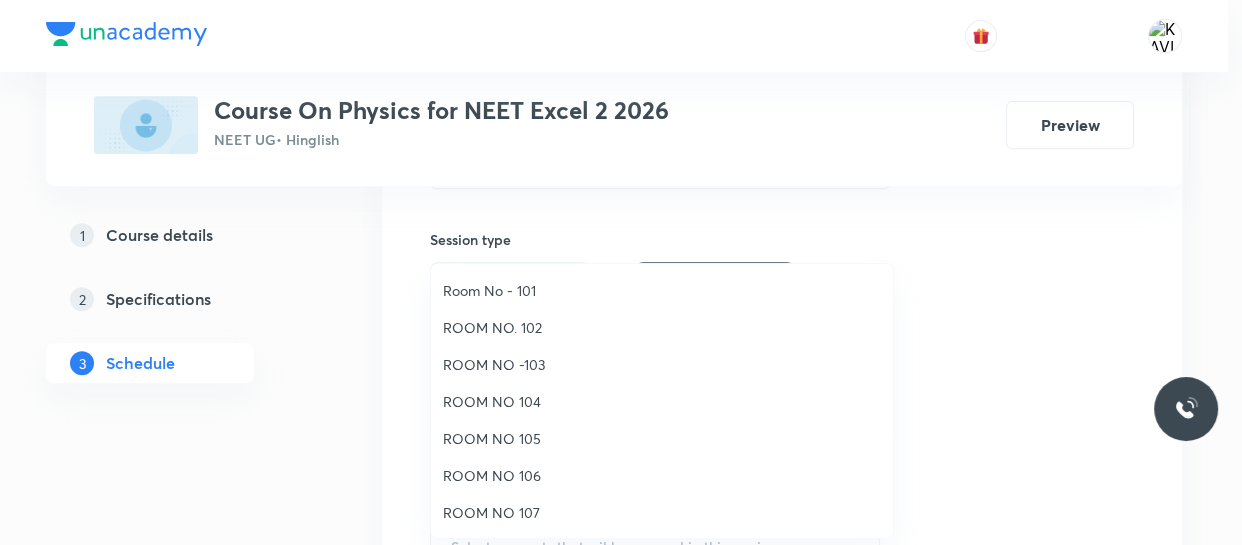 click on "ROOM NO 107" at bounding box center (662, 512) 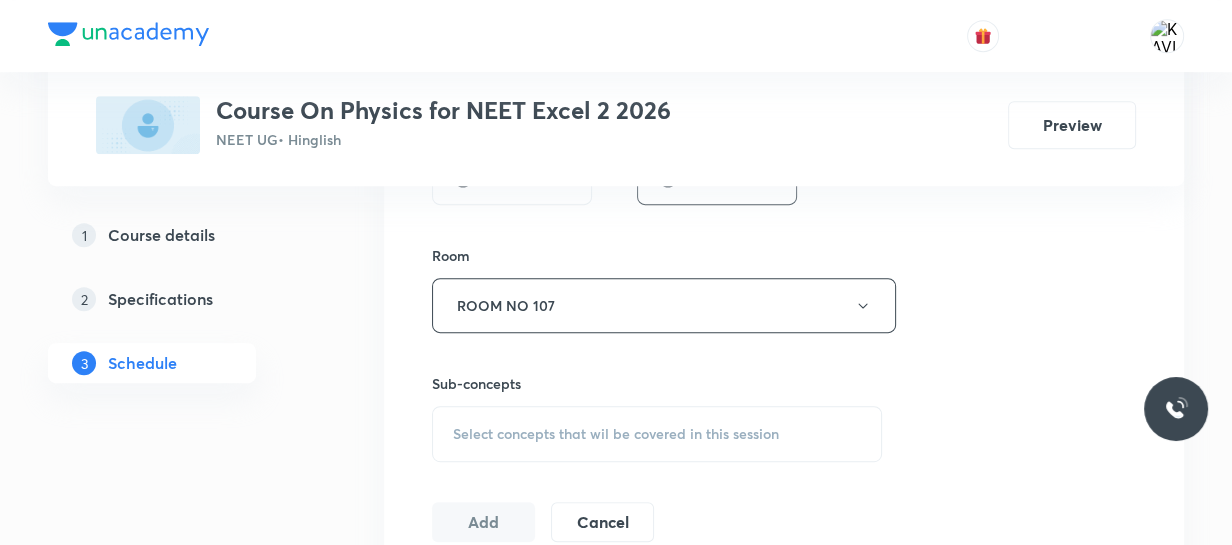 scroll, scrollTop: 830, scrollLeft: 0, axis: vertical 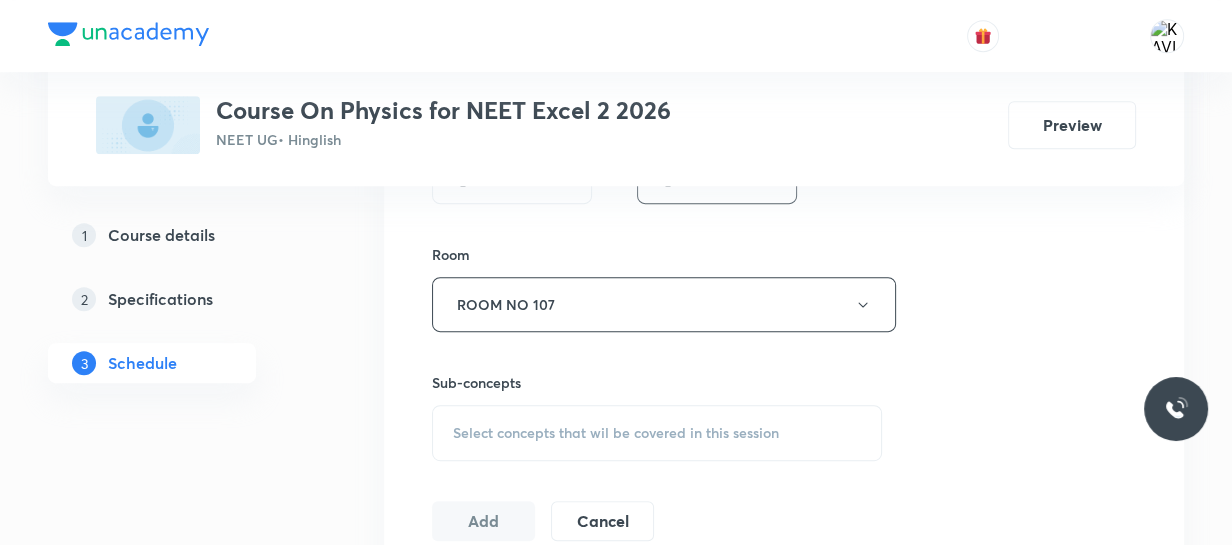 click on "Select concepts that wil be covered in this session" at bounding box center (616, 433) 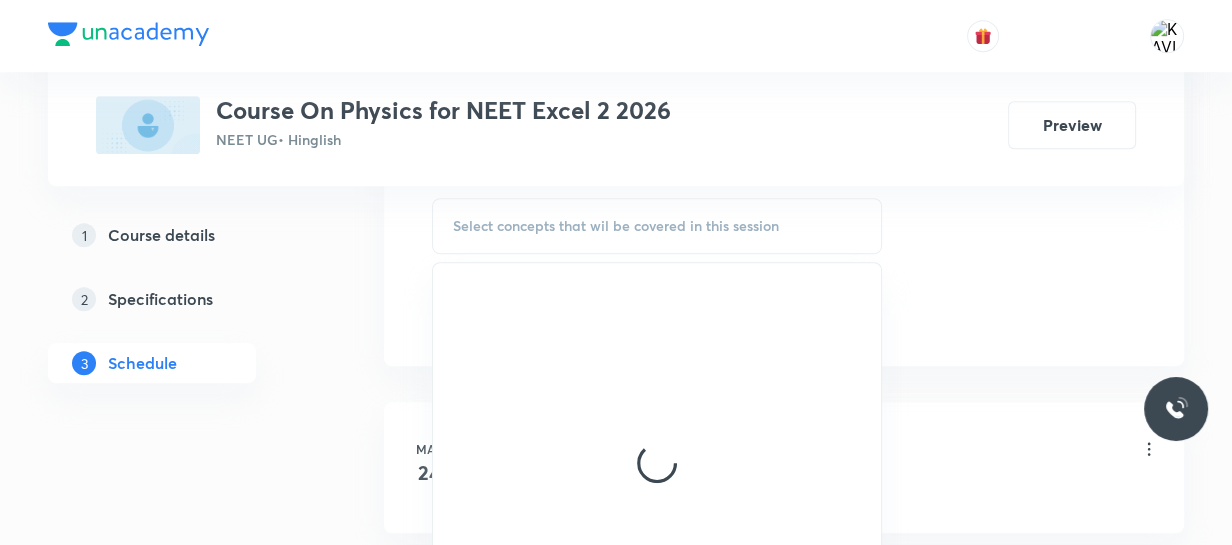 scroll, scrollTop: 1038, scrollLeft: 0, axis: vertical 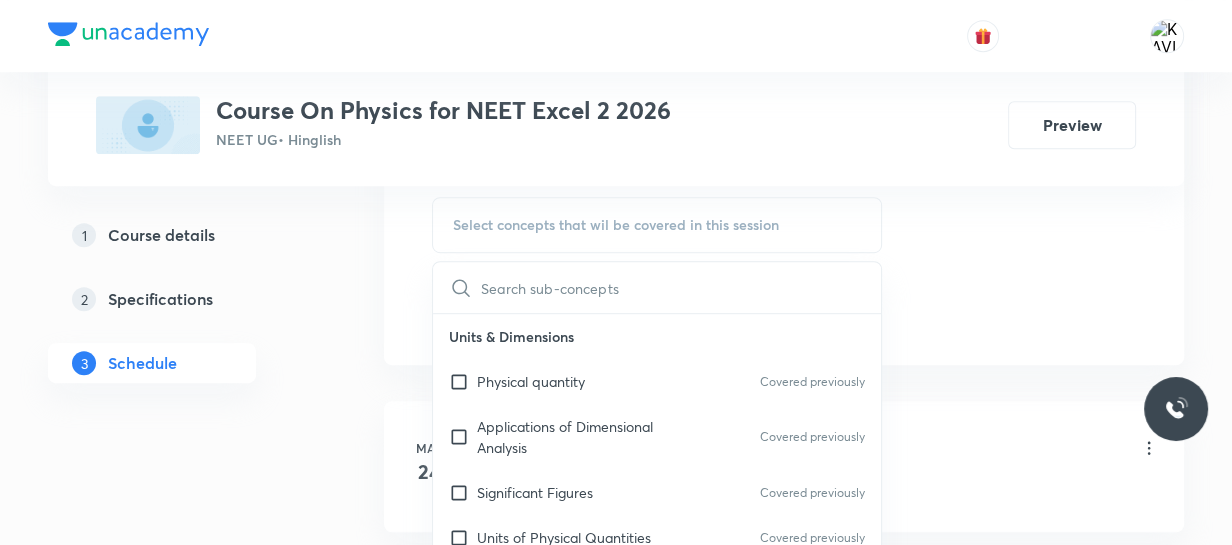 click at bounding box center (681, 287) 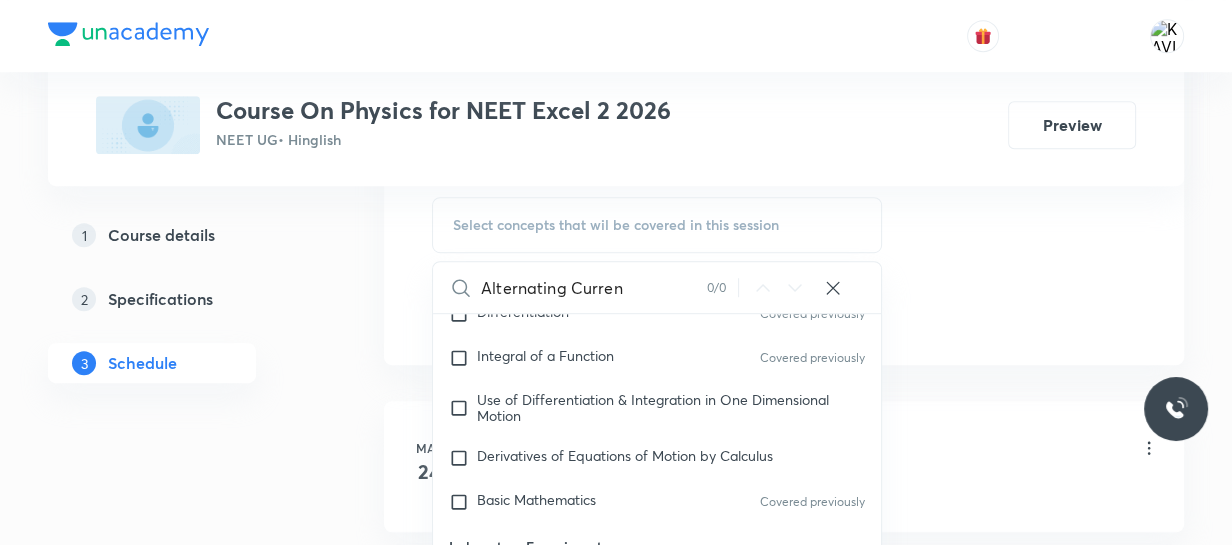 scroll, scrollTop: 1284, scrollLeft: 0, axis: vertical 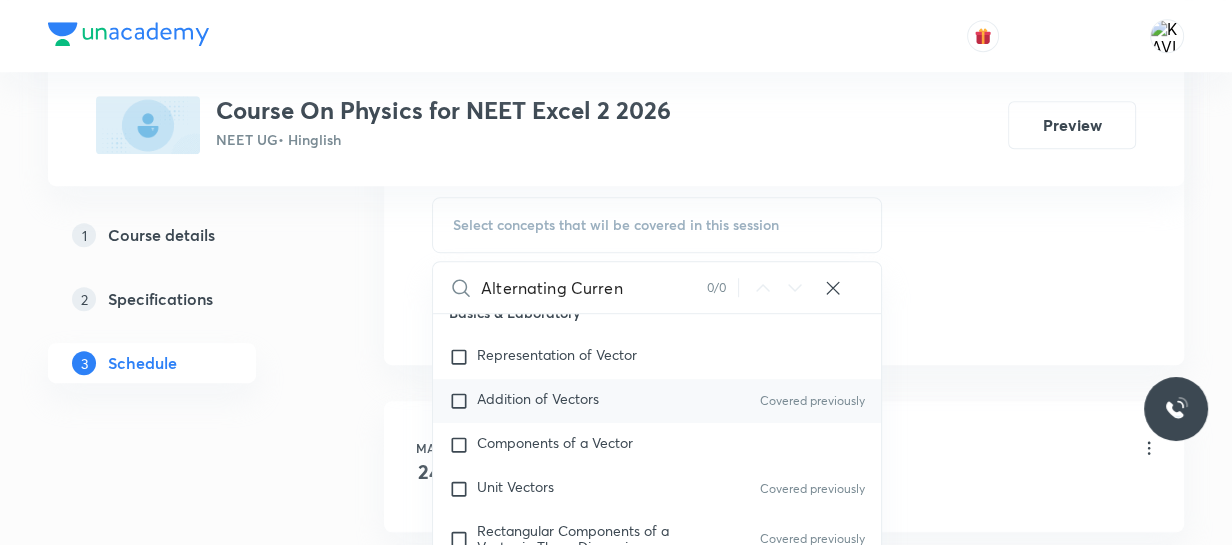 type on "Alternating Curren" 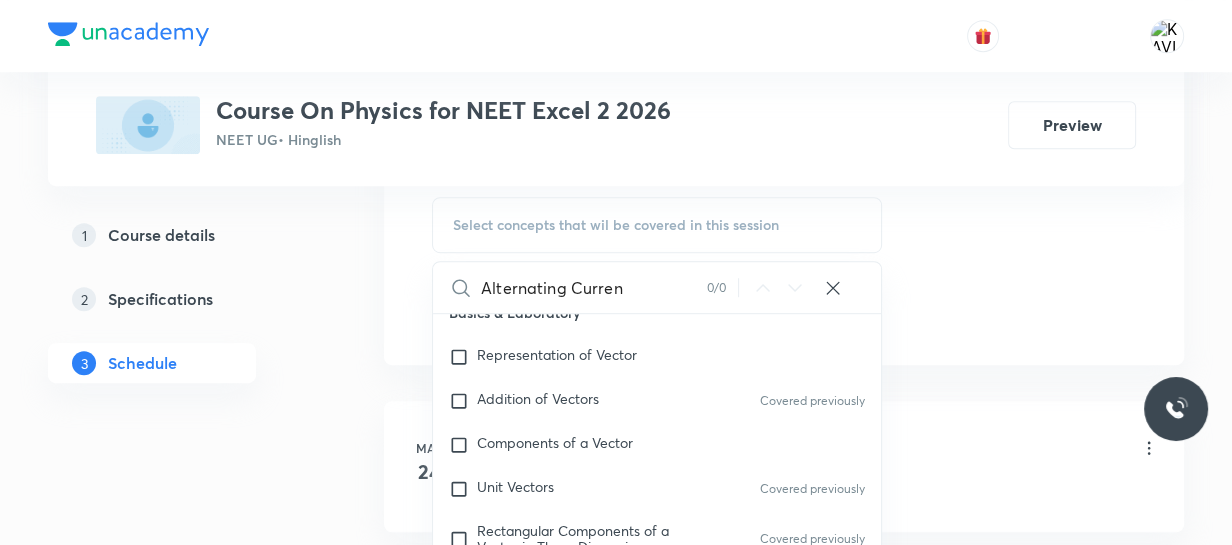 checkbox on "true" 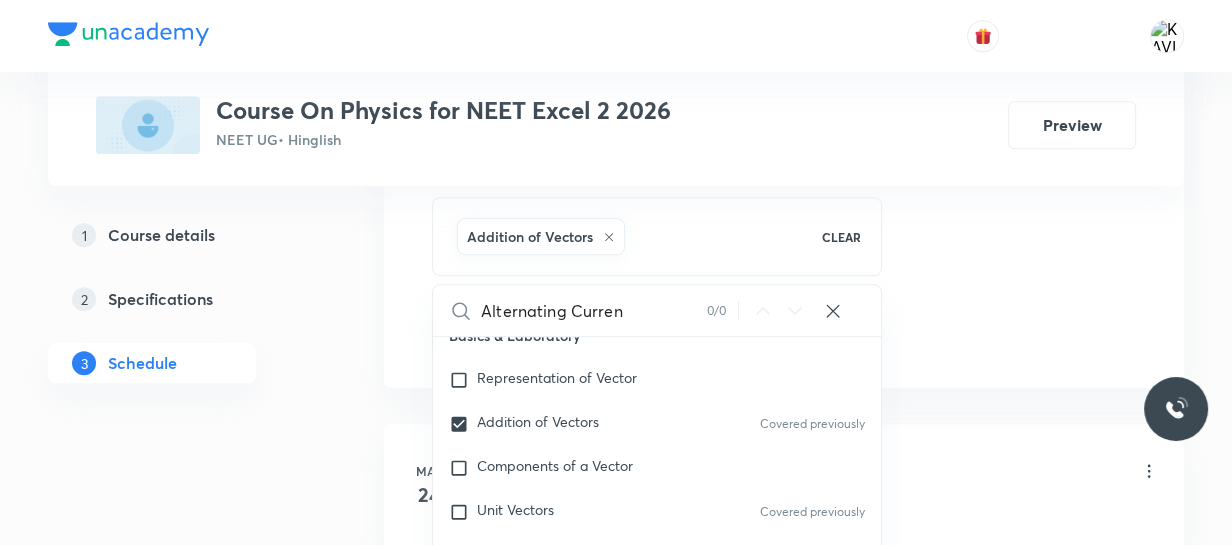 click on "Session  52 Live class Session title 24/99 Alternating Current - 04 ​ Schedule for Aug 2, 2025, 5:40 PM ​ Duration (in minutes) 90 ​   Session type Online Offline Room ROOM NO 107 Sub-concepts Addition of Vectors CLEAR Alternating Curren 0 / 0 ​ Units & Dimensions Physical quantity Covered previously Applications of Dimensional Analysis Covered previously Significant Figures Covered previously Units of Physical Quantities Covered previously System of Units Dimensions of Some Mathematical Functions Unit and Dimension Covered previously Product of Two Vectors Subtraction of Vectors Covered previously Cross Product Covered previously Least Count Analysis Errors of Measurement Covered previously Vernier Callipers Covered previously Screw Gauge Covered previously Zero Error Covered previously Basic Mathematics Elementary Algebra Covered previously Elementary Trigonometry Basic Coordinate Geometry Covered previously Functions Covered previously Differentiation Covered previously Integral of a Function Error" at bounding box center [784, -125] 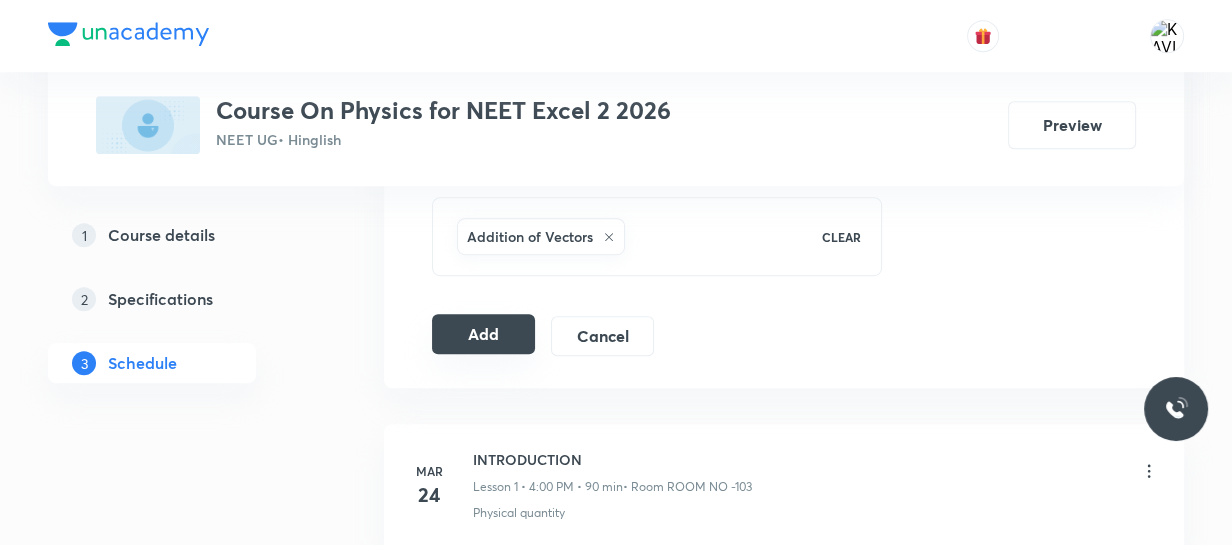 click on "Add" at bounding box center [483, 334] 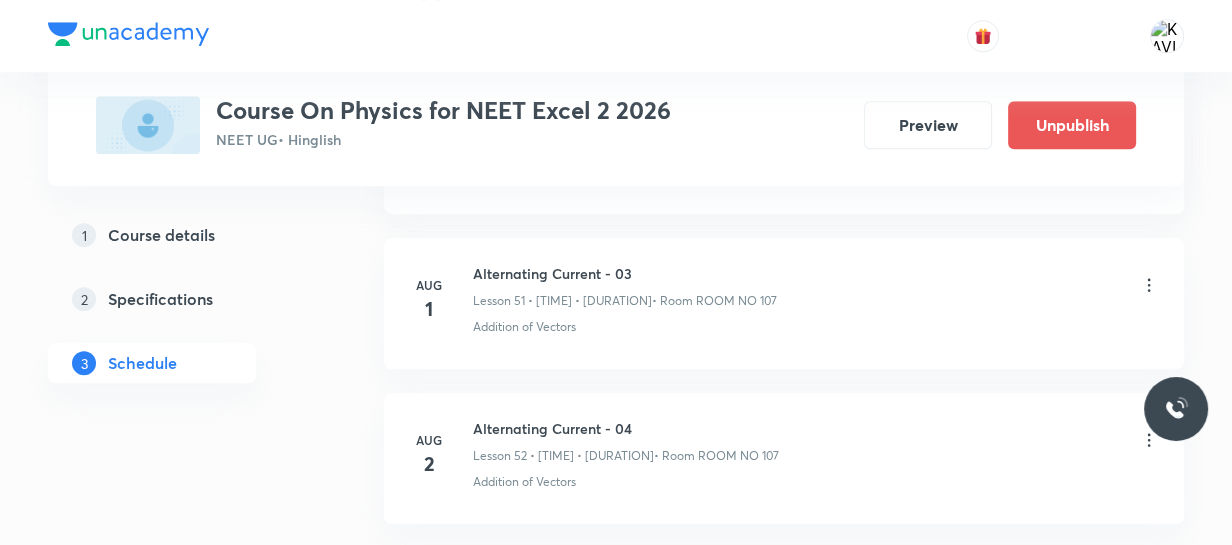 scroll, scrollTop: 8187, scrollLeft: 0, axis: vertical 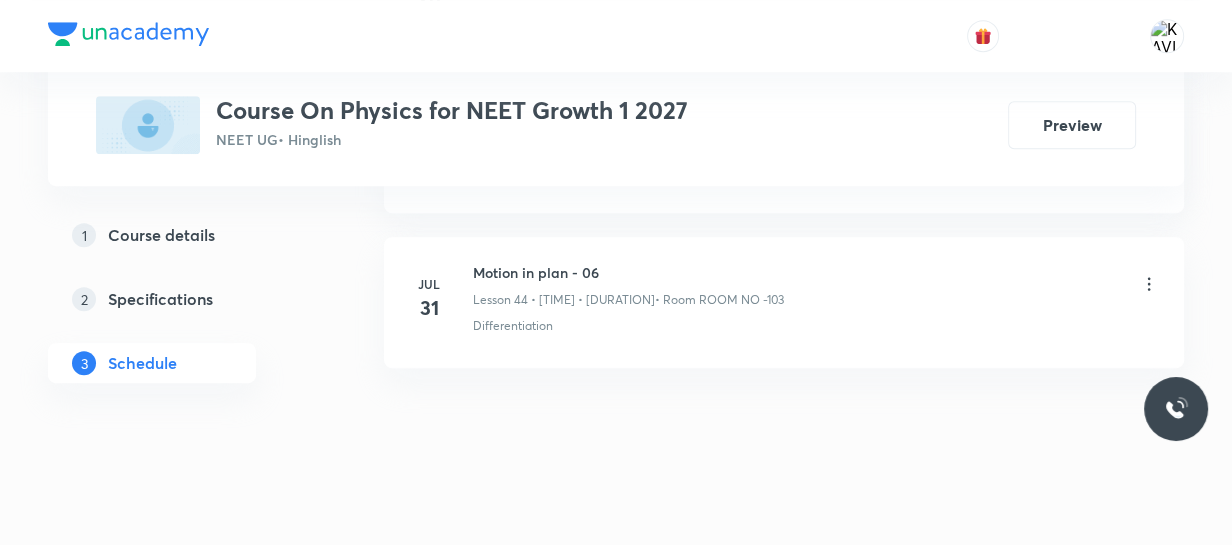 click on "Motion in plan - 06" at bounding box center (628, 272) 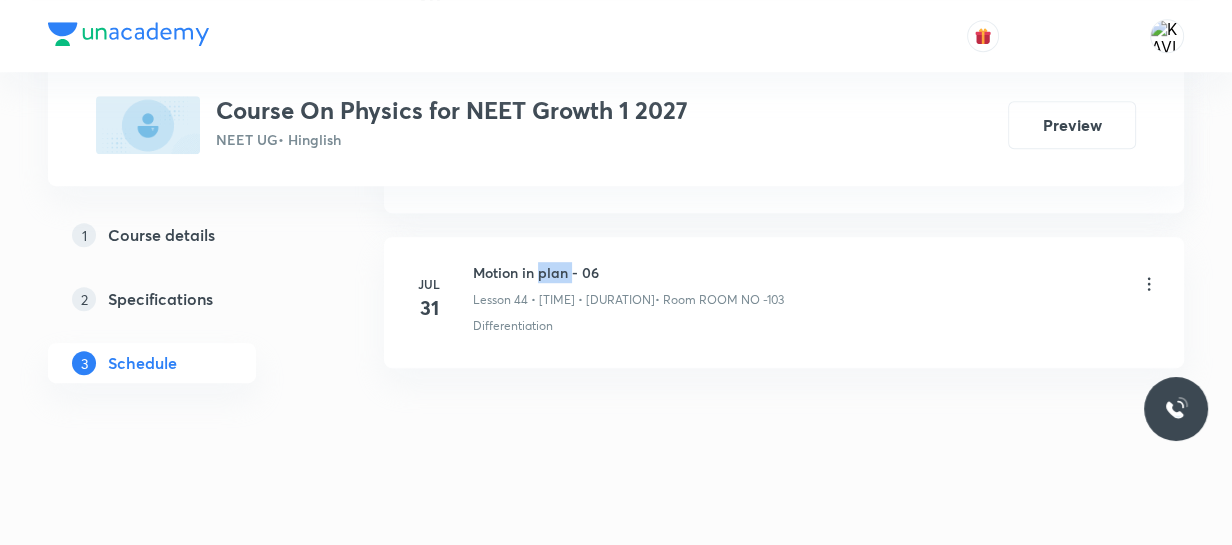 click on "Motion in plan - 06" at bounding box center [628, 272] 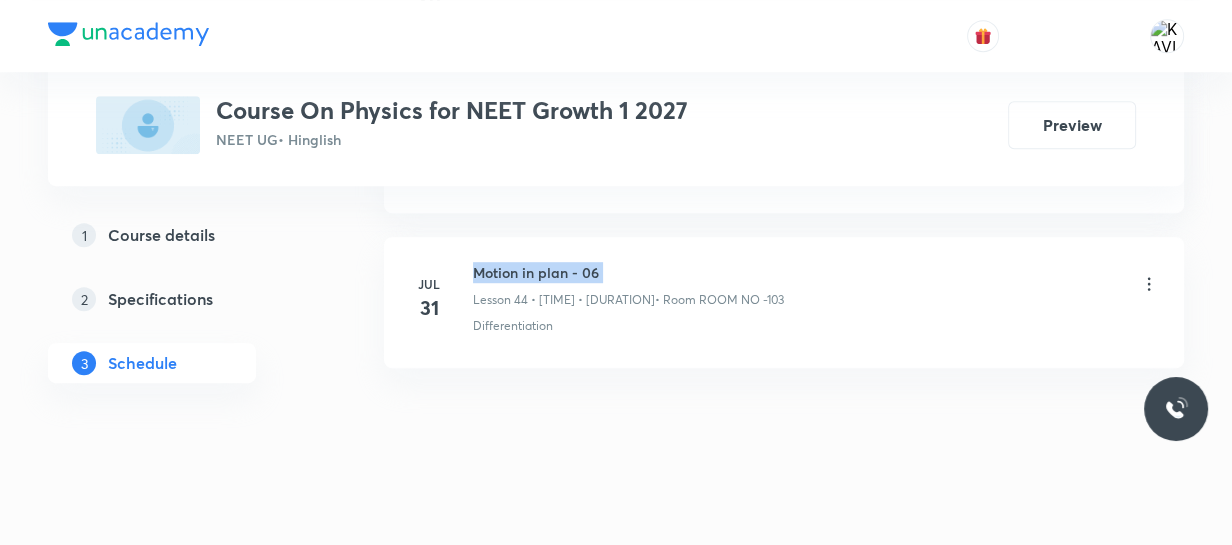 click on "Motion in plan - 06" at bounding box center (628, 272) 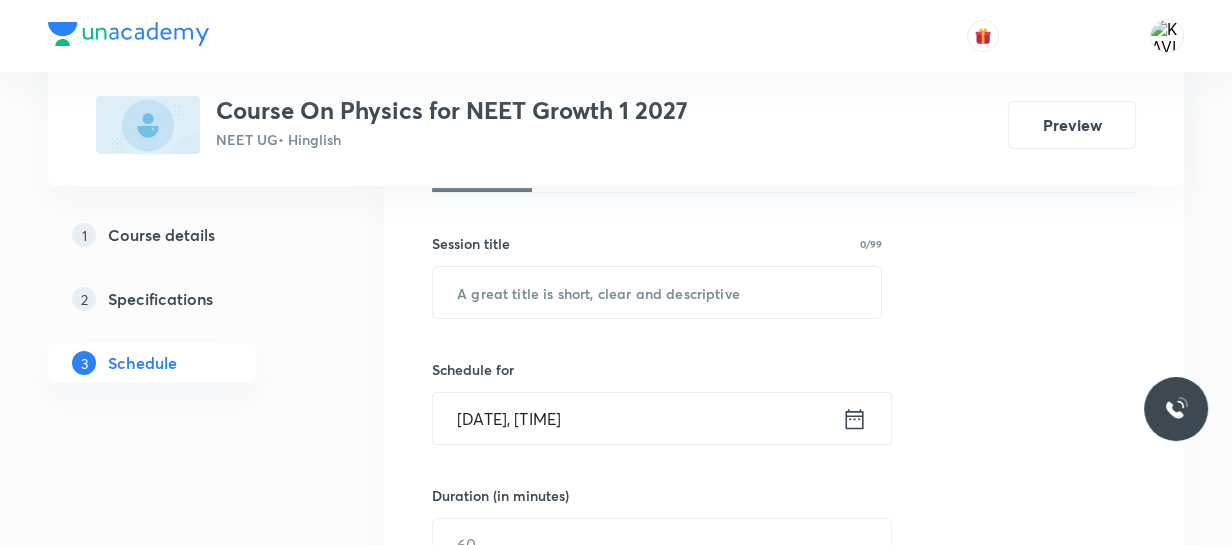 scroll, scrollTop: 329, scrollLeft: 0, axis: vertical 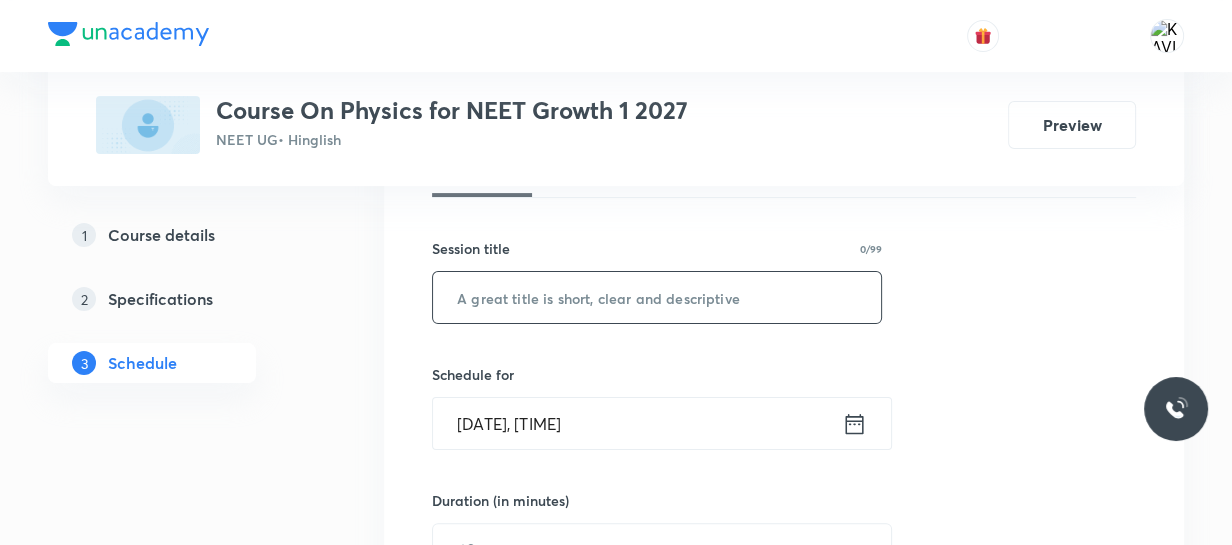 click at bounding box center [657, 297] 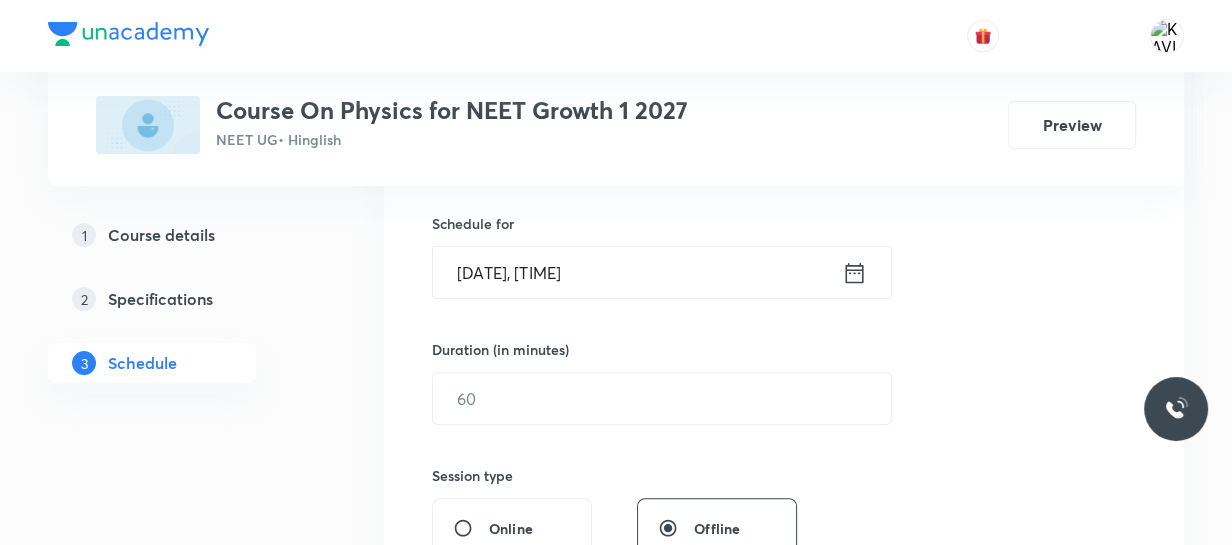 scroll, scrollTop: 481, scrollLeft: 0, axis: vertical 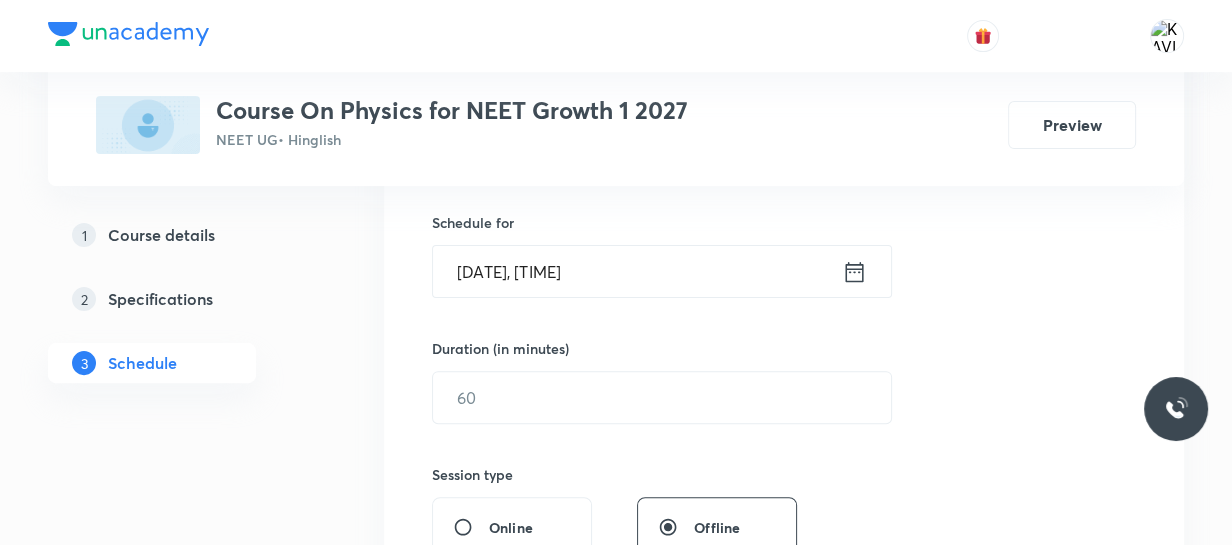type on "Motion in plan - 07" 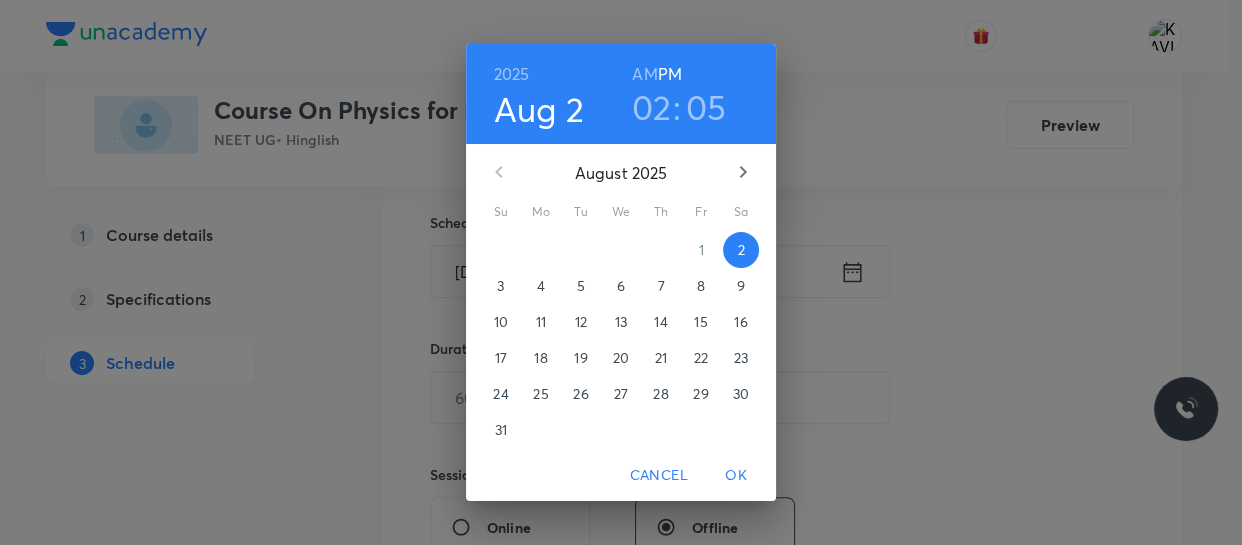 click on "02" at bounding box center (652, 107) 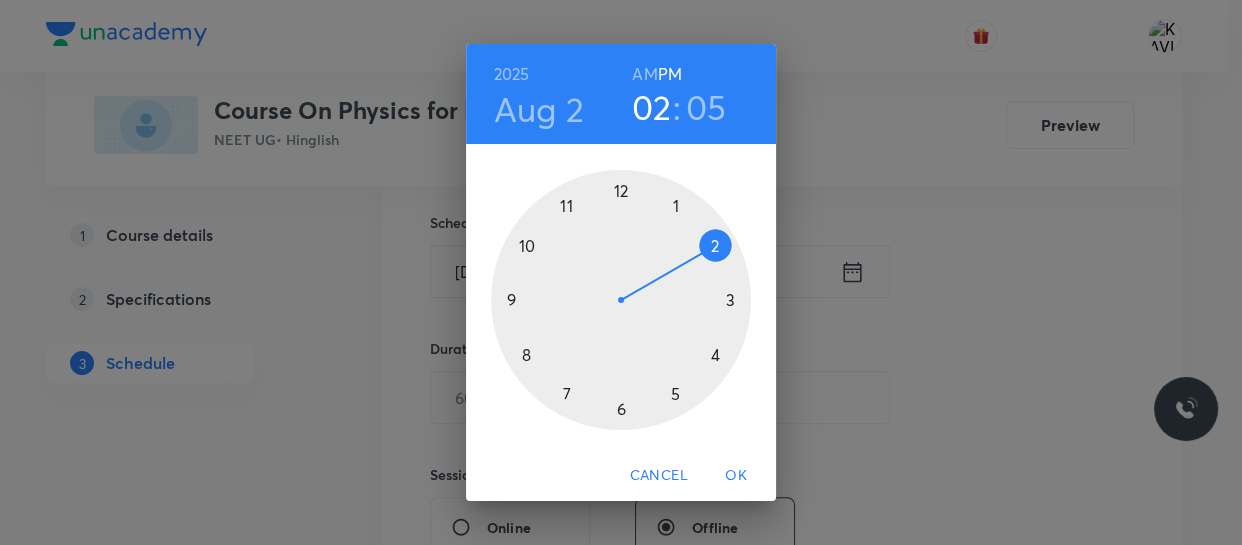 click at bounding box center [621, 300] 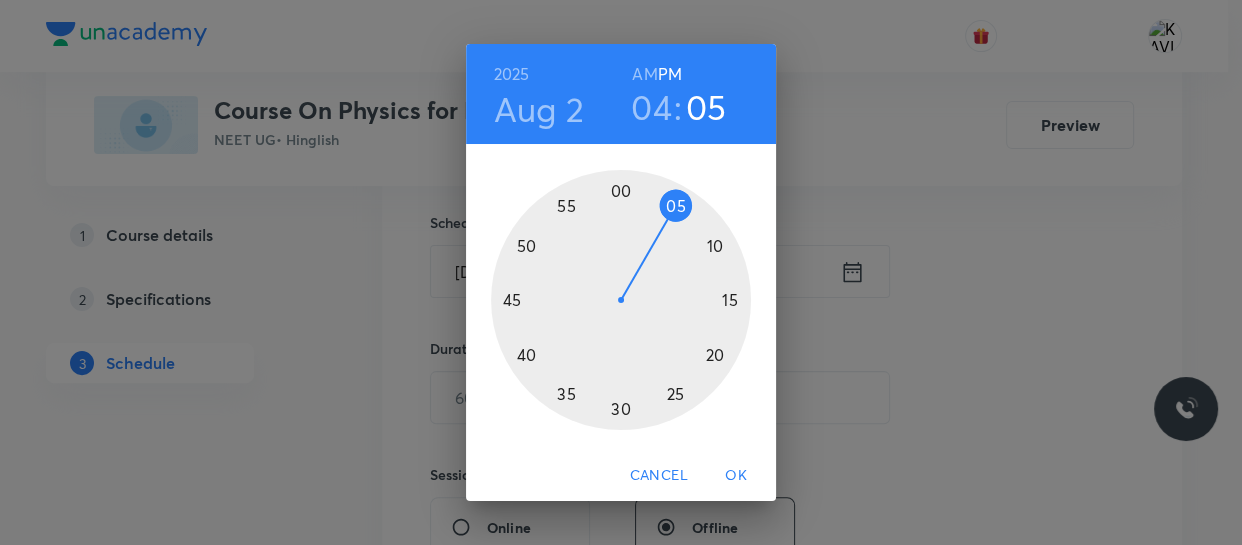 click at bounding box center (621, 300) 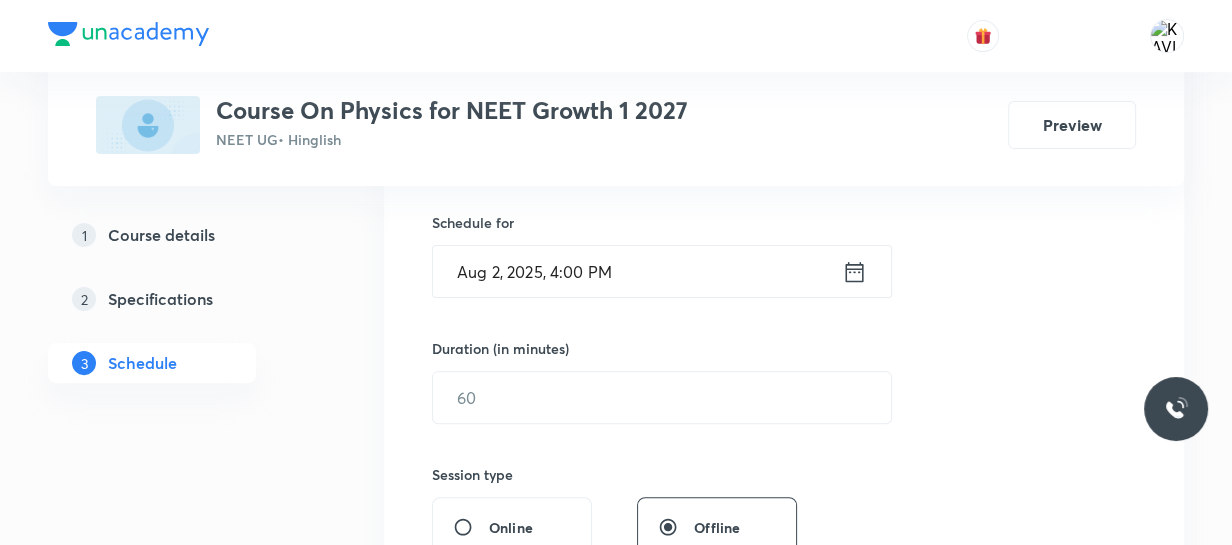 scroll, scrollTop: 590, scrollLeft: 0, axis: vertical 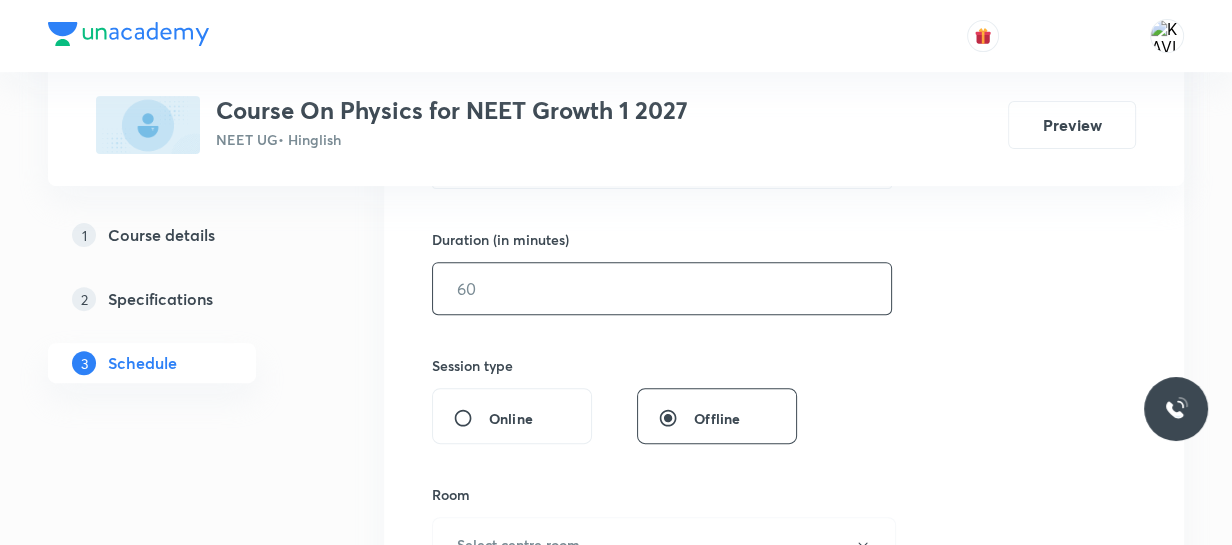 click at bounding box center [662, 288] 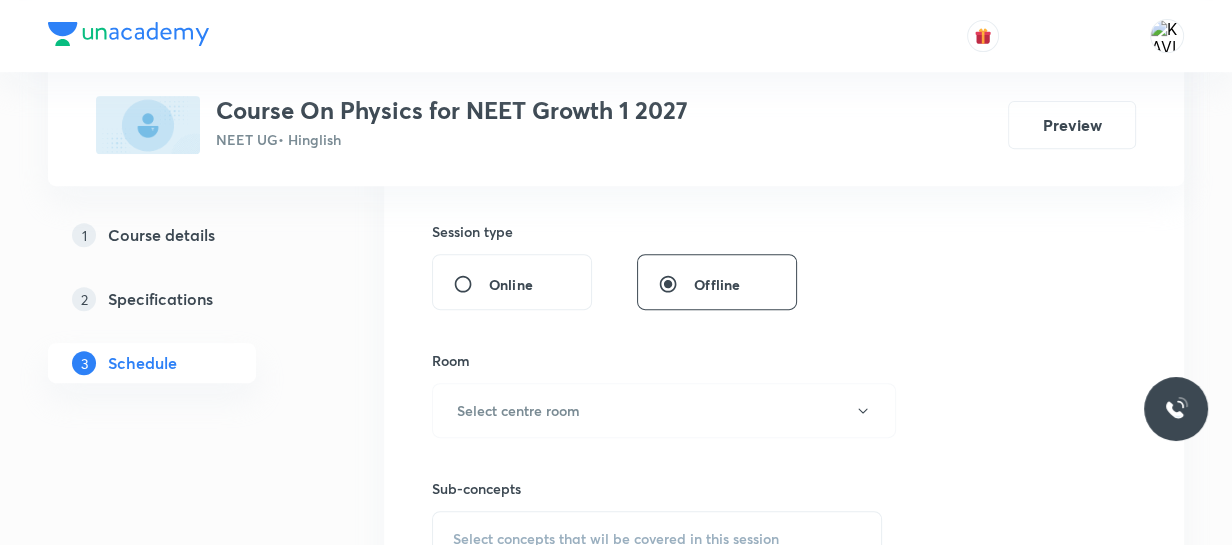 scroll, scrollTop: 727, scrollLeft: 0, axis: vertical 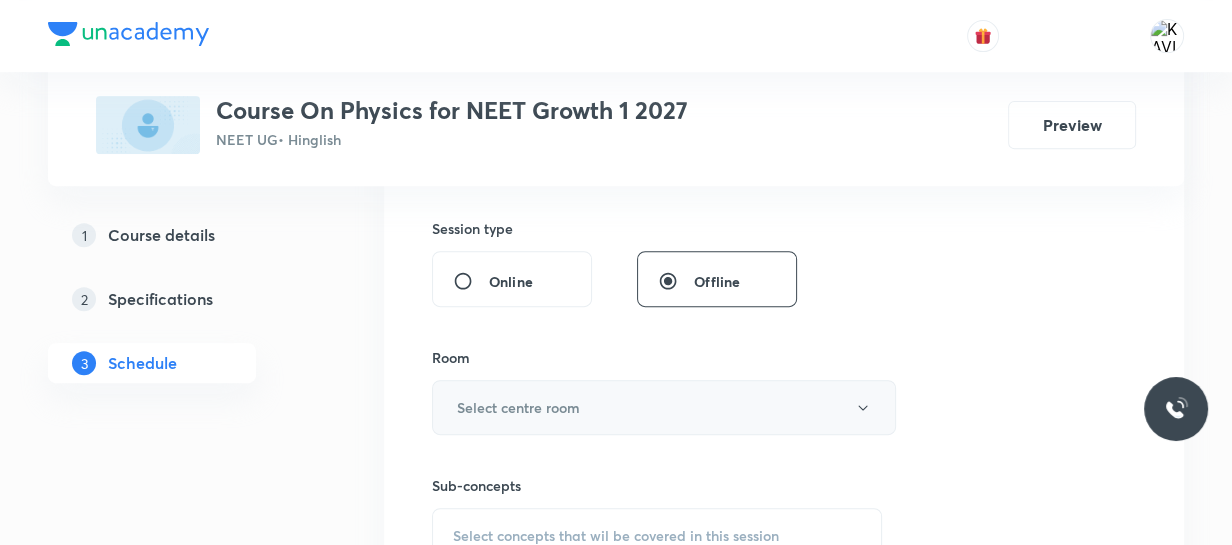 type on "90" 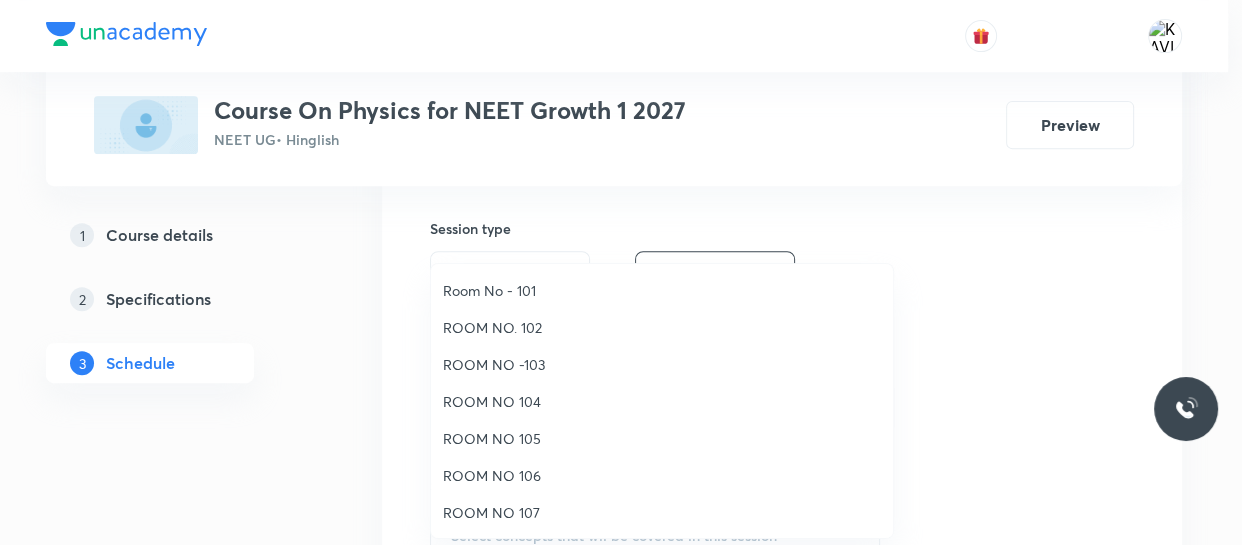 click on "ROOM NO -103" at bounding box center (662, 364) 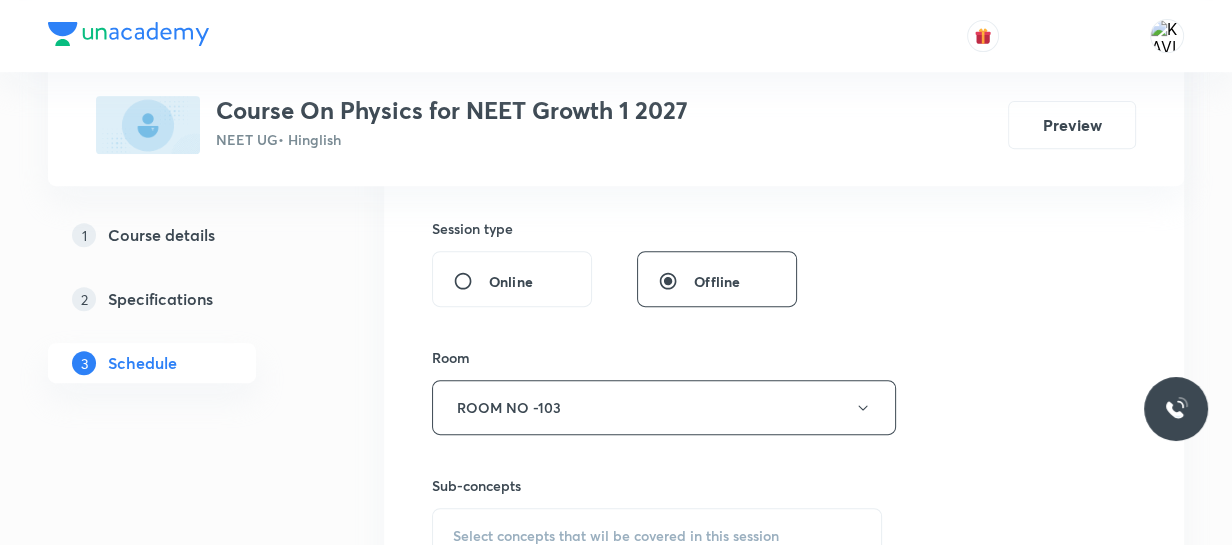 scroll, scrollTop: 953, scrollLeft: 0, axis: vertical 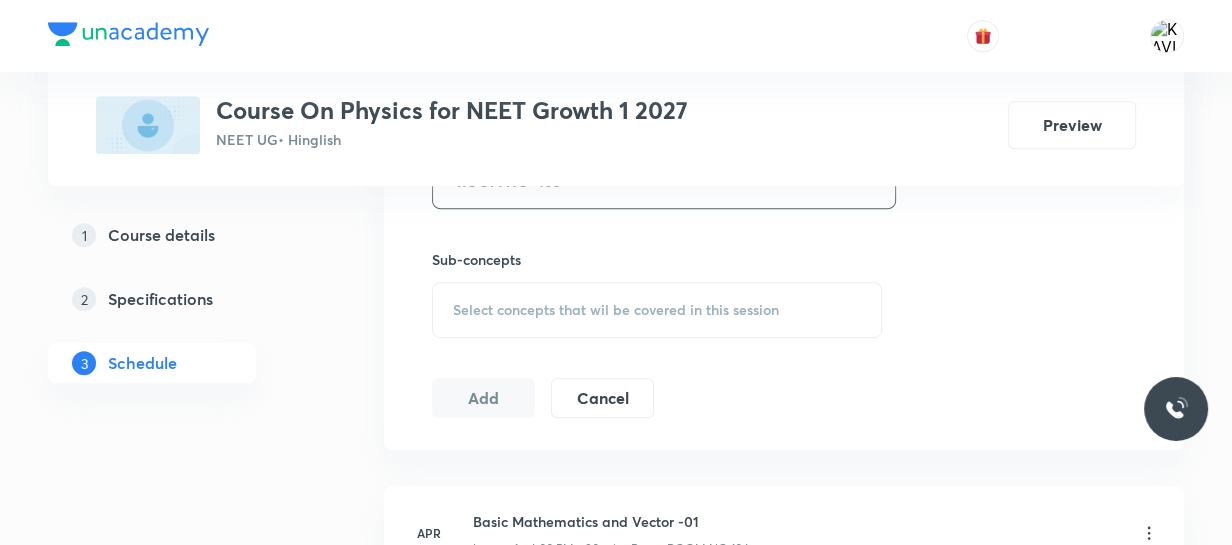click on "Select concepts that wil be covered in this session" at bounding box center (616, 310) 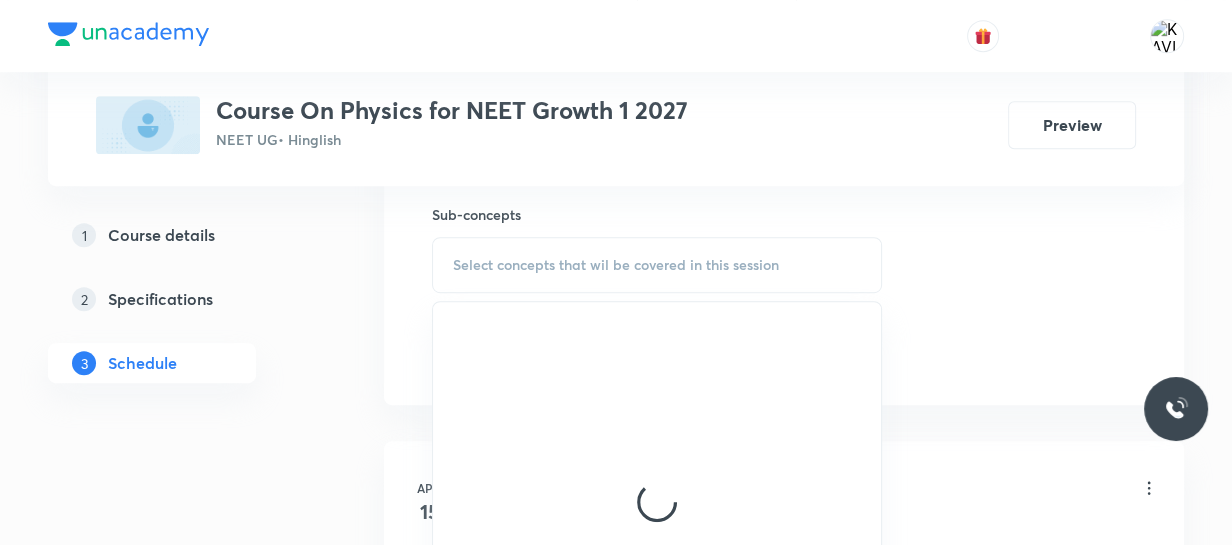 scroll, scrollTop: 997, scrollLeft: 0, axis: vertical 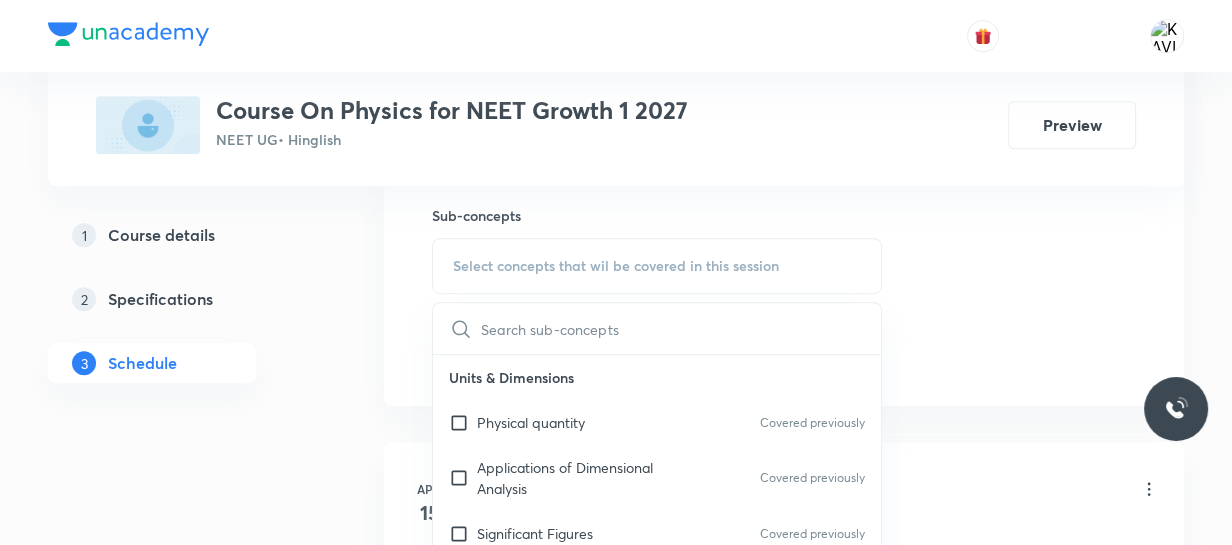 click at bounding box center [681, 328] 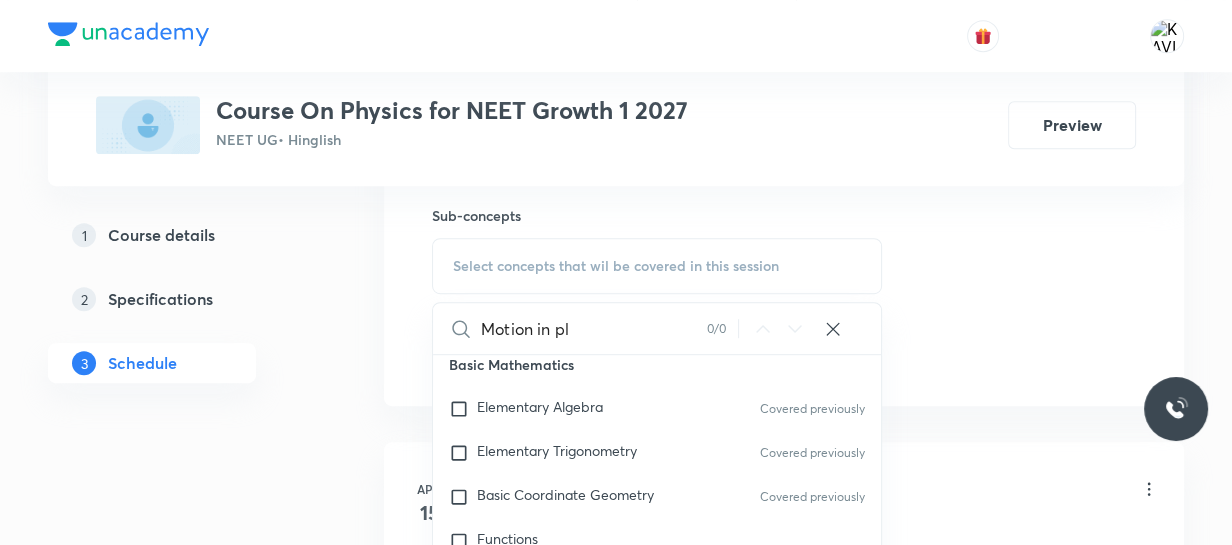 scroll, scrollTop: 1040, scrollLeft: 0, axis: vertical 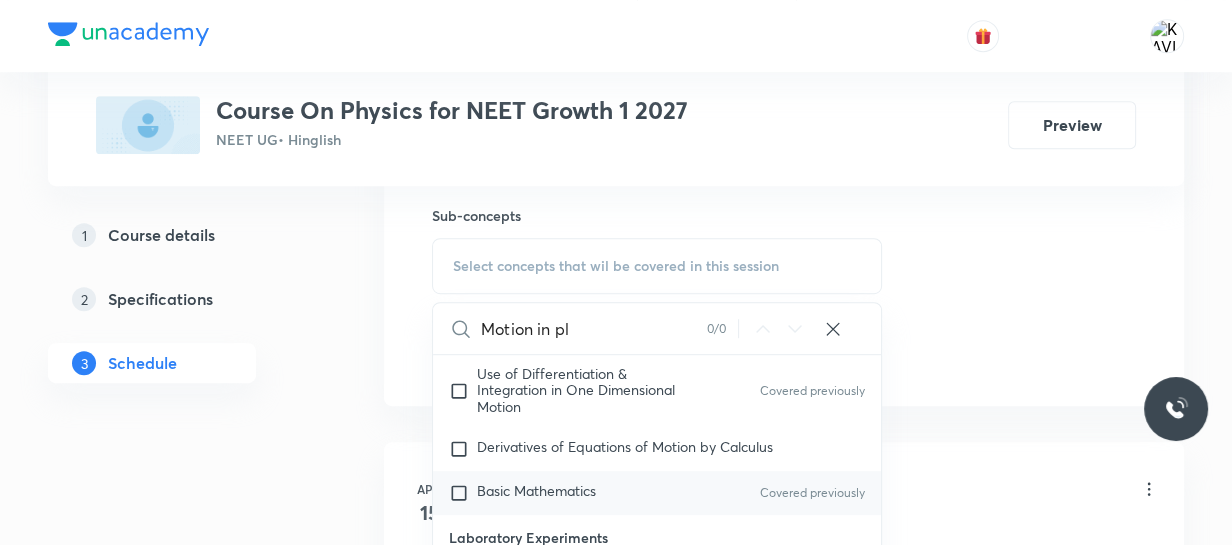 type on "Motion in pl" 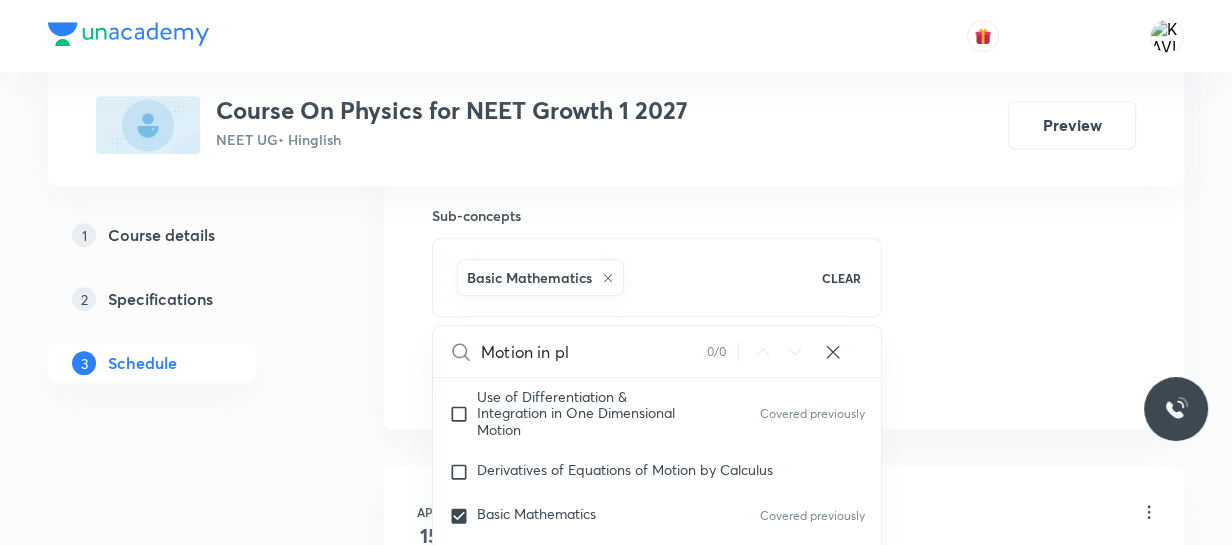 click on "Session  45 Live class Session title 19/99 Motion in plan - 07 ​ Schedule for Aug 2, 2025, 4:00 PM ​ Duration (in minutes) 90 ​   Session type Online Offline Room ROOM NO -103 Sub-concepts Basic Mathematics CLEAR Motion in pl 0 / 0 ​ Units & Dimensions Physical quantity Covered previously Applications of Dimensional Analysis Covered previously Significant Figures Covered previously Units of Physical Quantities Covered previously System of Units Covered previously Dimensions of Some Mathematical Functions Covered previously Unit and Dimension Covered previously Product of Two Vectors Covered previously Subtraction of Vectors Covered previously Cross Product Covered previously Least Count Analysis Errors of Measurement Covered previously Vernier Callipers Covered previously Screw Gauge Covered previously Zero Error Basic Mathematics Elementary Algebra Covered previously Elementary Trigonometry Covered previously Basic Coordinate Geometry Covered previously Functions Differentiation Covered previously" at bounding box center [784, -84] 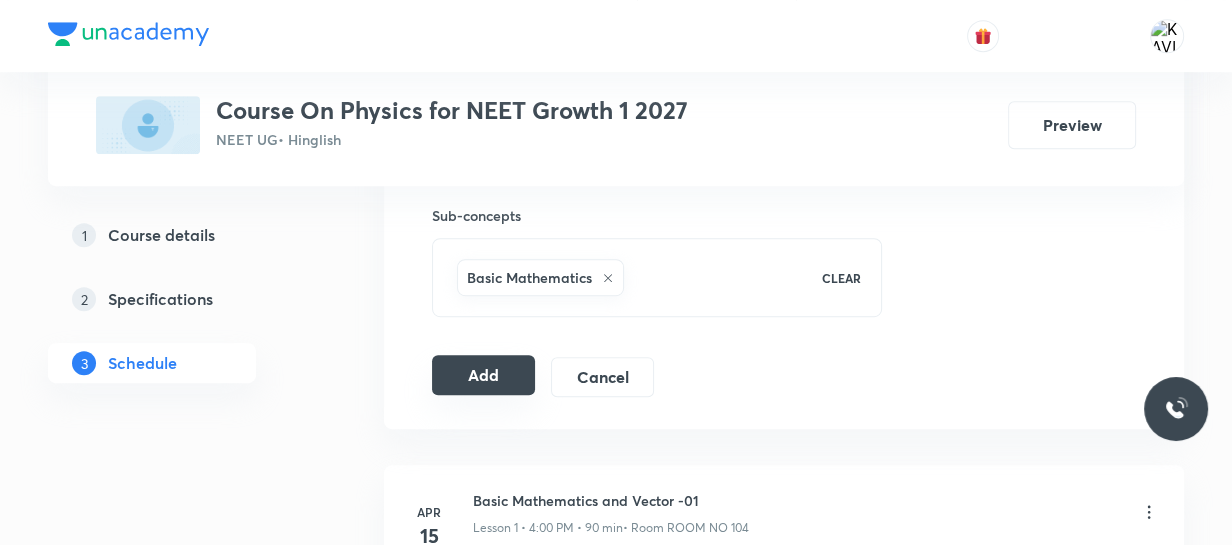click on "Add" at bounding box center [483, 375] 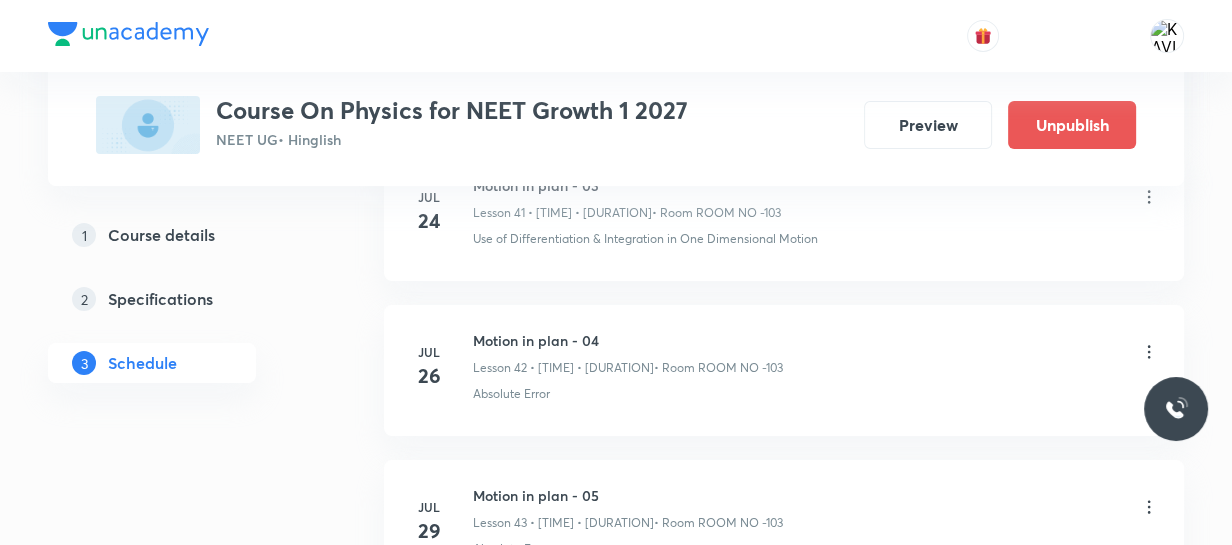 scroll, scrollTop: 7104, scrollLeft: 0, axis: vertical 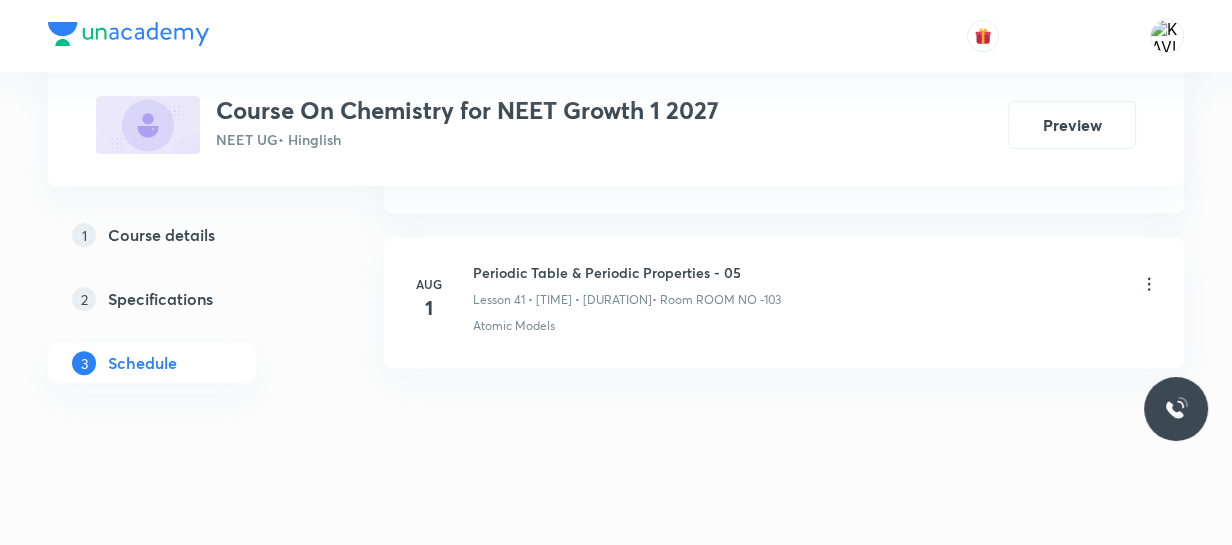 click on "Periodic Table & Periodic Properties - 05" at bounding box center [627, 272] 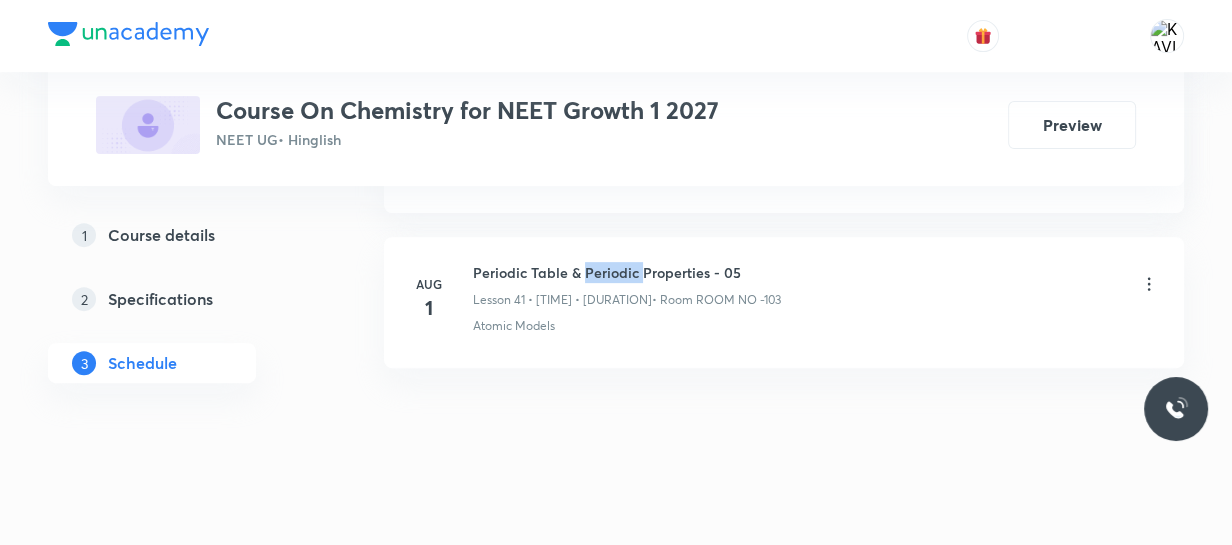 click on "Periodic Table & Periodic Properties - 05" at bounding box center [627, 272] 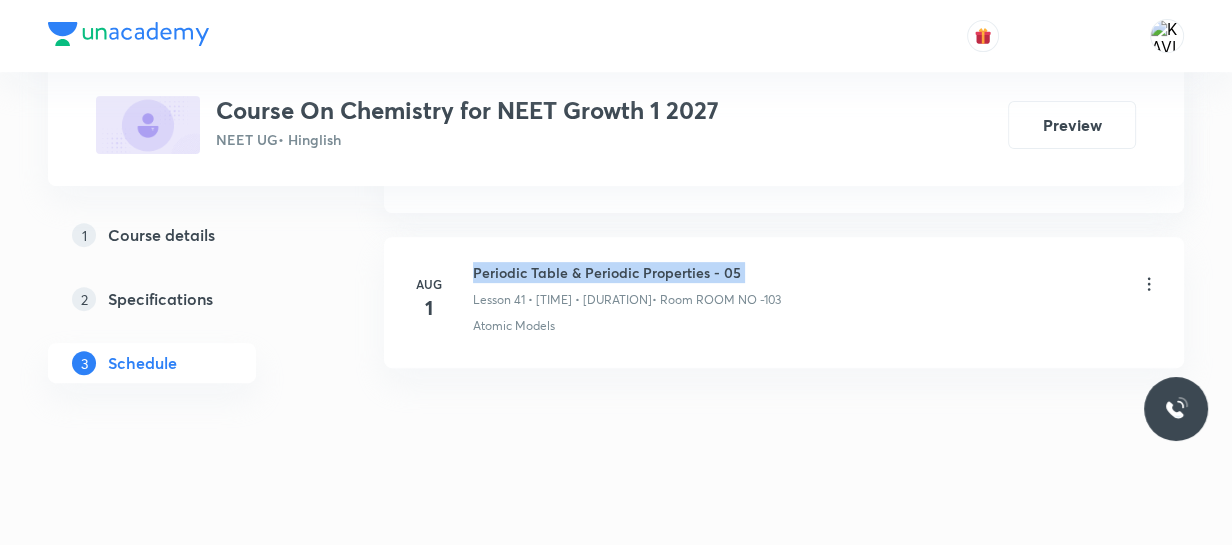 click on "Periodic Table & Periodic Properties - 05" at bounding box center [627, 272] 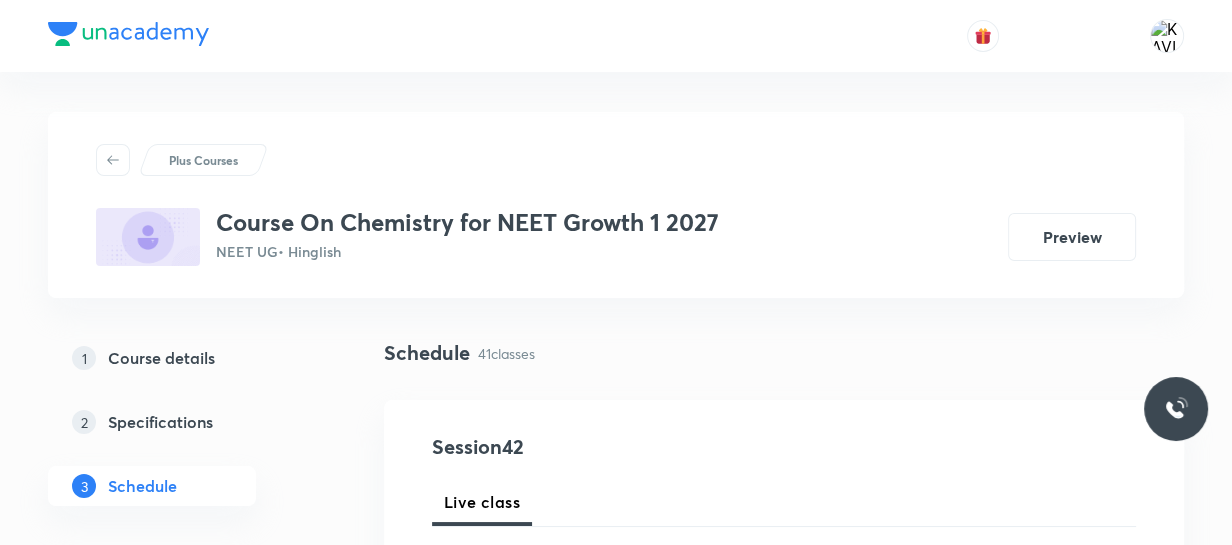 scroll, scrollTop: 236, scrollLeft: 0, axis: vertical 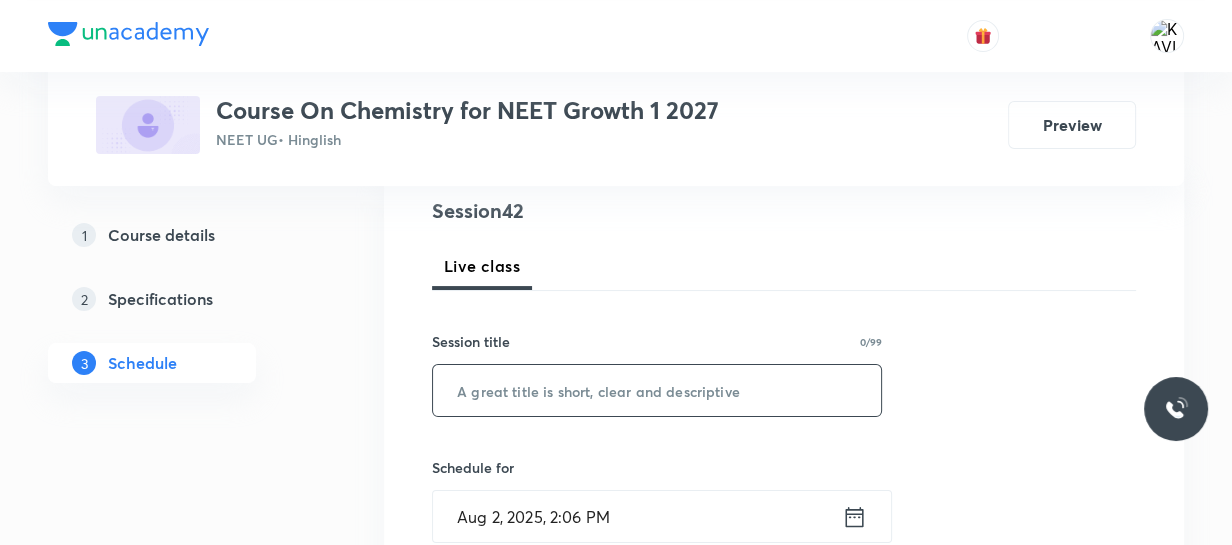 click at bounding box center (657, 390) 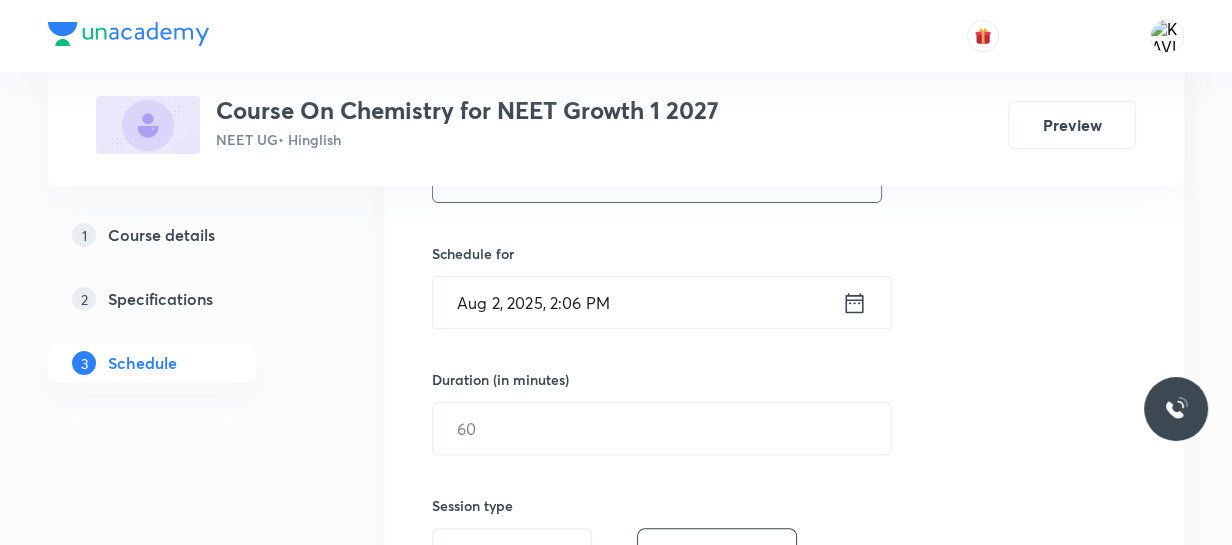 scroll, scrollTop: 453, scrollLeft: 0, axis: vertical 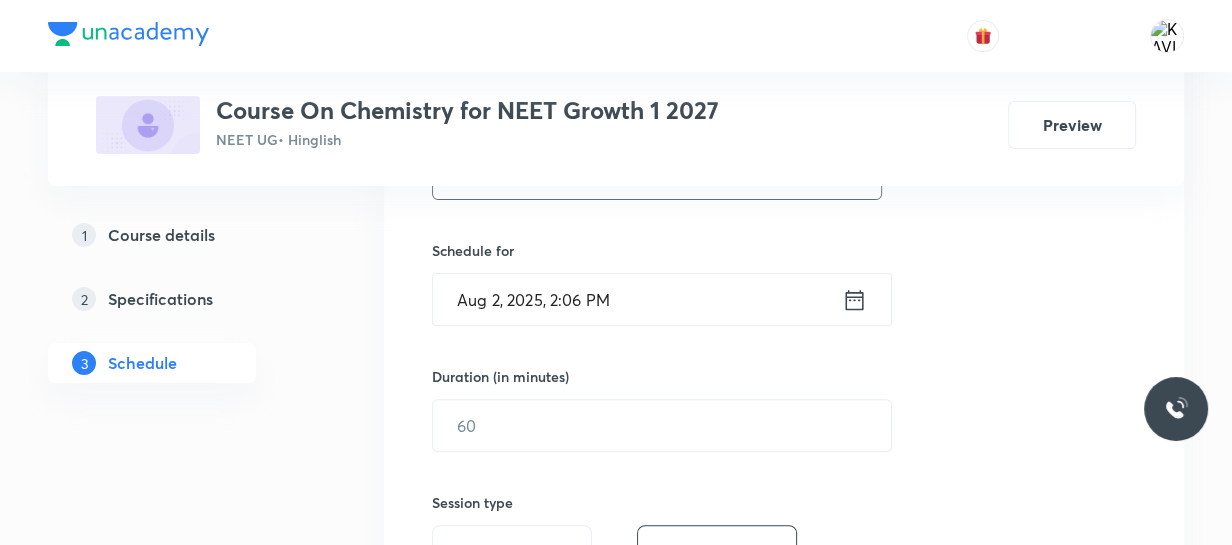 type on "Periodic Table & Periodic Properties - 06" 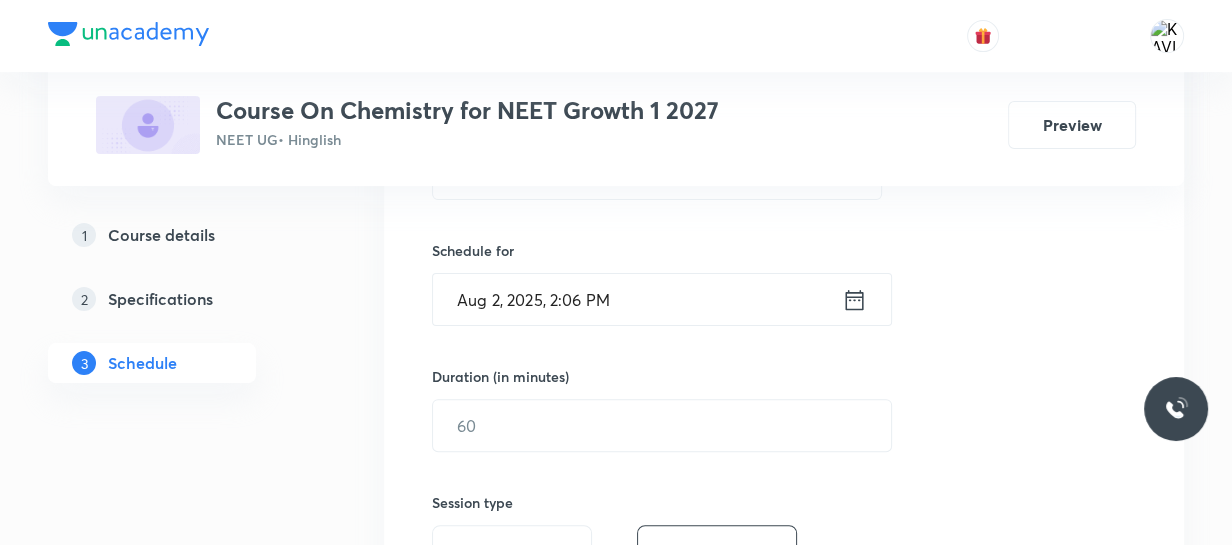 click 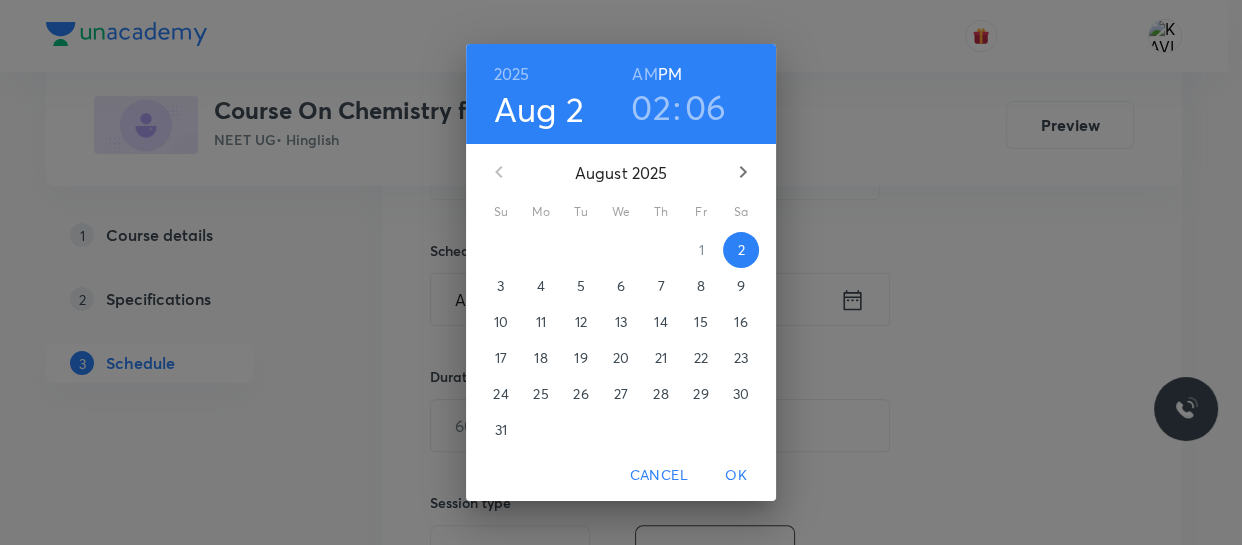click on "02" at bounding box center [651, 107] 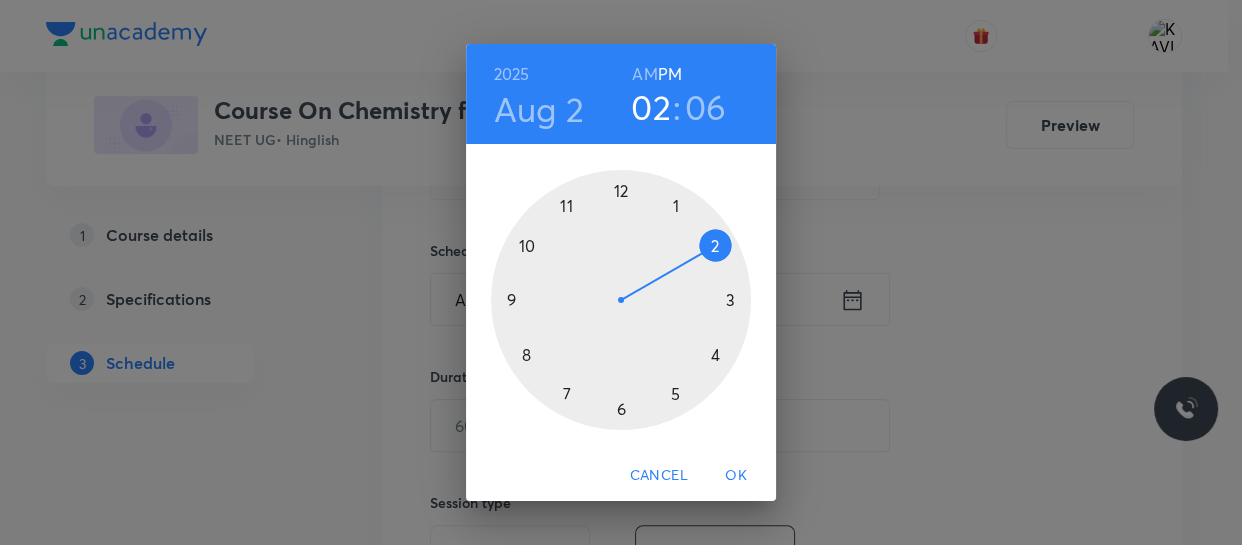 click at bounding box center [621, 300] 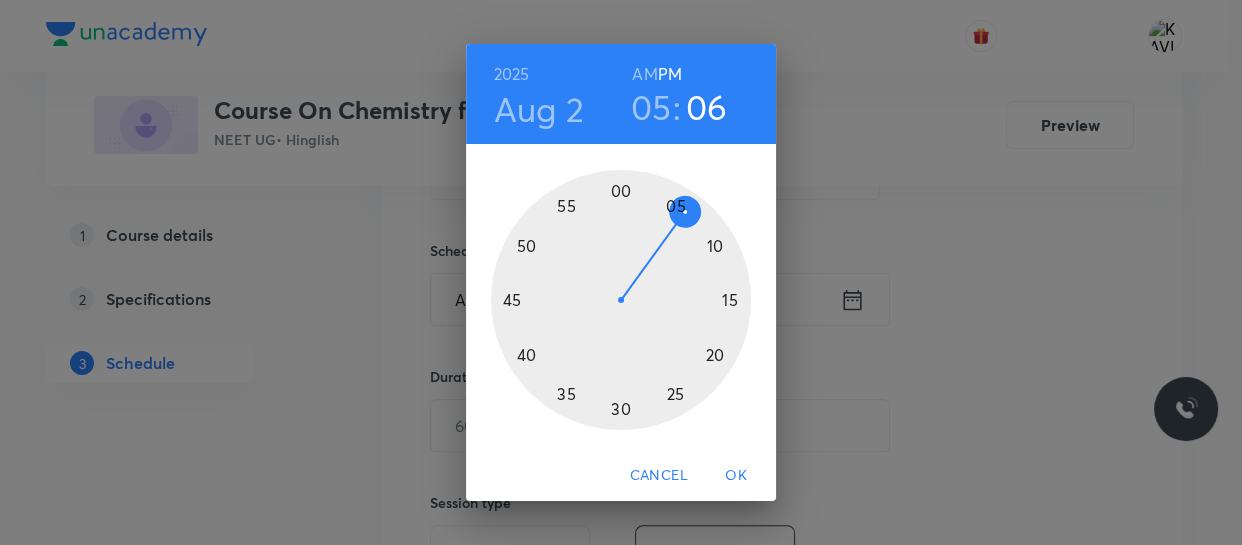 click at bounding box center (621, 300) 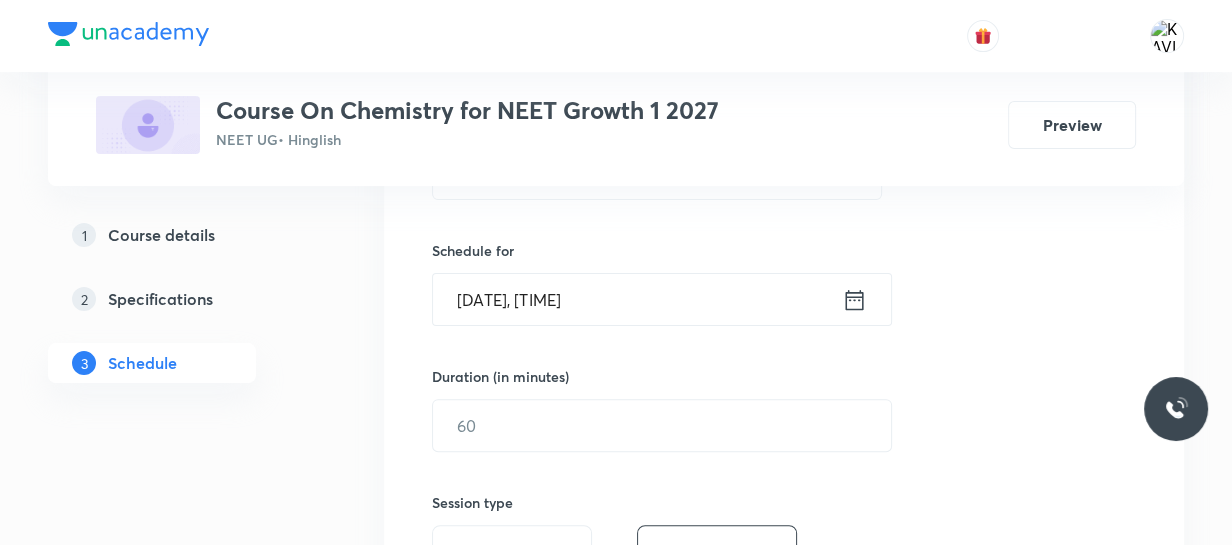 scroll, scrollTop: 563, scrollLeft: 0, axis: vertical 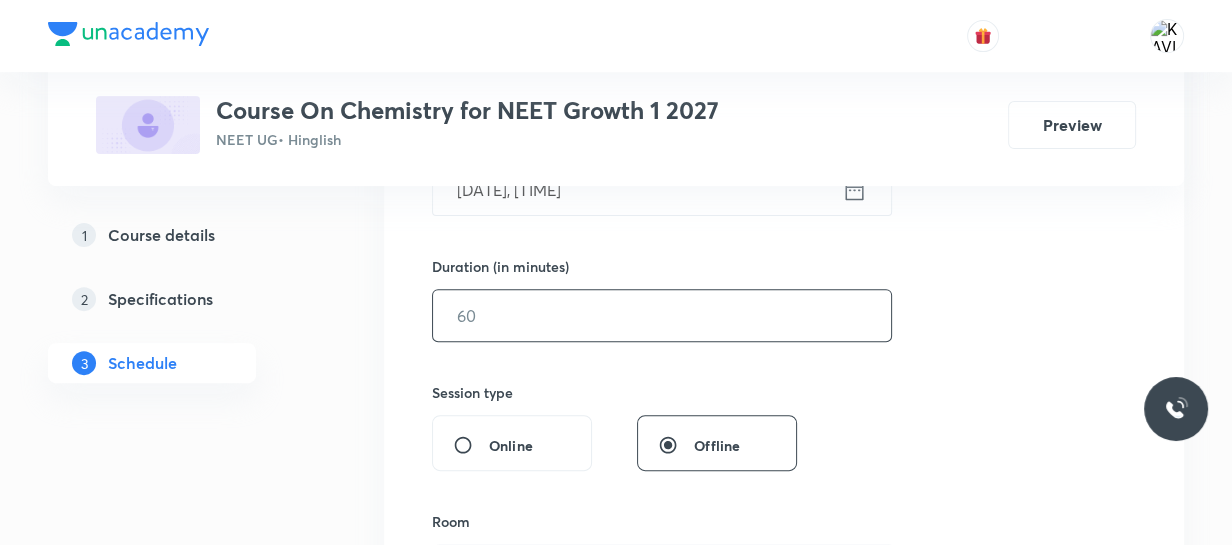 click at bounding box center (662, 315) 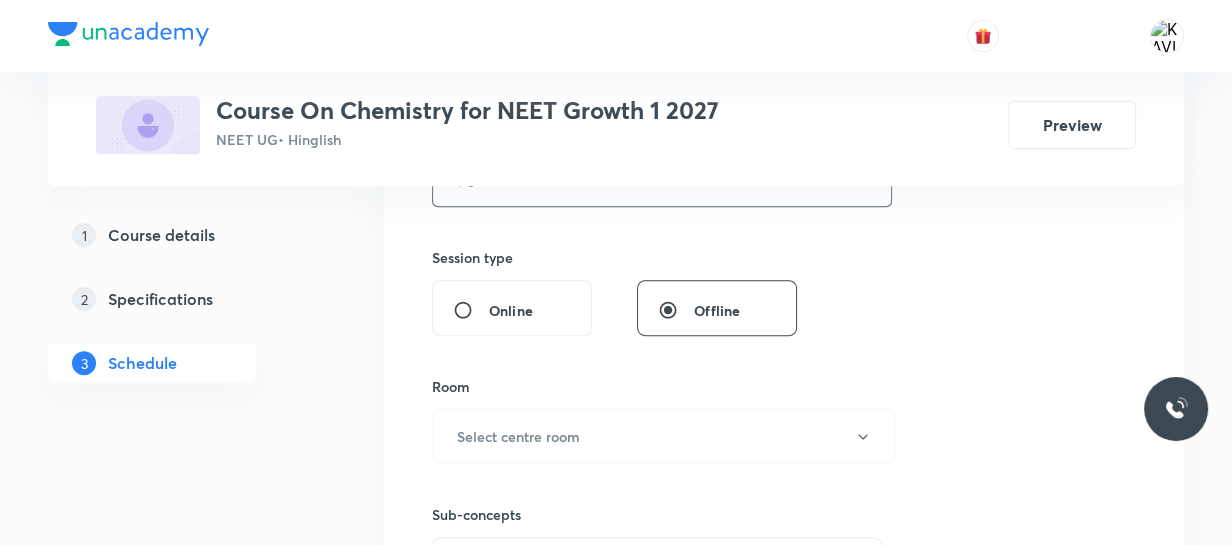 scroll, scrollTop: 701, scrollLeft: 0, axis: vertical 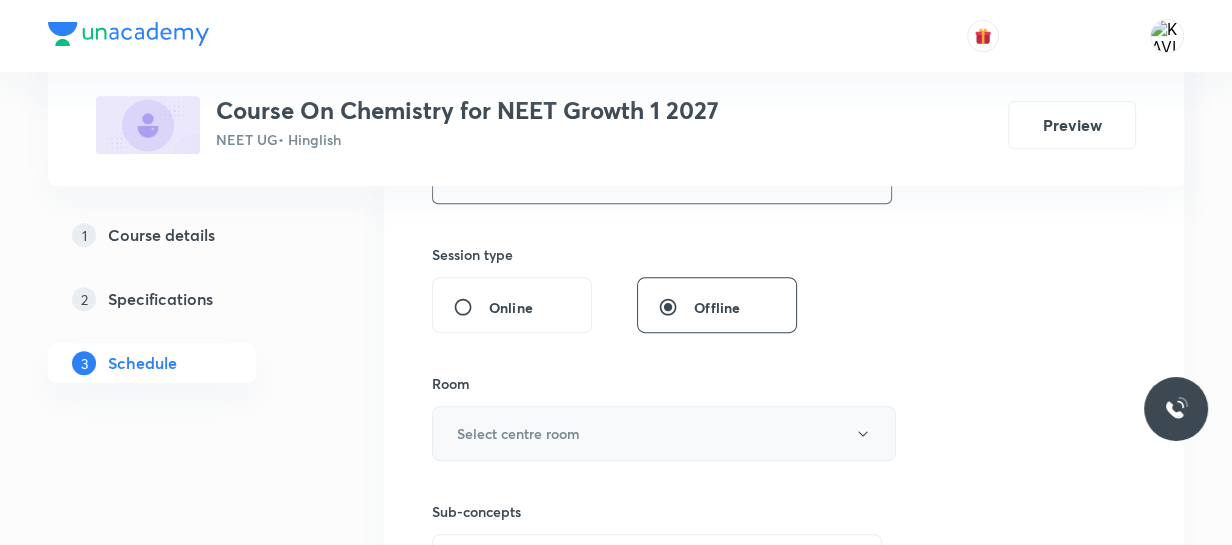 type on "90" 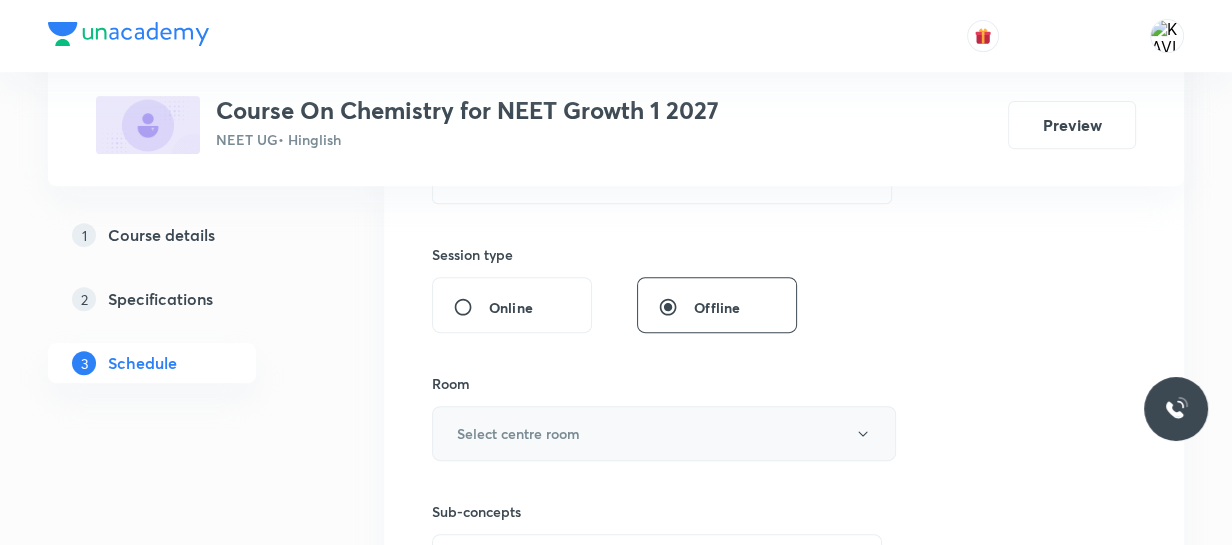 click on "Select centre room" at bounding box center (664, 433) 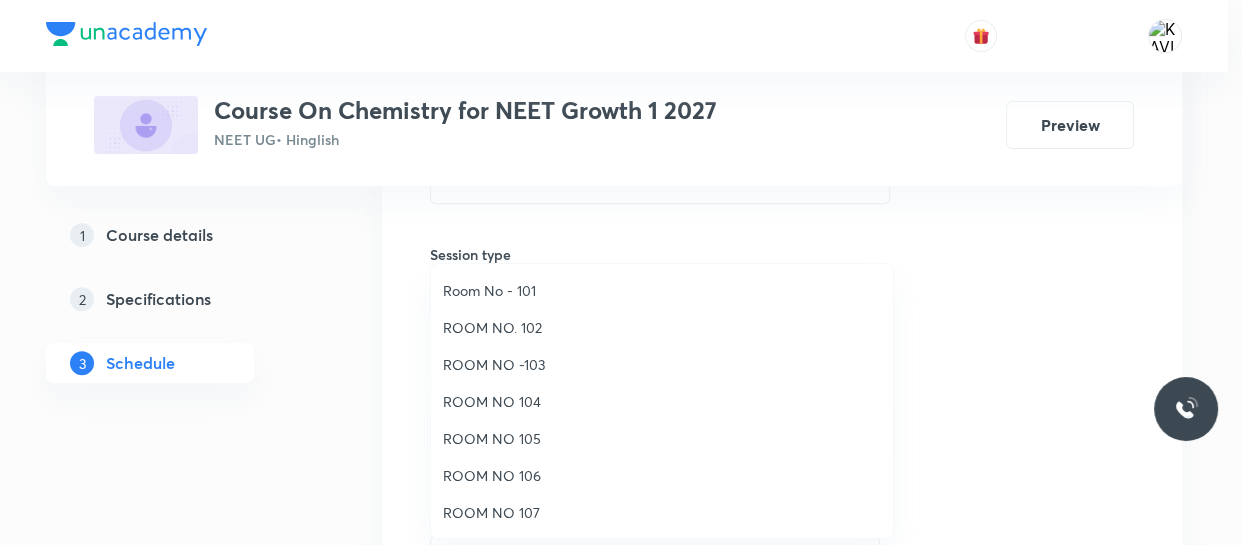 click on "ROOM NO -103" at bounding box center [662, 364] 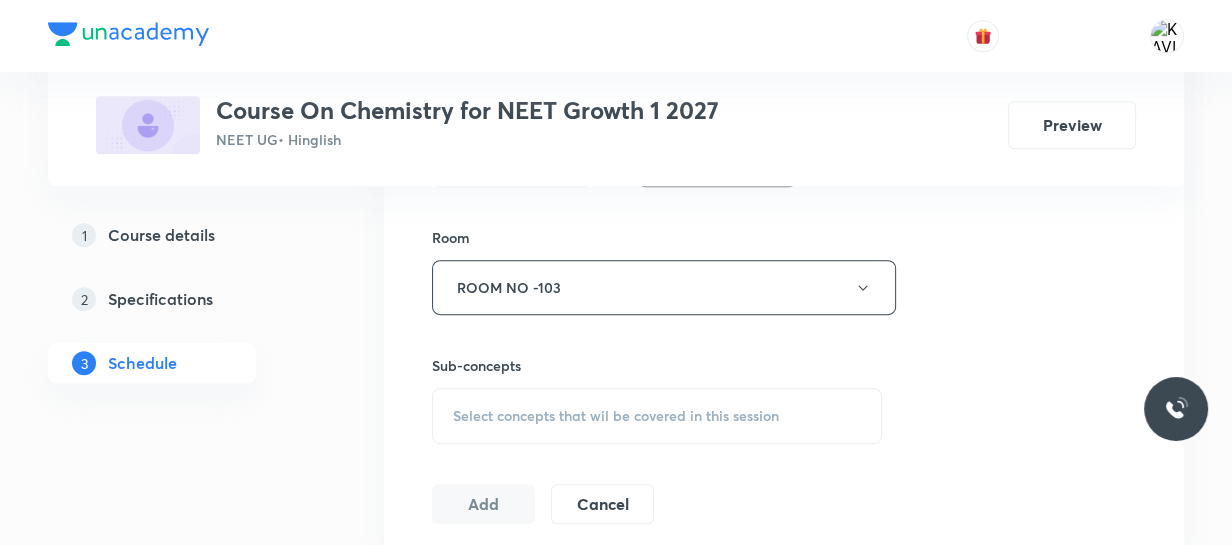 scroll, scrollTop: 850, scrollLeft: 0, axis: vertical 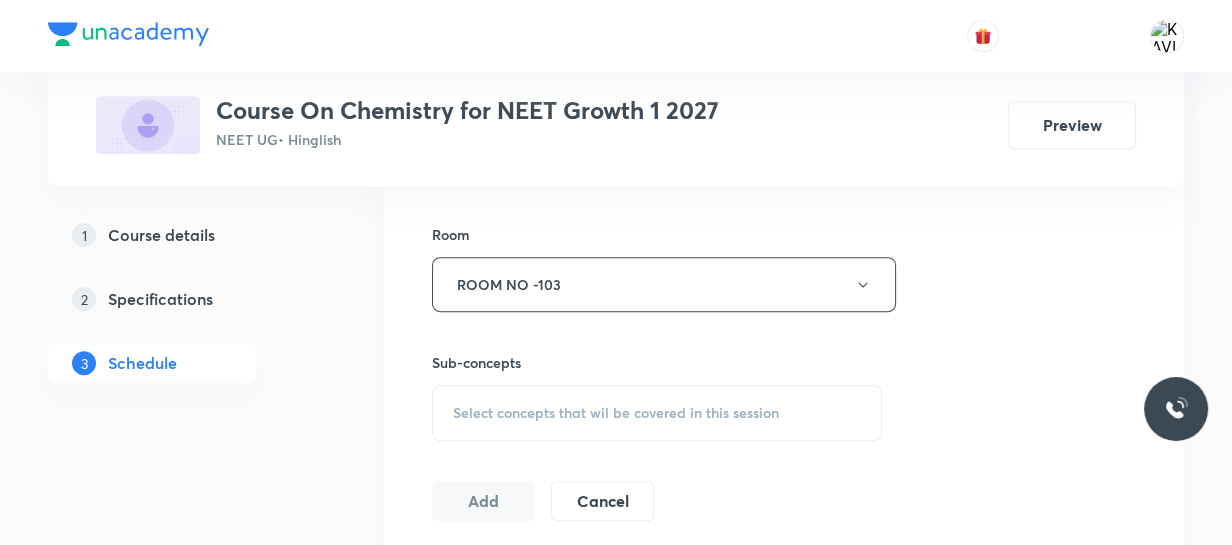 click on "Select concepts that wil be covered in this session" at bounding box center [616, 413] 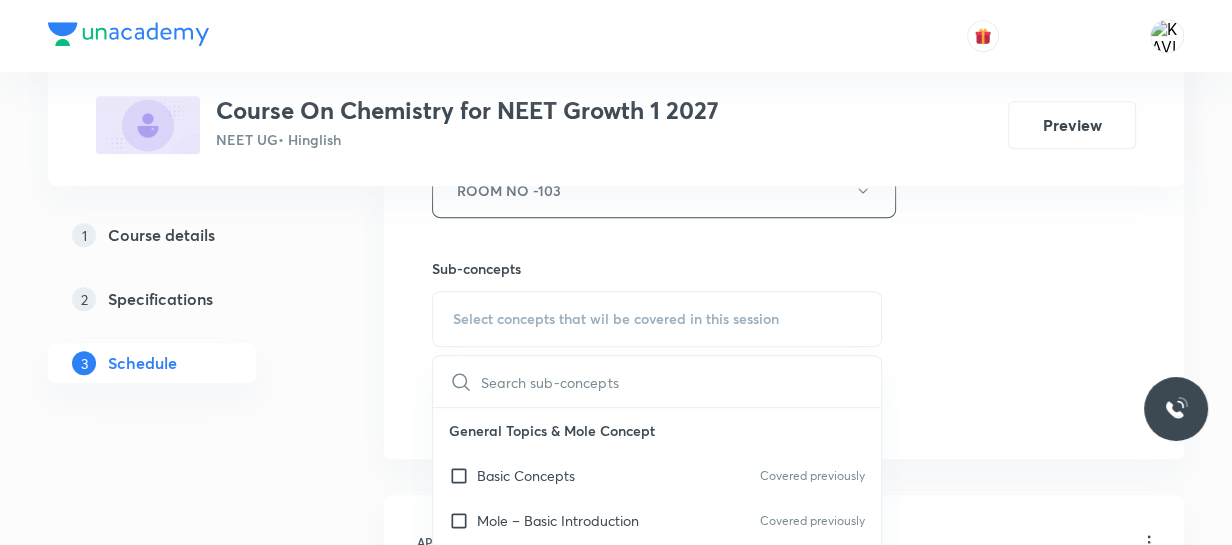 scroll, scrollTop: 1058, scrollLeft: 0, axis: vertical 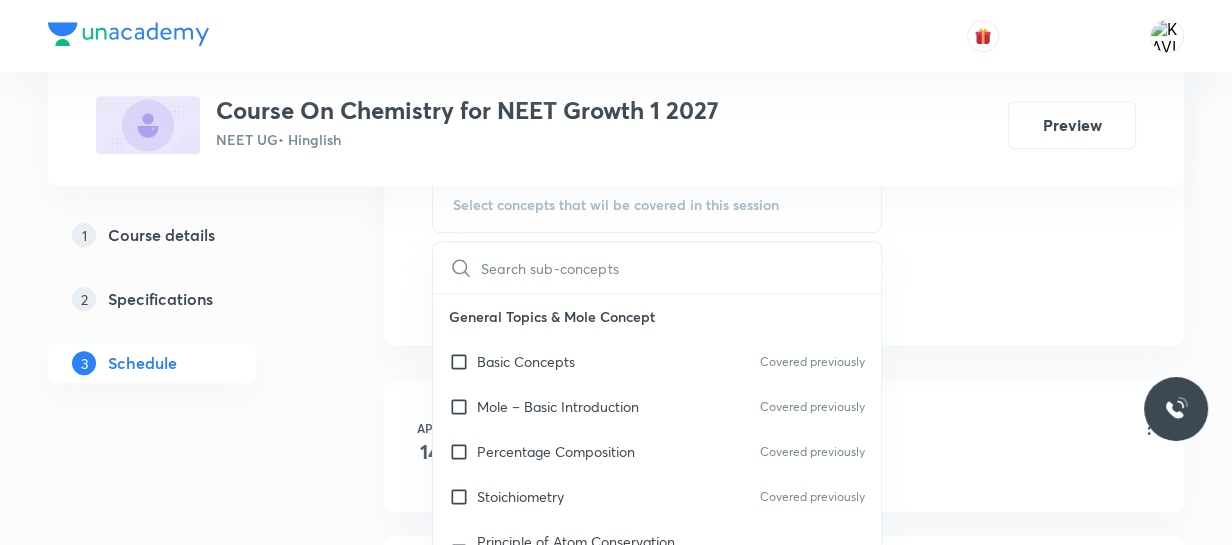 click at bounding box center (681, 267) 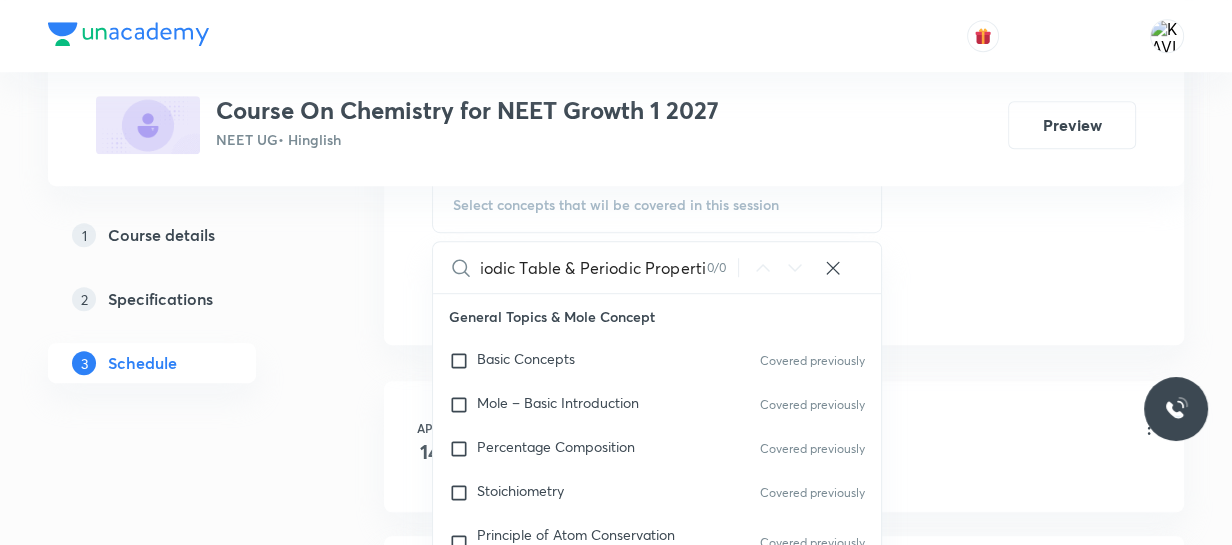 scroll, scrollTop: 0, scrollLeft: 26, axis: horizontal 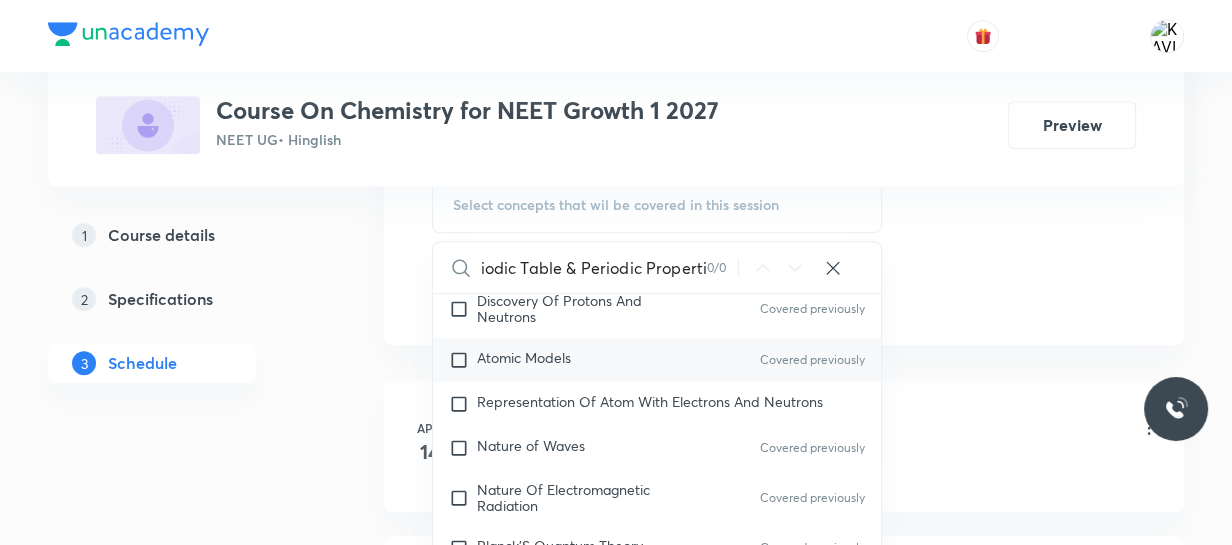type on "Periodic Table & Periodic Properti" 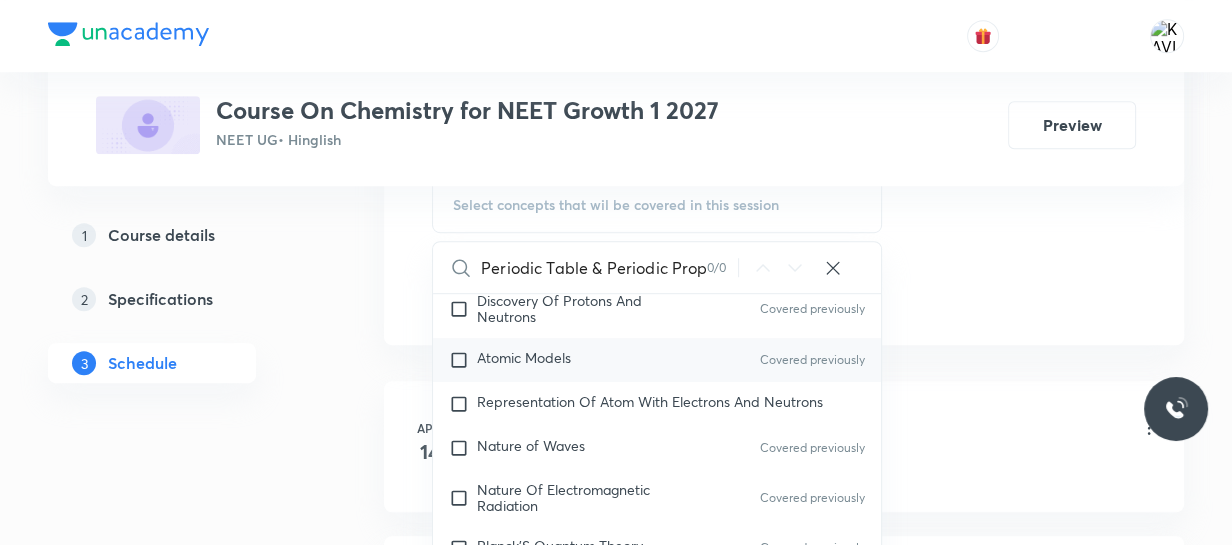 click on "Atomic Models Covered previously" at bounding box center (657, 360) 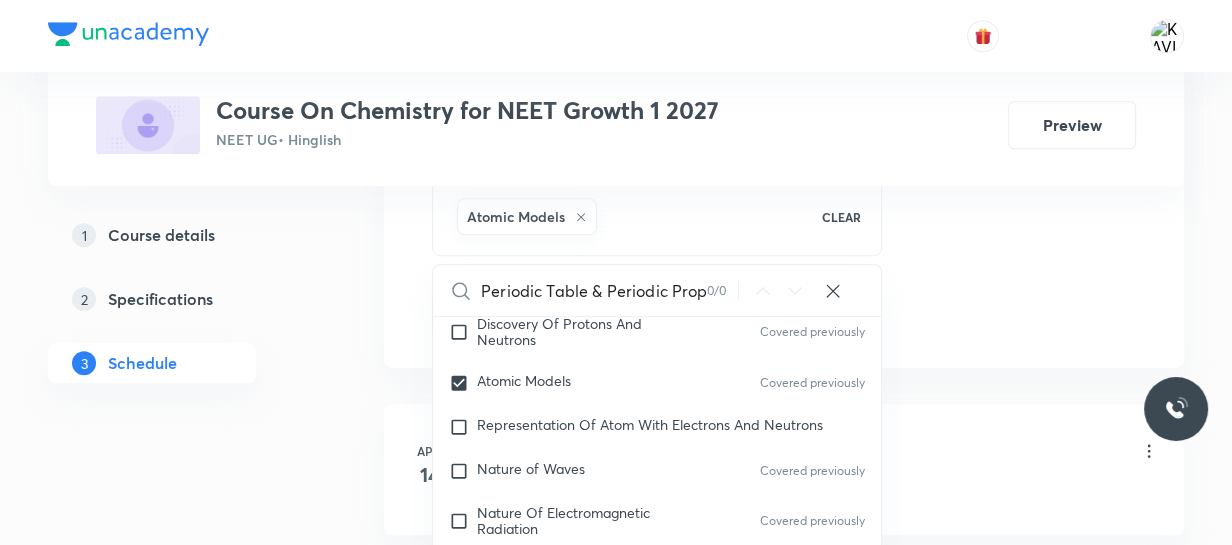 click on "Session  42 Live class Session title 41/99 Periodic Table & Periodic Properties - 06 ​ Schedule for Aug 2, 2025, 5:40 PM ​ Duration (in minutes) 90 ​   Session type Online Offline Room ROOM NO -103 Sub-concepts Atomic Models CLEAR Periodic Table & Periodic Properti 0 / 0 ​ General Topics & Mole Concept Basic Concepts Covered previously Mole – Basic Introduction Covered previously Percentage Composition Covered previously Stoichiometry Covered previously Principle of Atom Conservation (POAC) Covered previously Relation between Stoichiometric Quantities Covered previously Application of Mole Concept: Gravimetric Analysis Electronic Configuration Of Atoms (Hund's rule) Covered previously  Quantum Numbers (Magnetic Quantum no.) Covered previously Quantum Numbers(Pauli's Exclusion law) Covered previously Mean Molar Mass or Molecular Mass Covered previously Variation of Conductivity with Concentration Covered previously Mechanism of Corrosion Covered previously Atomic Structure Discovery Of Electron Wave" at bounding box center (784, -145) 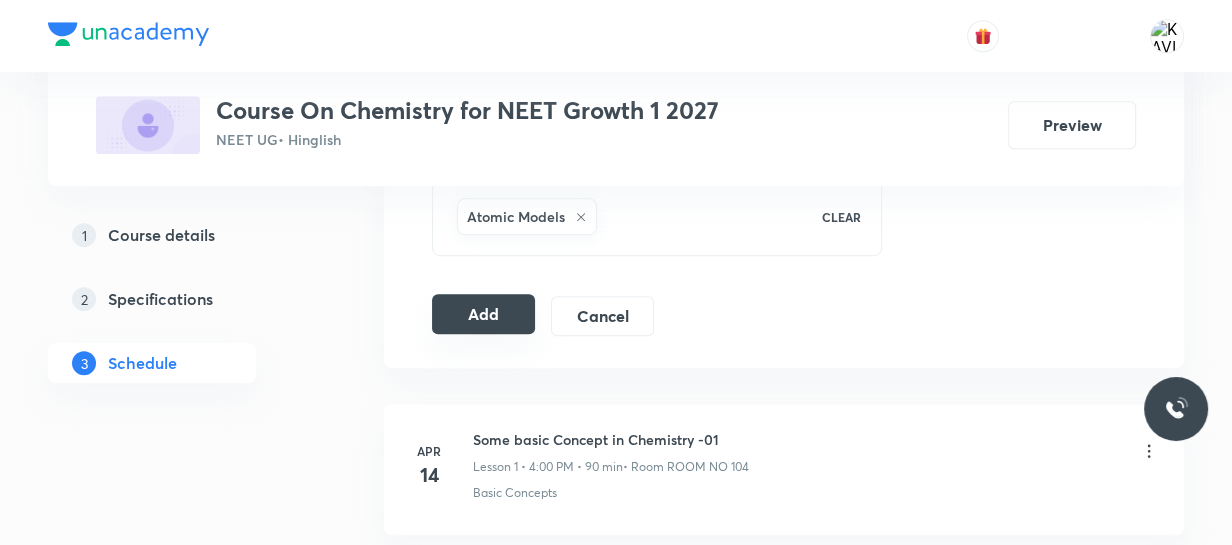 click on "Add" at bounding box center (483, 314) 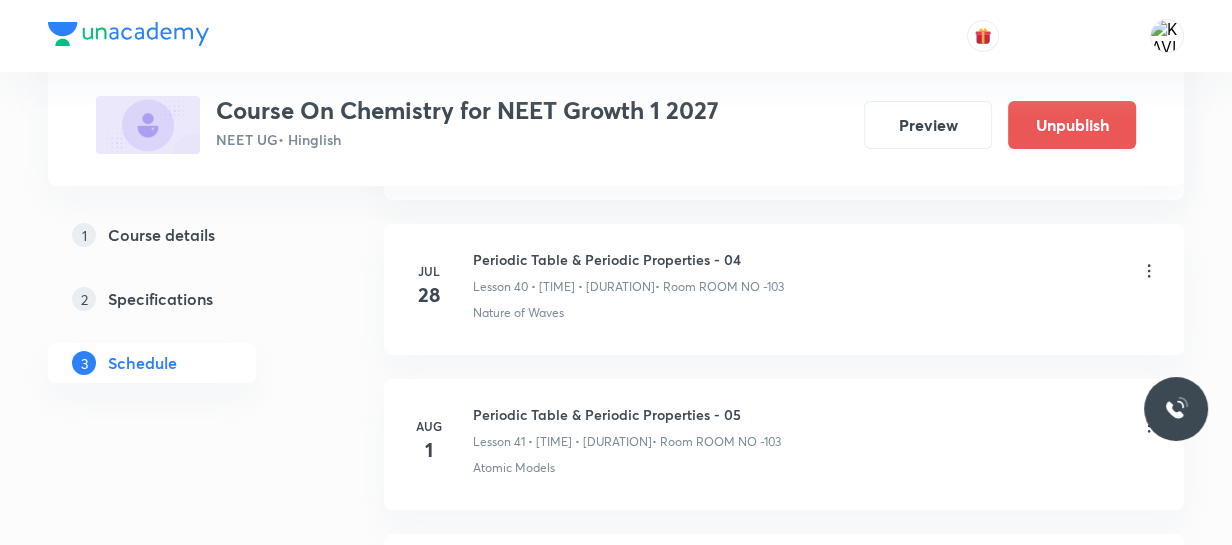 scroll, scrollTop: 6640, scrollLeft: 0, axis: vertical 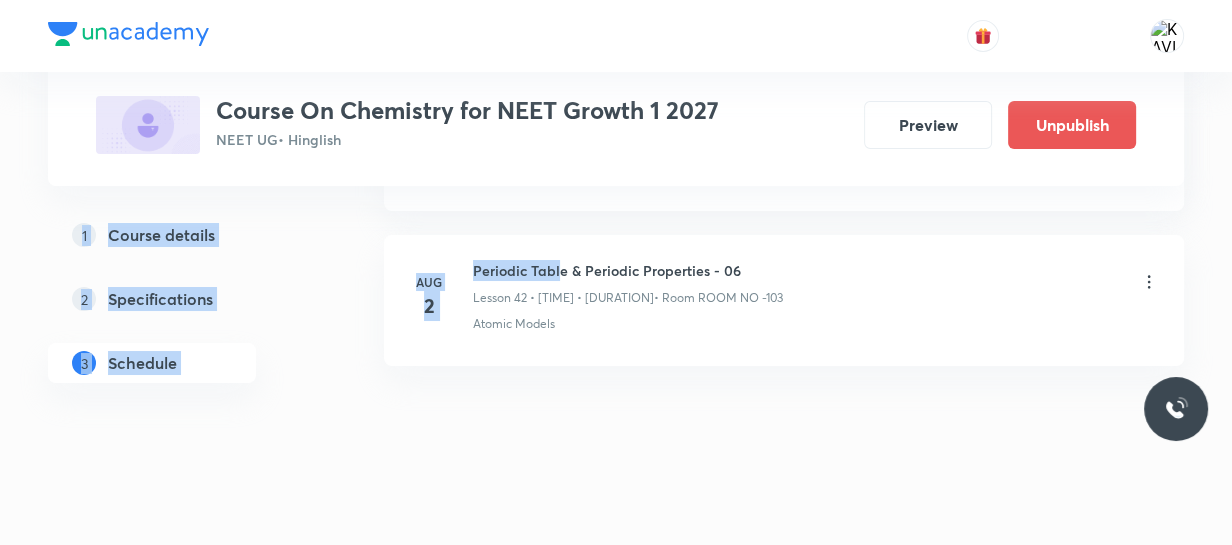 drag, startPoint x: 561, startPoint y: 248, endPoint x: 818, endPoint y: 145, distance: 276.87183 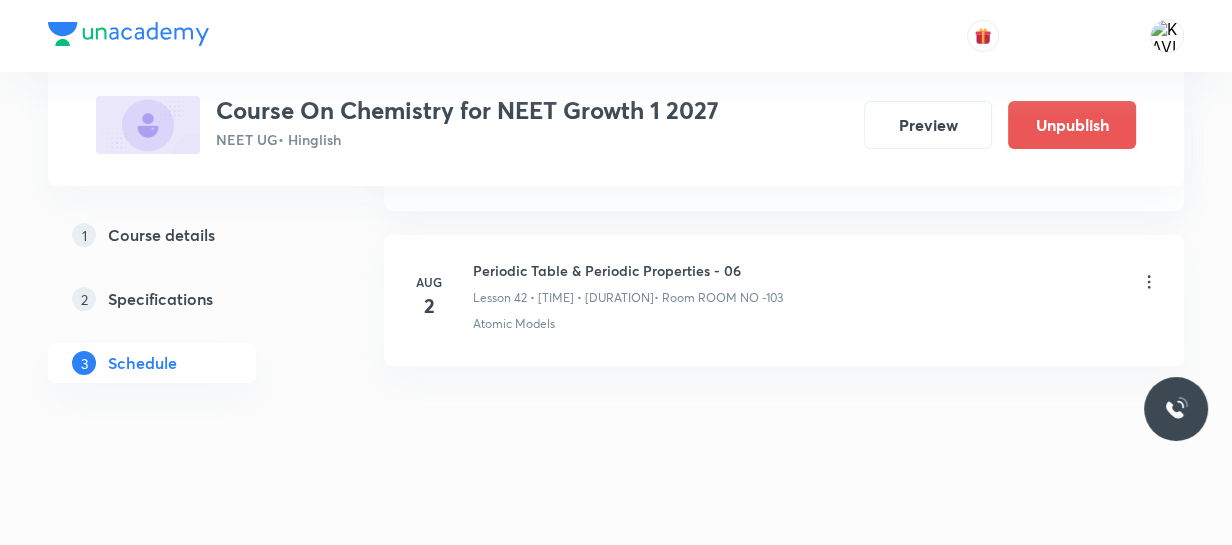 click on "Aug 2 Periodic Table & Periodic Properties - 06 Lesson 42 • 5:40 PM • 90 min  • Room ROOM NO -103 Atomic Models" at bounding box center [784, 300] 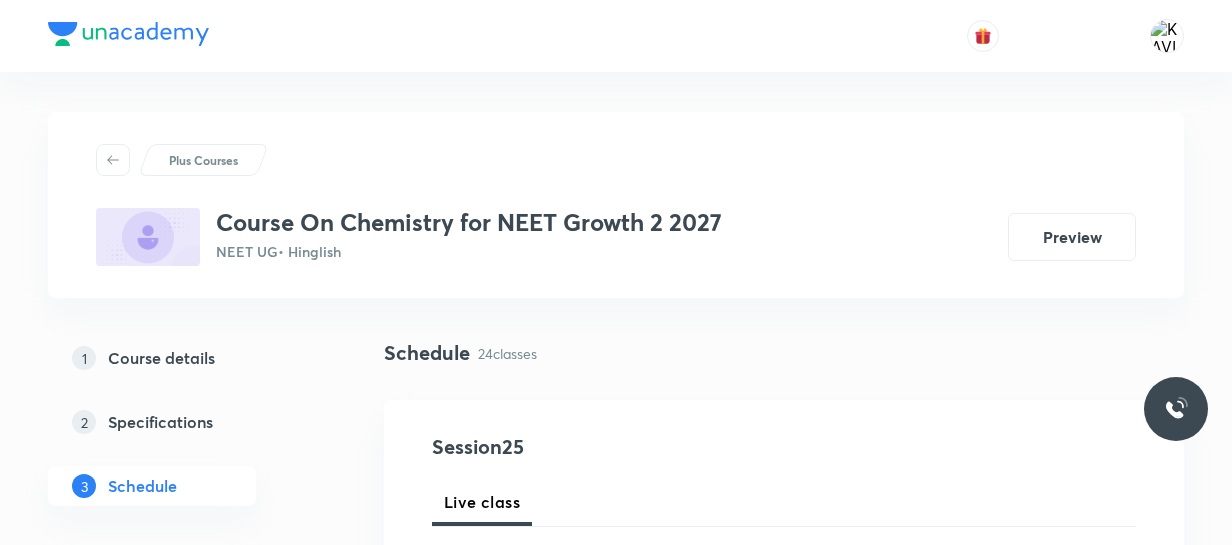 scroll, scrollTop: 653, scrollLeft: 0, axis: vertical 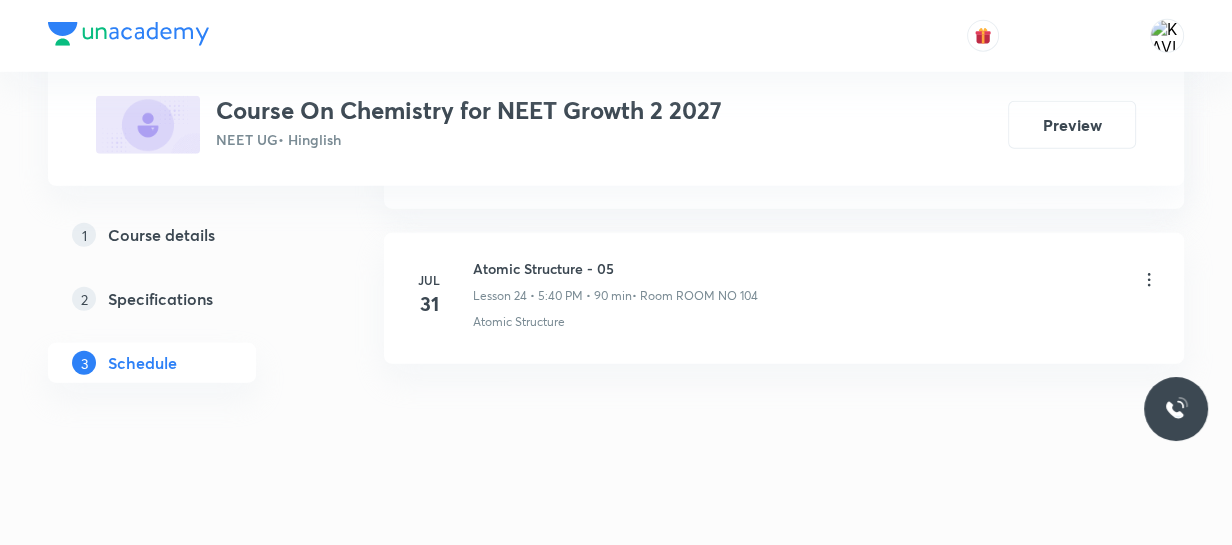 click on "Atomic Structure - 05" at bounding box center [615, 268] 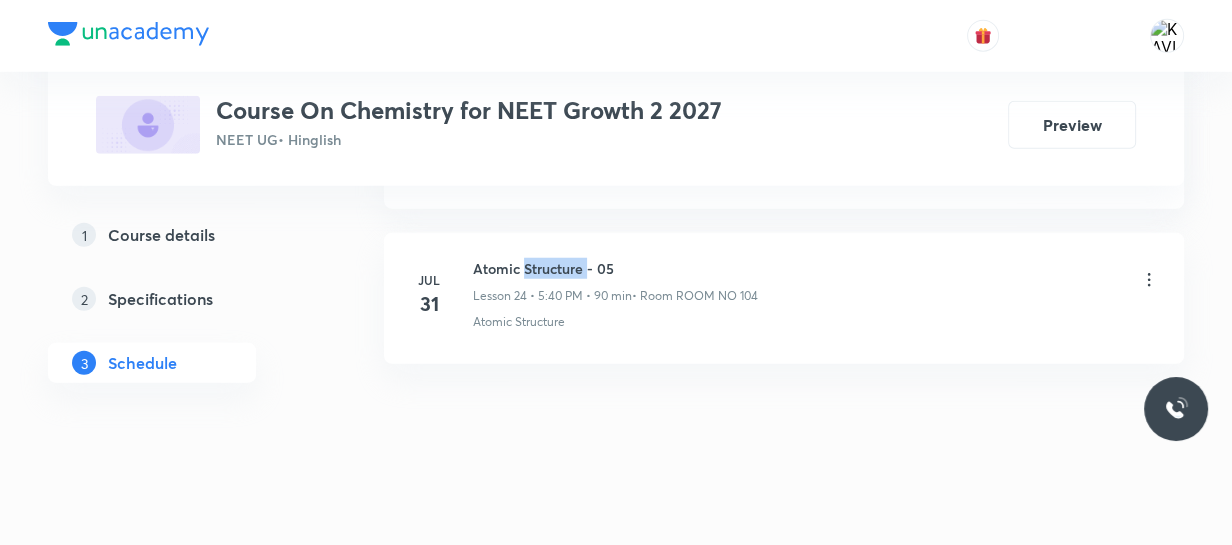click on "Atomic Structure - 05" at bounding box center [615, 268] 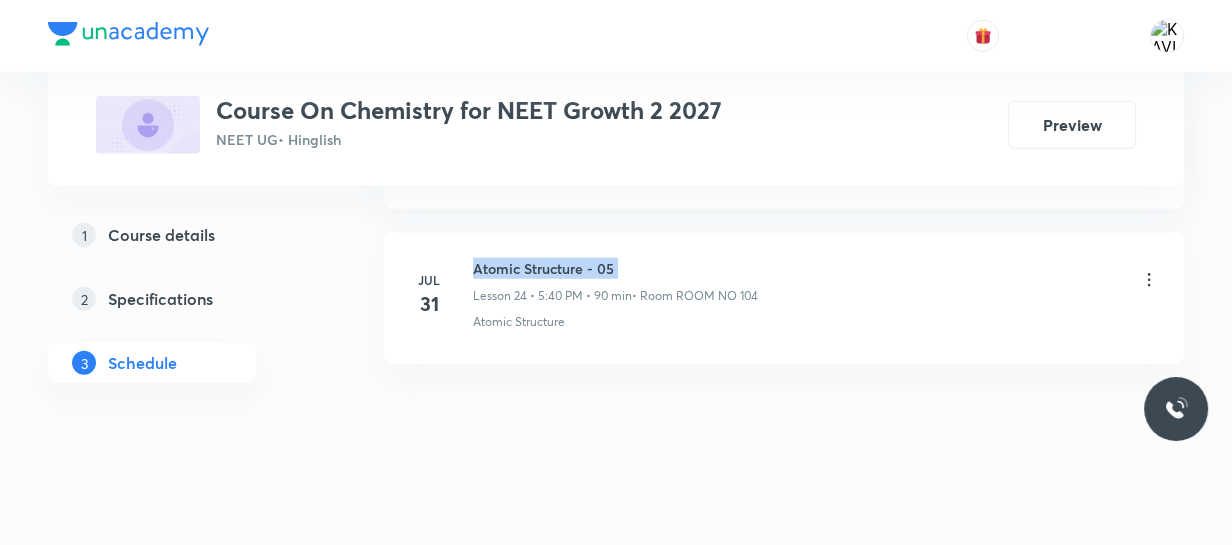 click on "Atomic Structure - 05" at bounding box center [615, 268] 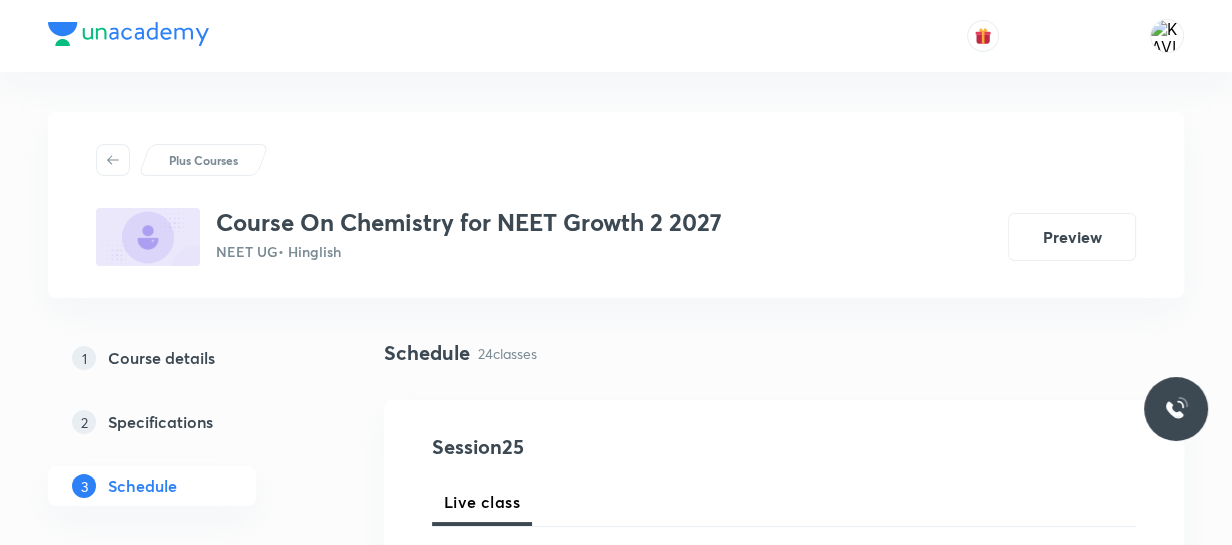 scroll, scrollTop: 291, scrollLeft: 0, axis: vertical 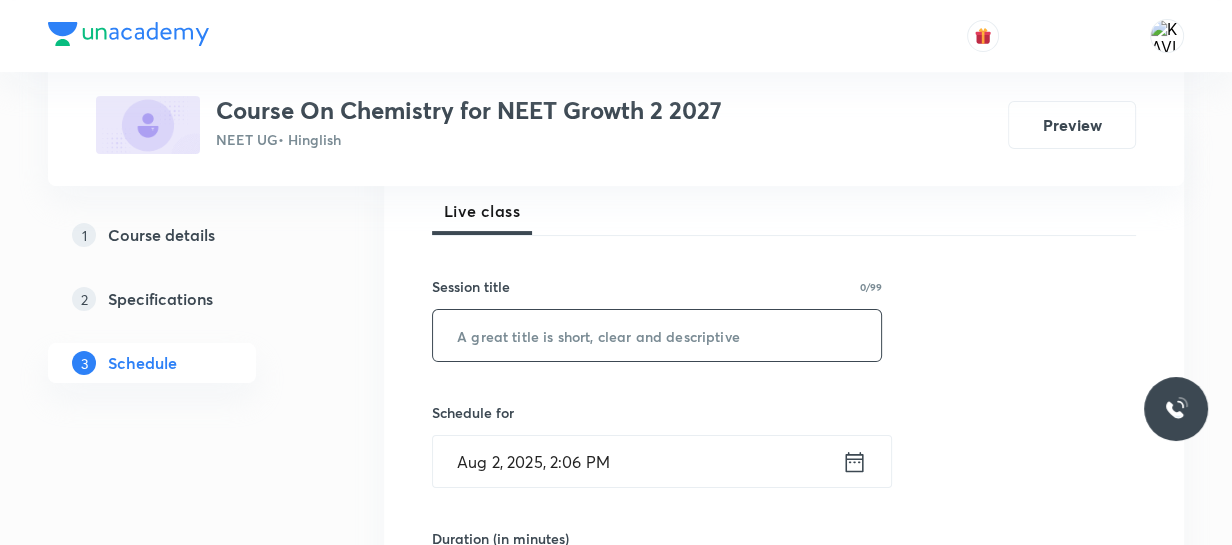 click at bounding box center (657, 335) 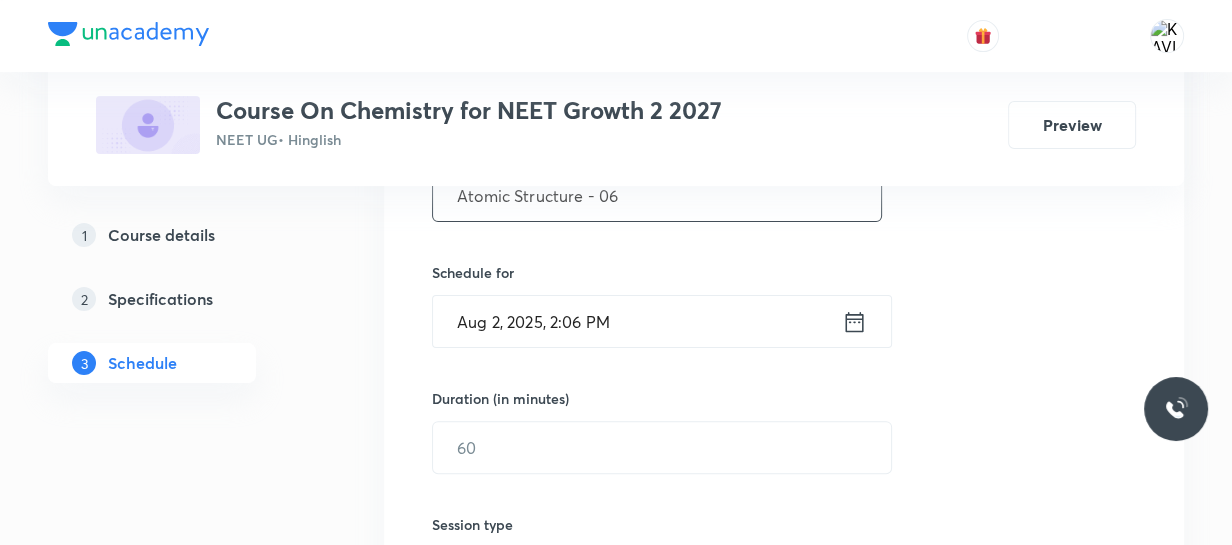 scroll, scrollTop: 433, scrollLeft: 0, axis: vertical 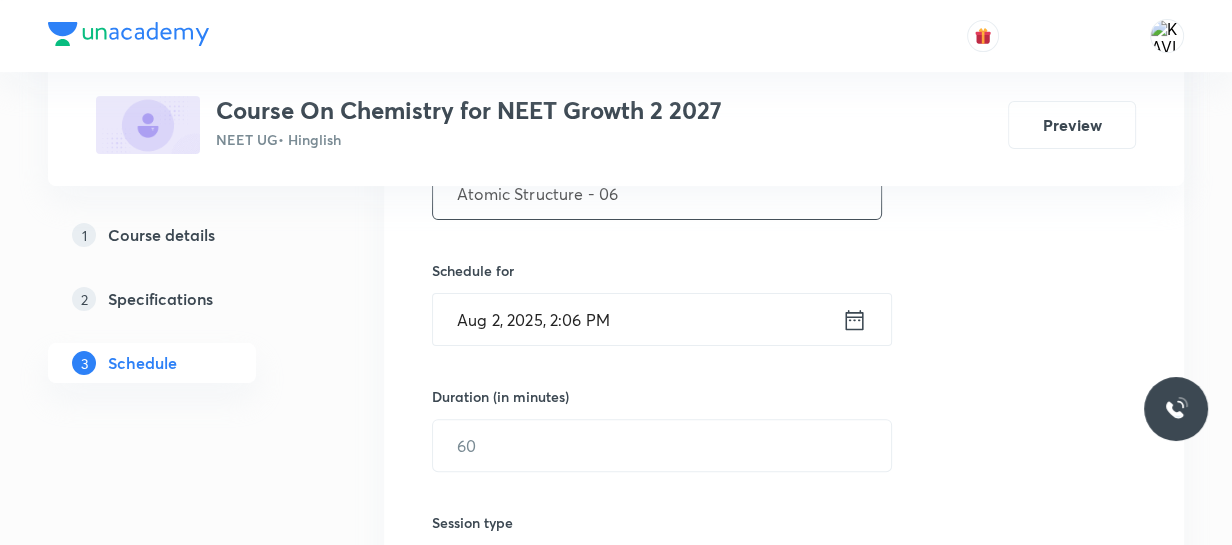 type on "Atomic Structure - 06" 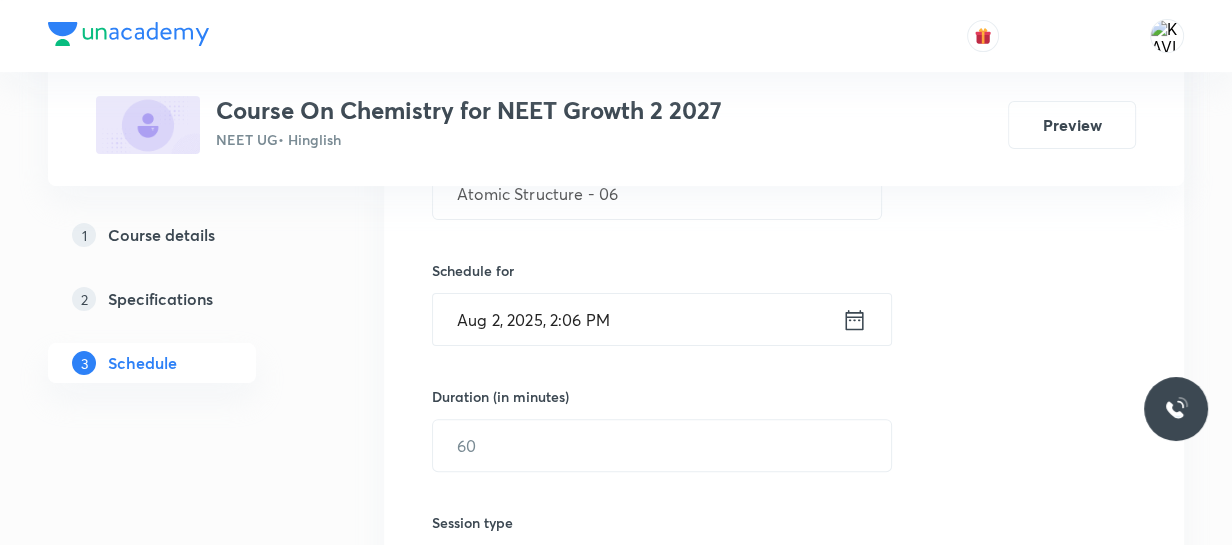 click 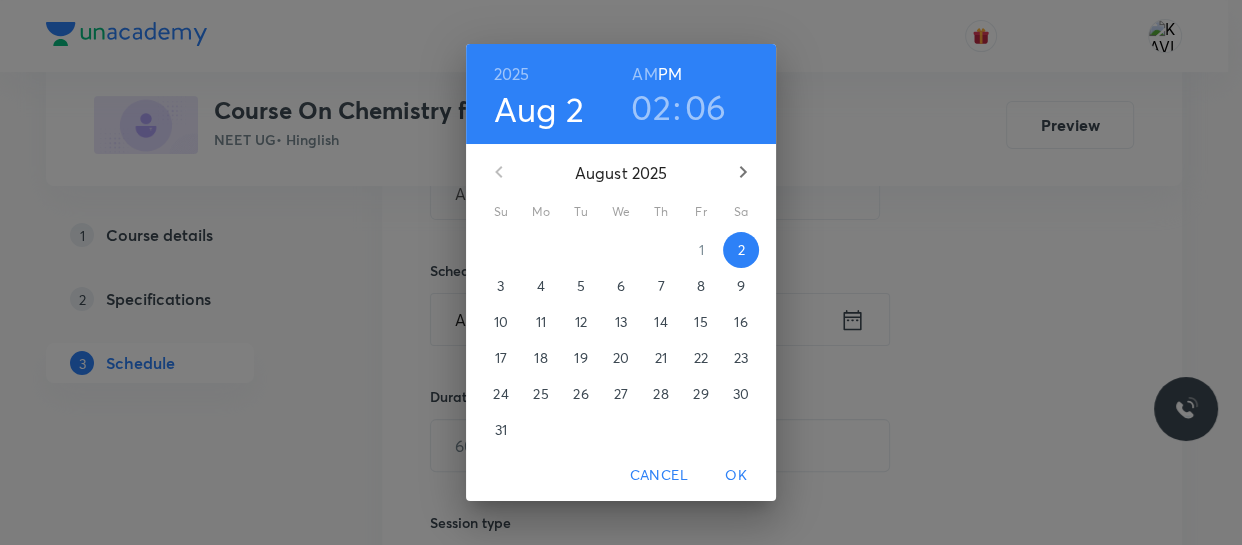 click on "02" at bounding box center (651, 107) 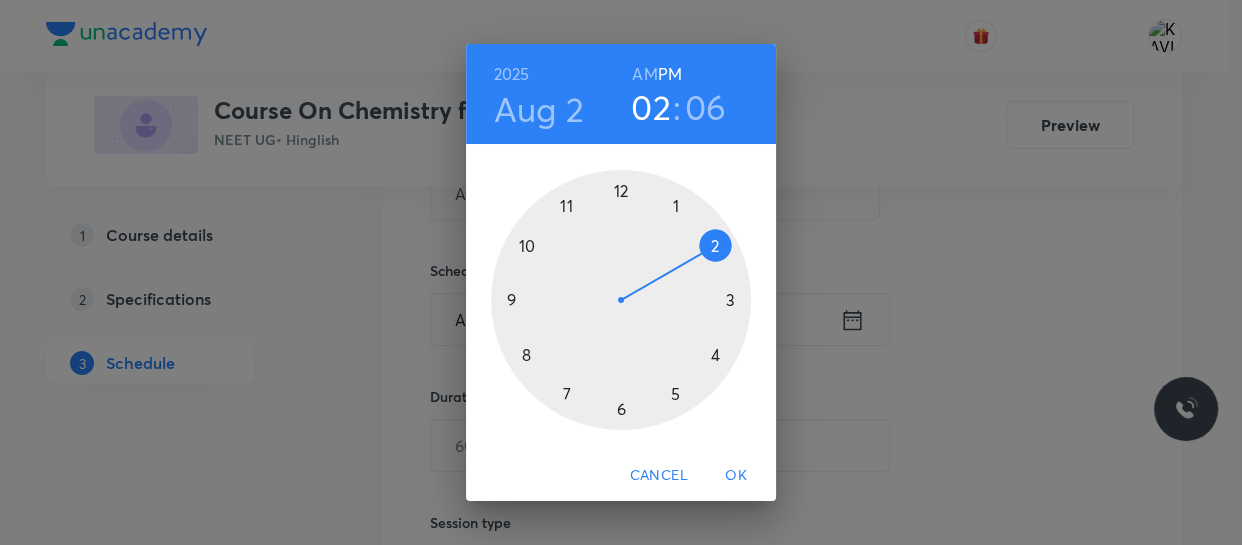 click at bounding box center [621, 300] 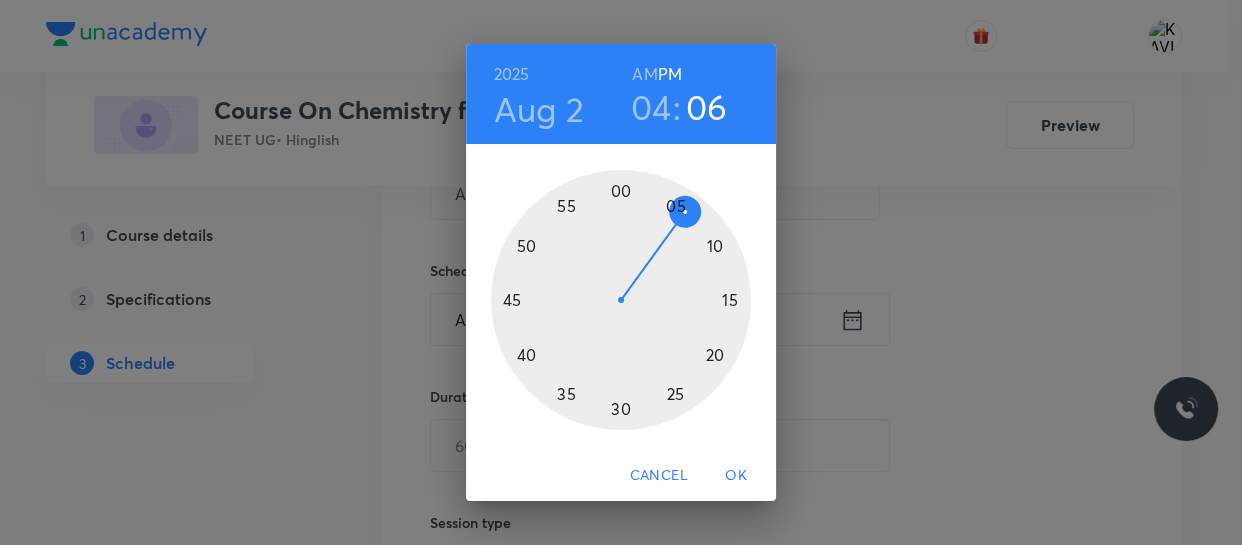 click at bounding box center [621, 300] 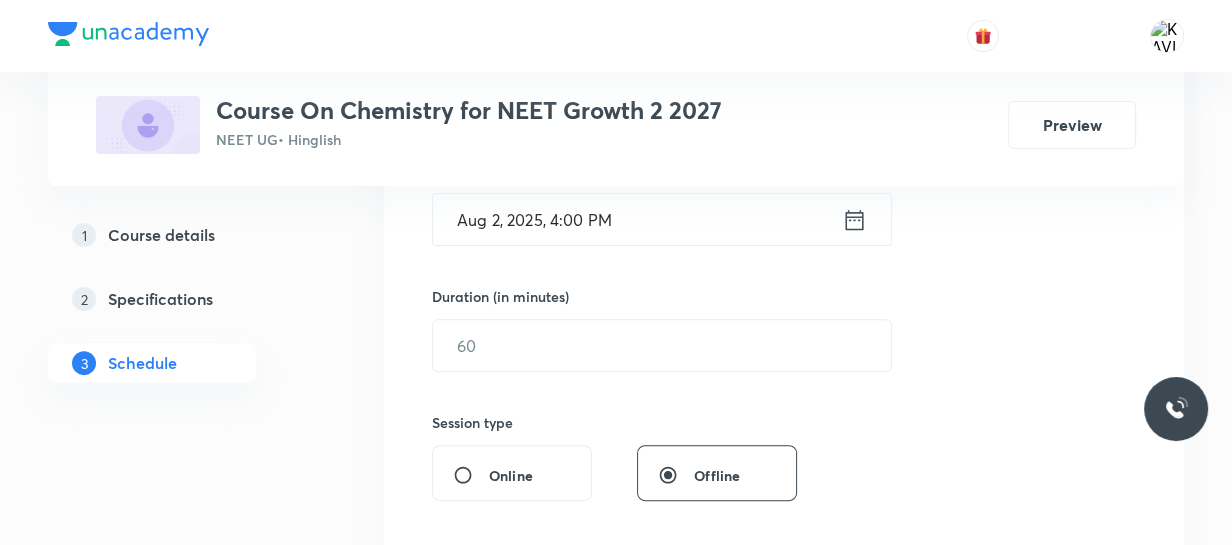 scroll, scrollTop: 534, scrollLeft: 0, axis: vertical 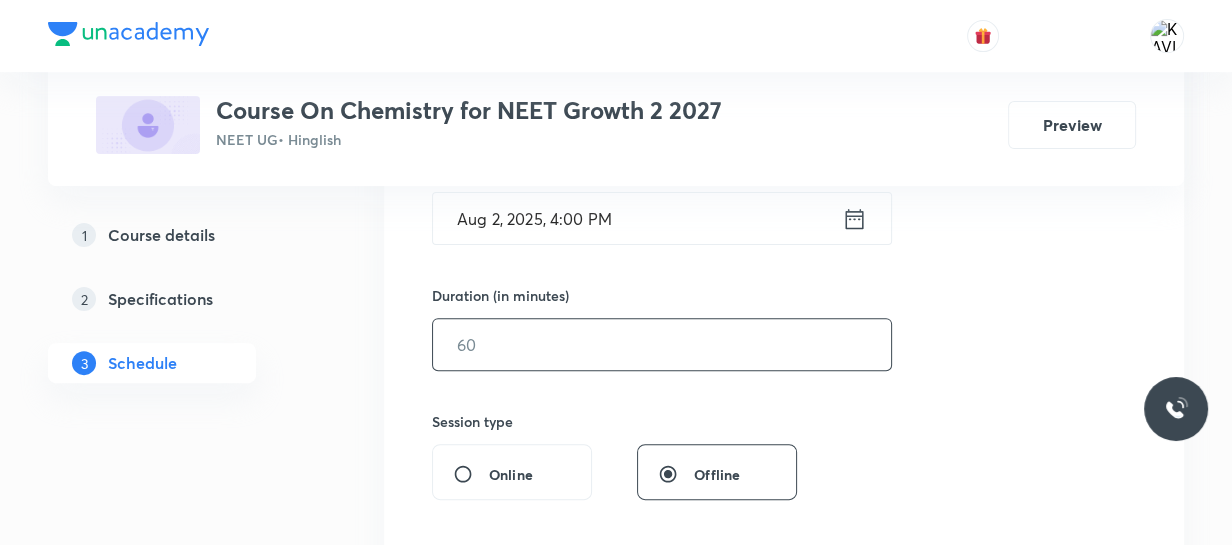 click at bounding box center (662, 344) 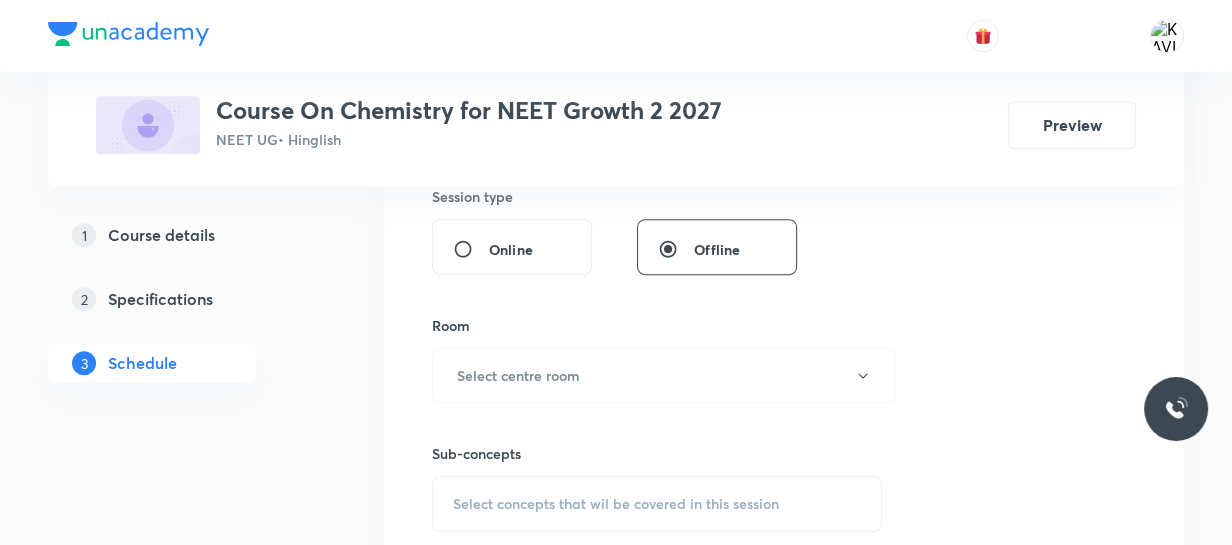 scroll, scrollTop: 760, scrollLeft: 0, axis: vertical 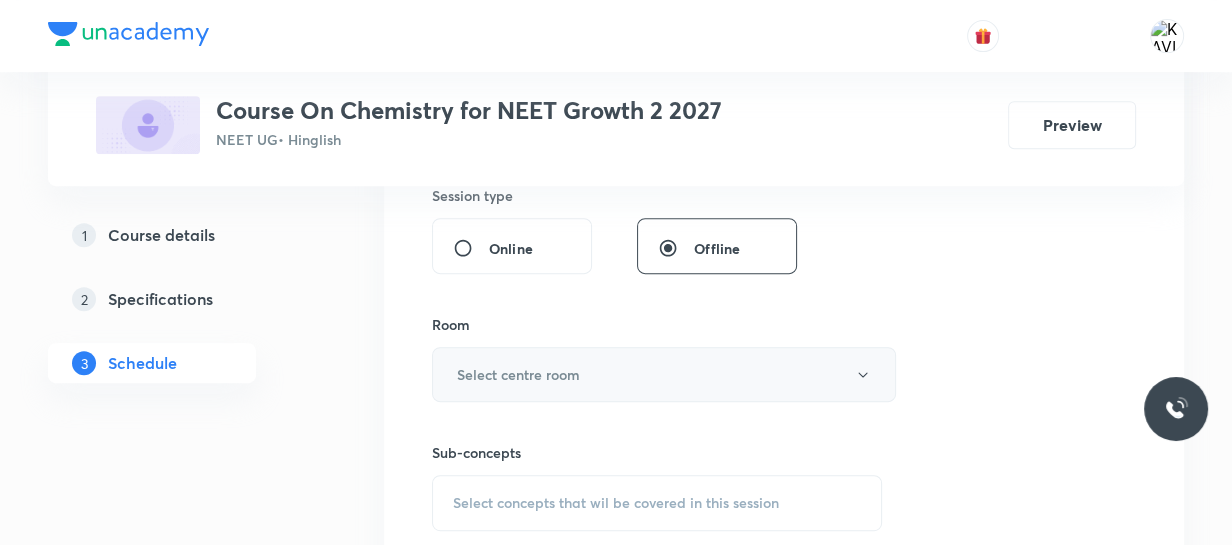type on "90" 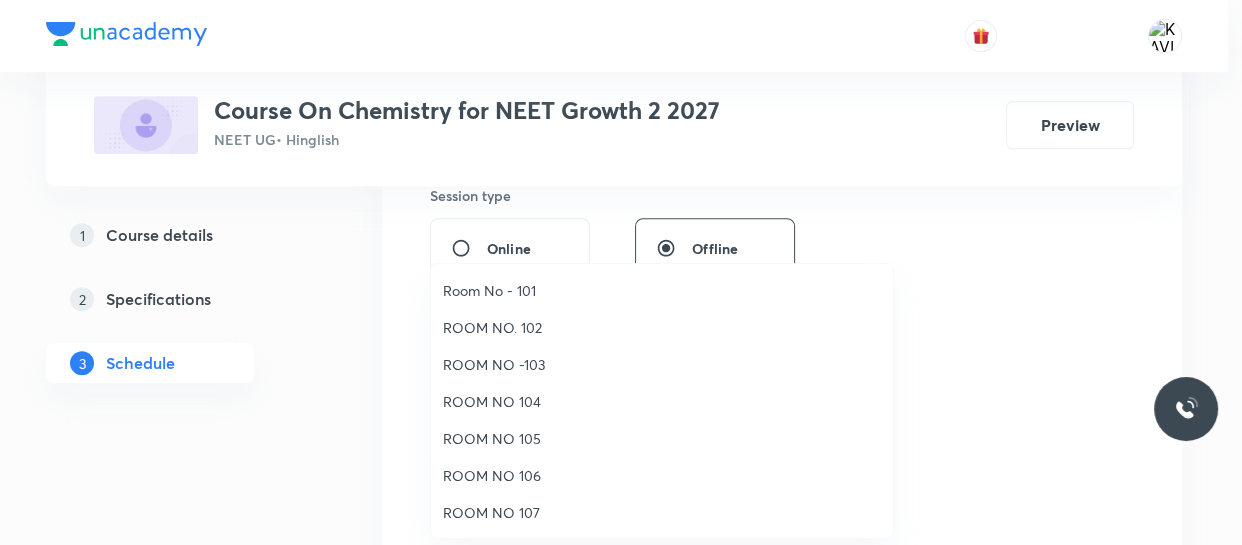 click on "ROOM NO 104" at bounding box center [662, 401] 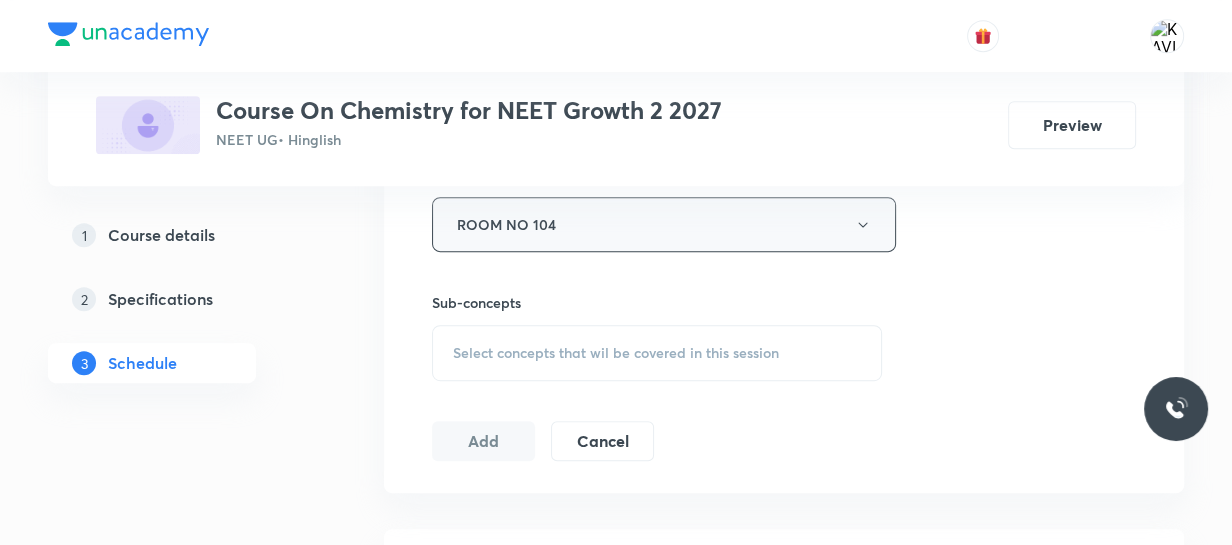scroll, scrollTop: 914, scrollLeft: 0, axis: vertical 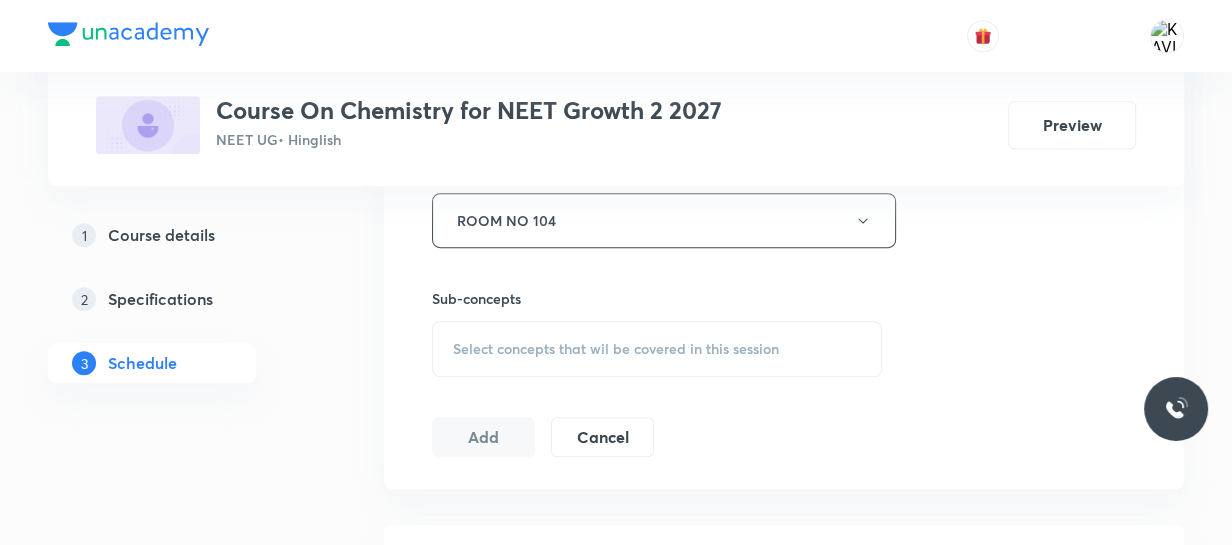click on "Select concepts that wil be covered in this session" at bounding box center [616, 349] 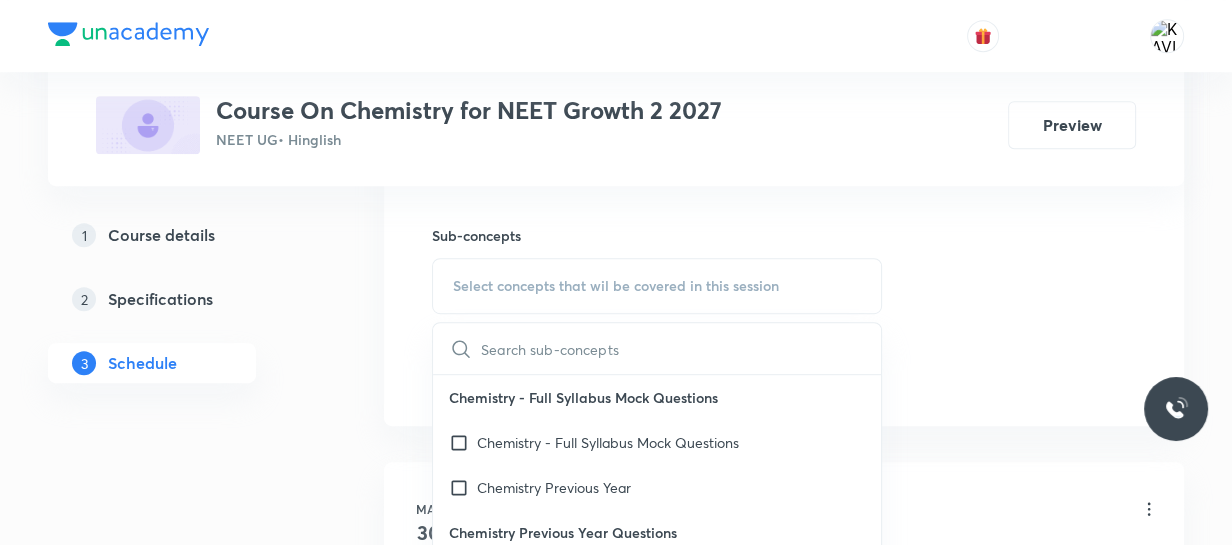 scroll, scrollTop: 978, scrollLeft: 0, axis: vertical 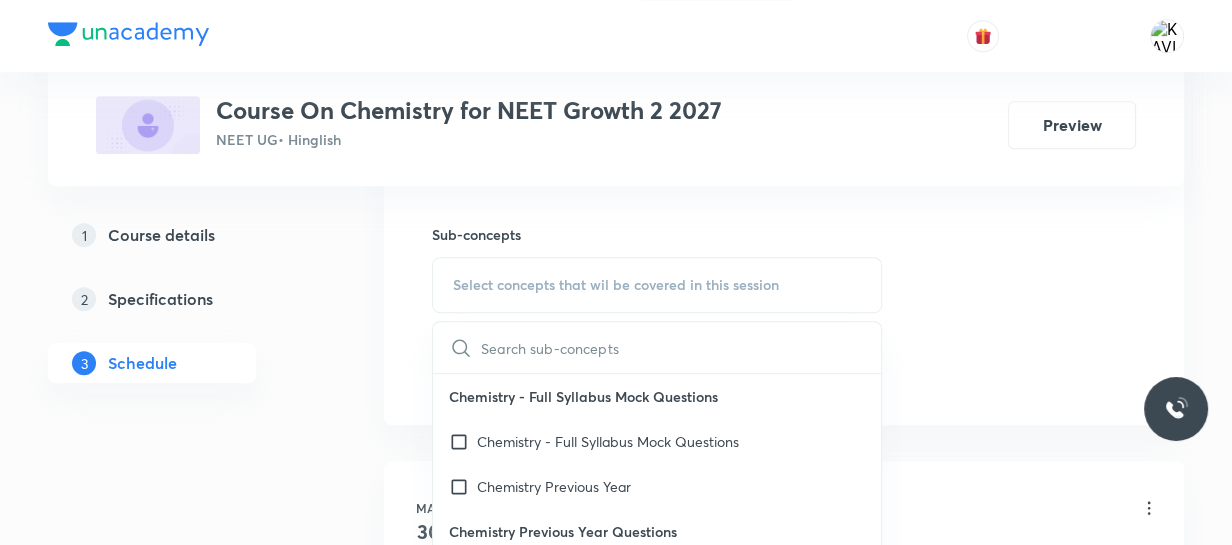 click at bounding box center (681, 347) 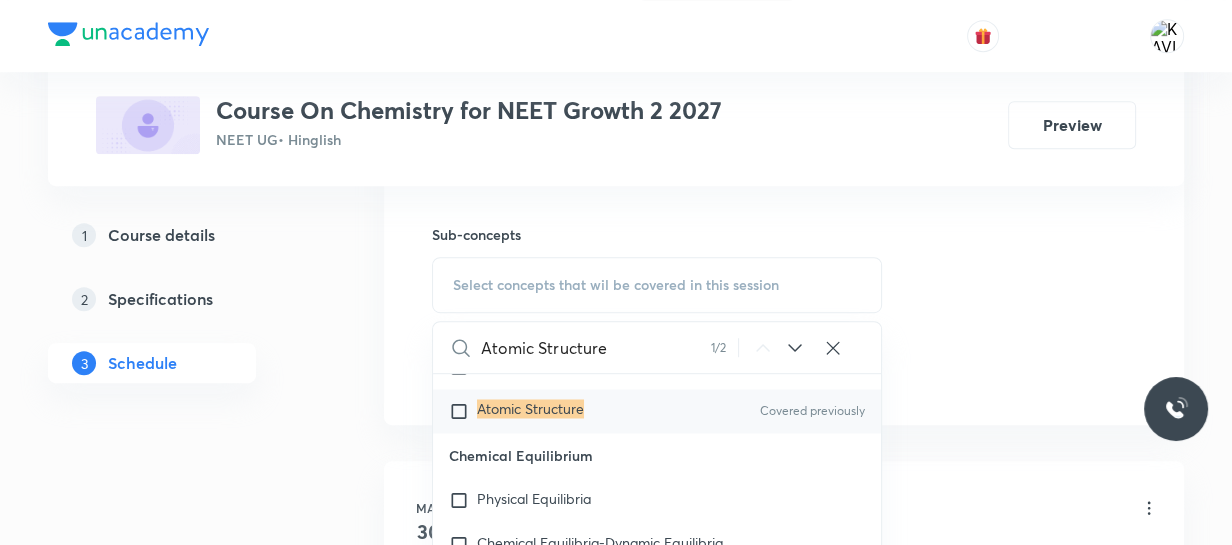 scroll, scrollTop: 3291, scrollLeft: 0, axis: vertical 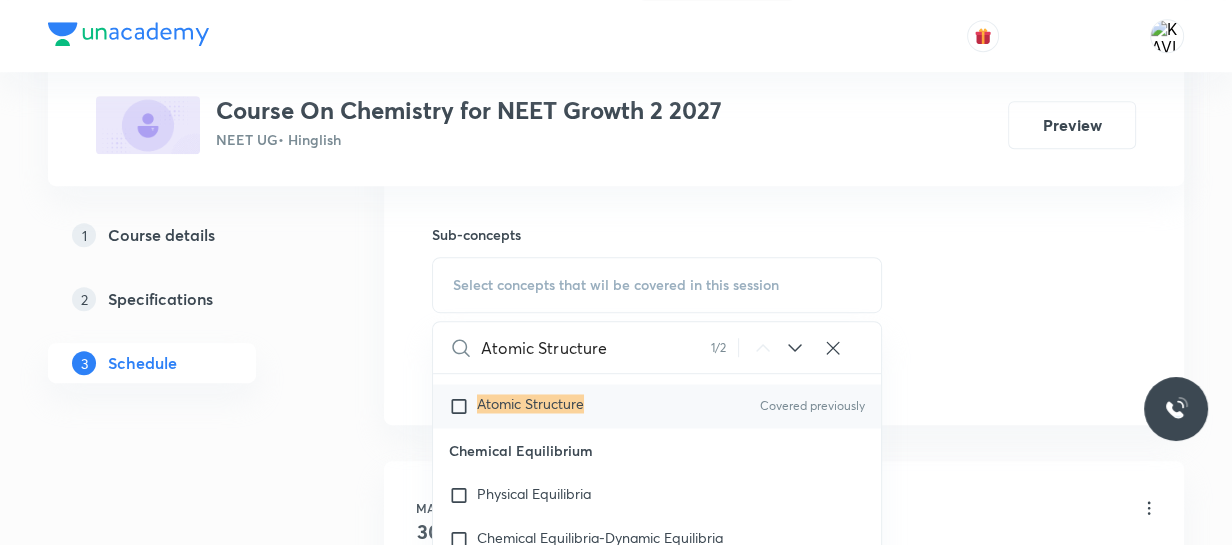 type on "Atomic Structure" 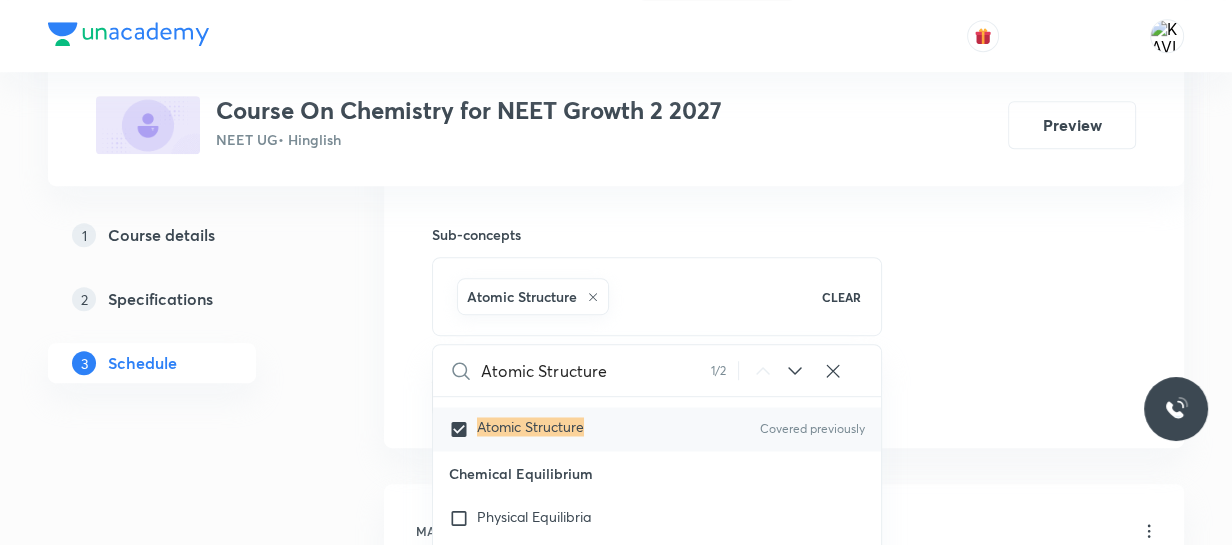 checkbox on "true" 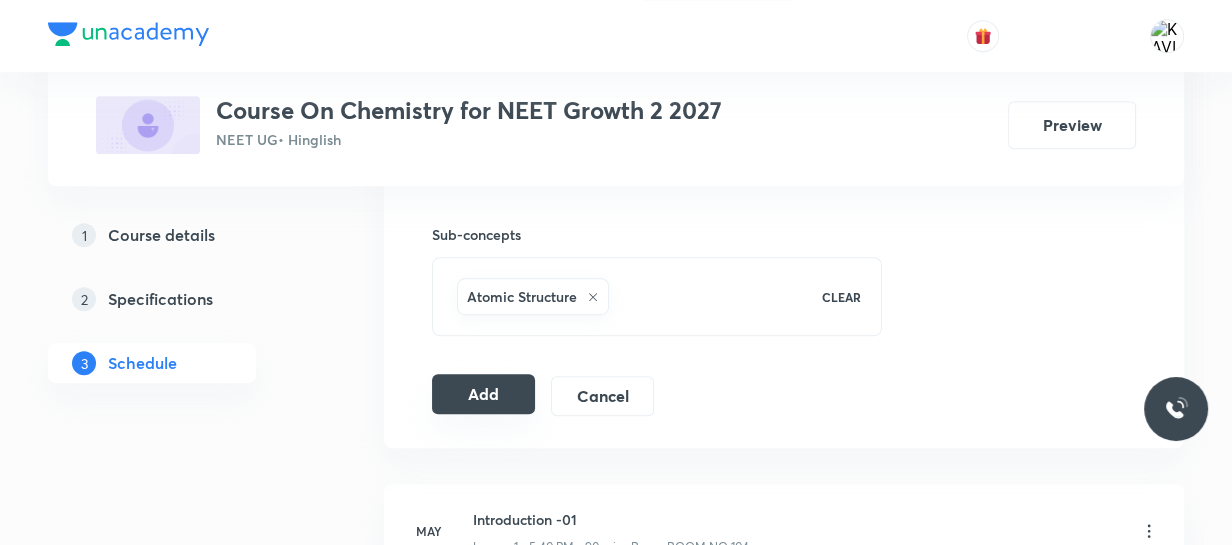 click on "Add" at bounding box center (483, 394) 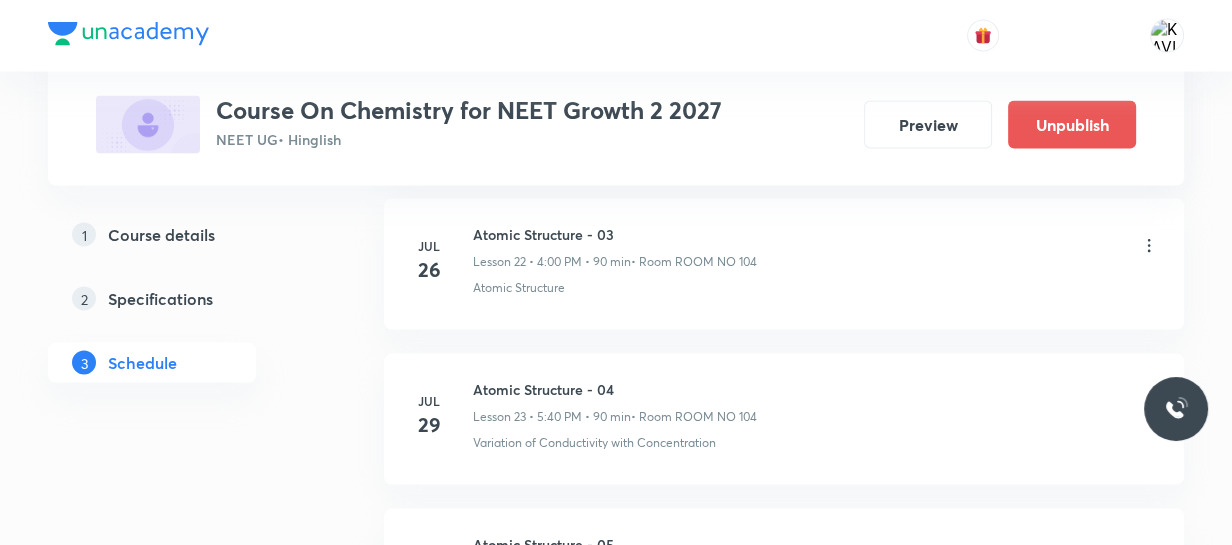 scroll, scrollTop: 4009, scrollLeft: 0, axis: vertical 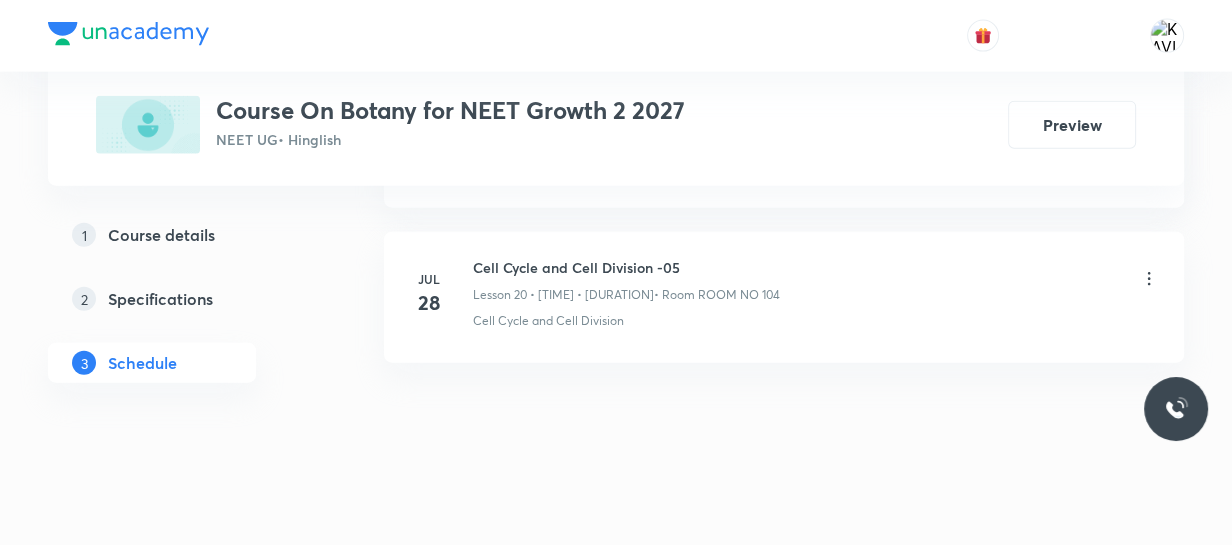 click on "Cell Cycle and Cell Division -05" at bounding box center [626, 267] 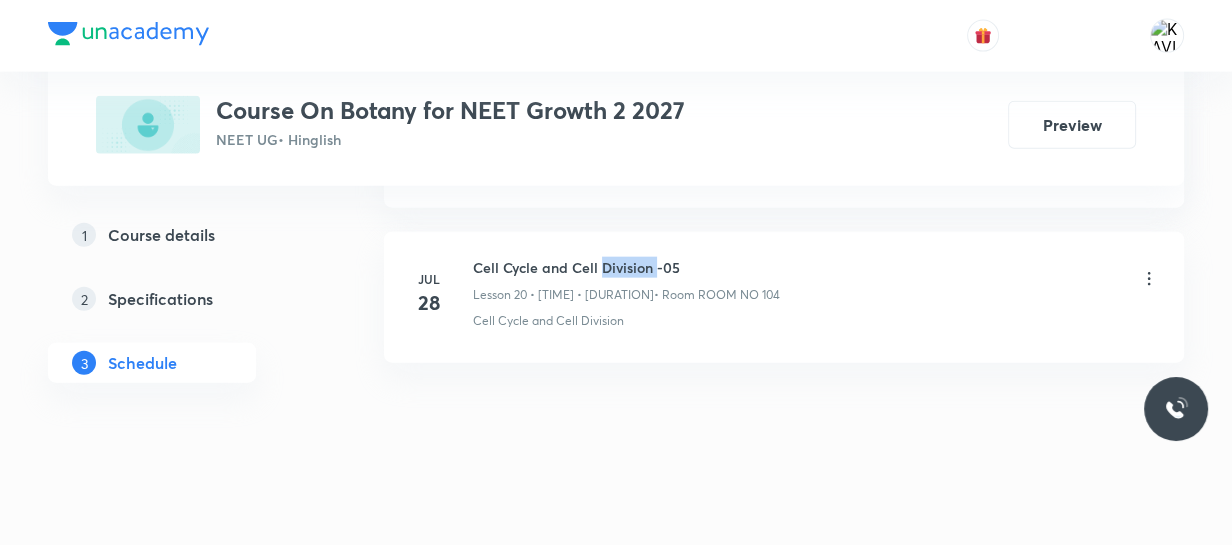 click on "Cell Cycle and Cell Division -05" at bounding box center (626, 267) 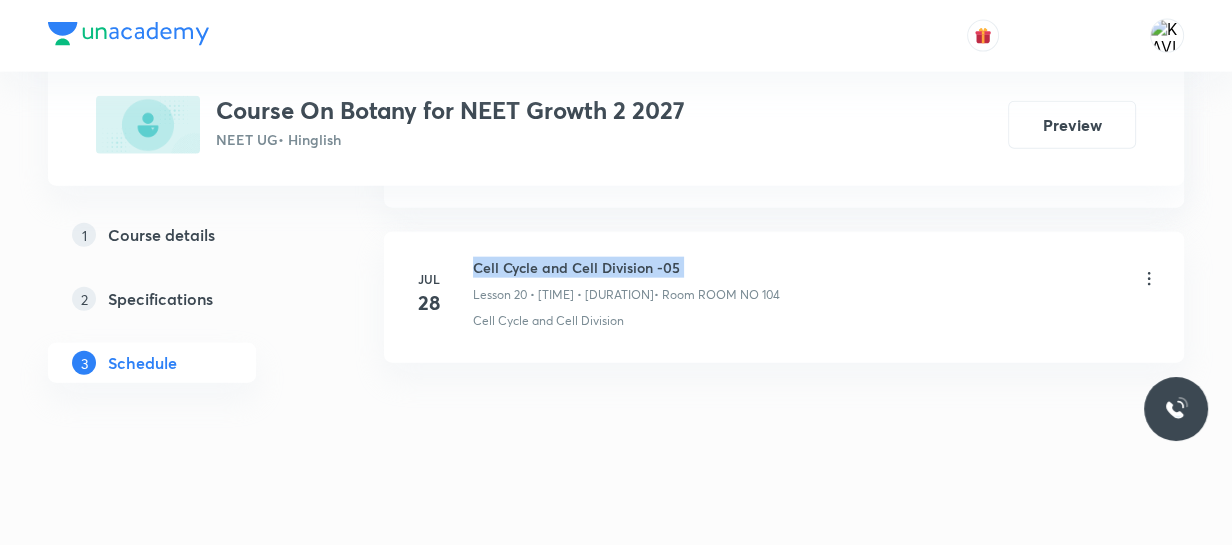 click on "Cell Cycle and Cell Division -05" at bounding box center [626, 267] 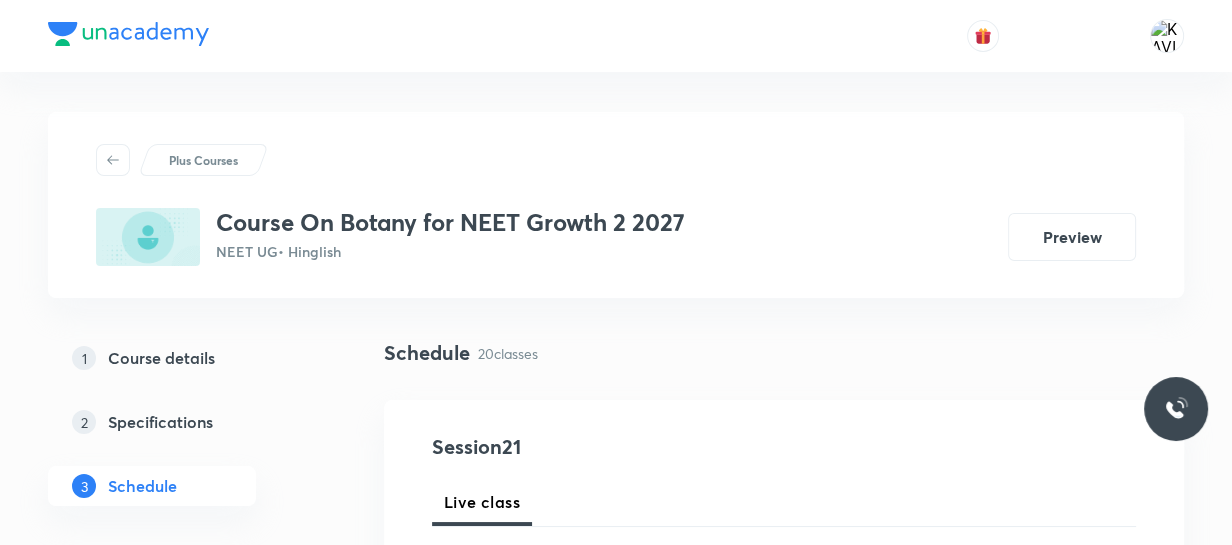 scroll, scrollTop: 309, scrollLeft: 0, axis: vertical 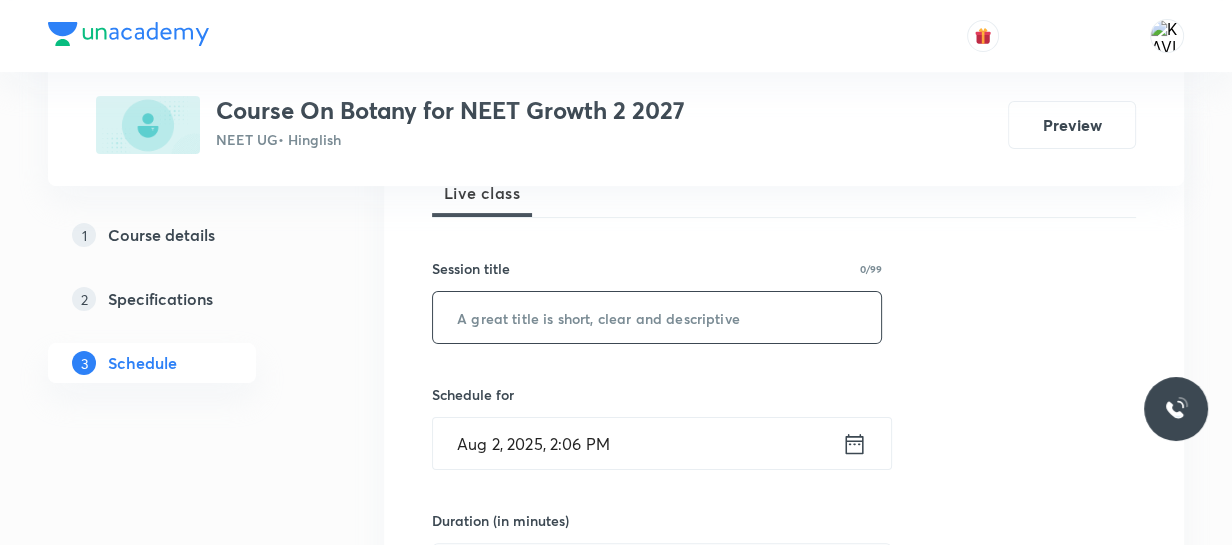 click at bounding box center [657, 317] 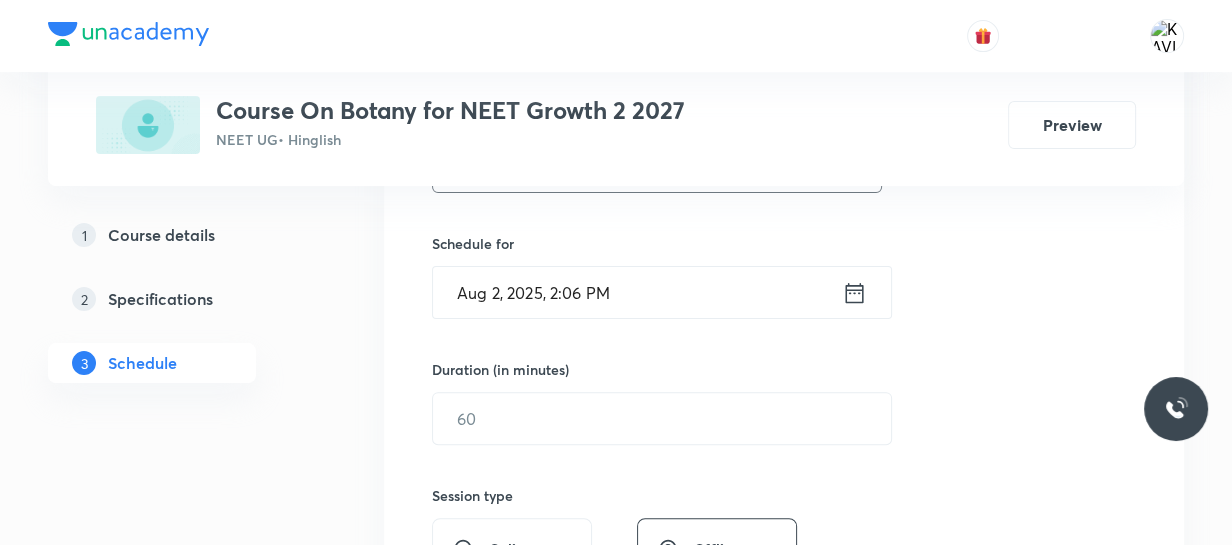 scroll, scrollTop: 462, scrollLeft: 0, axis: vertical 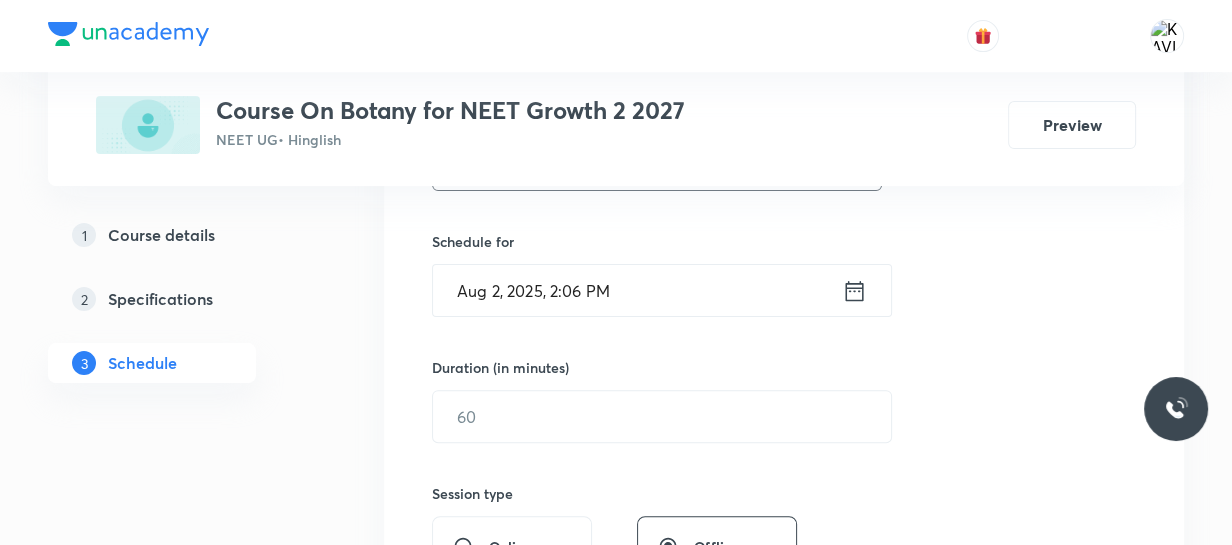 type on "Cell Cycle and Cell Division -06" 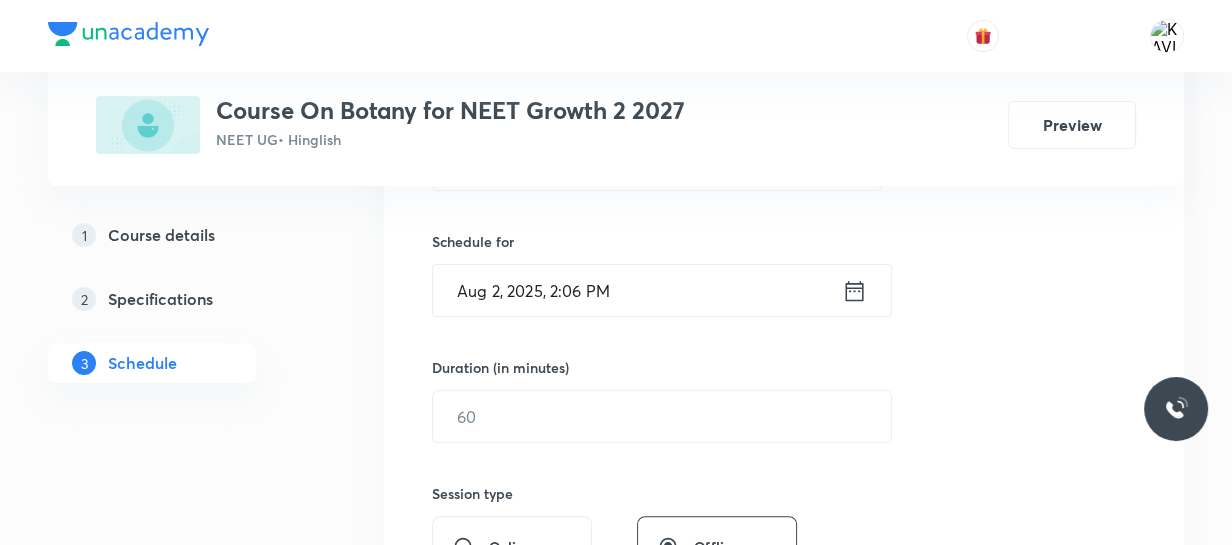click 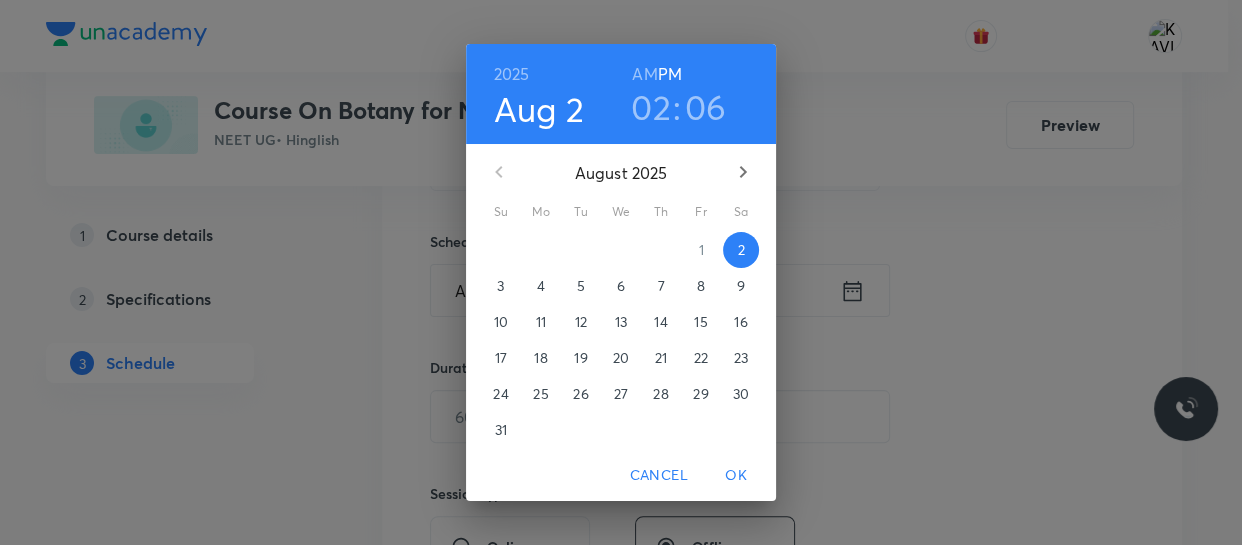 click on "02" at bounding box center [651, 107] 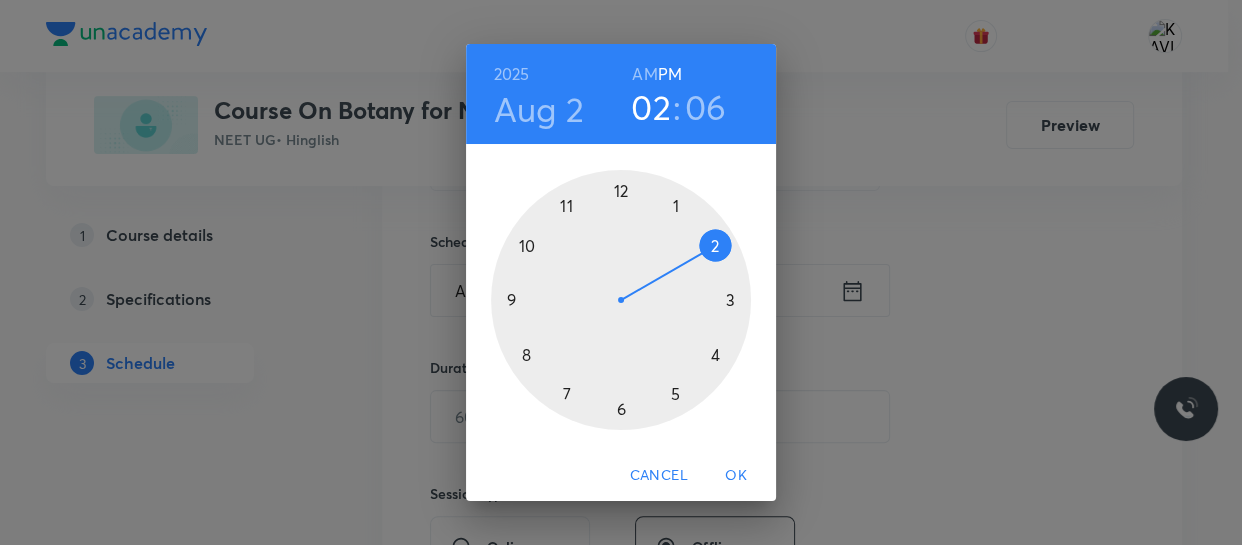 click at bounding box center (621, 300) 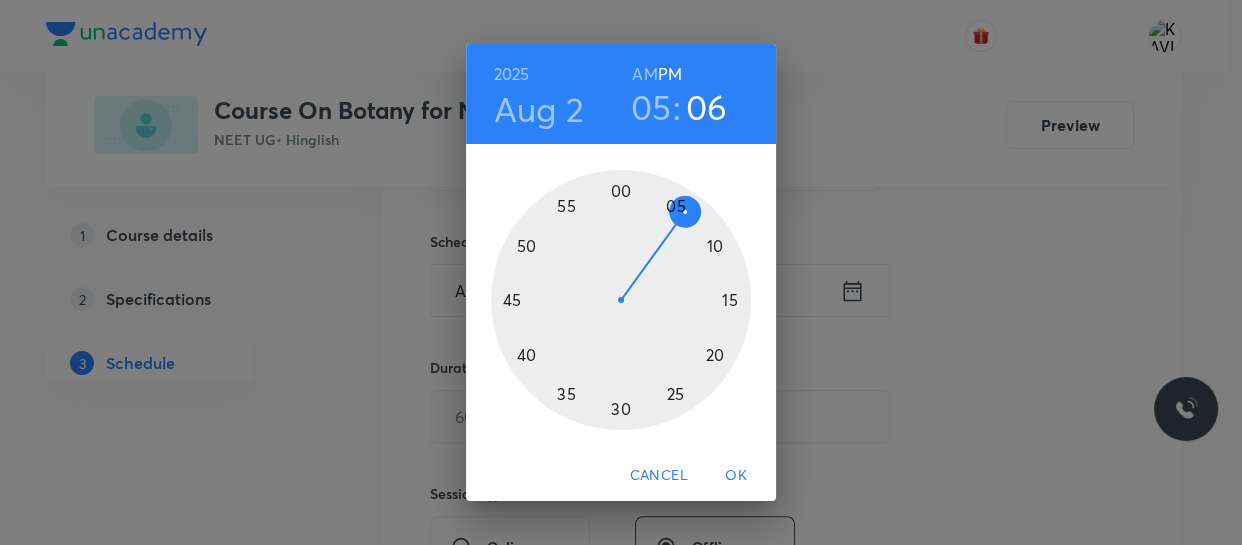 click at bounding box center (621, 300) 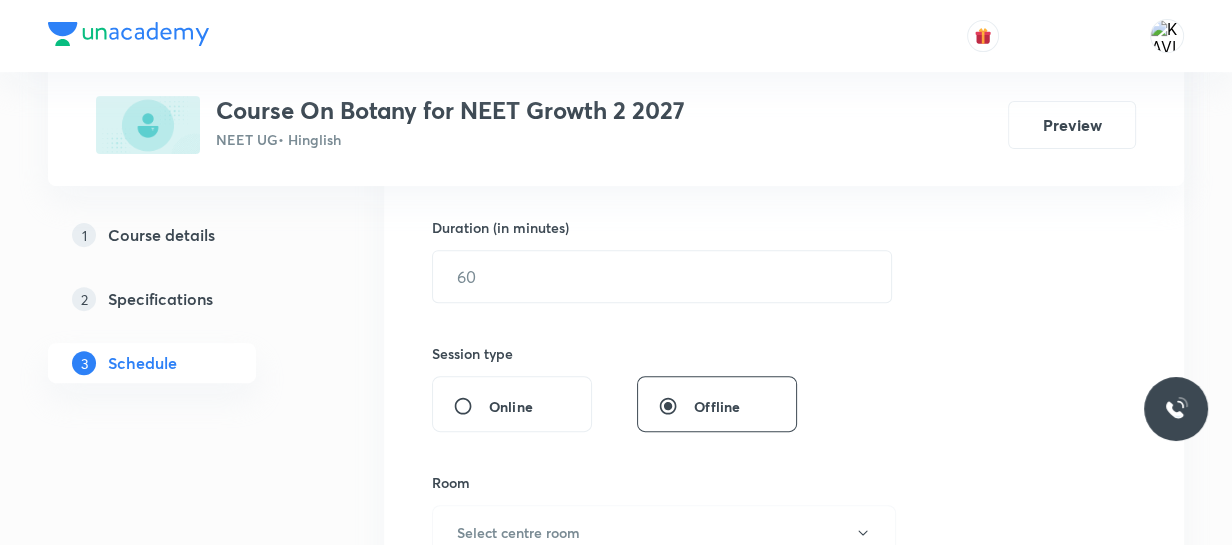 scroll, scrollTop: 603, scrollLeft: 0, axis: vertical 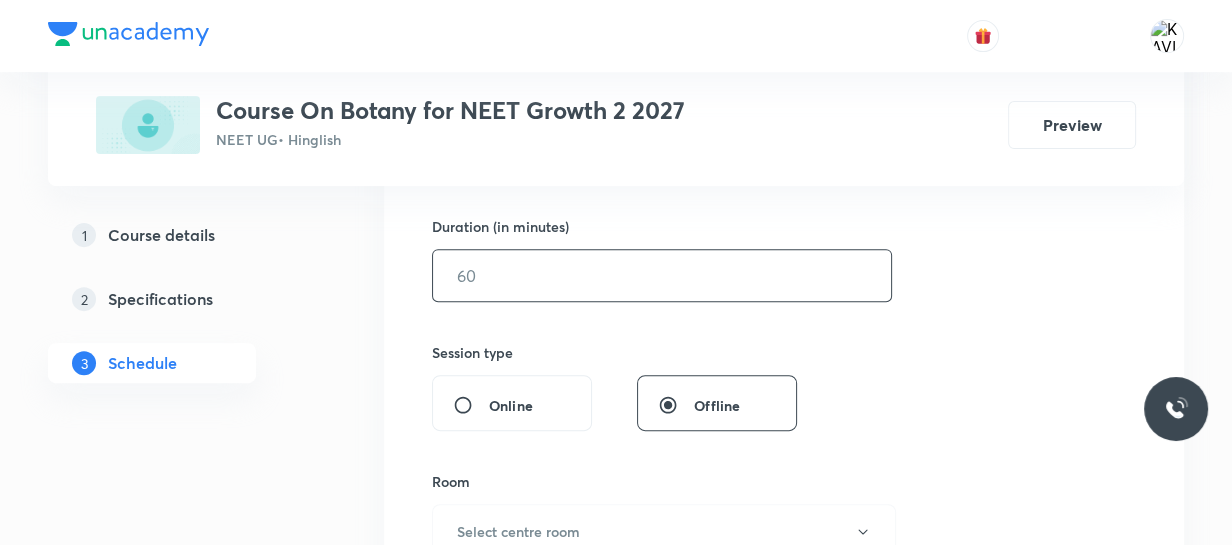 click at bounding box center [662, 275] 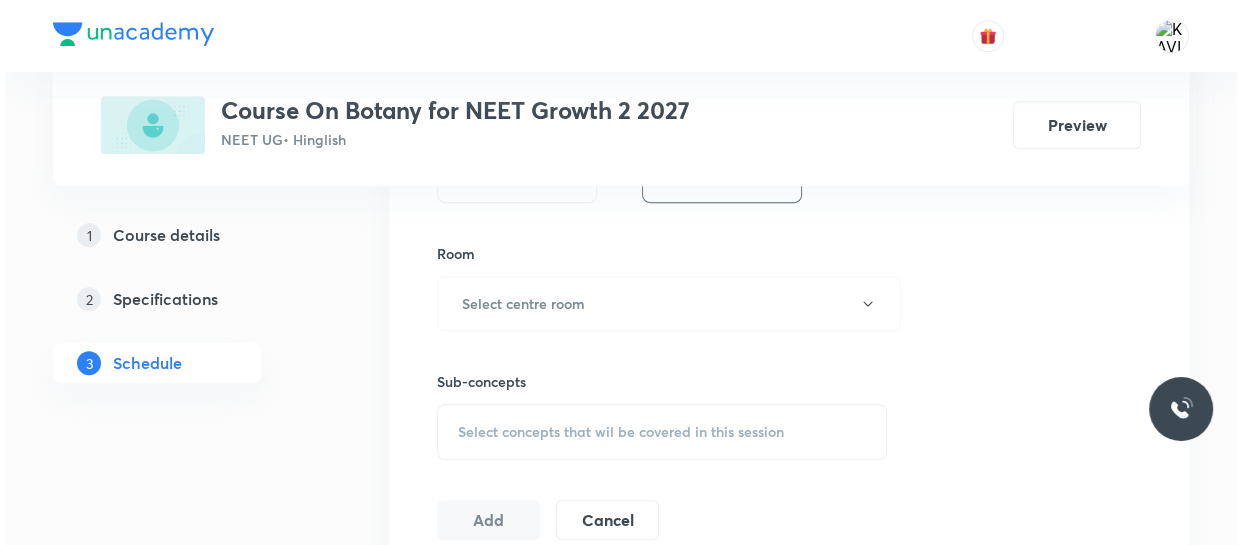 scroll, scrollTop: 833, scrollLeft: 0, axis: vertical 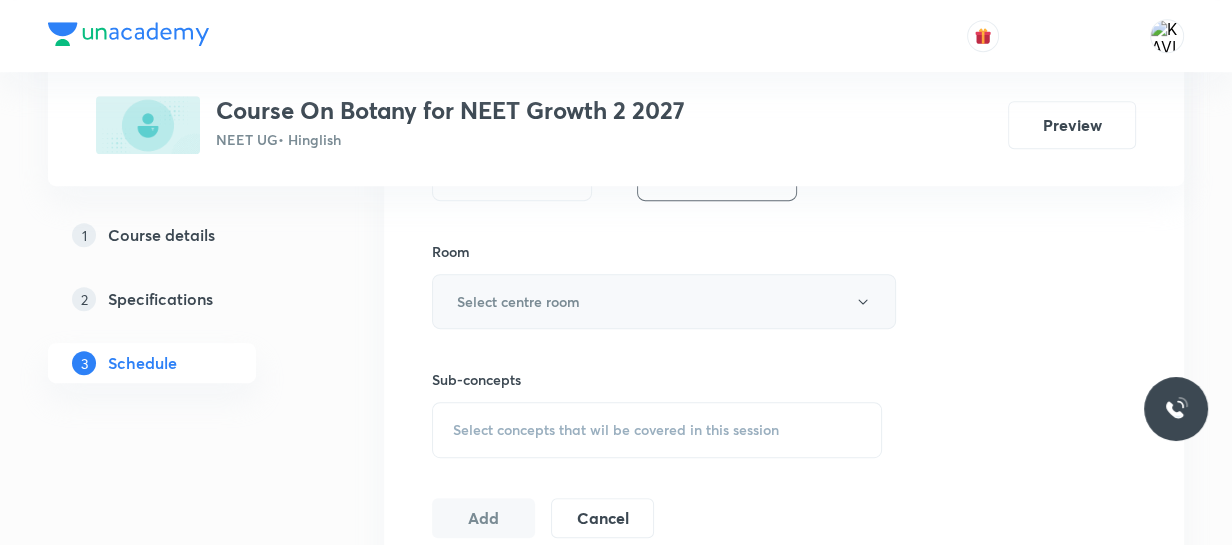 type on "90" 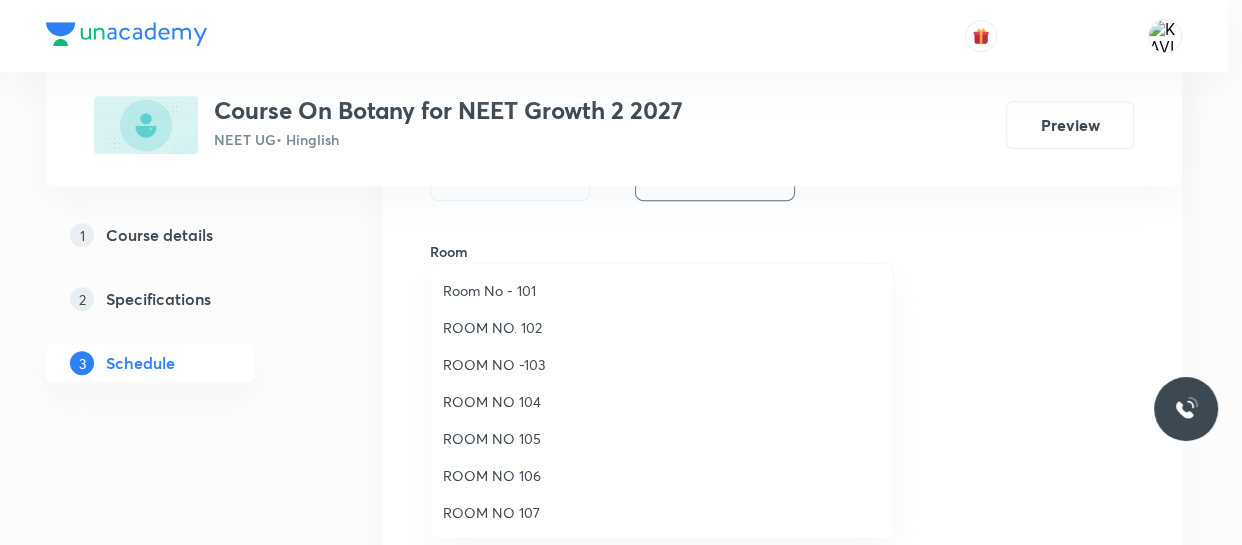 click on "ROOM NO 104" at bounding box center [662, 401] 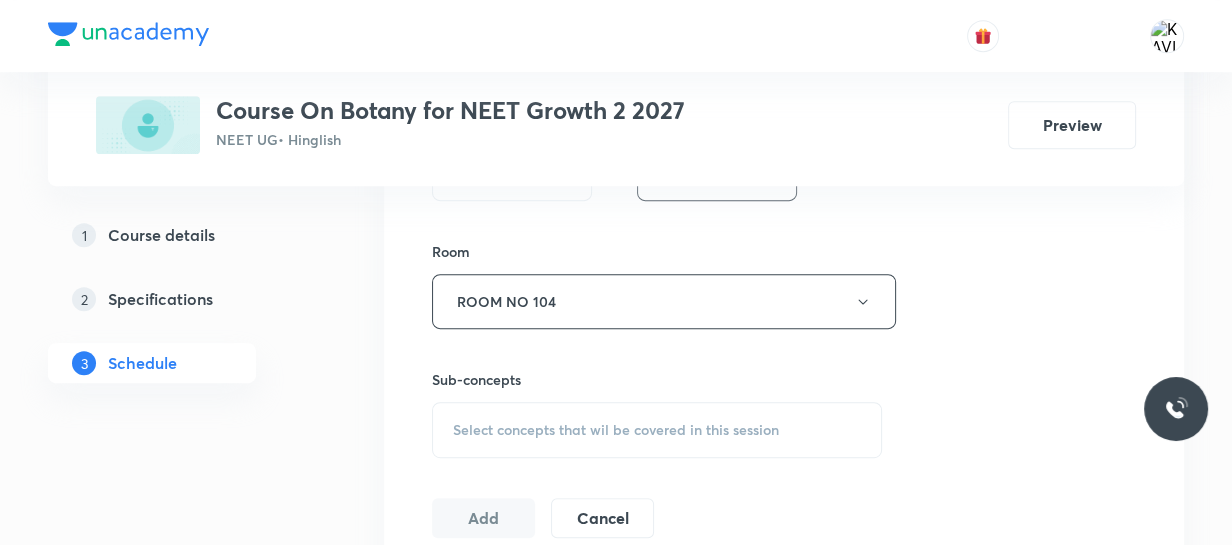 click on "ROOM NO 104" at bounding box center (664, 301) 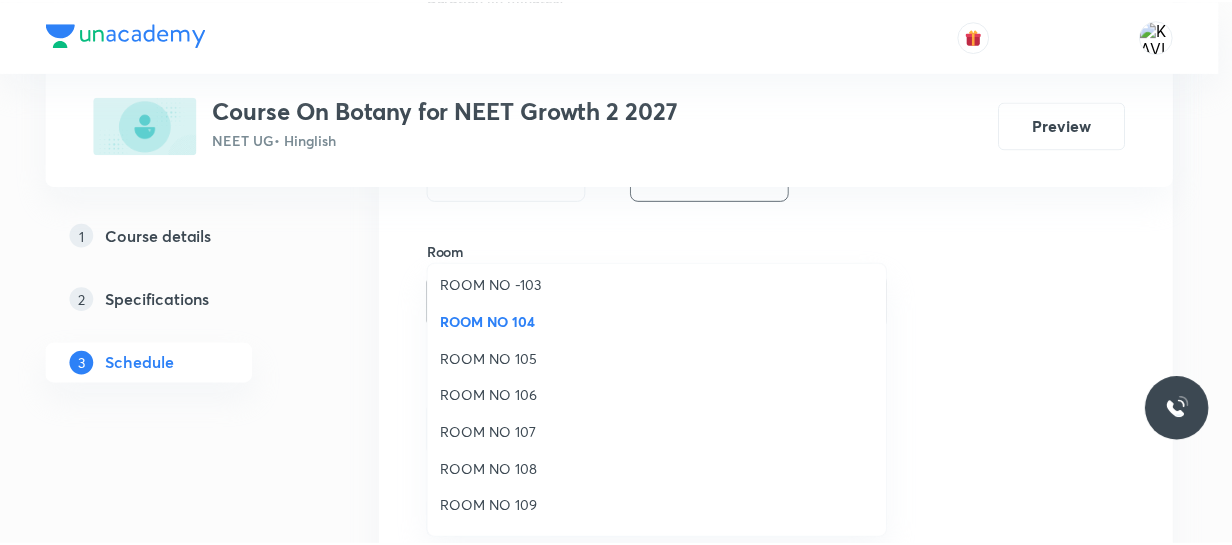 scroll, scrollTop: 81, scrollLeft: 0, axis: vertical 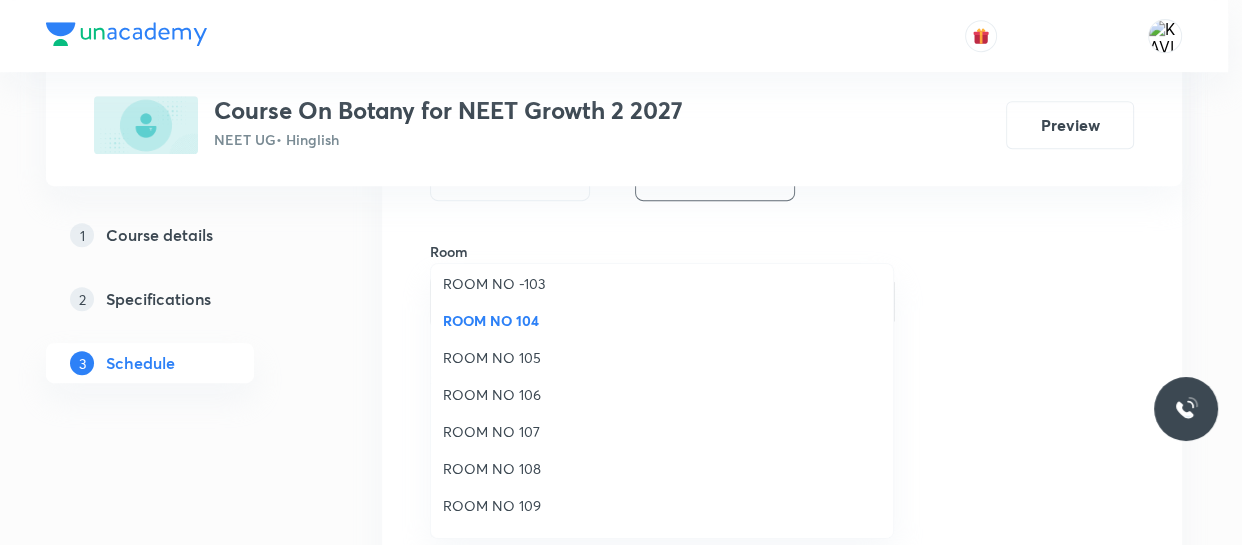 click at bounding box center (621, 272) 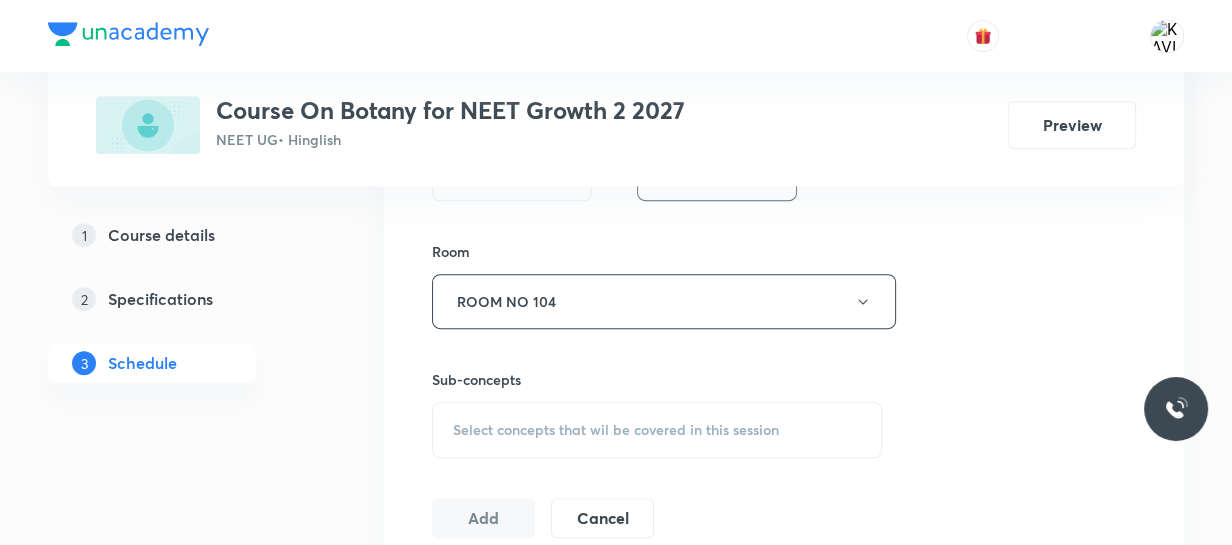 click on "Select concepts that wil be covered in this session" at bounding box center (657, 430) 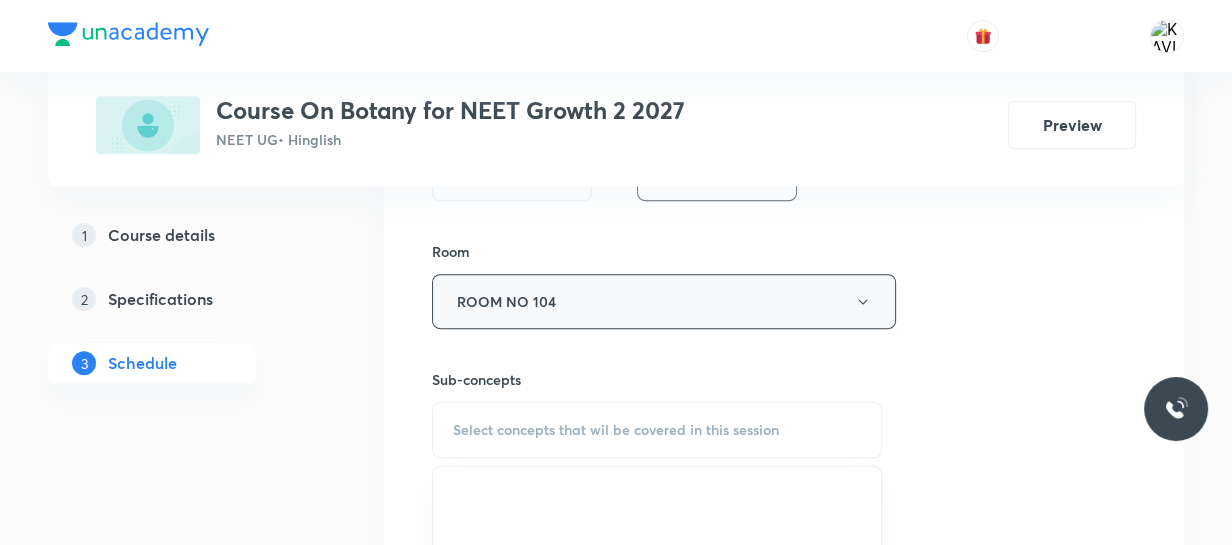 scroll, scrollTop: 1010, scrollLeft: 0, axis: vertical 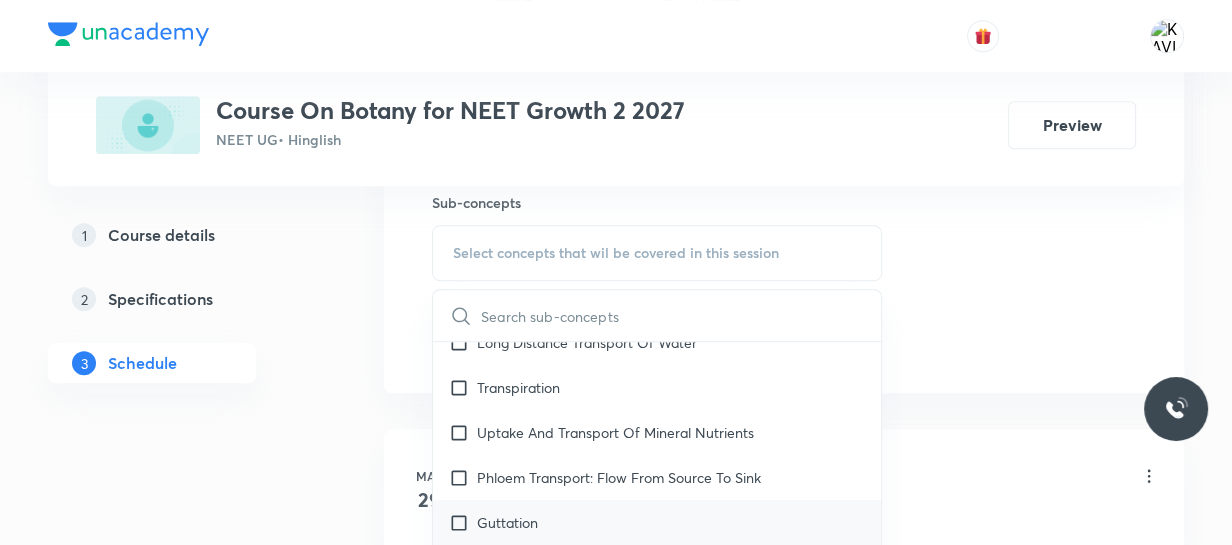 click on "Guttation" at bounding box center [657, 522] 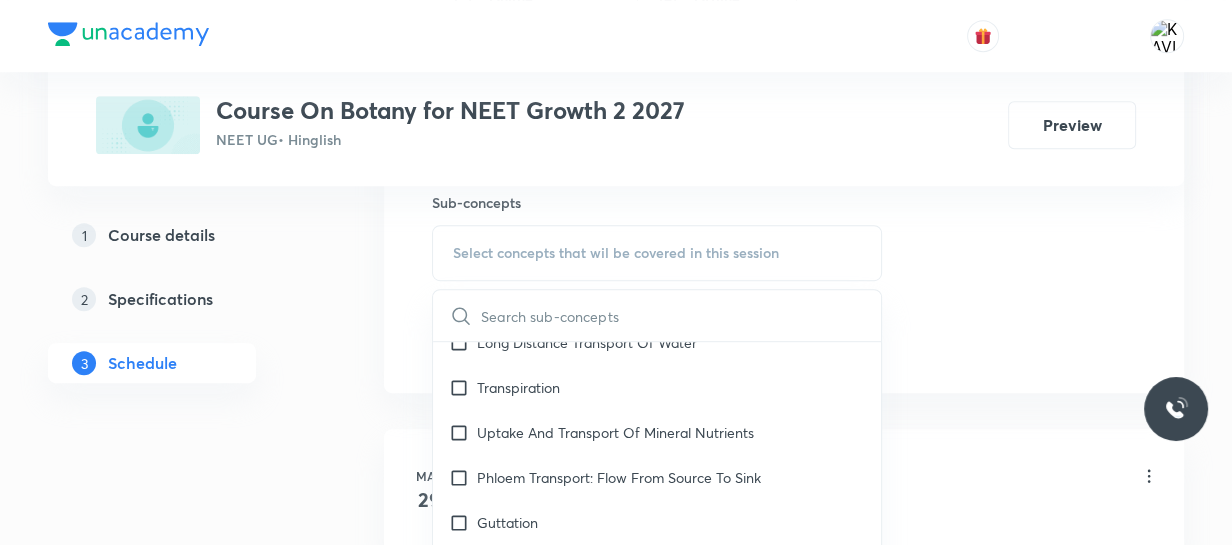 checkbox on "true" 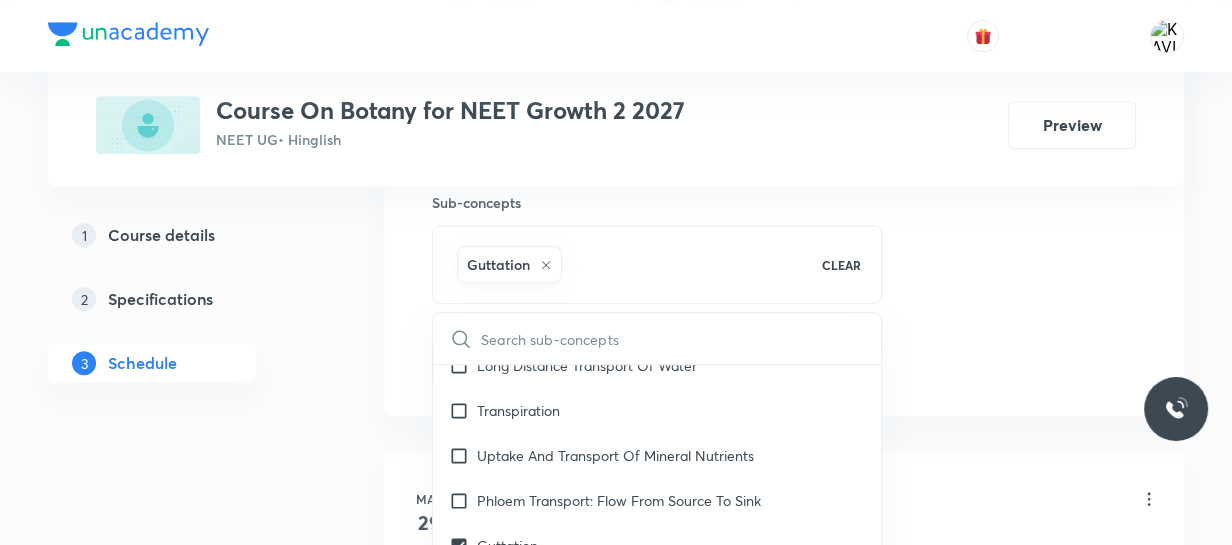 click at bounding box center [681, 338] 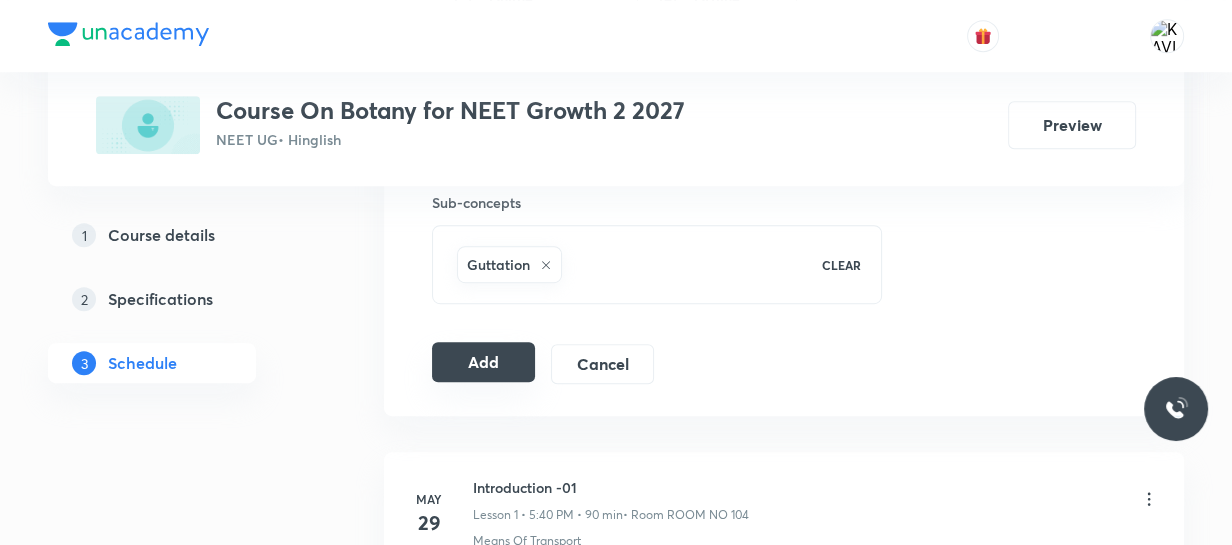 click on "Add" at bounding box center (483, 362) 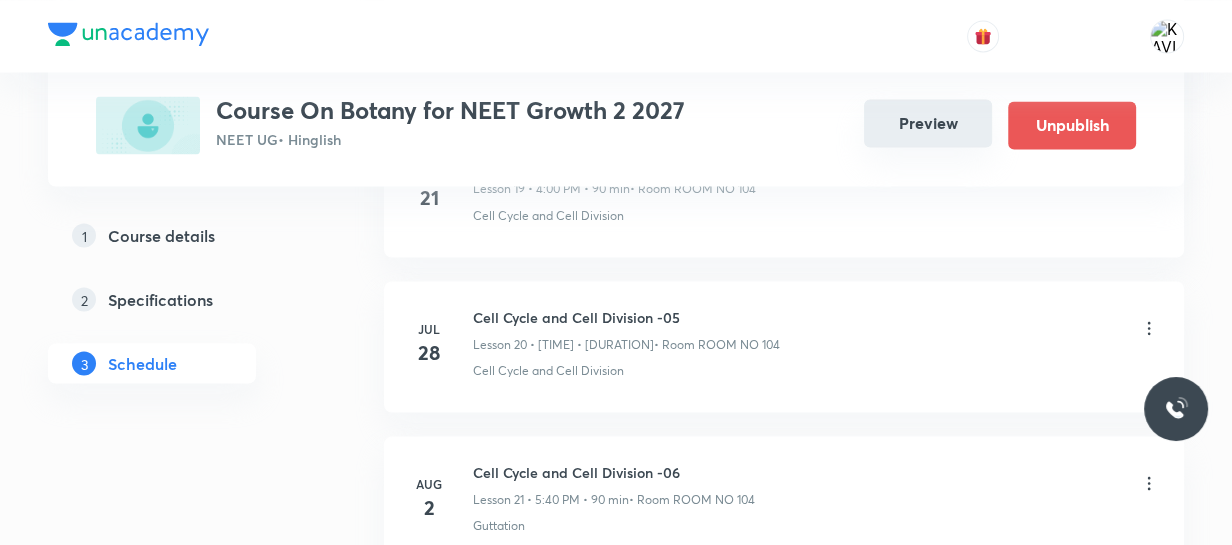 scroll, scrollTop: 3390, scrollLeft: 0, axis: vertical 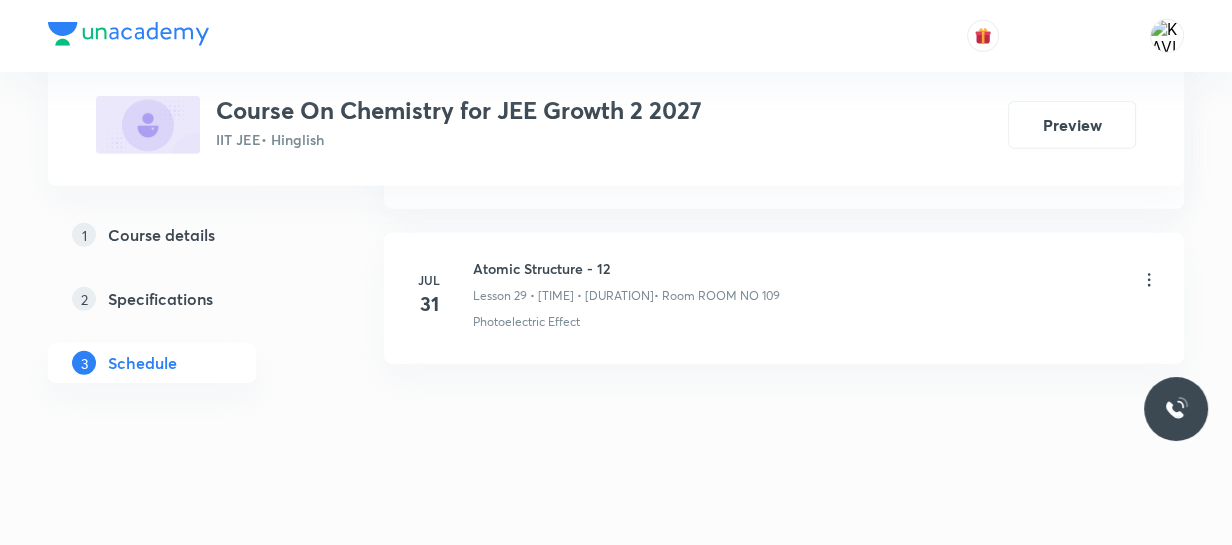 click on "Atomic Structure - 12" at bounding box center [626, 268] 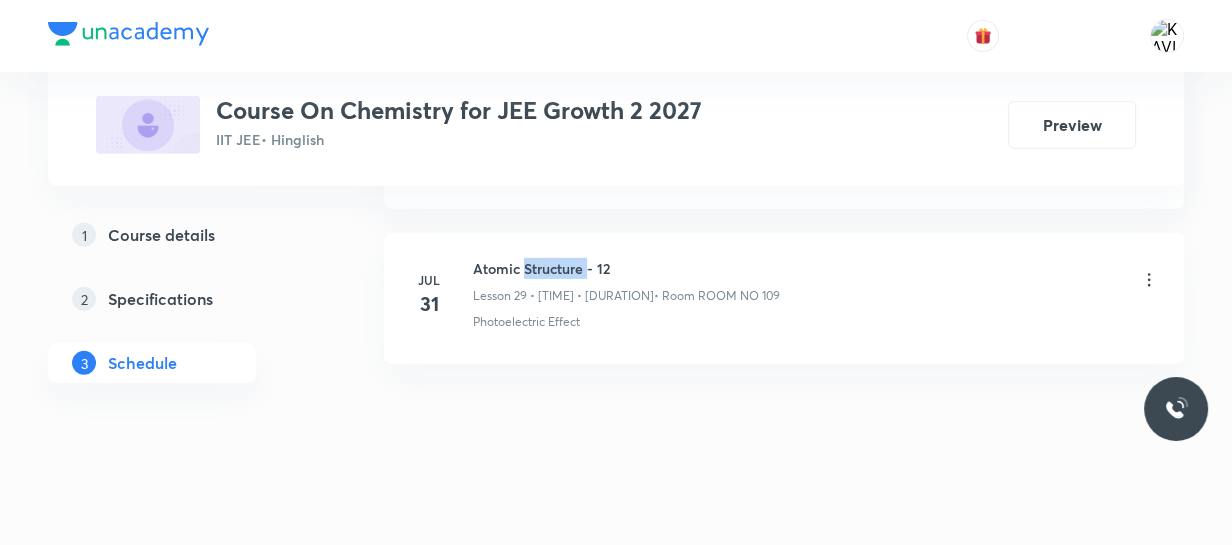 click on "Atomic Structure - 12" at bounding box center (626, 268) 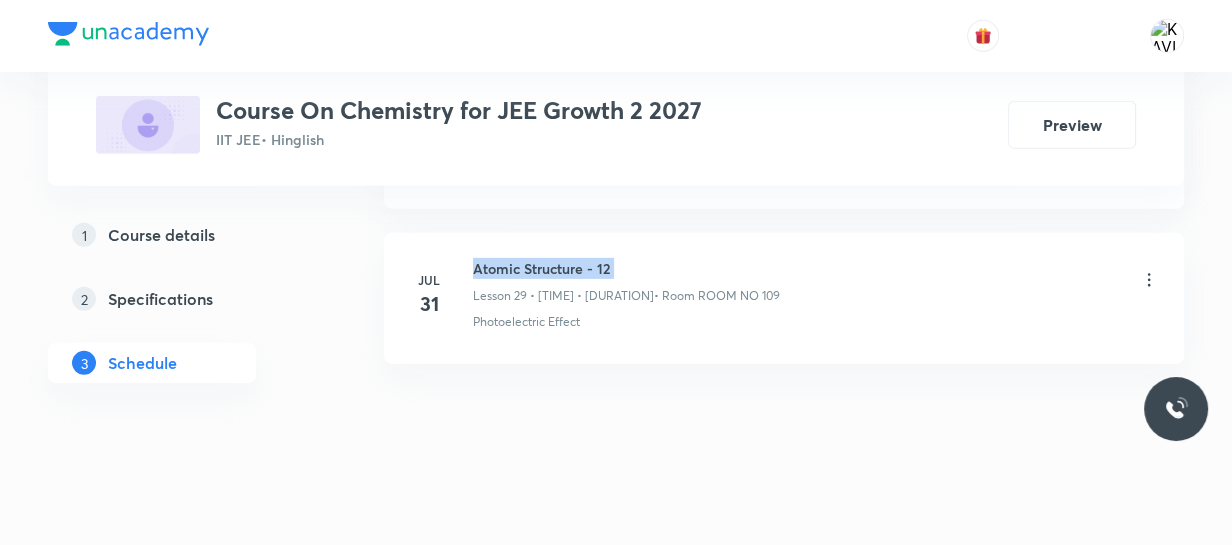click on "Atomic Structure - 12" at bounding box center [626, 268] 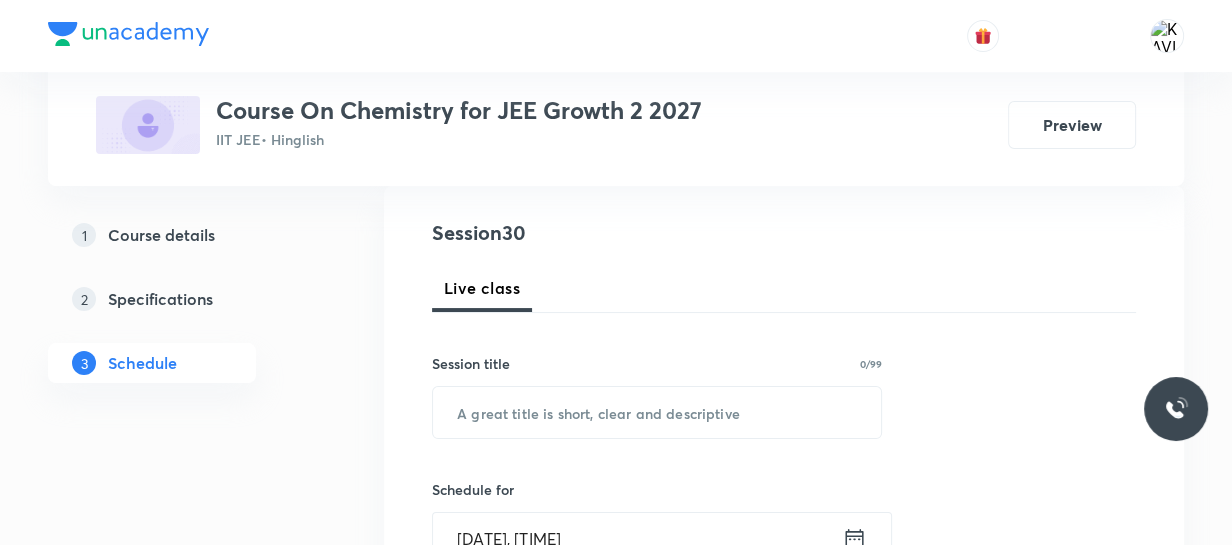 scroll, scrollTop: 217, scrollLeft: 0, axis: vertical 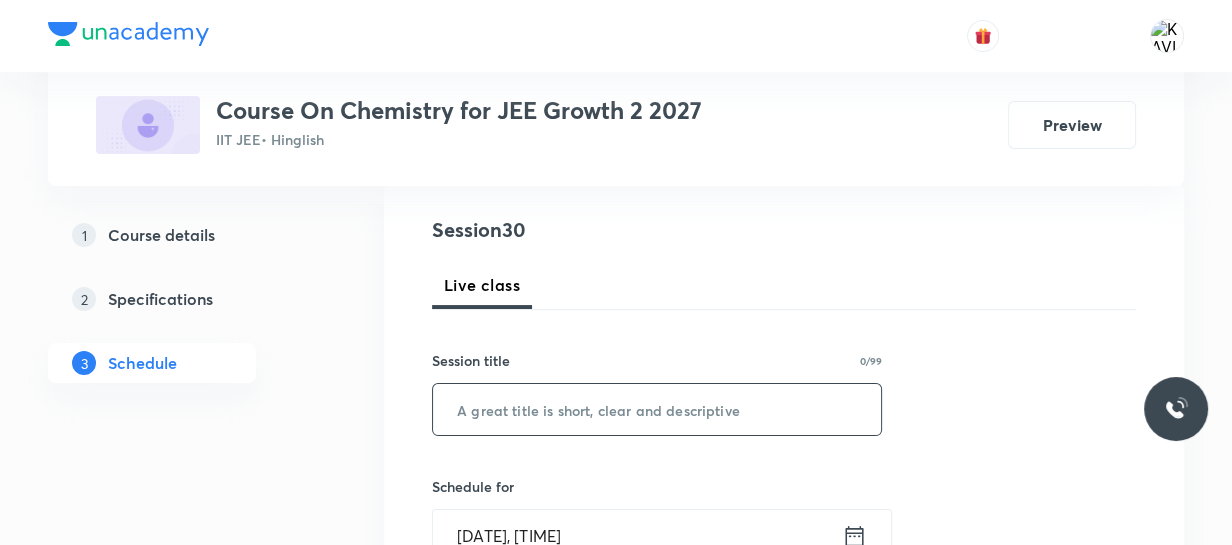 click at bounding box center (657, 409) 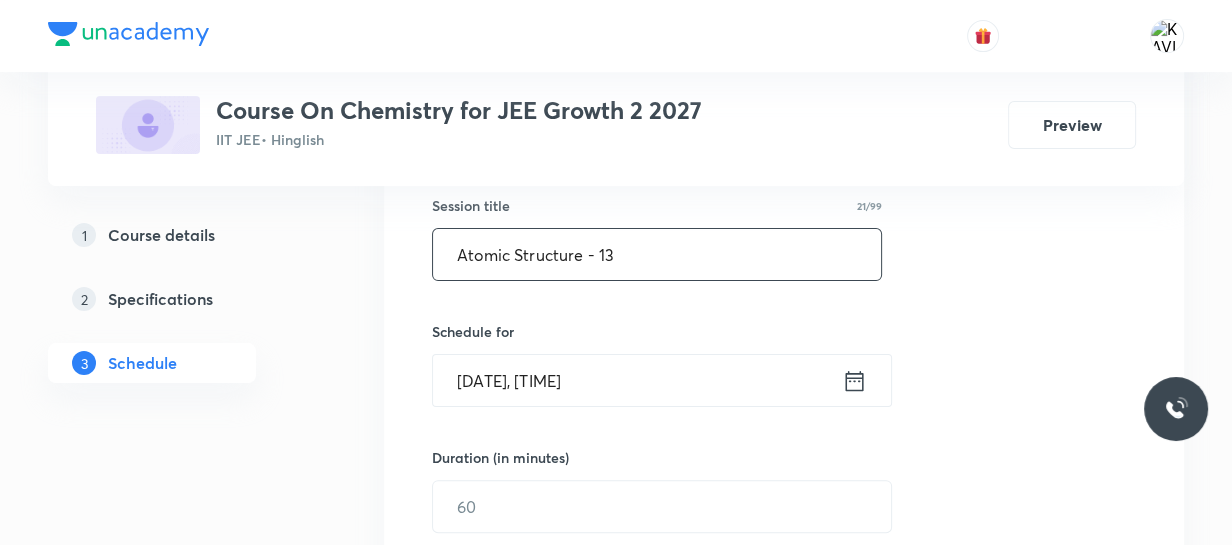 scroll, scrollTop: 376, scrollLeft: 0, axis: vertical 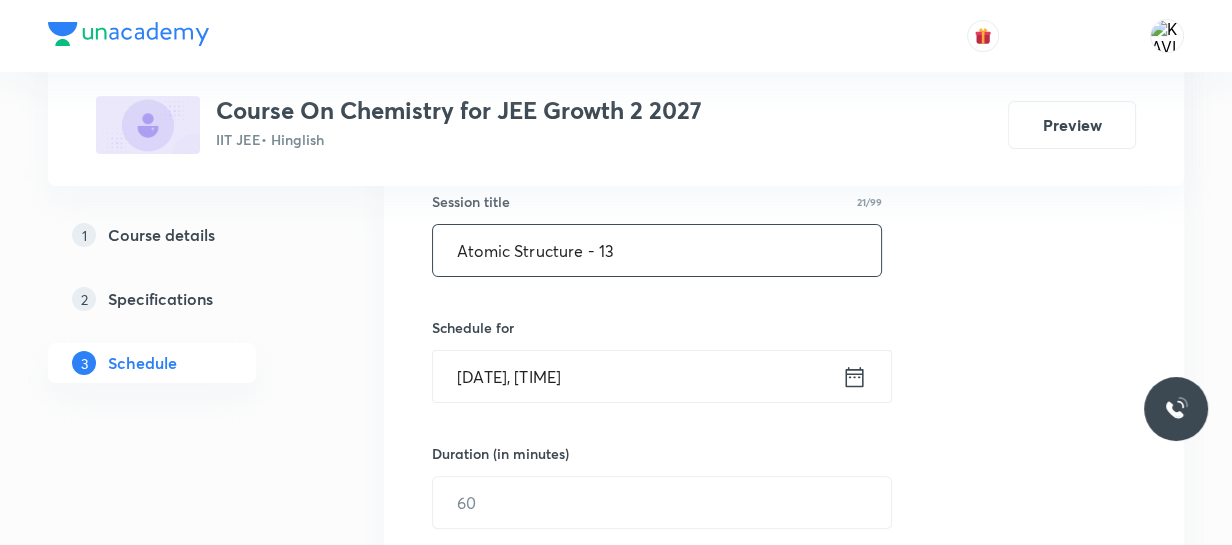 type on "Atomic Structure - 13" 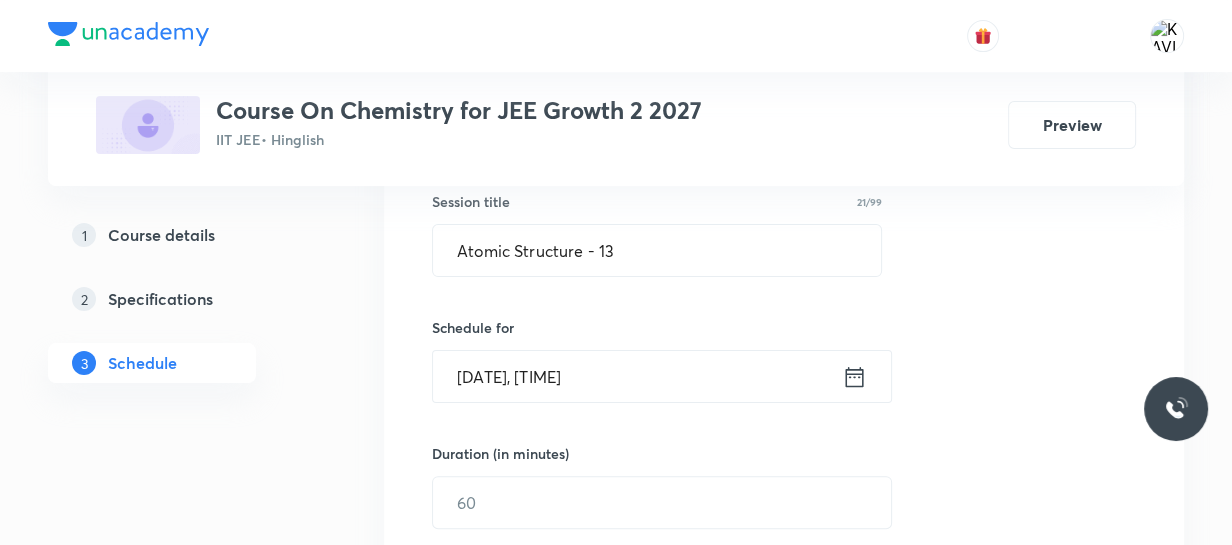 click 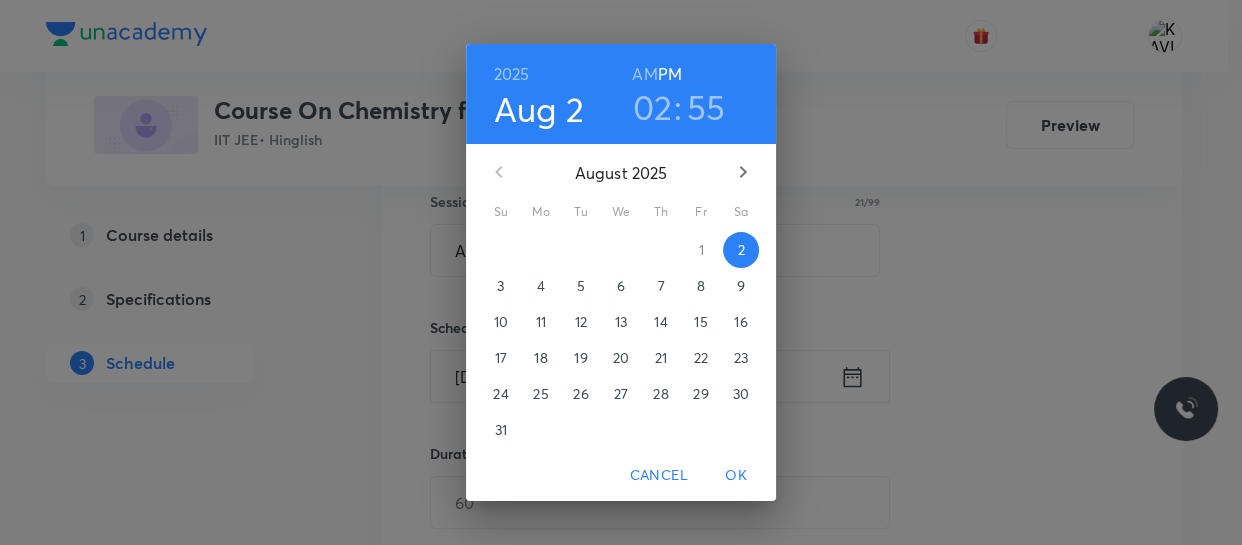 click on "02" at bounding box center [653, 107] 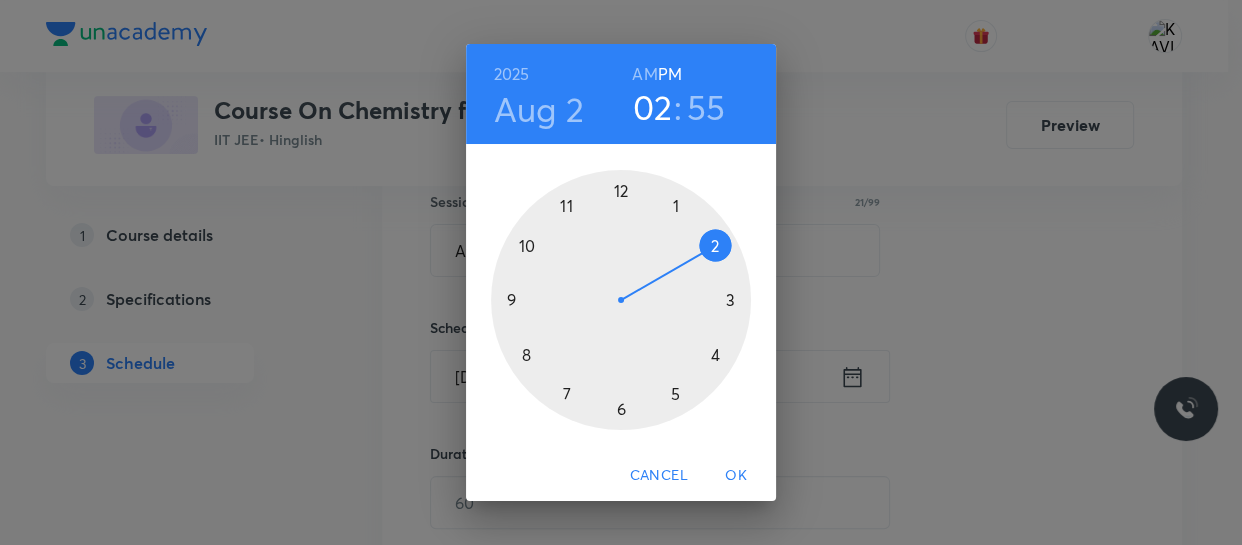 click at bounding box center (621, 300) 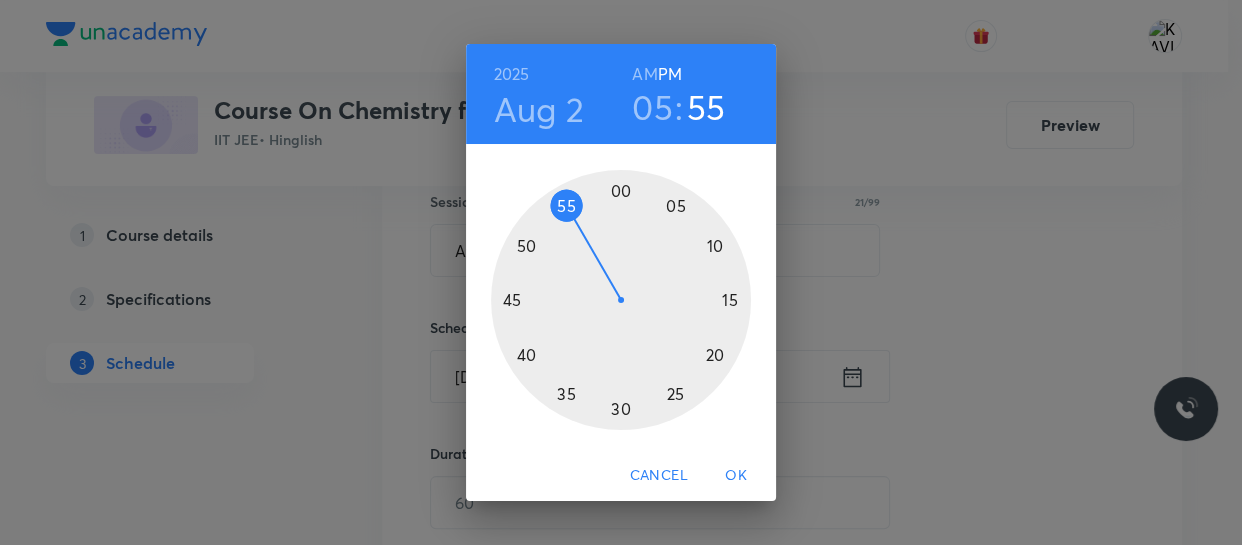 click at bounding box center [621, 300] 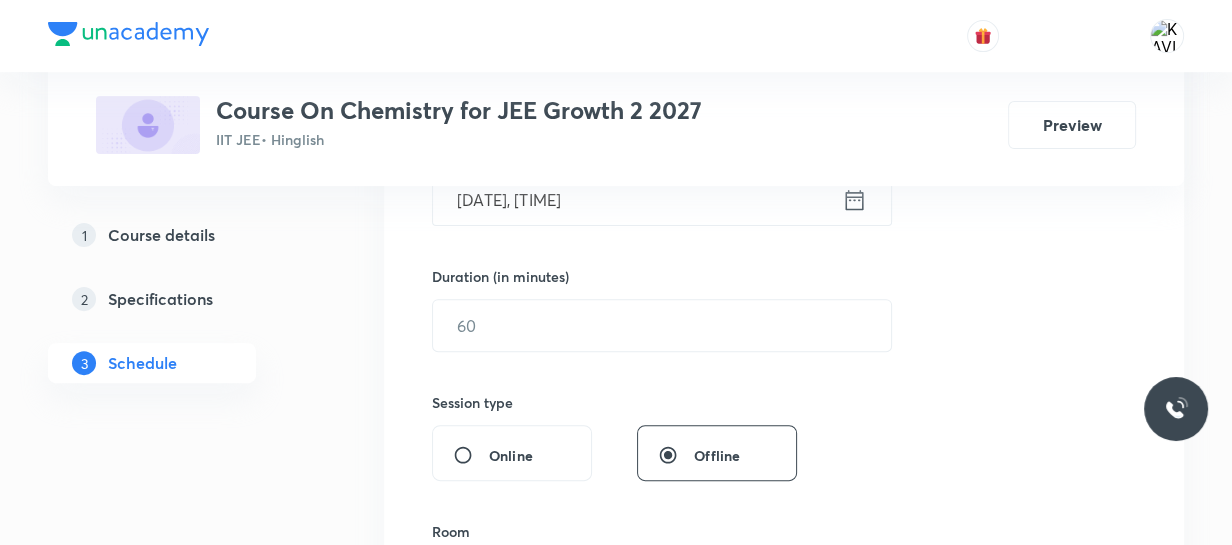 scroll, scrollTop: 558, scrollLeft: 0, axis: vertical 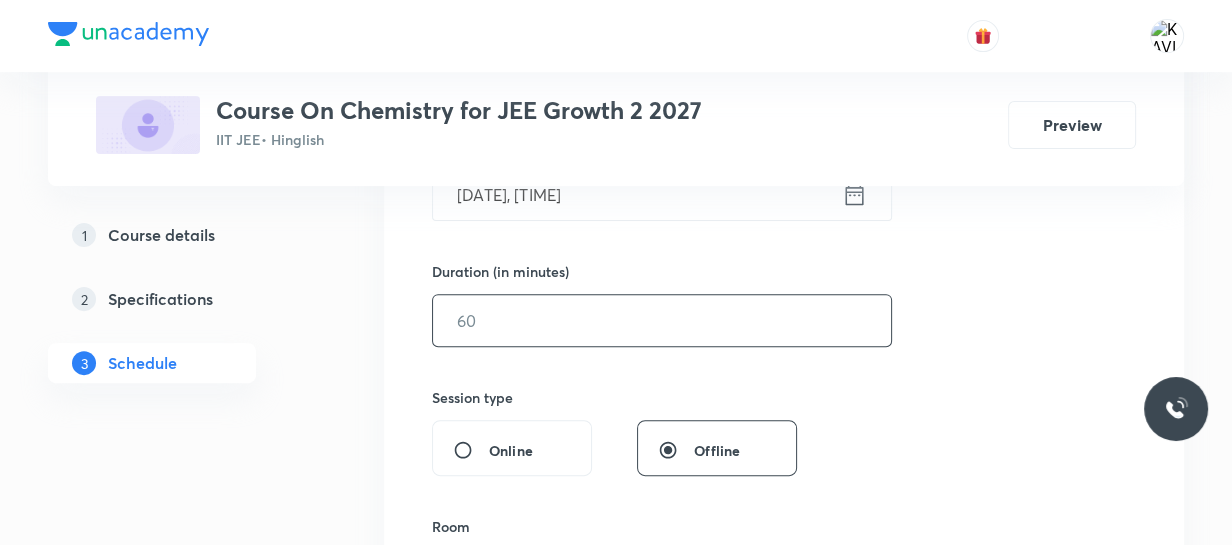 click at bounding box center (662, 320) 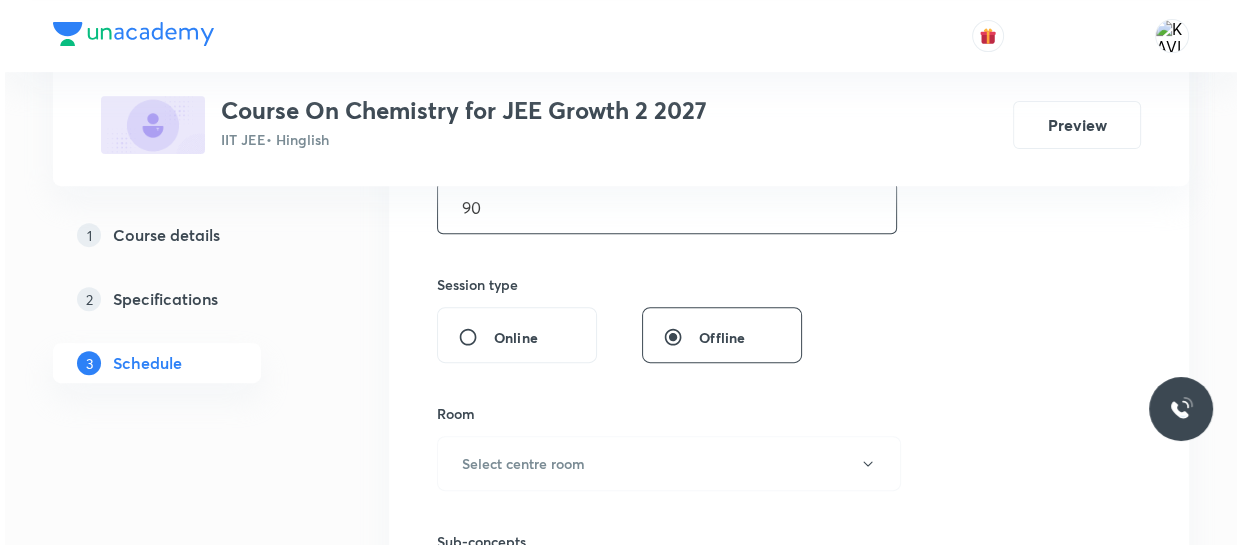 scroll, scrollTop: 680, scrollLeft: 0, axis: vertical 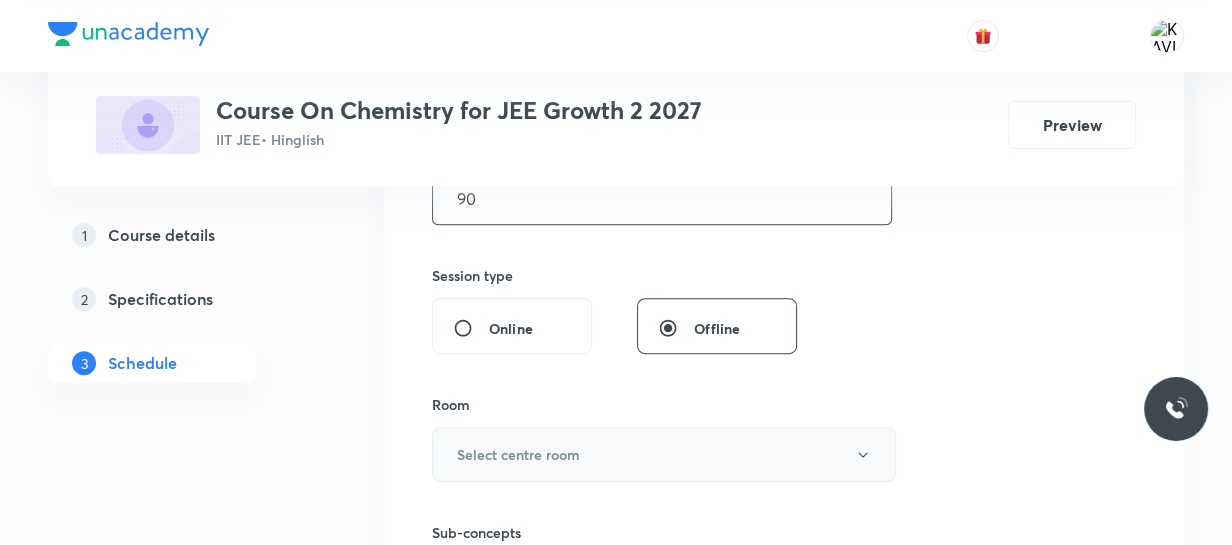 type on "90" 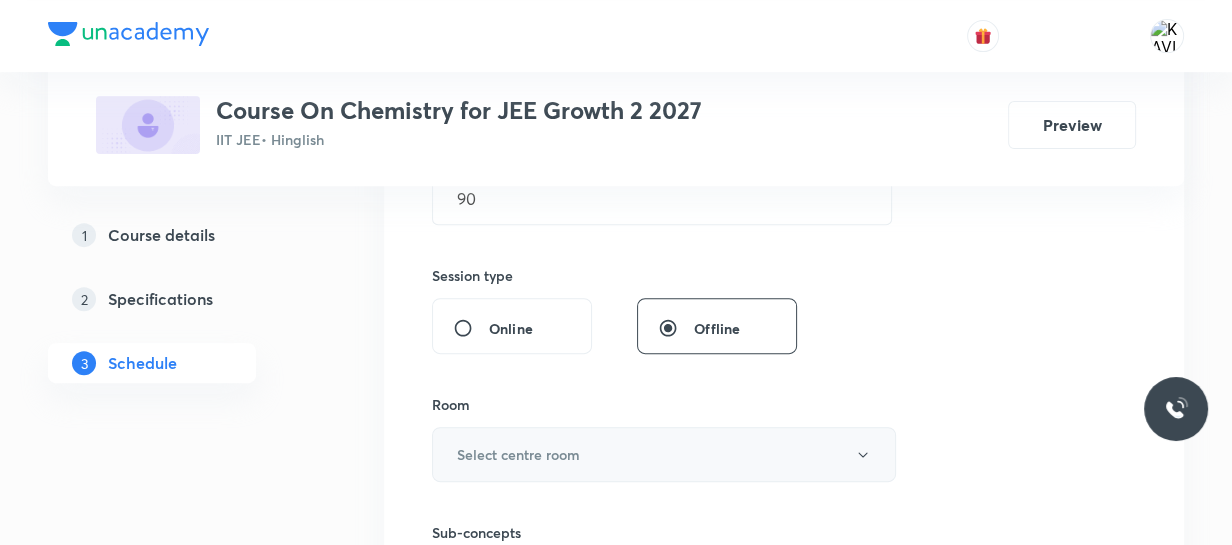 click on "Select centre room" at bounding box center [664, 454] 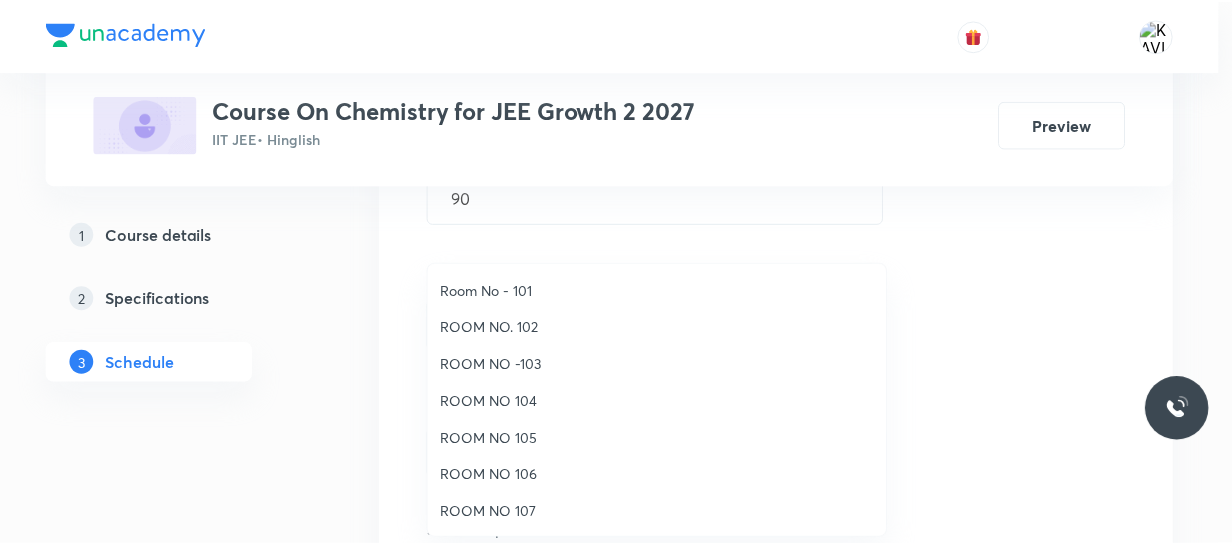 scroll, scrollTop: 222, scrollLeft: 0, axis: vertical 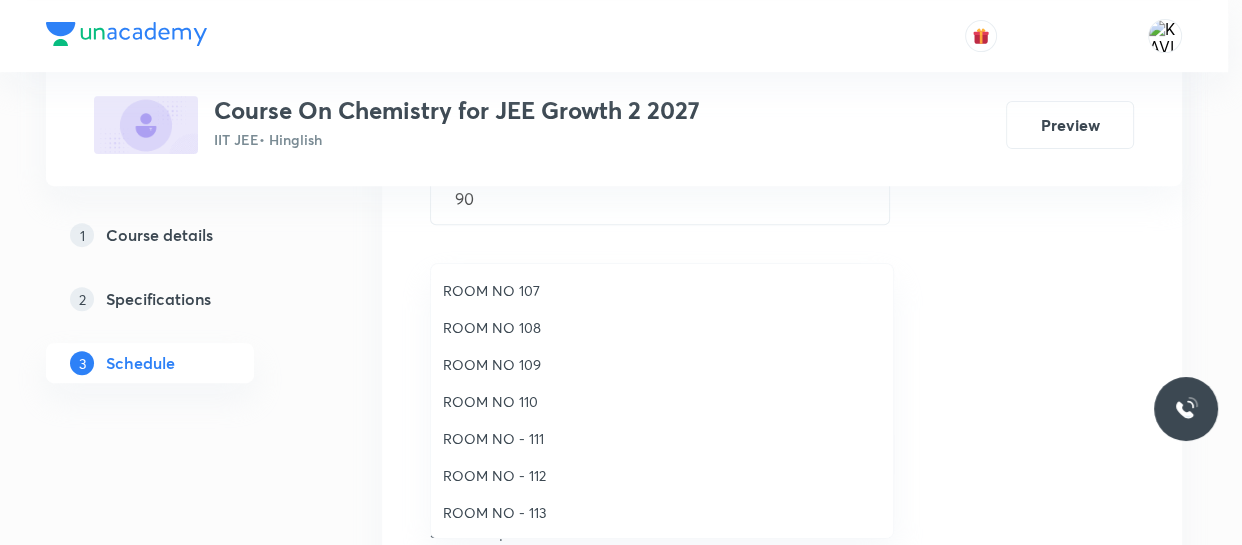 click on "ROOM NO 109" at bounding box center (662, 364) 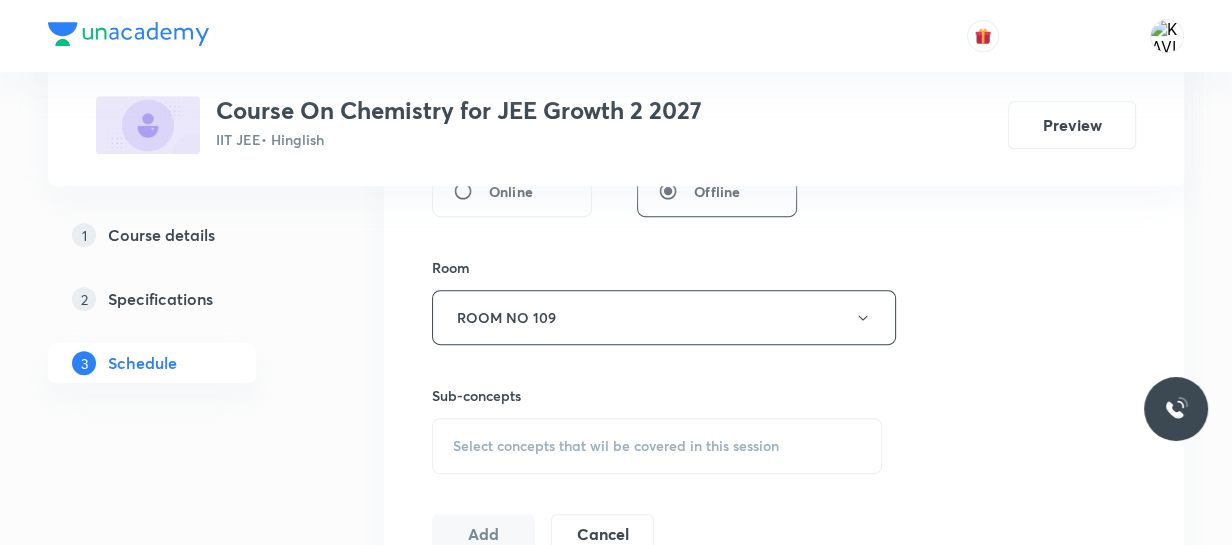 scroll, scrollTop: 818, scrollLeft: 0, axis: vertical 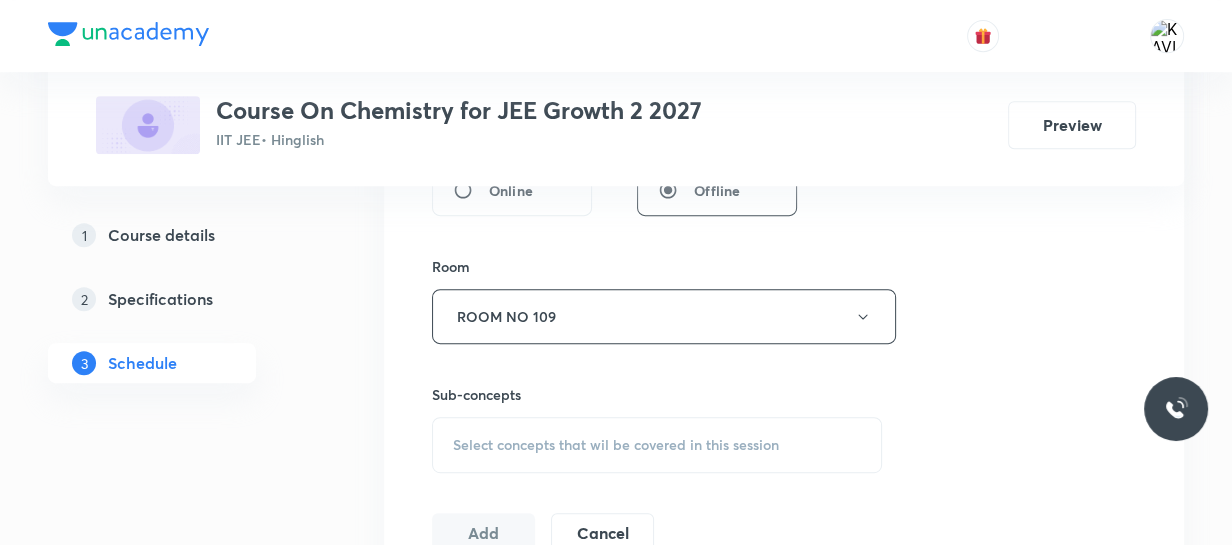 click on "Select concepts that wil be covered in this session" at bounding box center (616, 445) 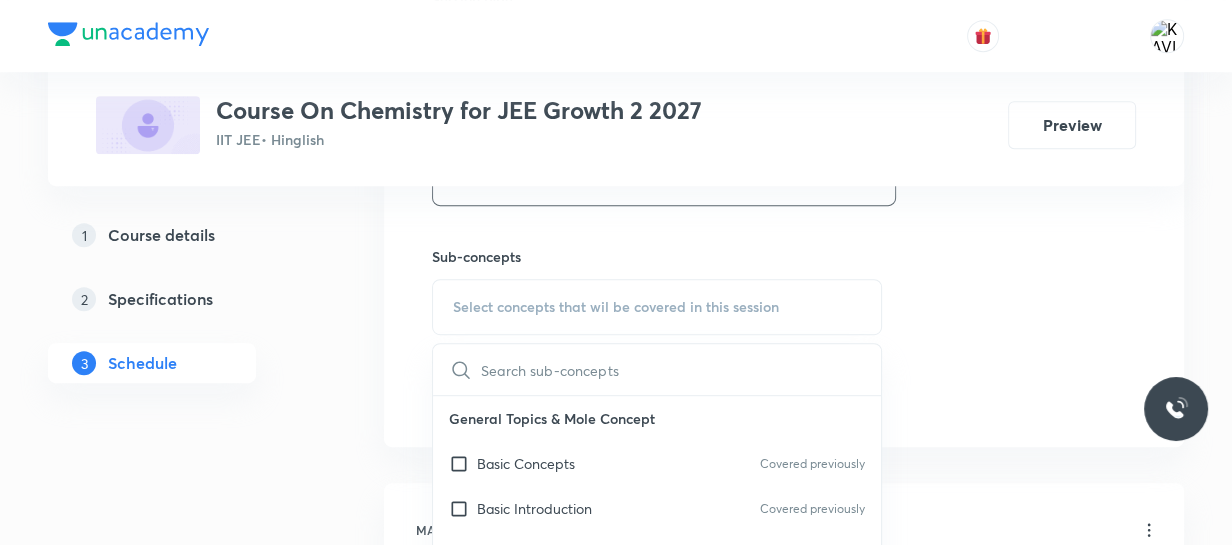 scroll, scrollTop: 957, scrollLeft: 0, axis: vertical 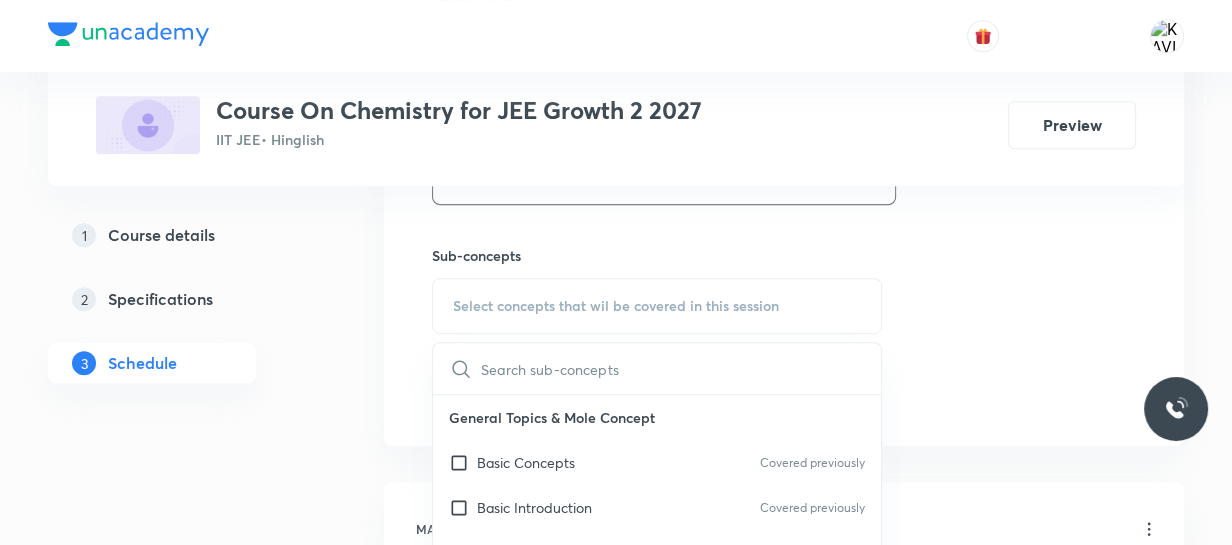 click at bounding box center (681, 368) 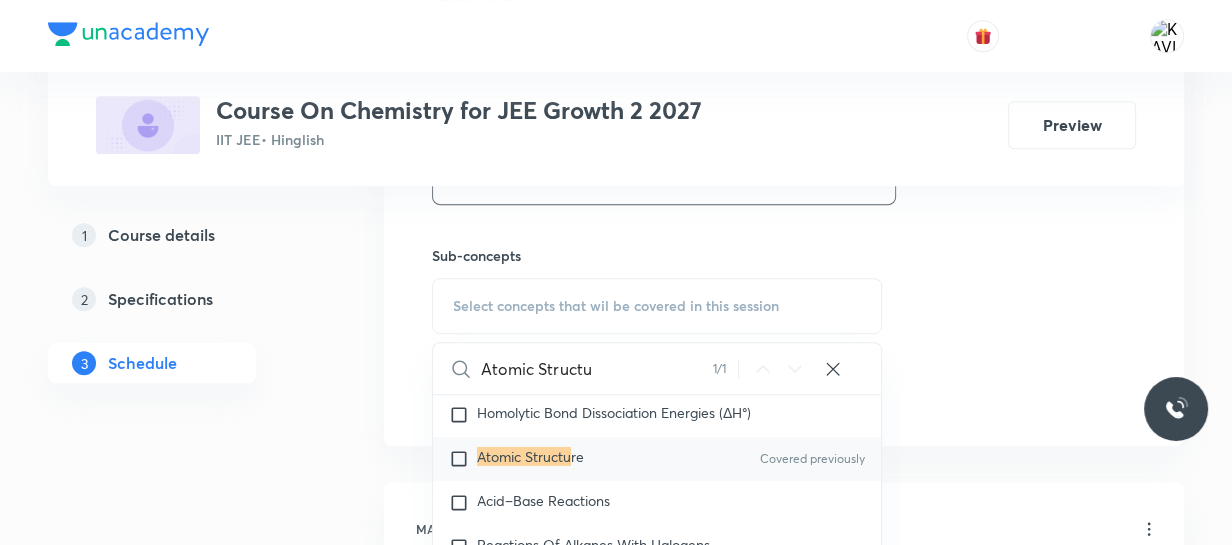 scroll, scrollTop: 33168, scrollLeft: 0, axis: vertical 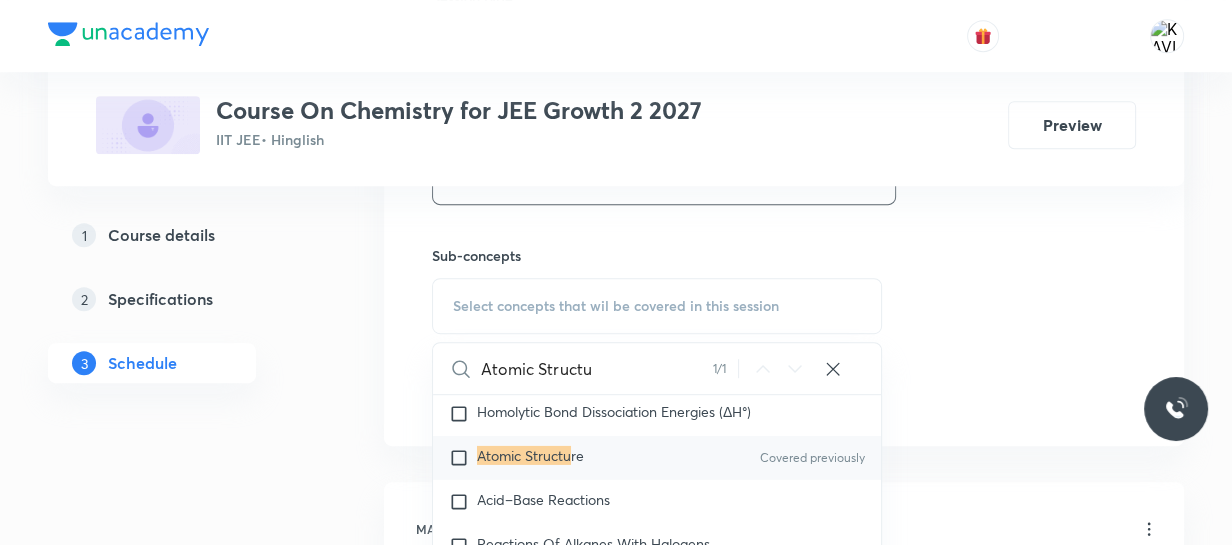 type on "Atomic Structu" 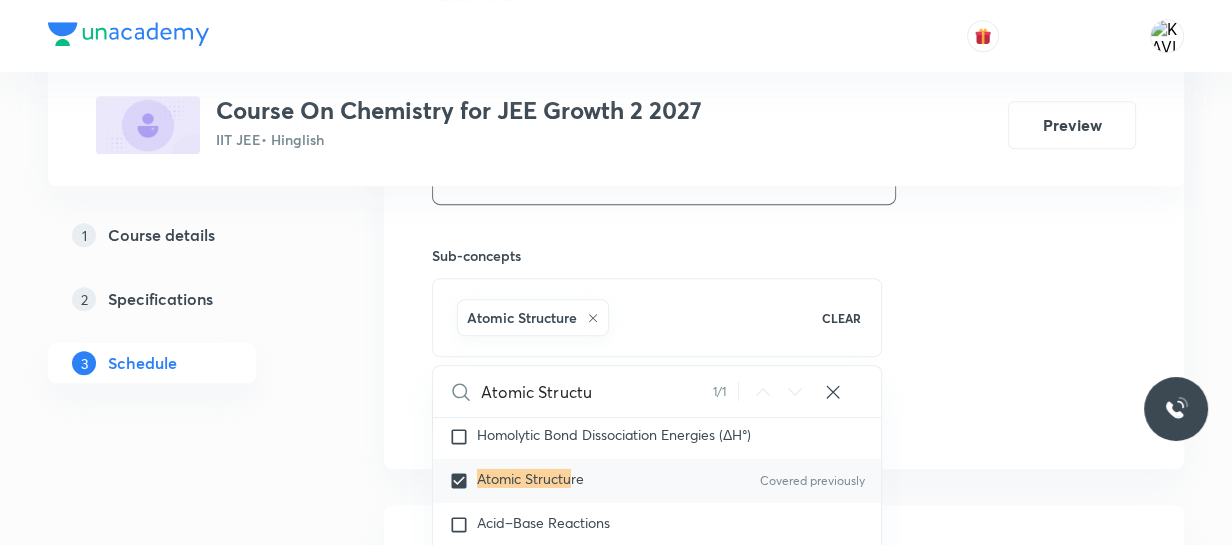 click on "Session  30 Live class Session title 21/99 Atomic Structure - 13 ​ Schedule for Aug 2, 2025, 5:40 PM ​ Duration (in minutes) 90 ​   Session type Online Offline Room ROOM NO 109 Sub-concepts Atomic Structure CLEAR Atomic Structu 1 / 1 ​ General Topics & Mole Concept Basic Concepts Covered previously Basic Introduction Covered previously Percentage Composition Covered previously Stoichiometry Principle of Atom Conservation (POAC) Covered previously Relation between Stoichiometric Quantities Covered previously Application of Mole Concept: Gravimetric Analysis Different Laws Formula and Composition Concentration Terms Some basic concepts of Chemistry Atomic Structure Discovery Of Electron Some Prerequisites of Physics Covered previously Discovery Of Protons And Neutrons Atomic Models and Theories  Covered previously Representation Of Atom With Electrons And Neutrons Nature of Waves Nature Of Electromagnetic Radiation Planck’S Quantum Theory Covered previously Bohr’s Model For Hydrogen Atom Gas Laws re" at bounding box center (784, -44) 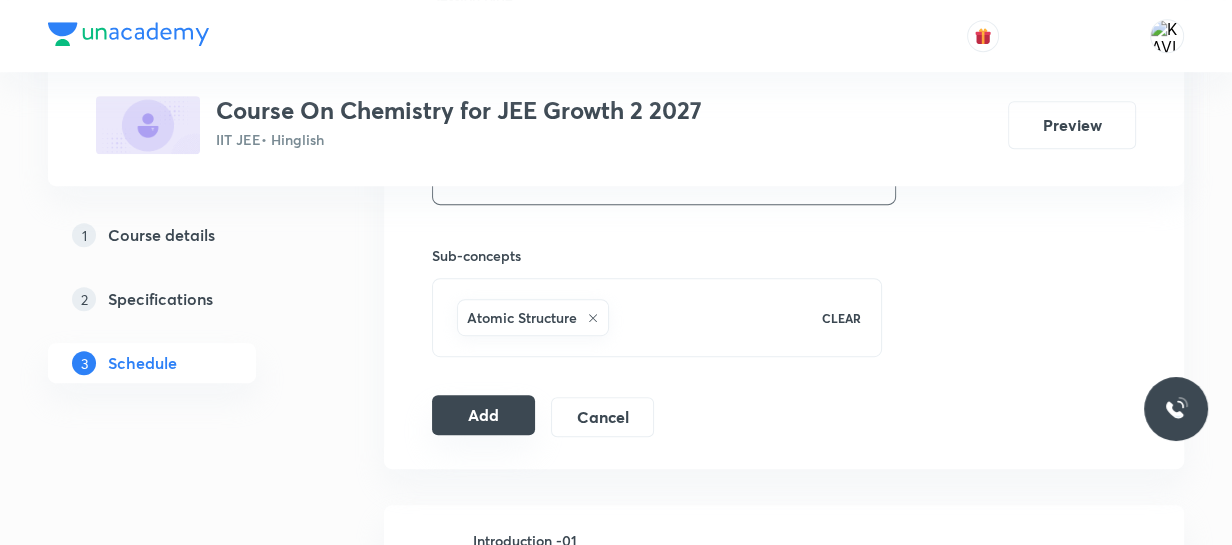 click on "Add" at bounding box center [483, 415] 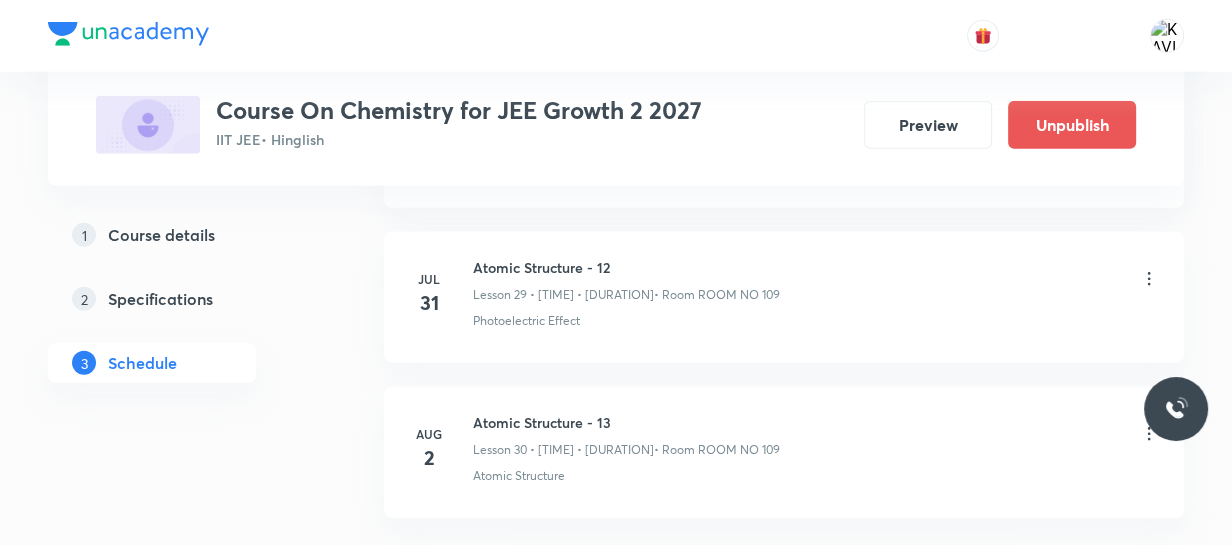 scroll, scrollTop: 4782, scrollLeft: 0, axis: vertical 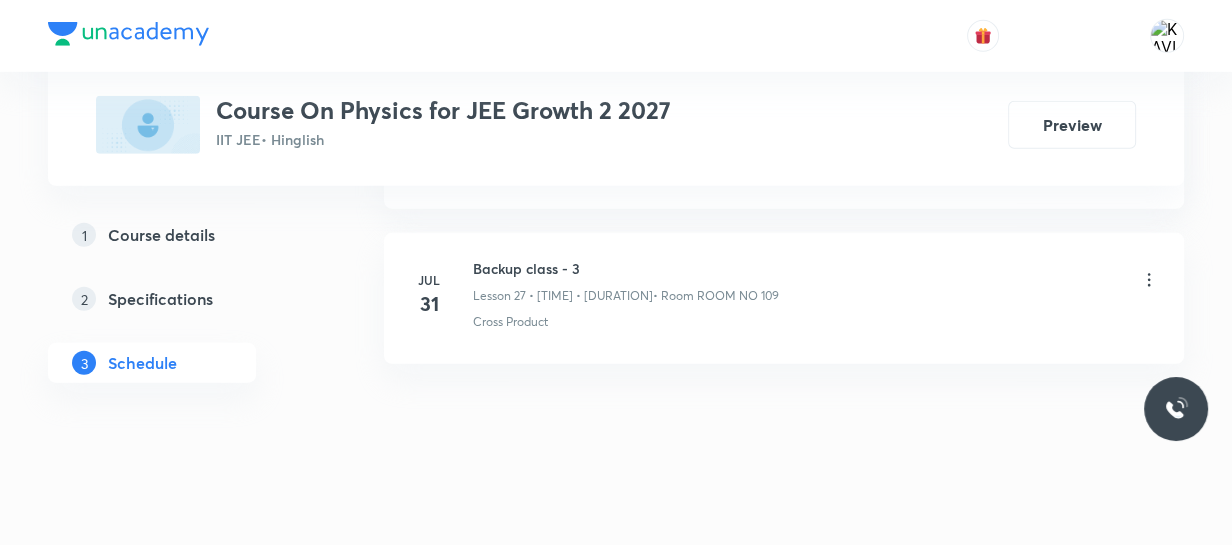 click on "Backup class - 3" at bounding box center (626, 268) 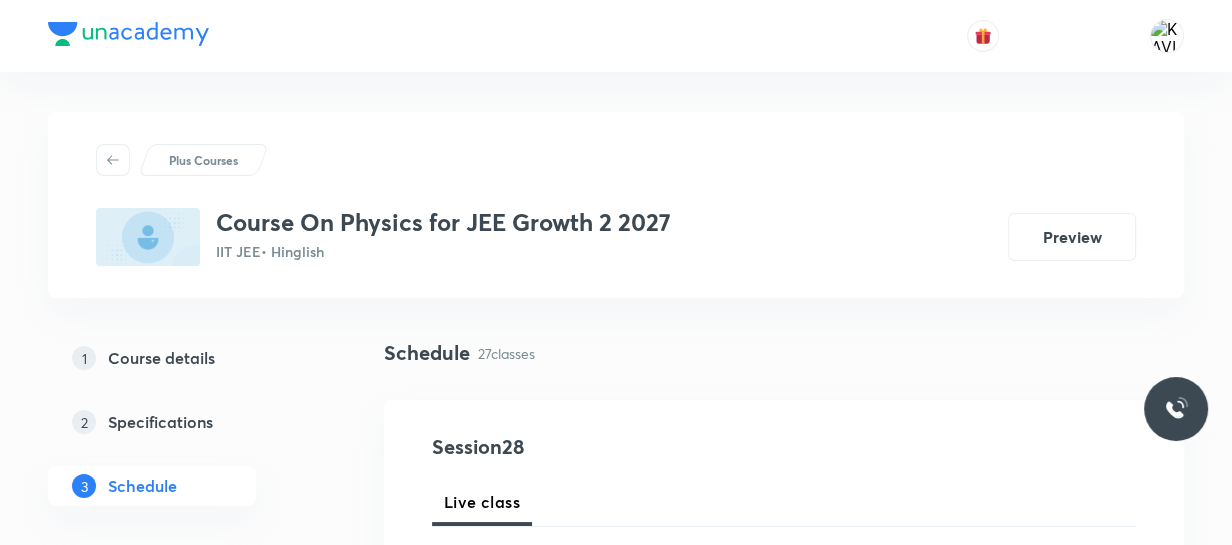 scroll, scrollTop: 262, scrollLeft: 0, axis: vertical 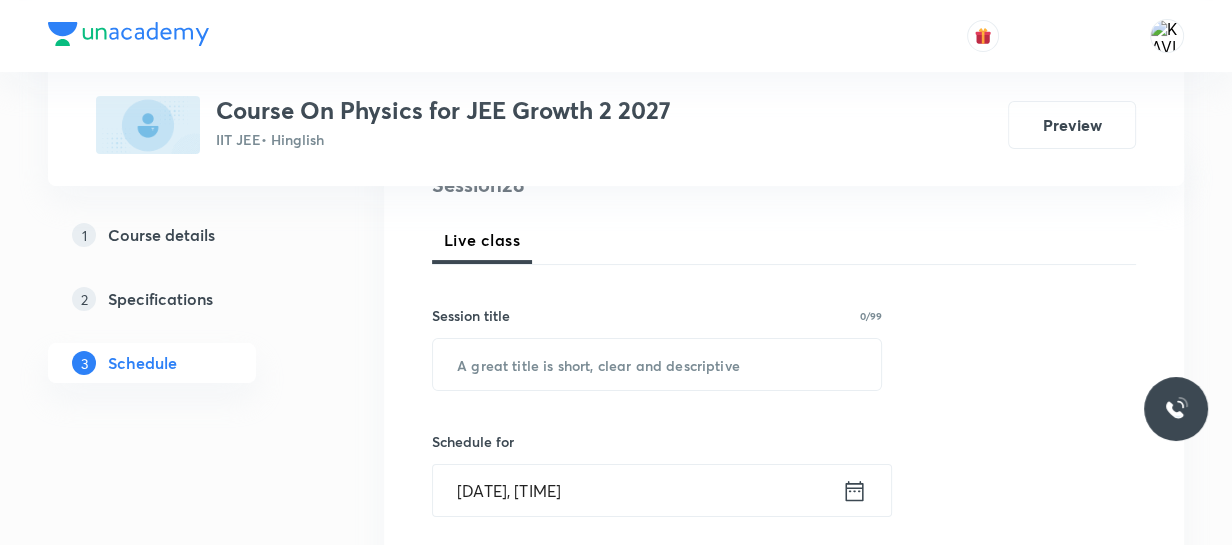 click on "Session  28 Live class Session title 0/99 ​ Schedule for [DATE], [TIME] ​ Duration (in minutes) ​   Session type Online Offline Room Select centre room Sub-concepts Select concepts that wil be covered in this session Add Cancel" at bounding box center [784, 639] 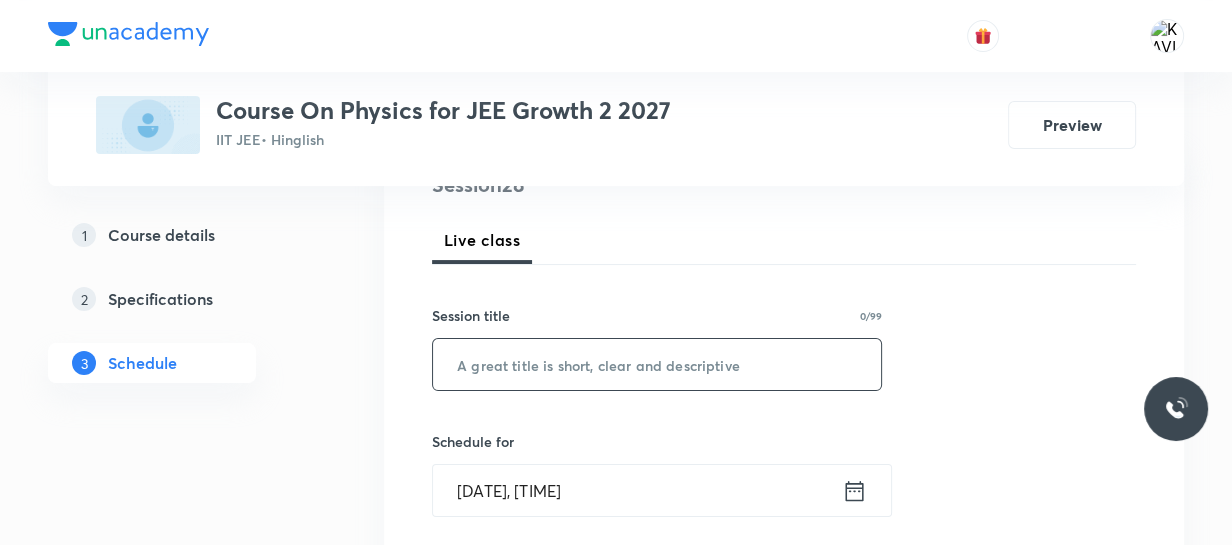 click at bounding box center (657, 364) 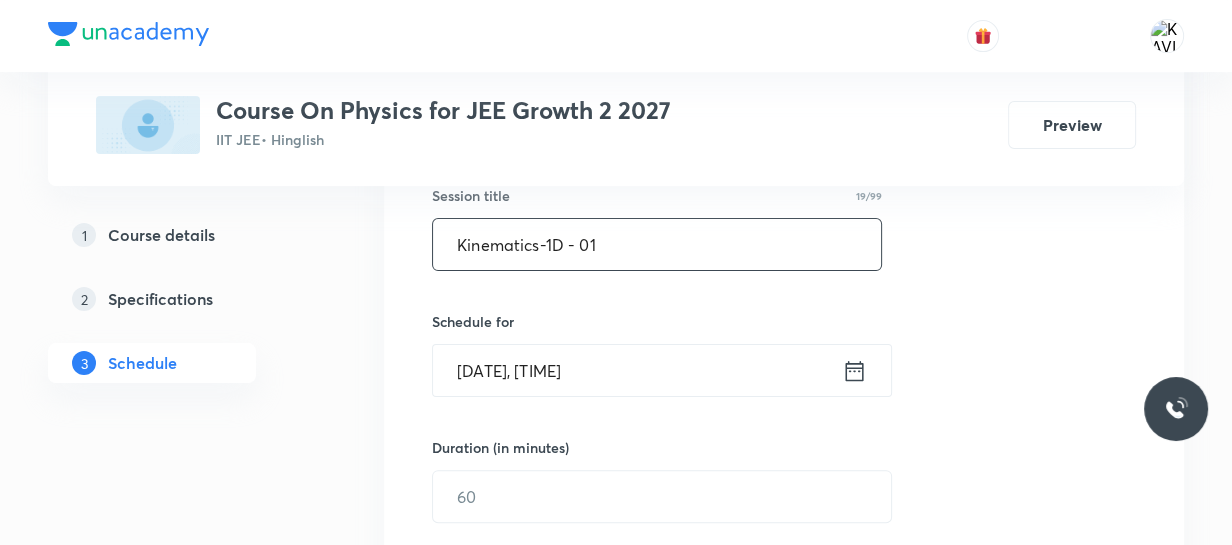 scroll, scrollTop: 383, scrollLeft: 0, axis: vertical 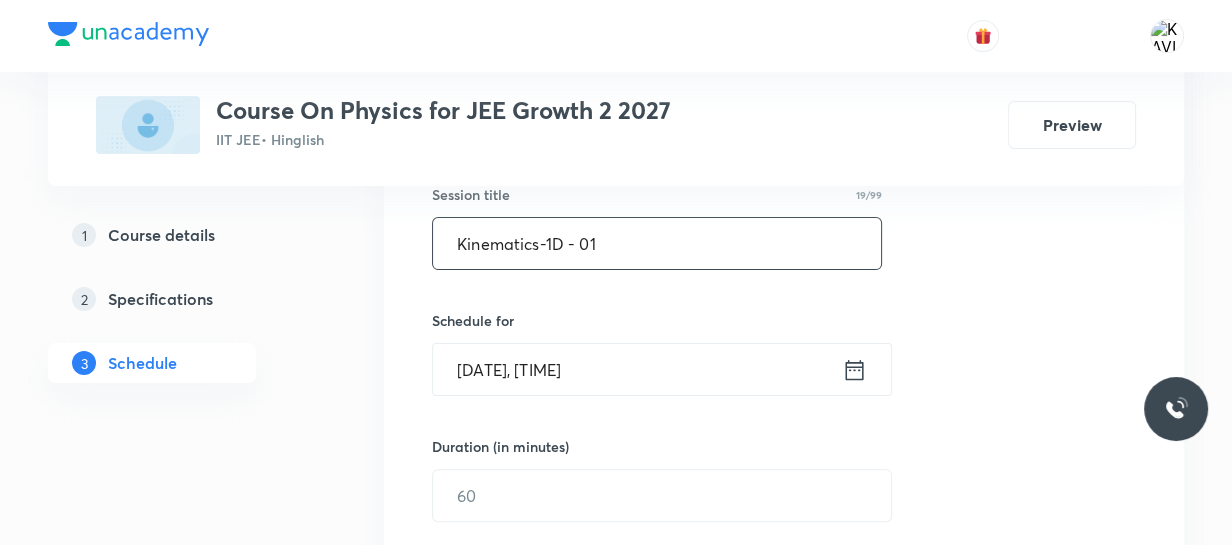 type on "Kinematics-1D - 01" 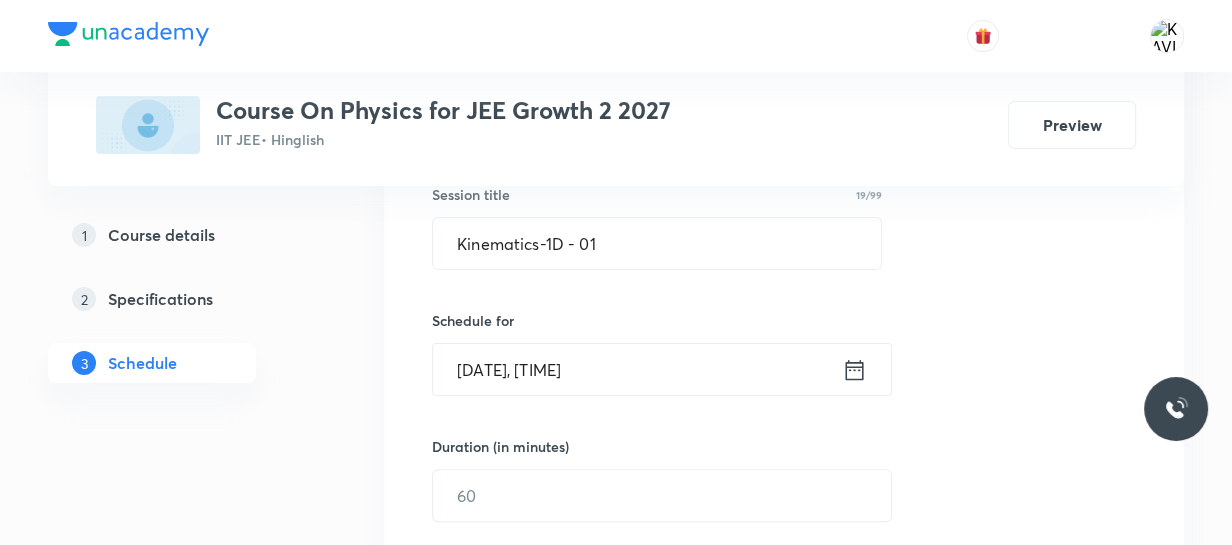 click 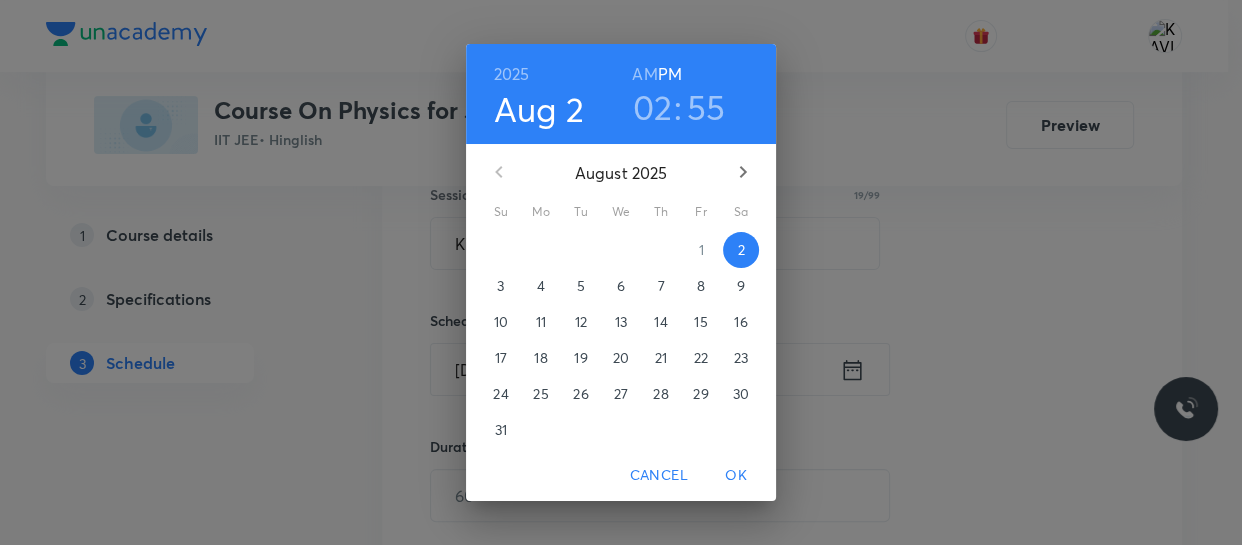 click on "02" at bounding box center (653, 107) 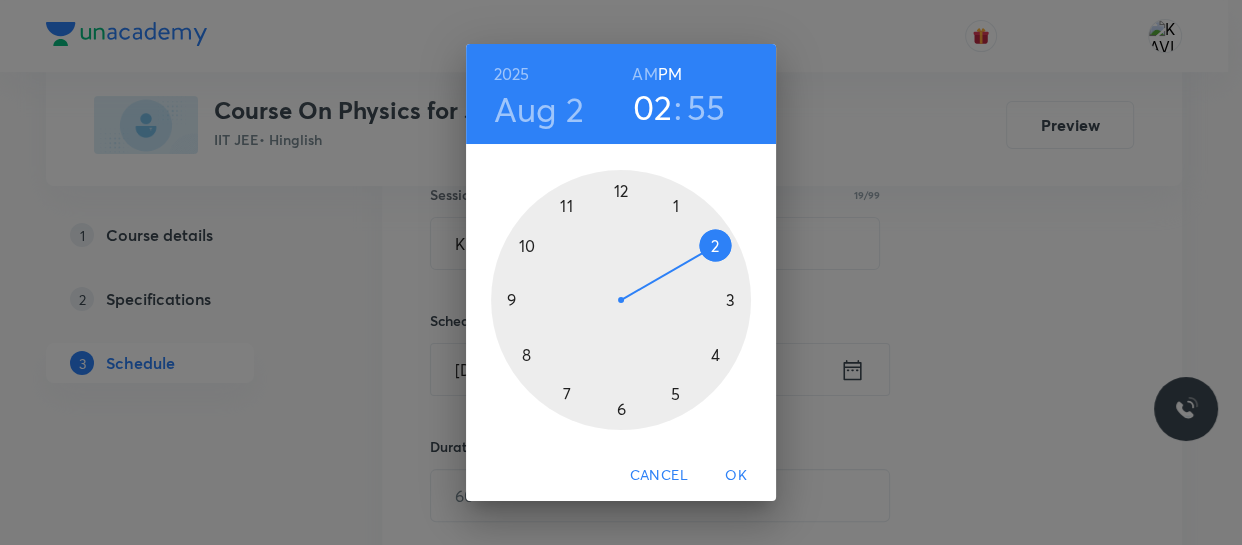 click at bounding box center [621, 300] 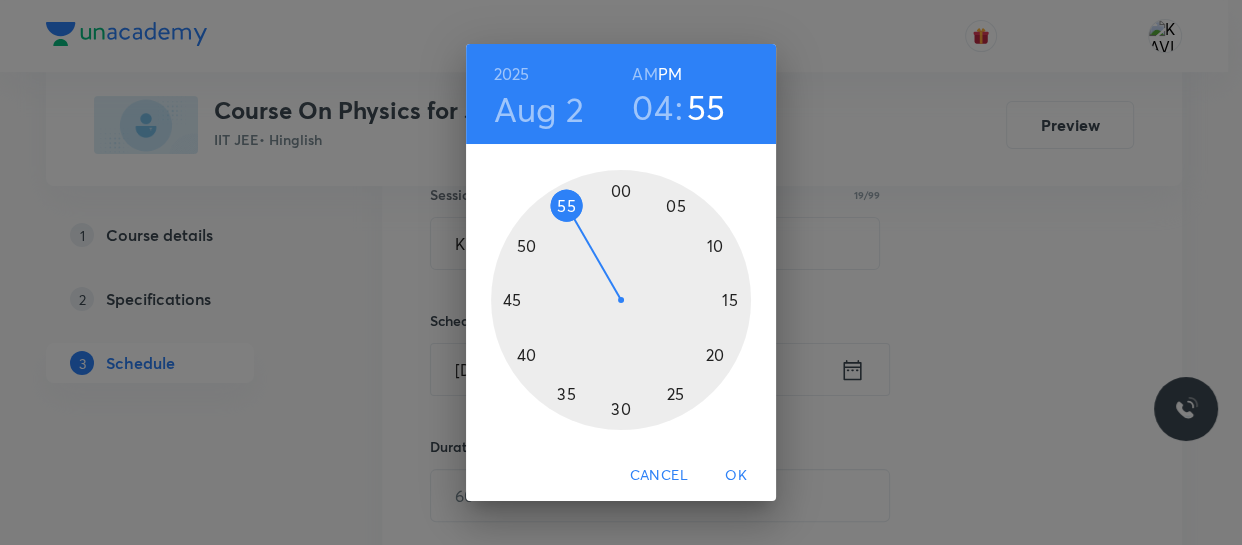 click at bounding box center (621, 300) 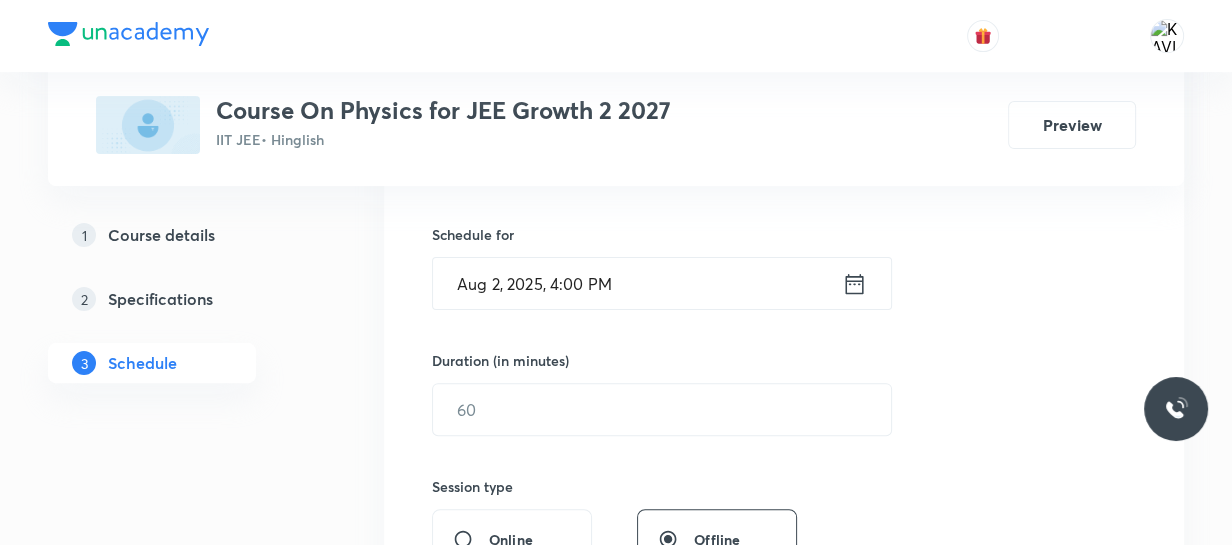 scroll, scrollTop: 470, scrollLeft: 0, axis: vertical 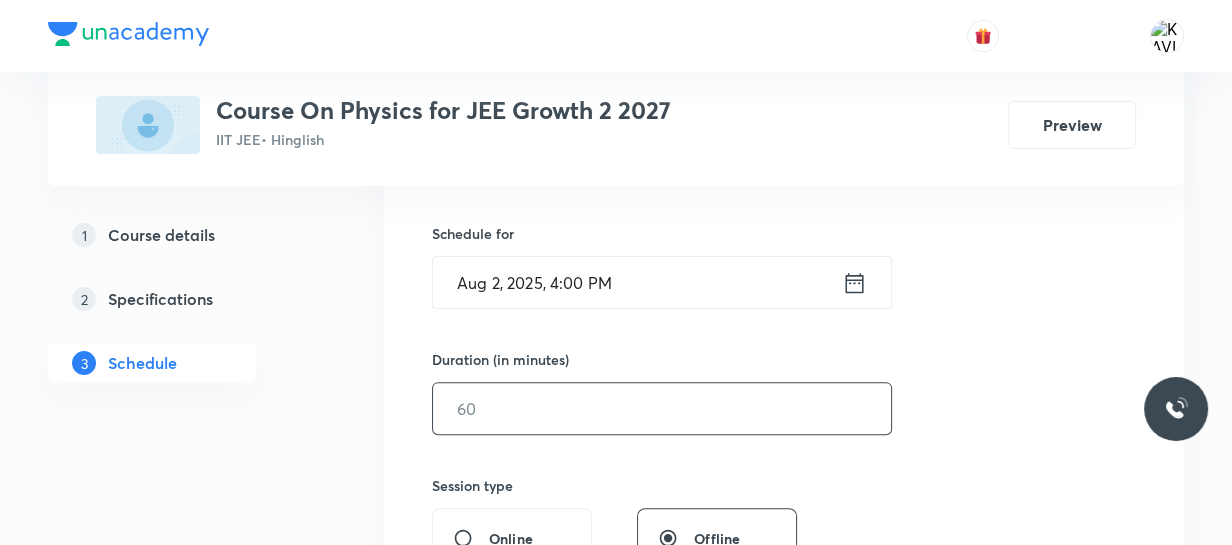 click at bounding box center (662, 408) 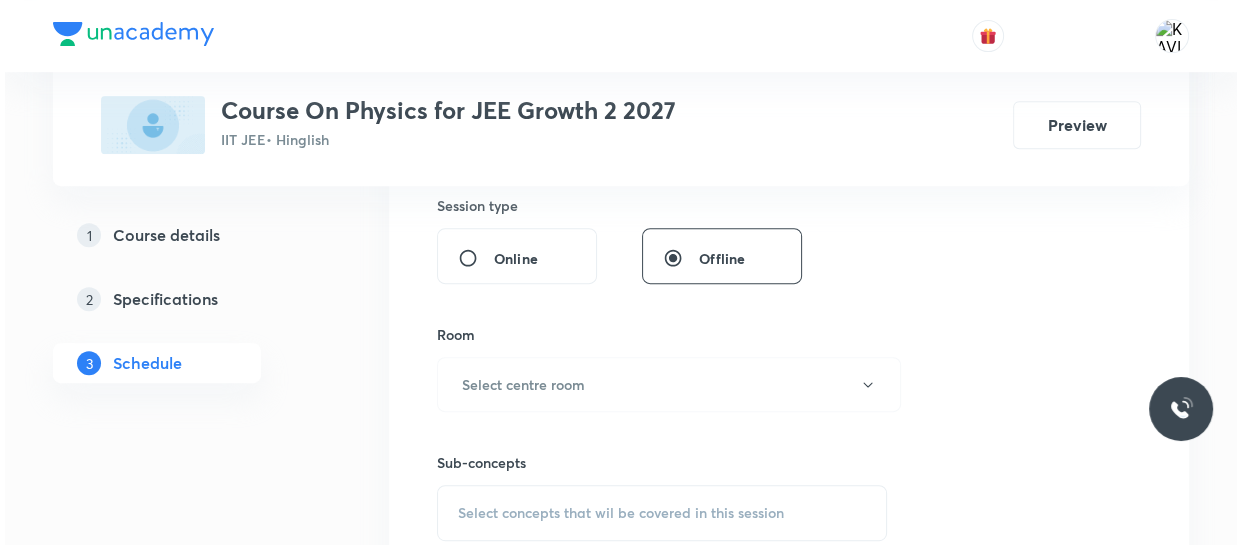 scroll, scrollTop: 750, scrollLeft: 0, axis: vertical 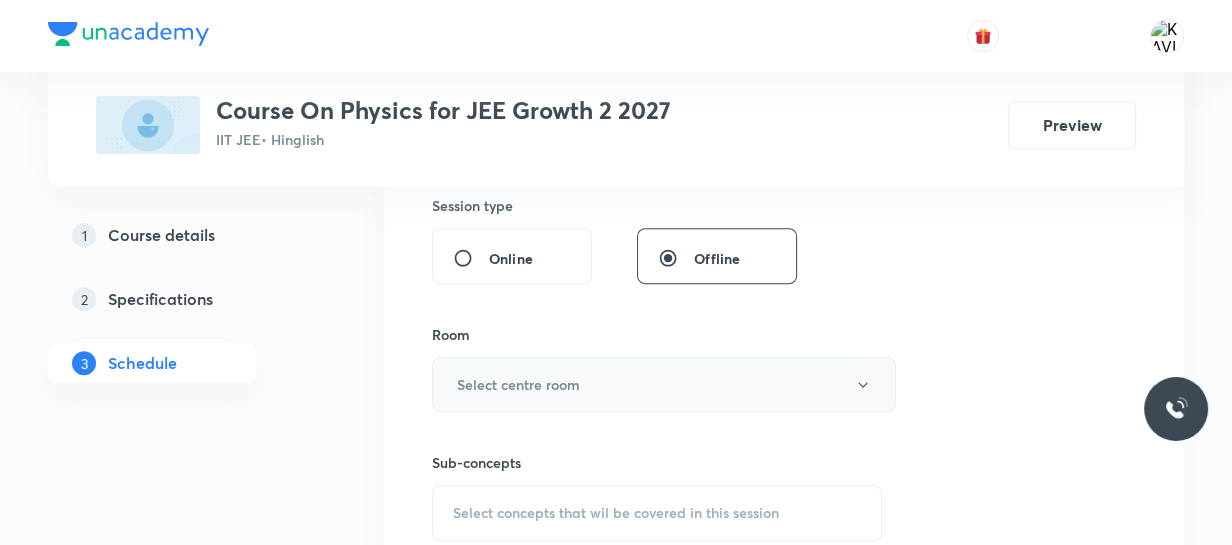 type on "90" 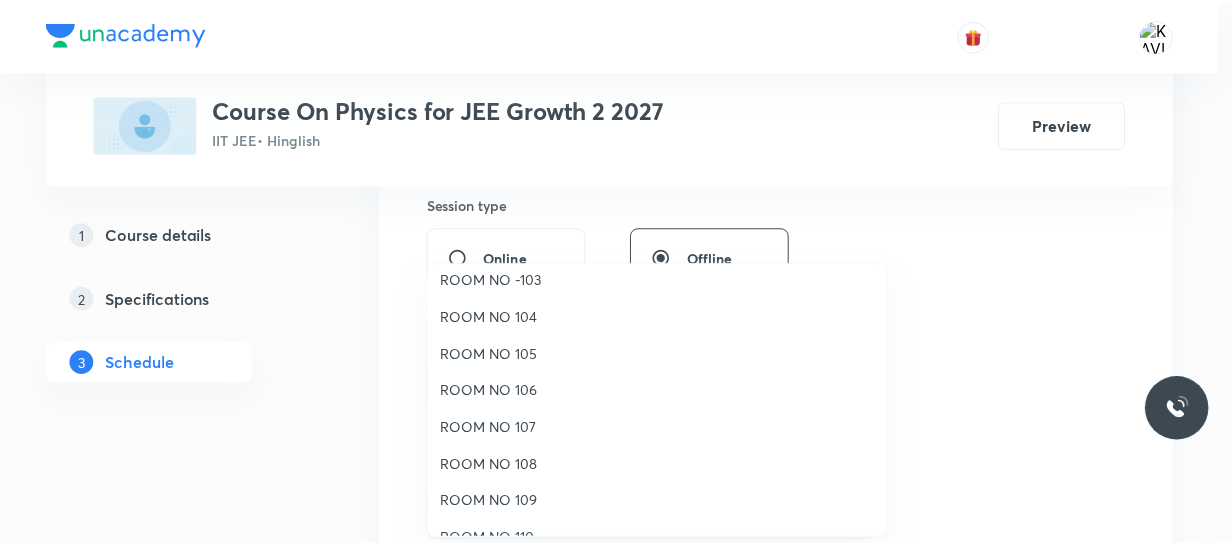 scroll, scrollTop: 86, scrollLeft: 0, axis: vertical 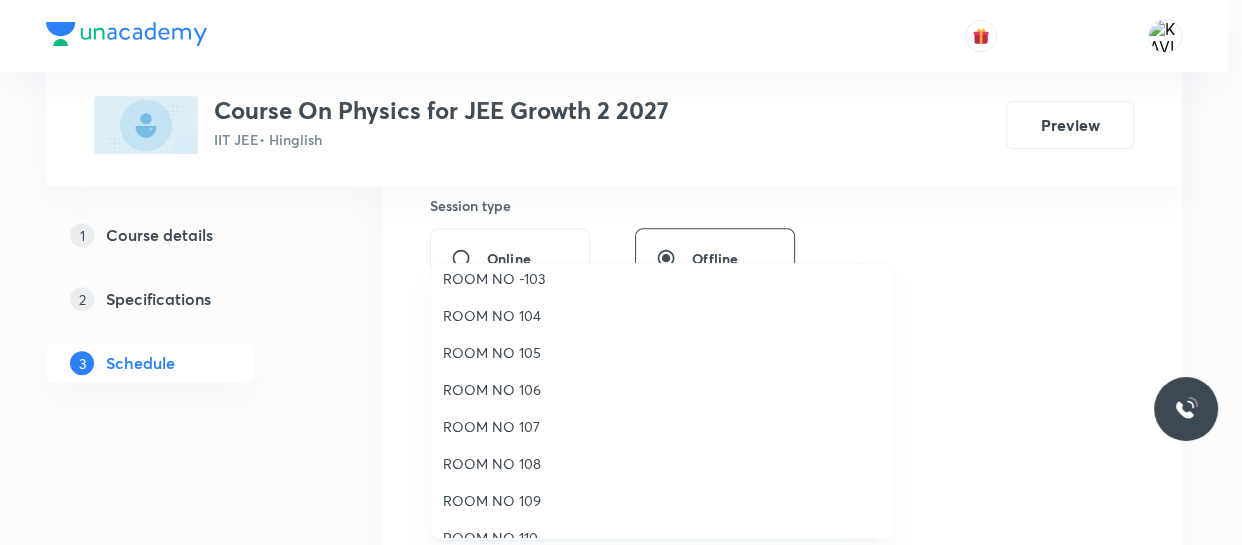 click on "ROOM NO 109" at bounding box center (662, 500) 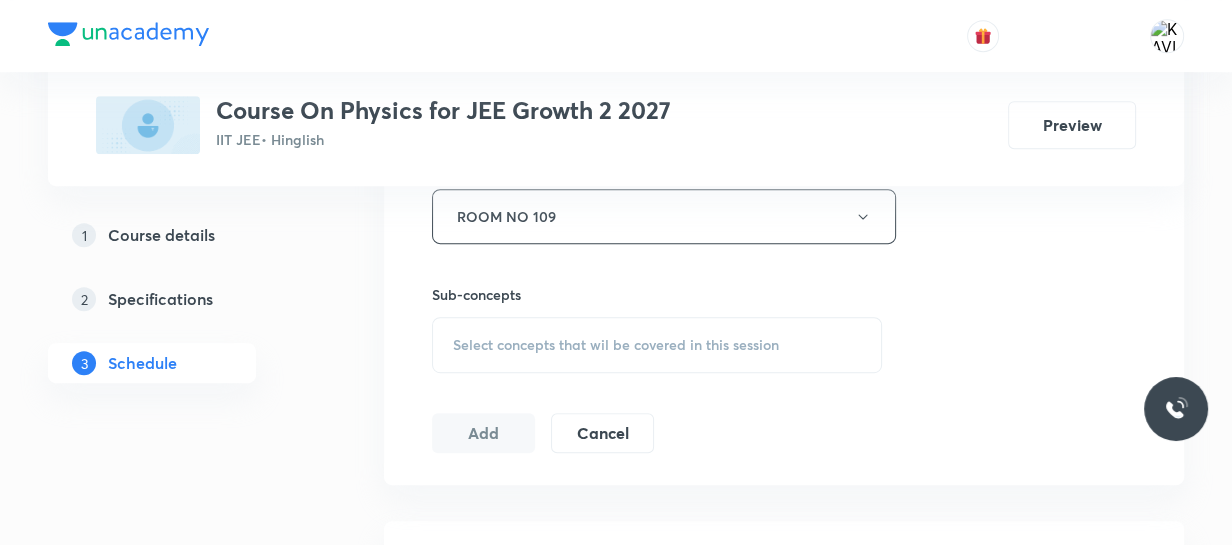 scroll, scrollTop: 919, scrollLeft: 0, axis: vertical 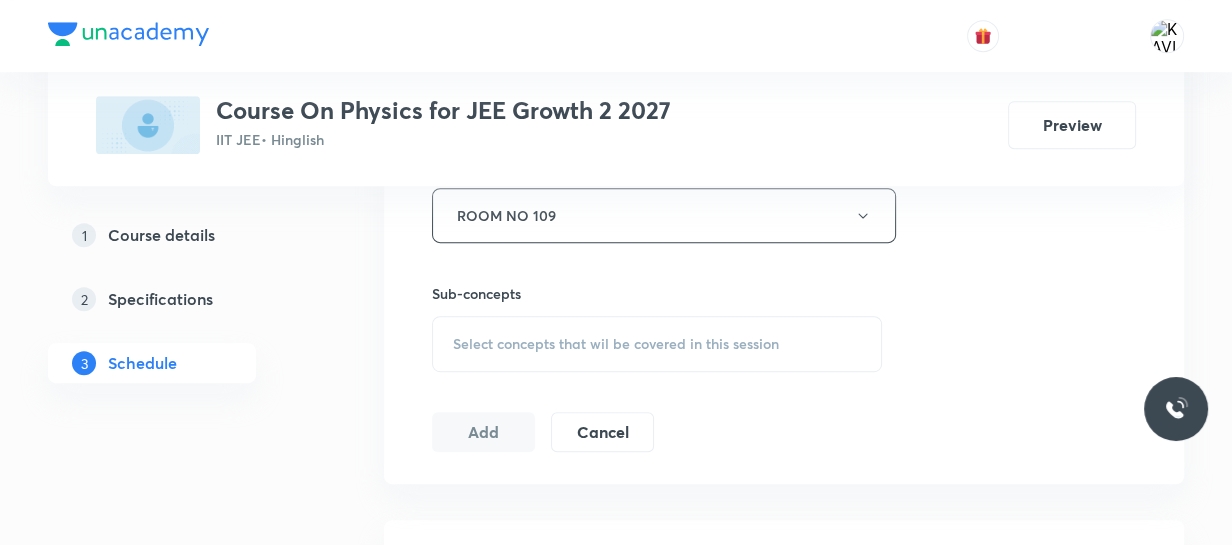 click on "Select concepts that wil be covered in this session" at bounding box center [616, 344] 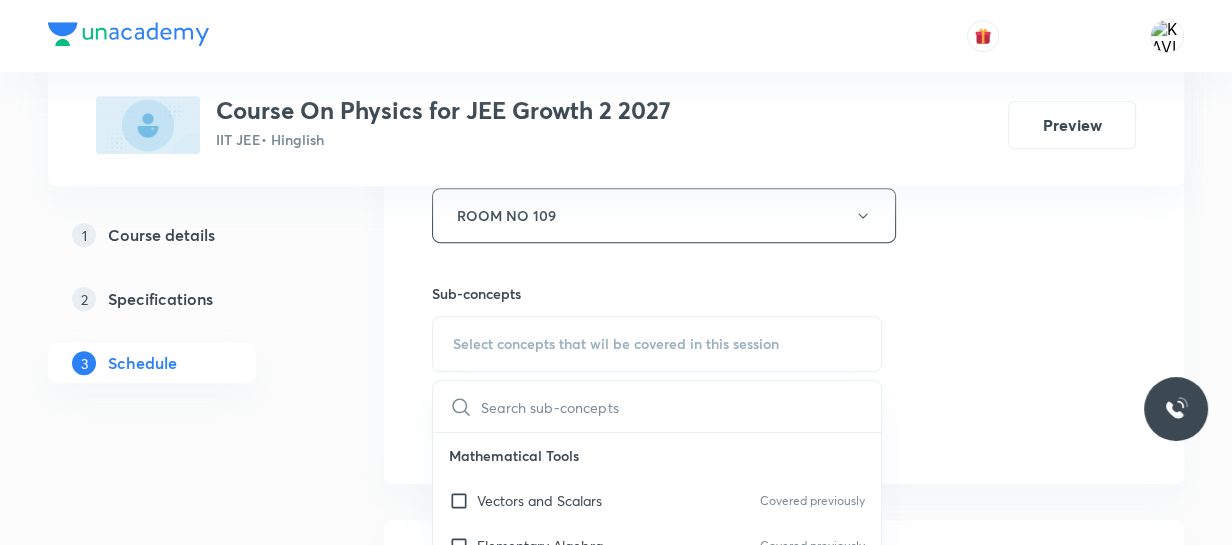 scroll, scrollTop: 1035, scrollLeft: 0, axis: vertical 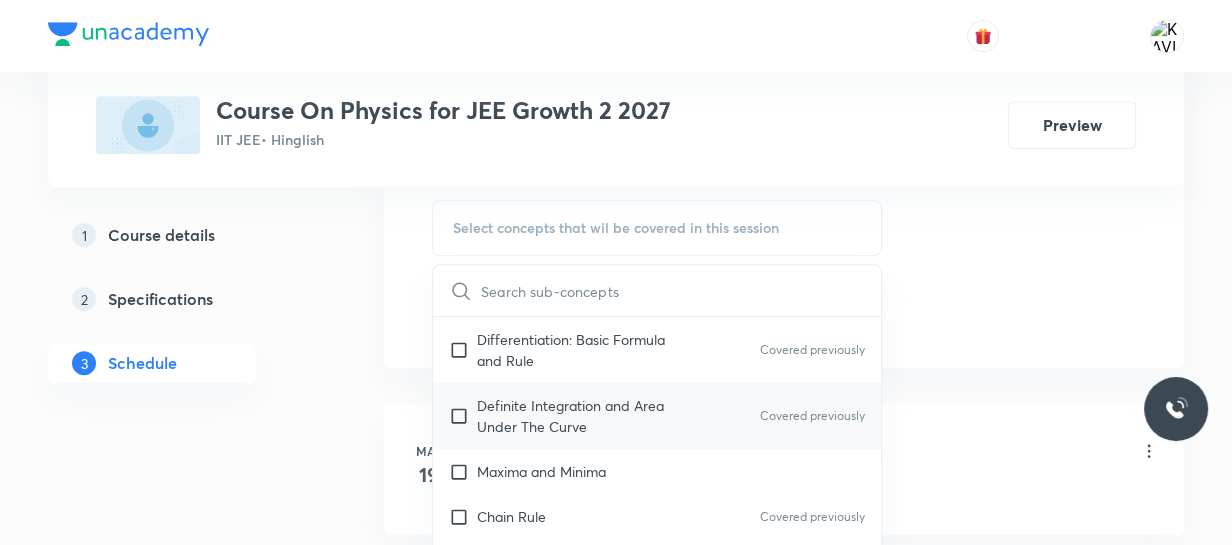 click on "Definite Integration and Area Under The Curve" at bounding box center [578, 416] 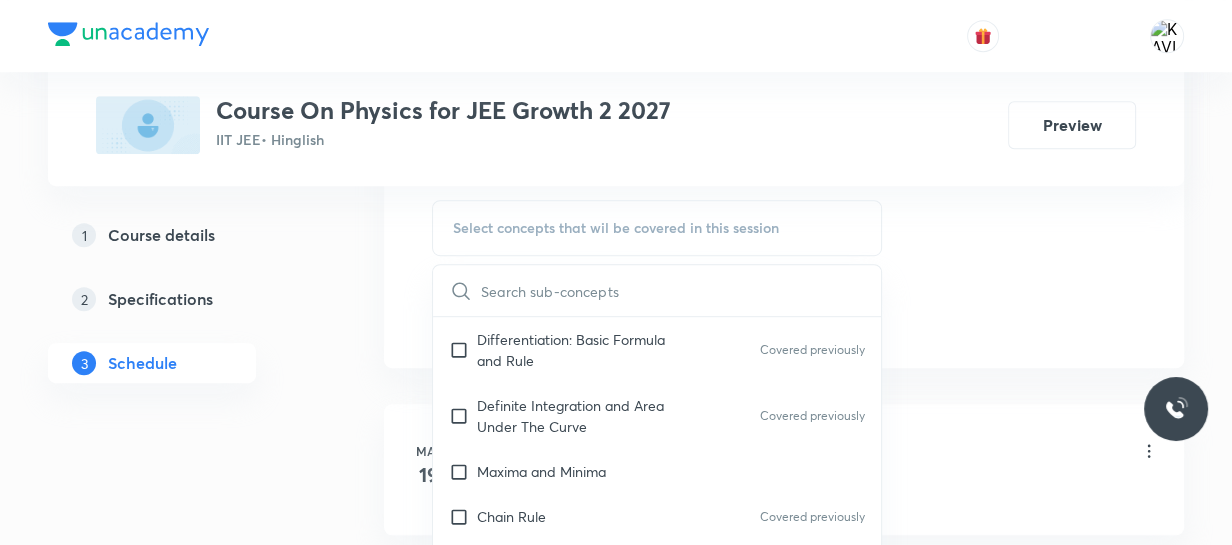 checkbox on "true" 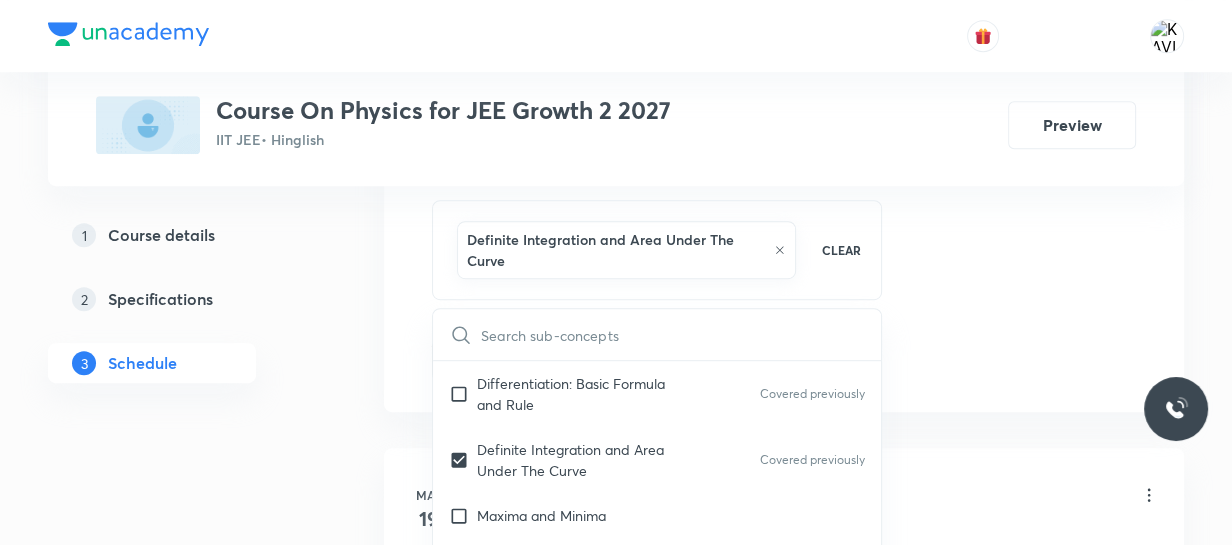 click on "Session  28 Live class Session title 19/99 Kinematics-1D - 01 ​ Schedule for Aug 2, 2025, 4:00 PM ​ Duration (in minutes) 90 ​   Session type Online Offline Room ROOM NO 109 Sub-concepts Definite Integration and Area Under The Curve CLEAR ​ Mathematical Tools Vectors and Scalars  Covered previously Elementary Algebra Covered previously Basic Trigonometry Addition of Vectors 2D and 3D Geometry Representation of Vector  Covered previously Components of a Vector Functions Covered previously Unit Vectors Covered previously Differentiation Integration Covered previously Rectangular Components of a Vector in Three Dimensions Position Vector Covered previously Use of Differentiation & Integration in One Dimensional Motion Displacement Vector Covered previously Derivatives of Equations of Motion by Calculus Vectors Covered previously Product of Two Vectors Covered previously Differentiation: Basic Formula and Rule Covered previously Definite Integration and Area Under The Curve Covered previously Chain Rule" at bounding box center [784, -112] 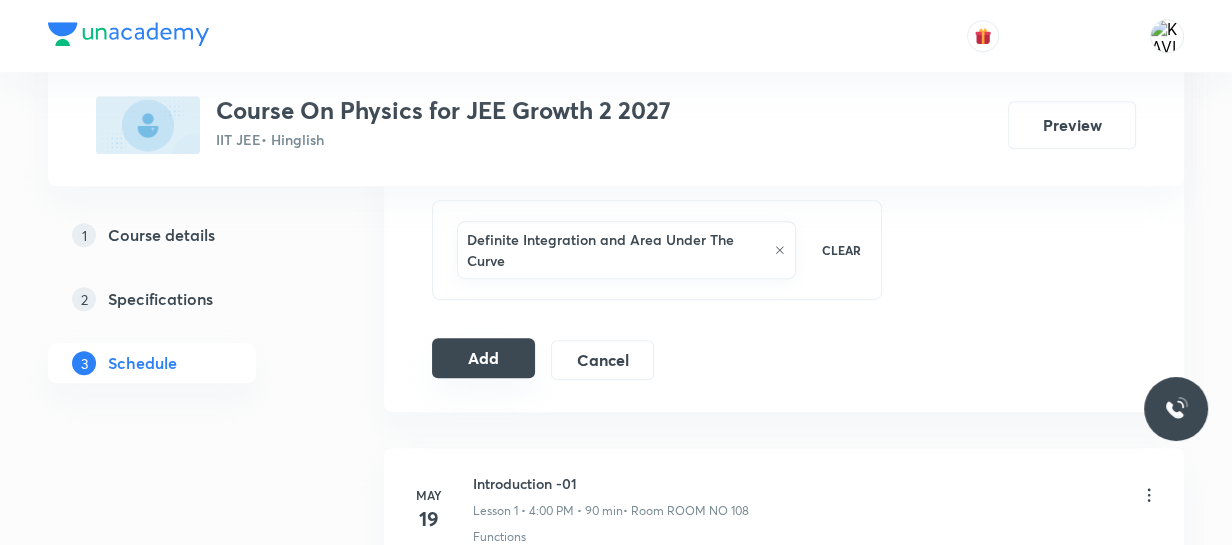 click on "Add" at bounding box center (483, 358) 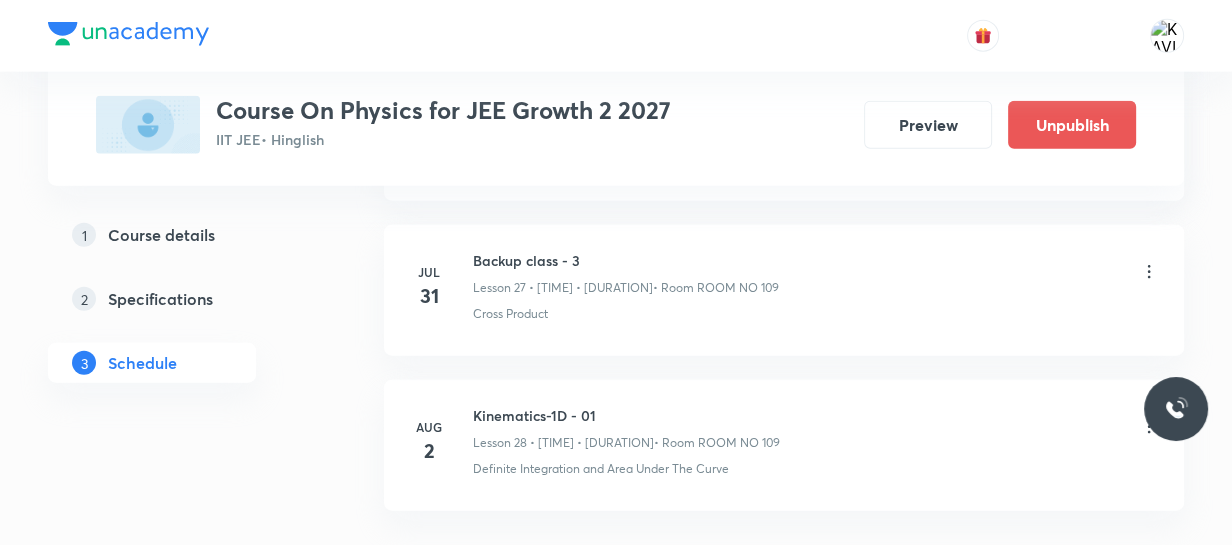 scroll, scrollTop: 4472, scrollLeft: 0, axis: vertical 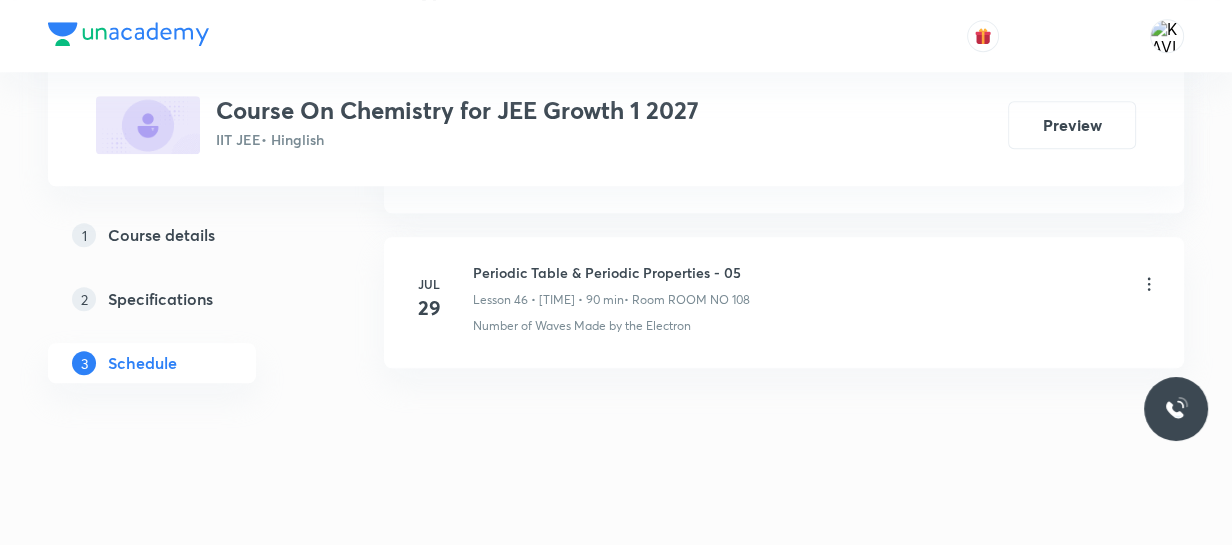 click on "Periodic Table & Periodic Properties - 05" at bounding box center [611, 272] 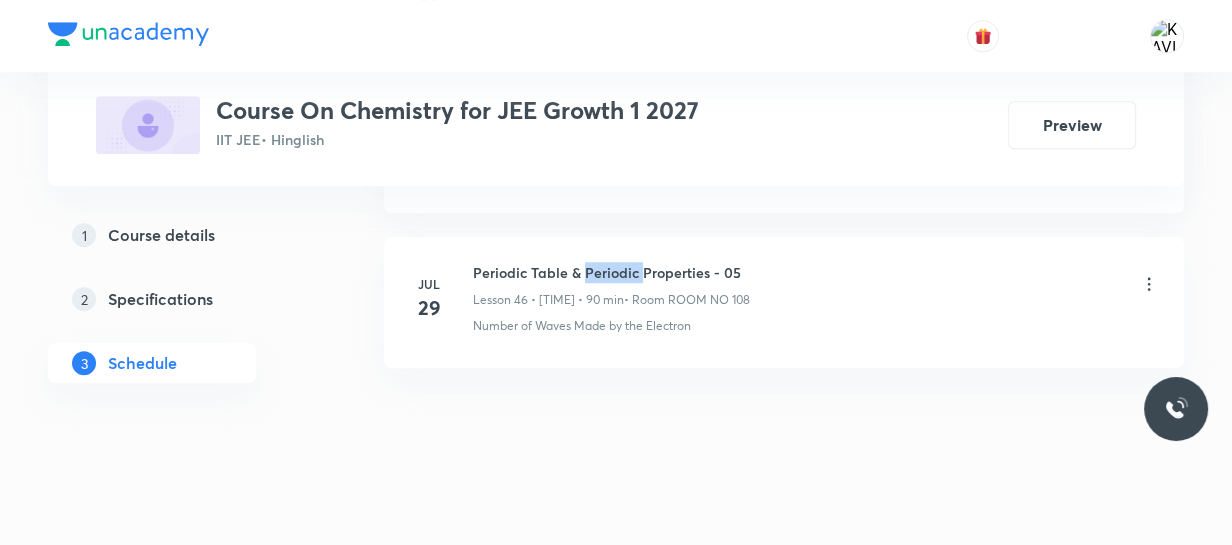 click on "Periodic Table & Periodic Properties - 05" at bounding box center (611, 272) 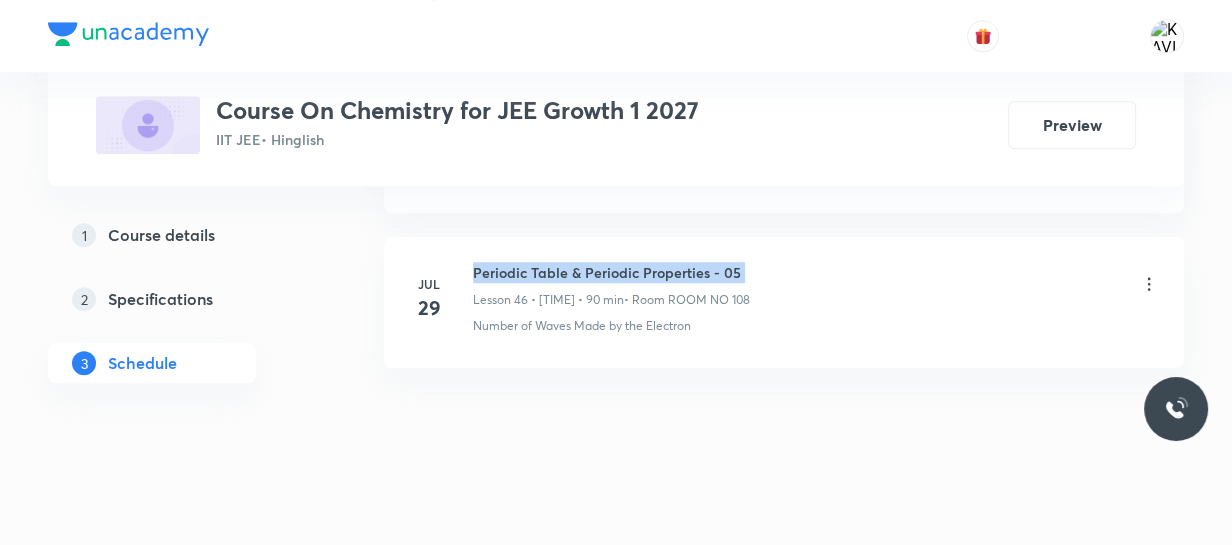 click on "Periodic Table & Periodic Properties - 05" at bounding box center (611, 272) 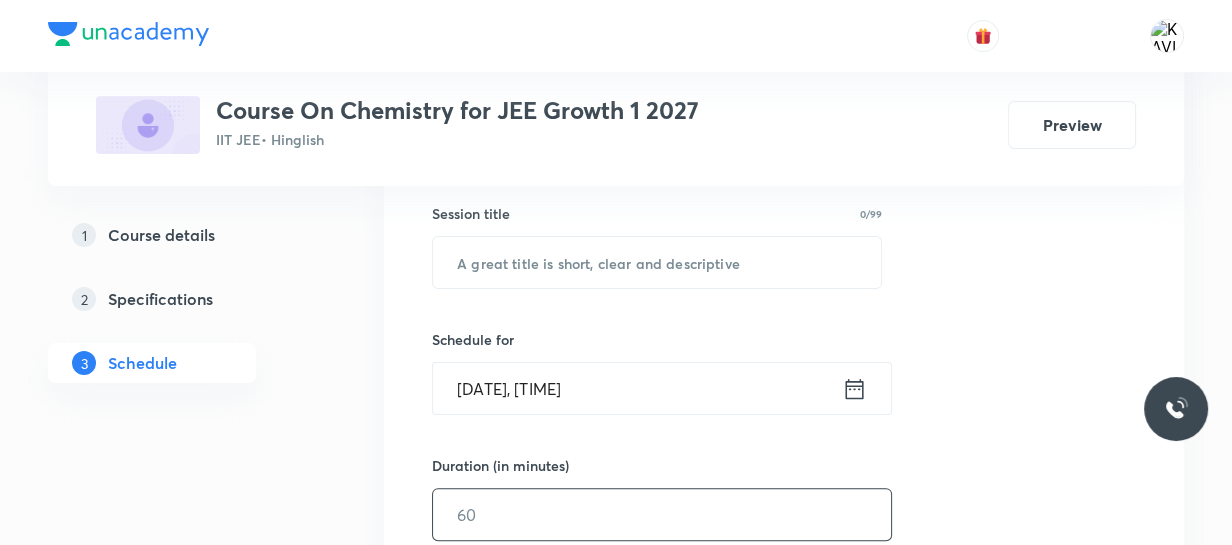 scroll, scrollTop: 360, scrollLeft: 0, axis: vertical 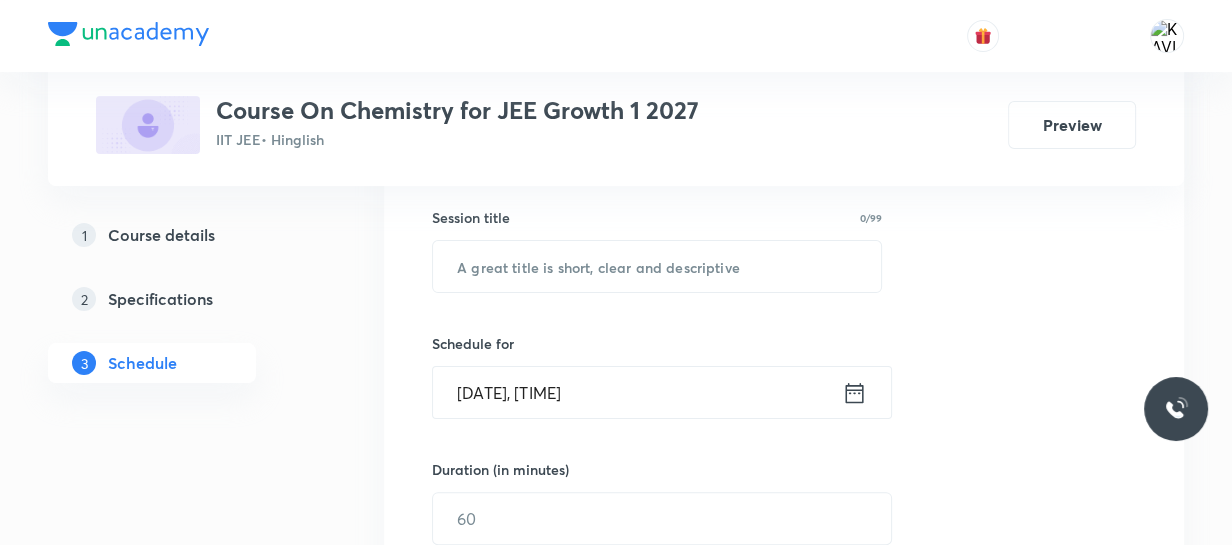 click on "Session title 0/99 ​" at bounding box center (657, 250) 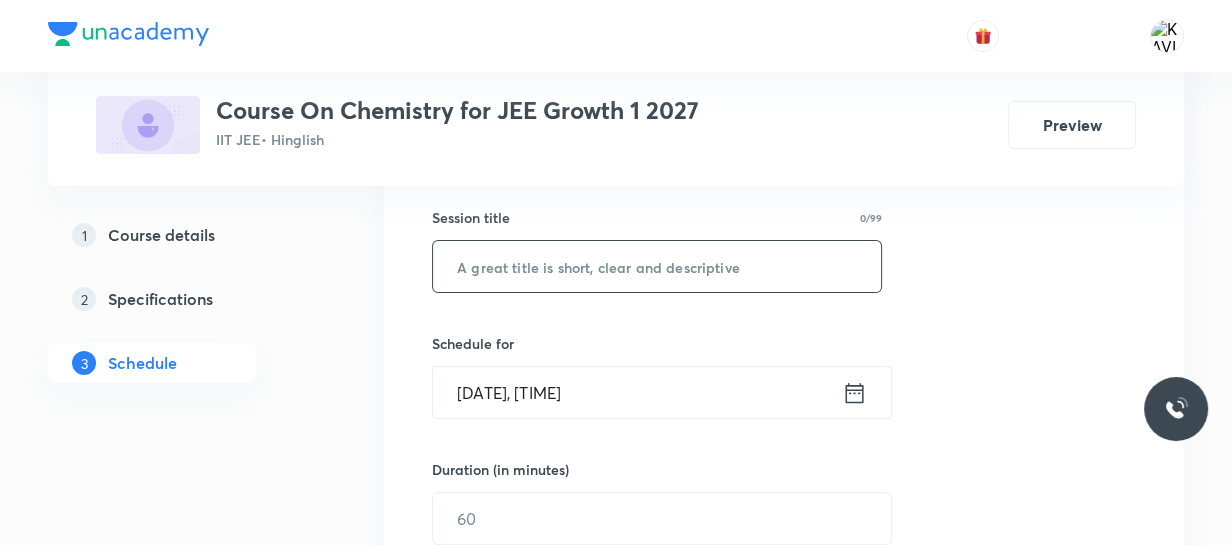 click at bounding box center [657, 266] 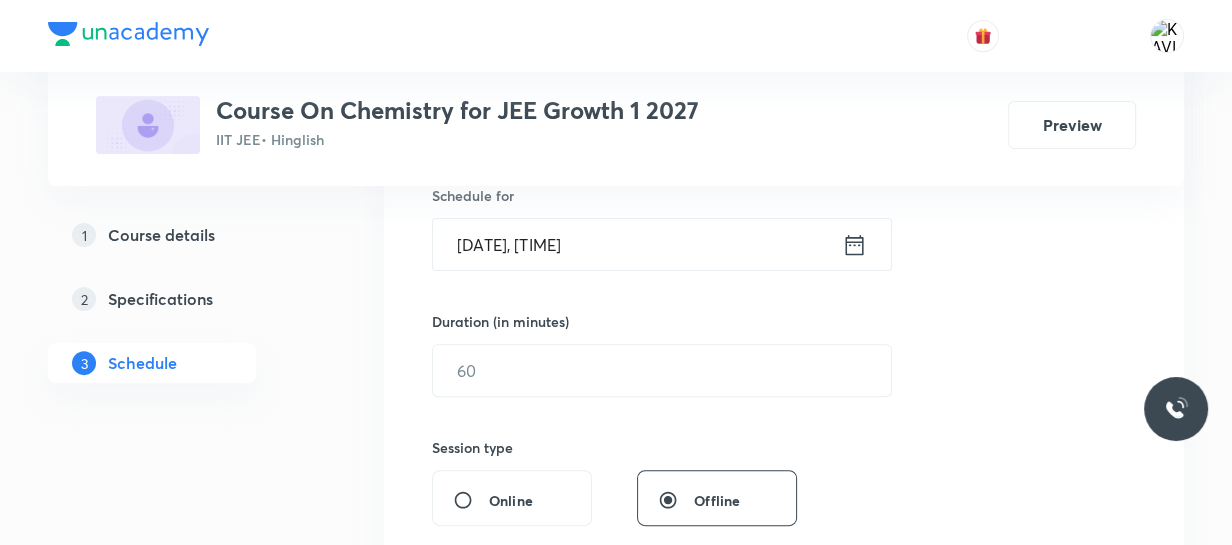scroll, scrollTop: 509, scrollLeft: 0, axis: vertical 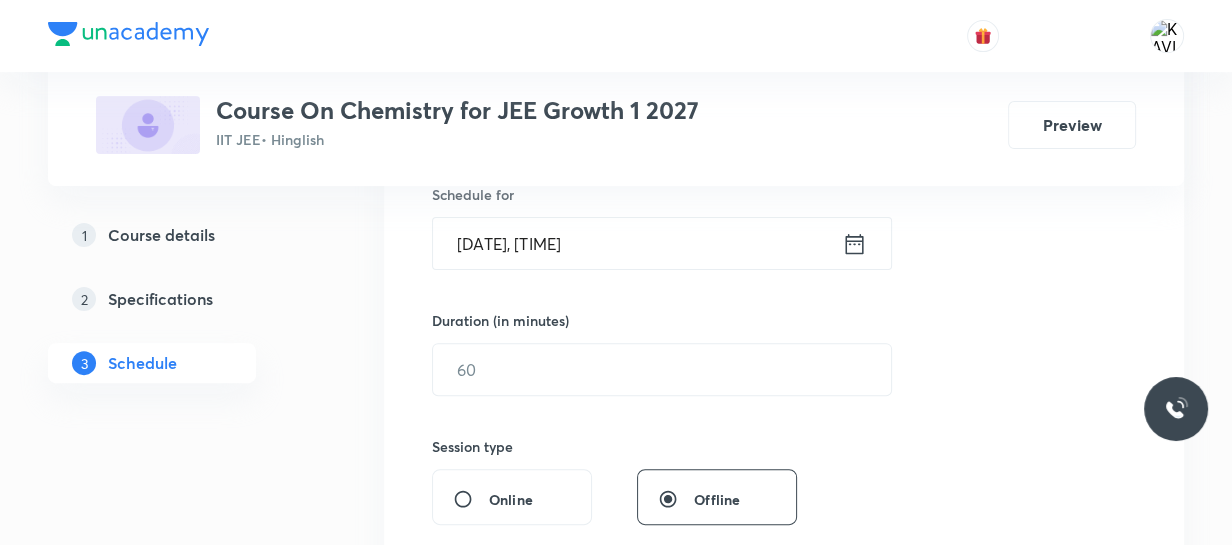 type on "Periodic Table & Periodic Properties - 06" 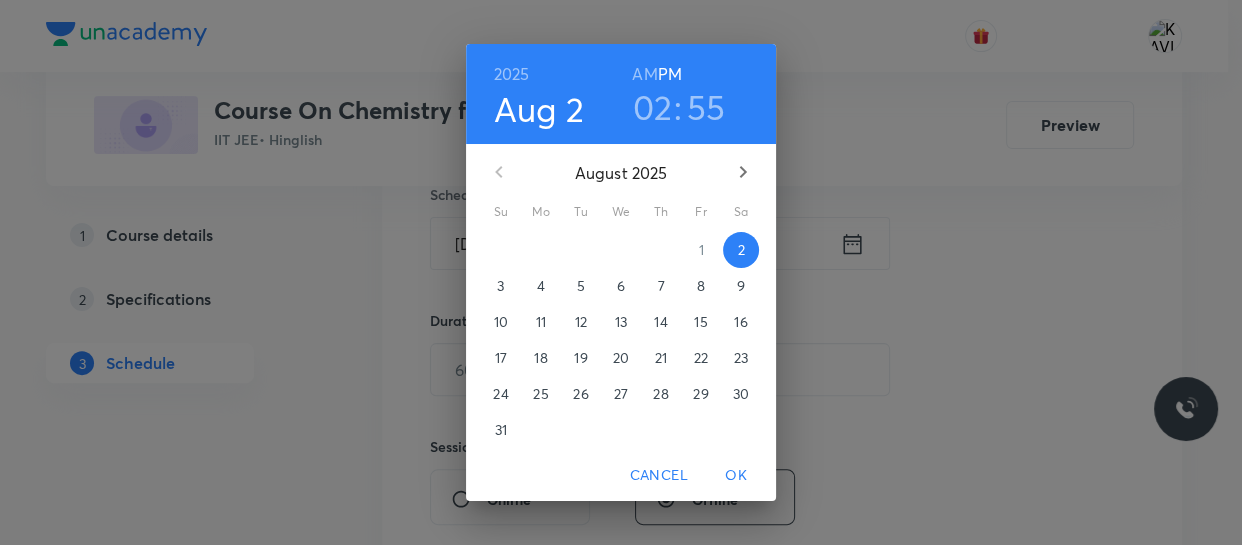 click on "02" at bounding box center (653, 107) 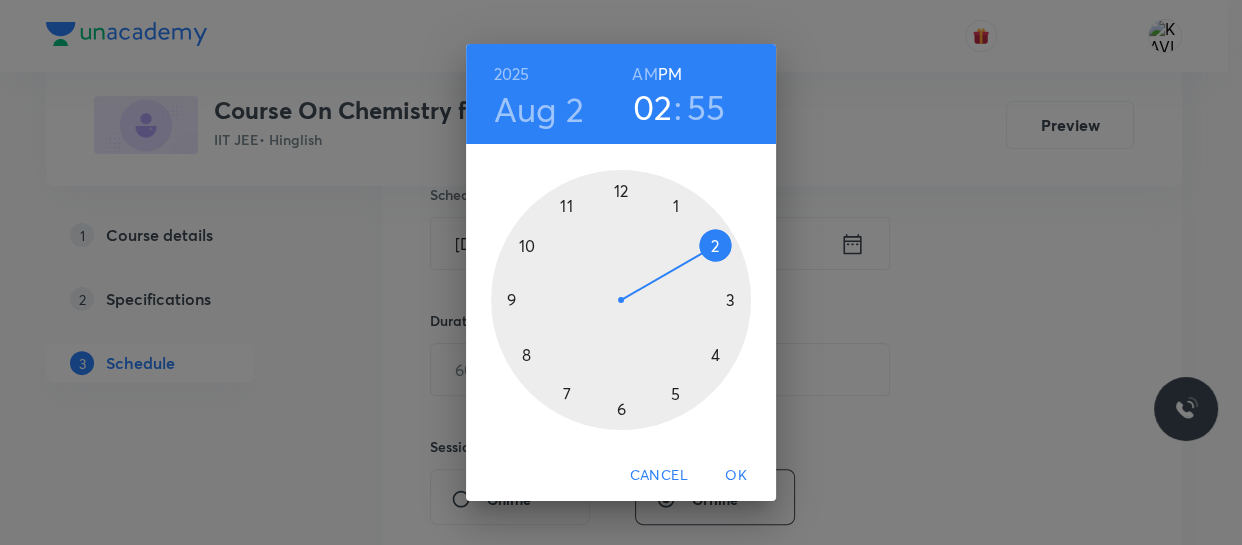 click at bounding box center [621, 300] 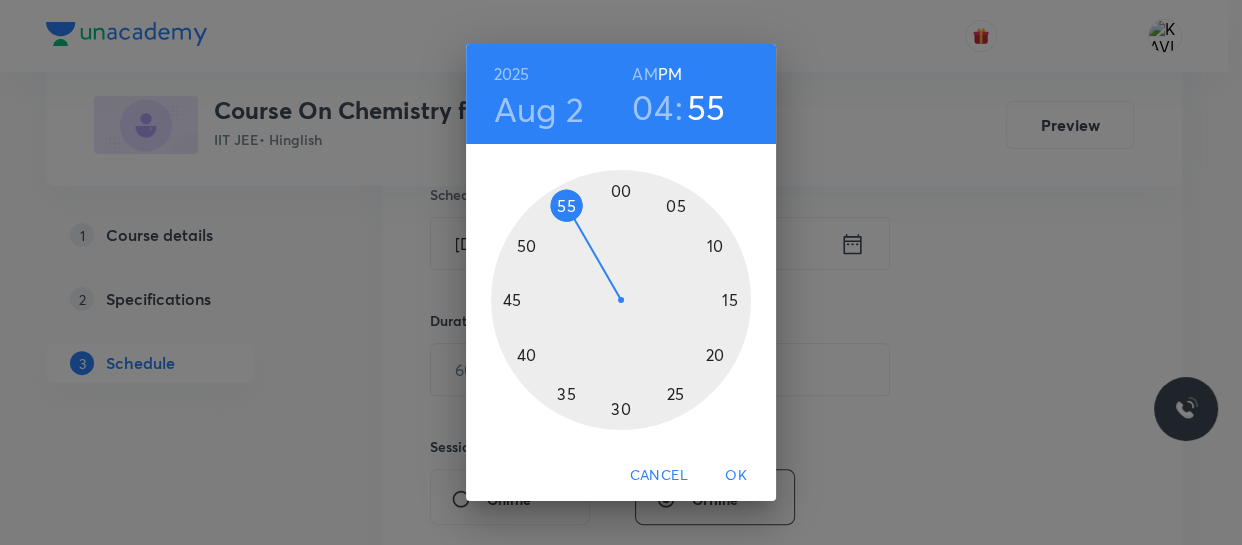 click at bounding box center [621, 300] 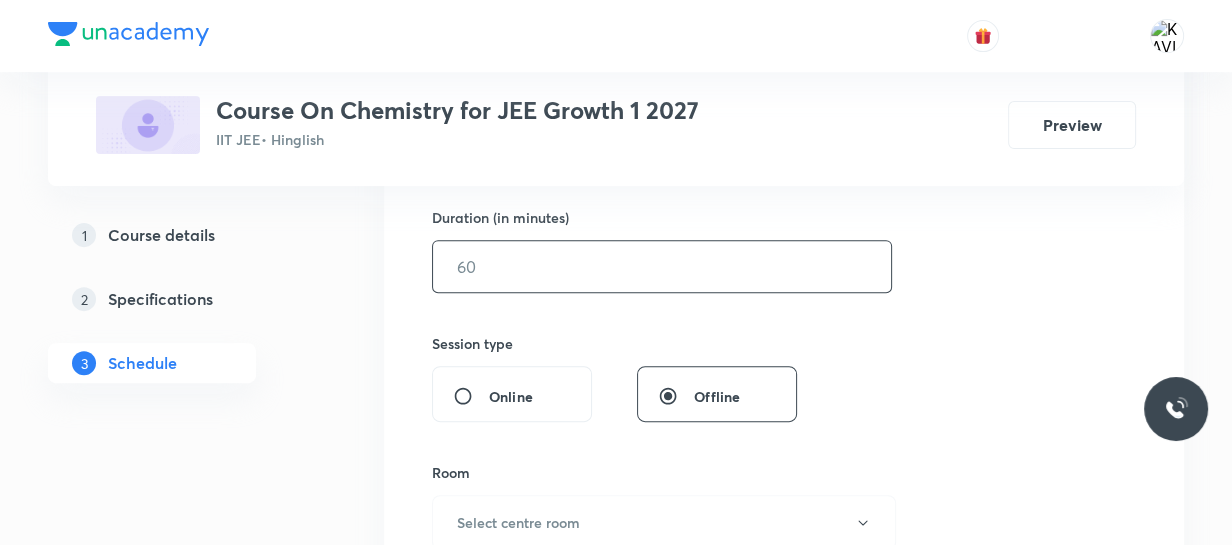 scroll, scrollTop: 613, scrollLeft: 0, axis: vertical 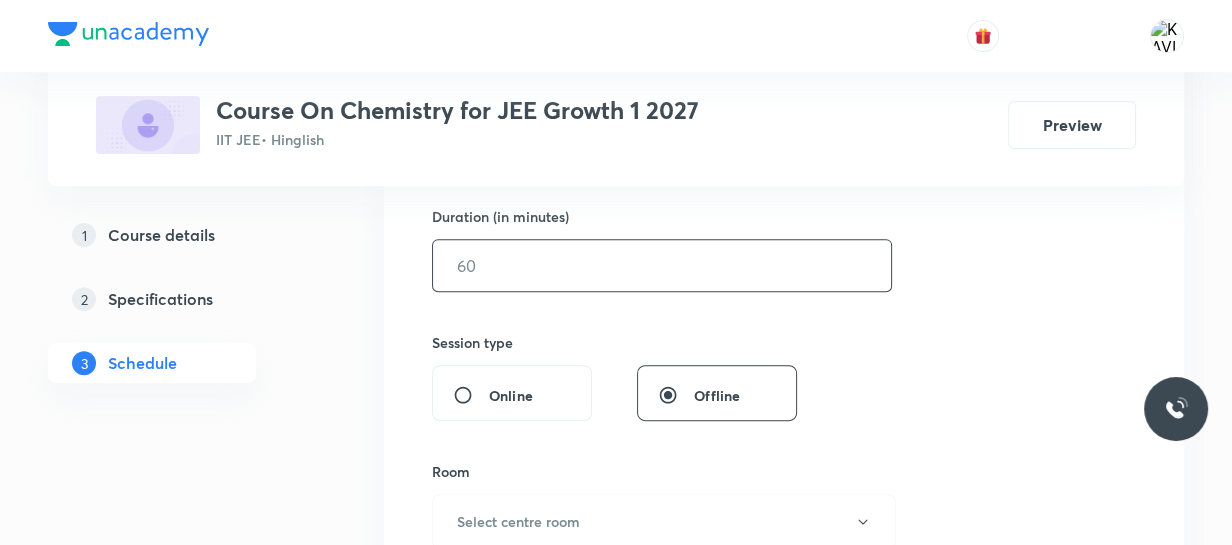 click at bounding box center [662, 265] 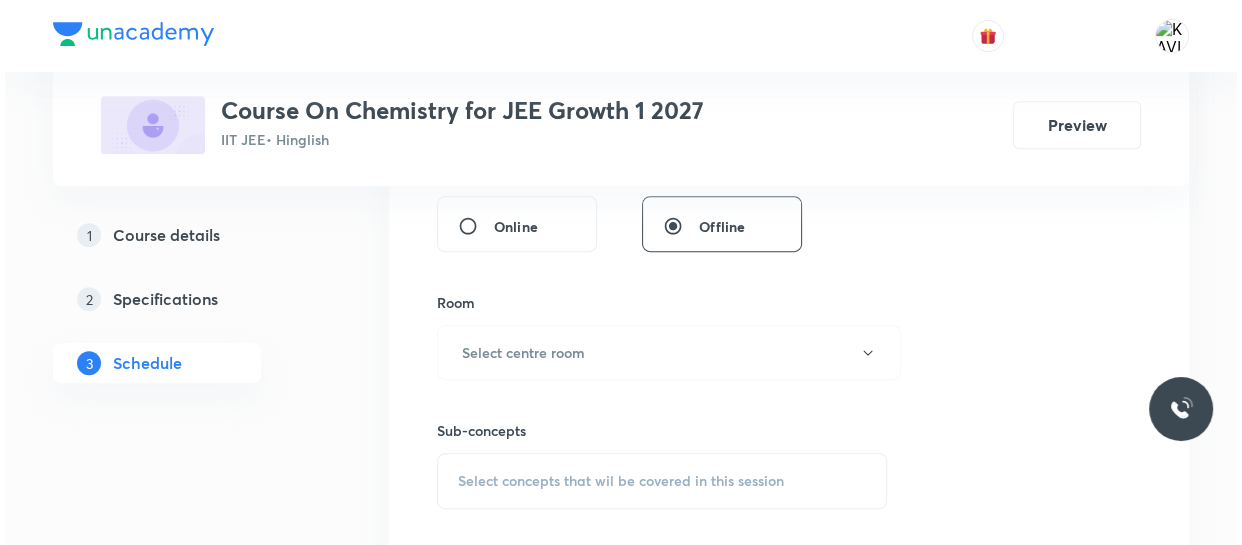 scroll, scrollTop: 788, scrollLeft: 0, axis: vertical 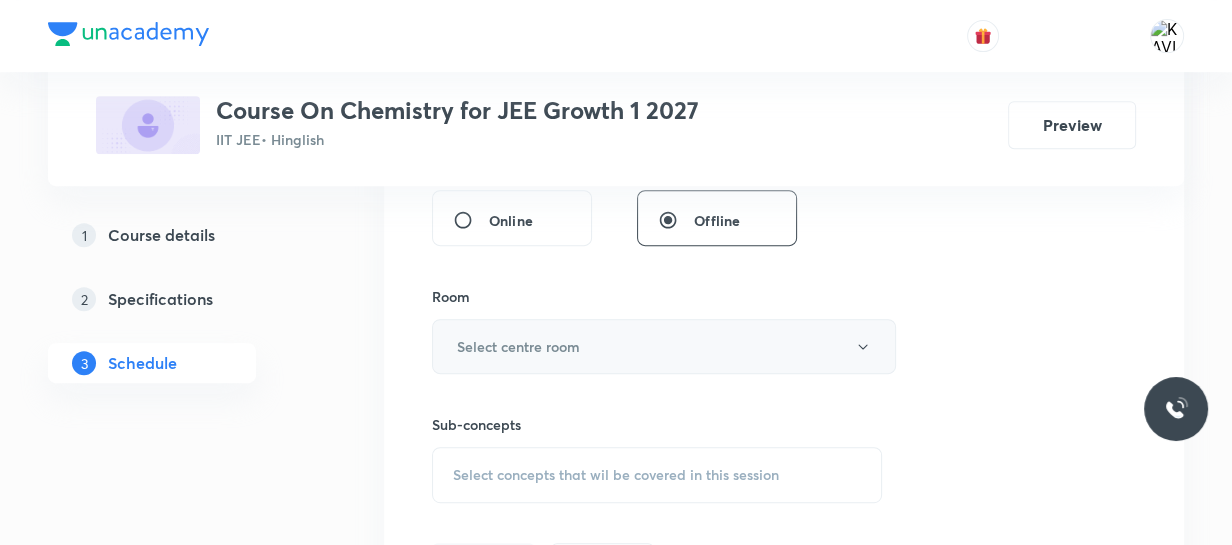 type on "90" 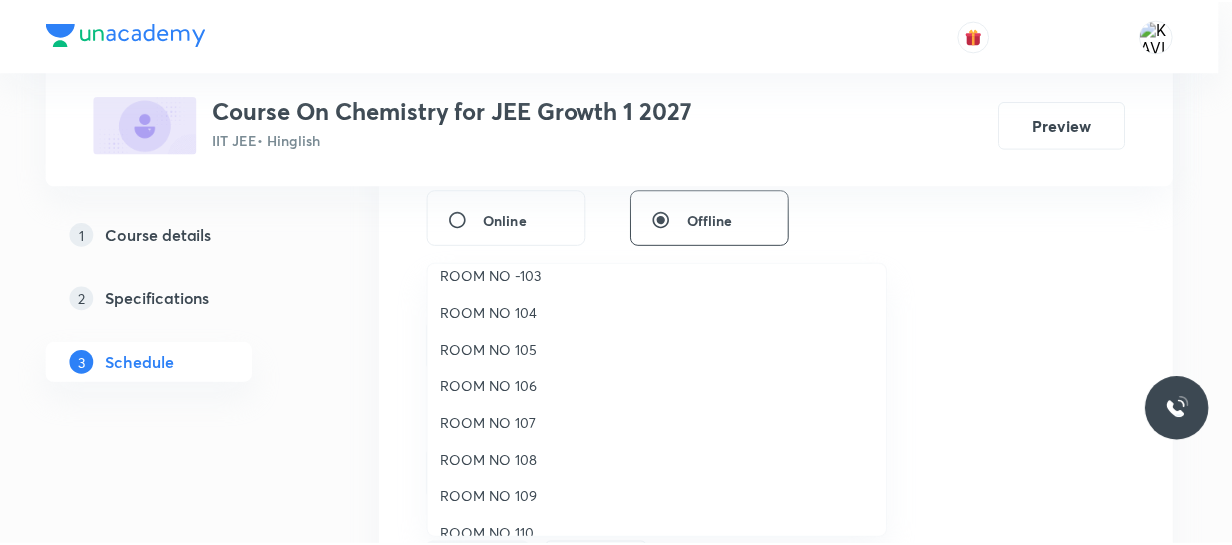 scroll, scrollTop: 90, scrollLeft: 0, axis: vertical 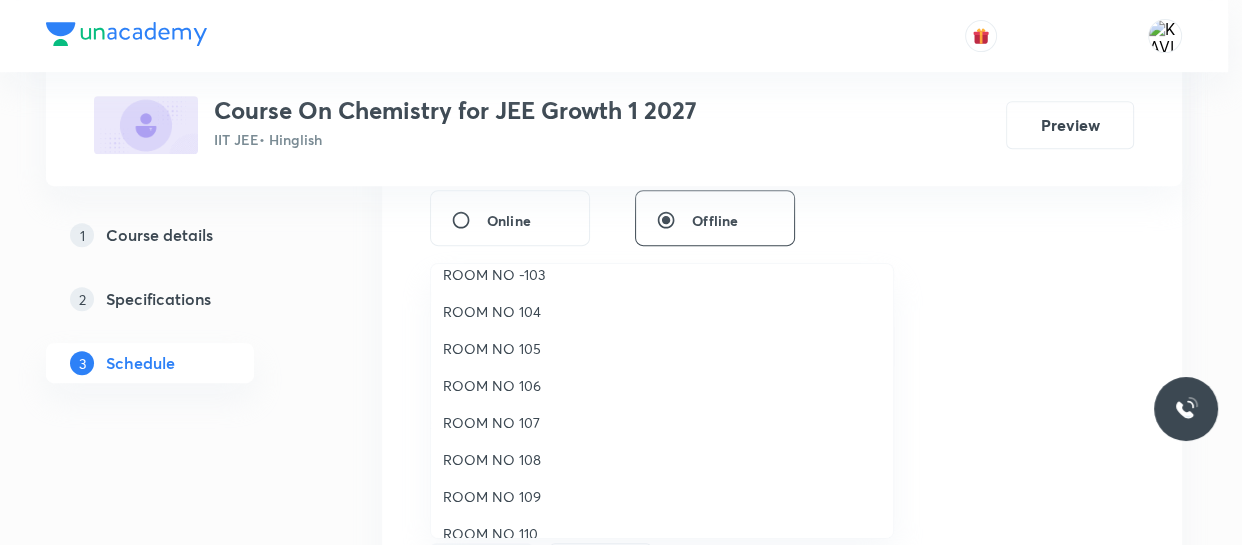click on "ROOM NO 108" at bounding box center [662, 459] 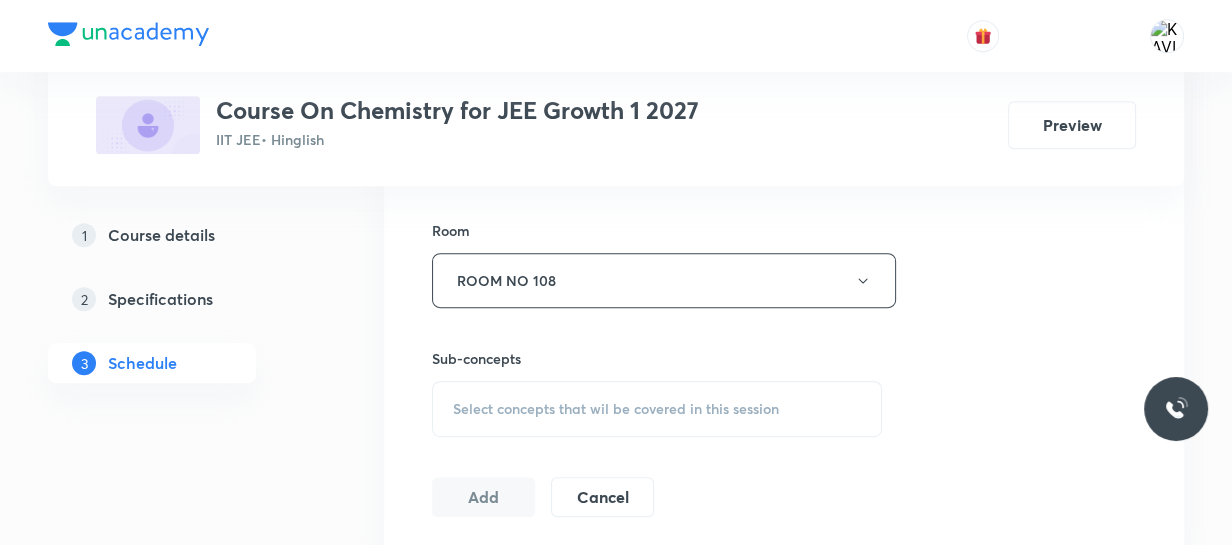 scroll, scrollTop: 855, scrollLeft: 0, axis: vertical 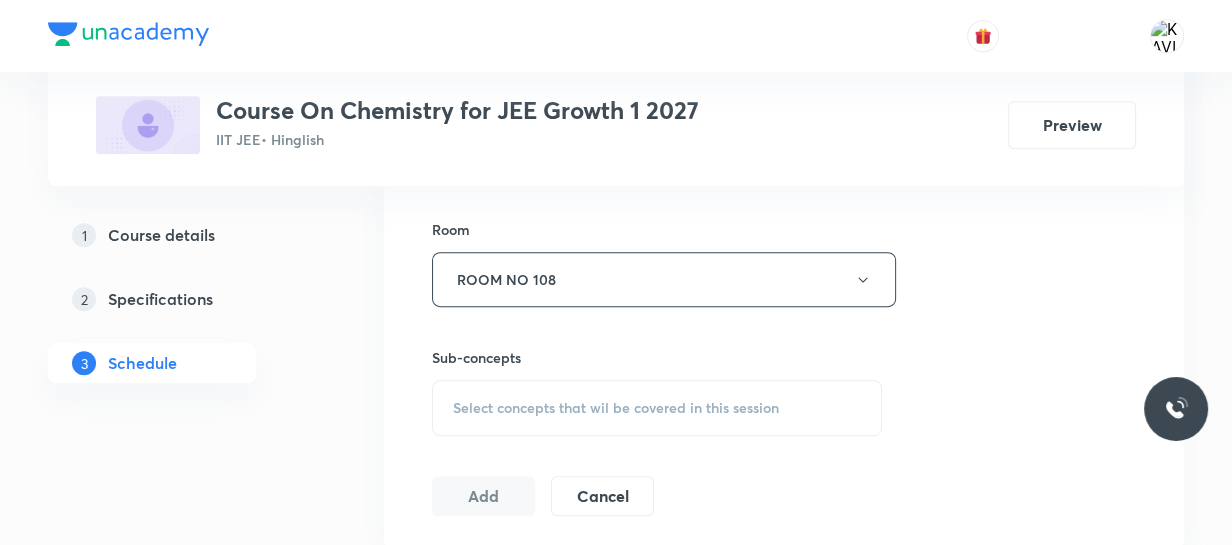 click on "Select concepts that wil be covered in this session" at bounding box center [616, 408] 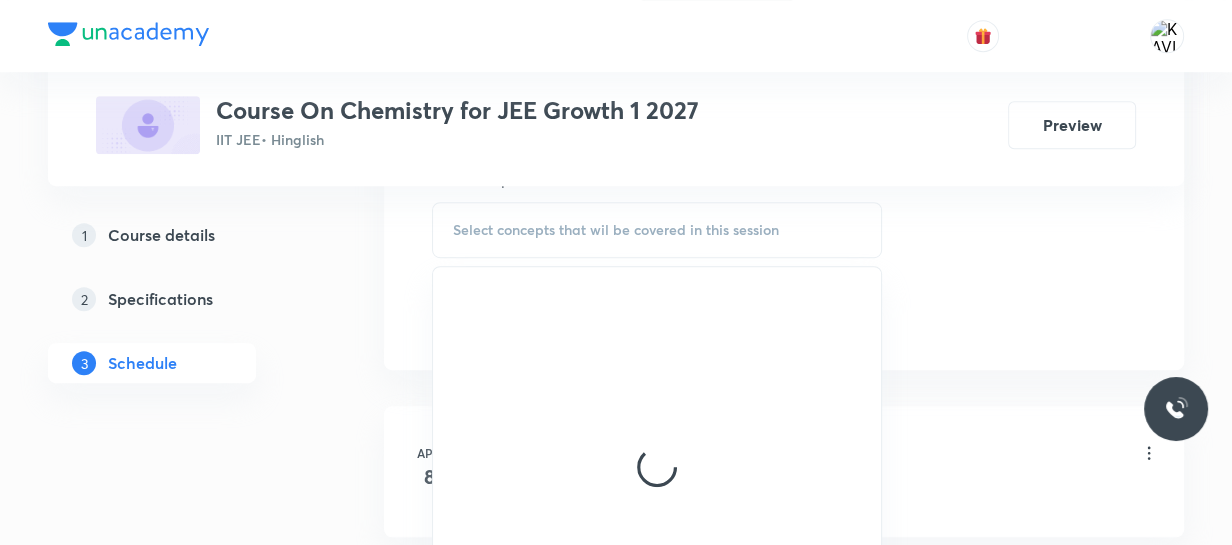 scroll, scrollTop: 1034, scrollLeft: 0, axis: vertical 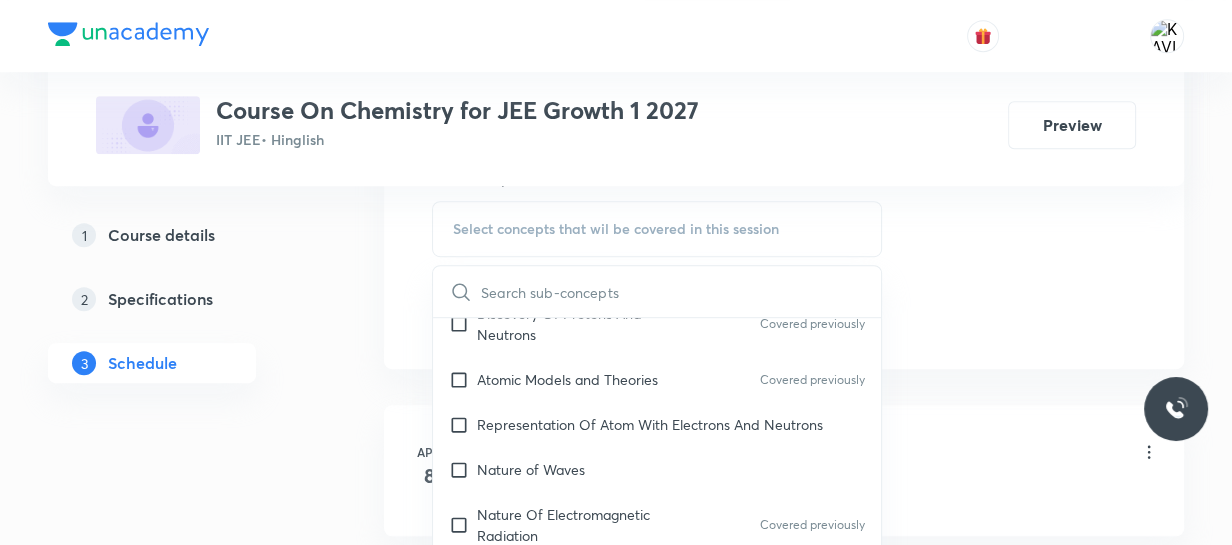 click at bounding box center (681, 291) 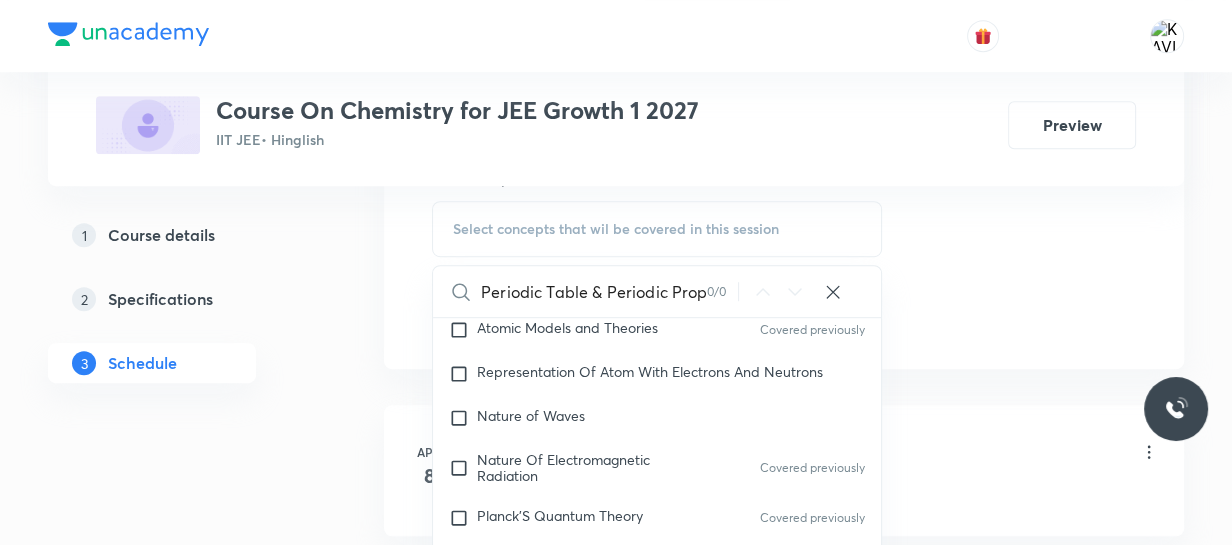 scroll, scrollTop: 0, scrollLeft: 76, axis: horizontal 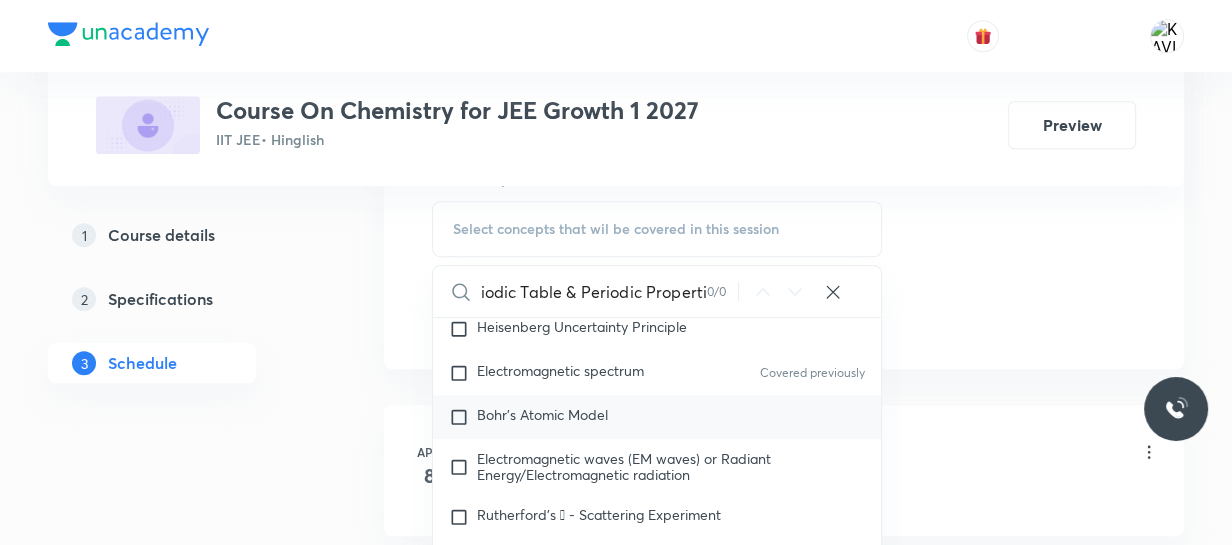 type on "Periodic Table & Periodic Properti" 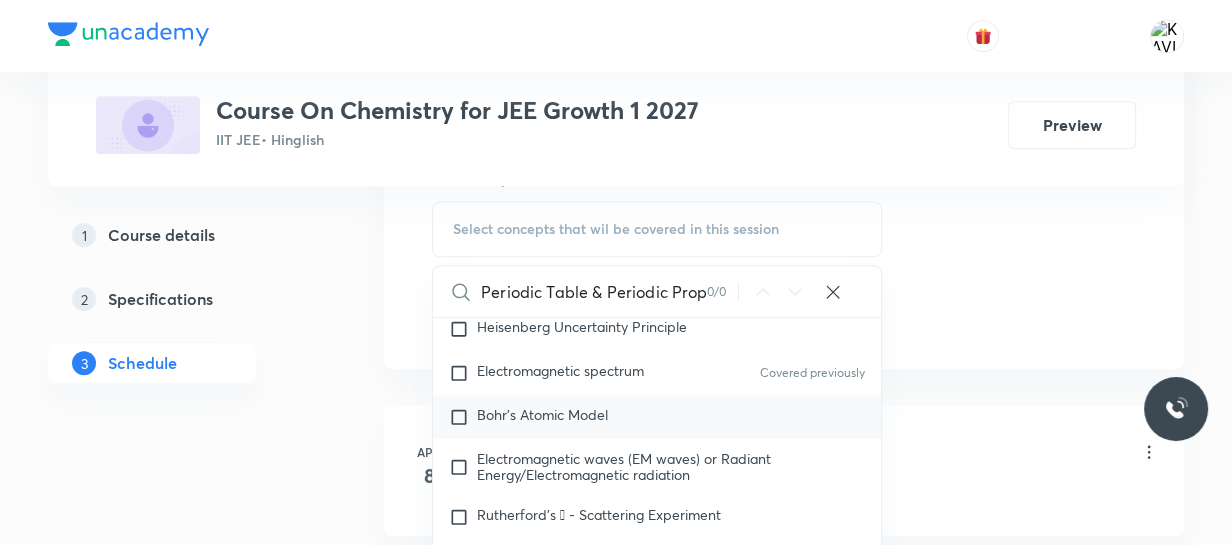 click on "Bohr's Atomic Model" at bounding box center (657, 417) 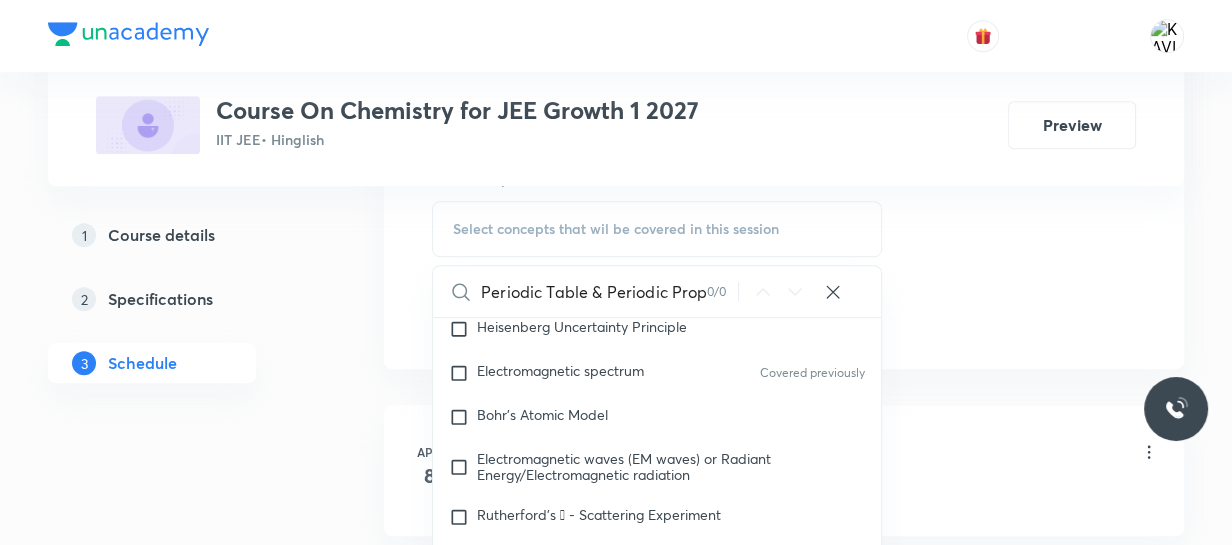 checkbox on "true" 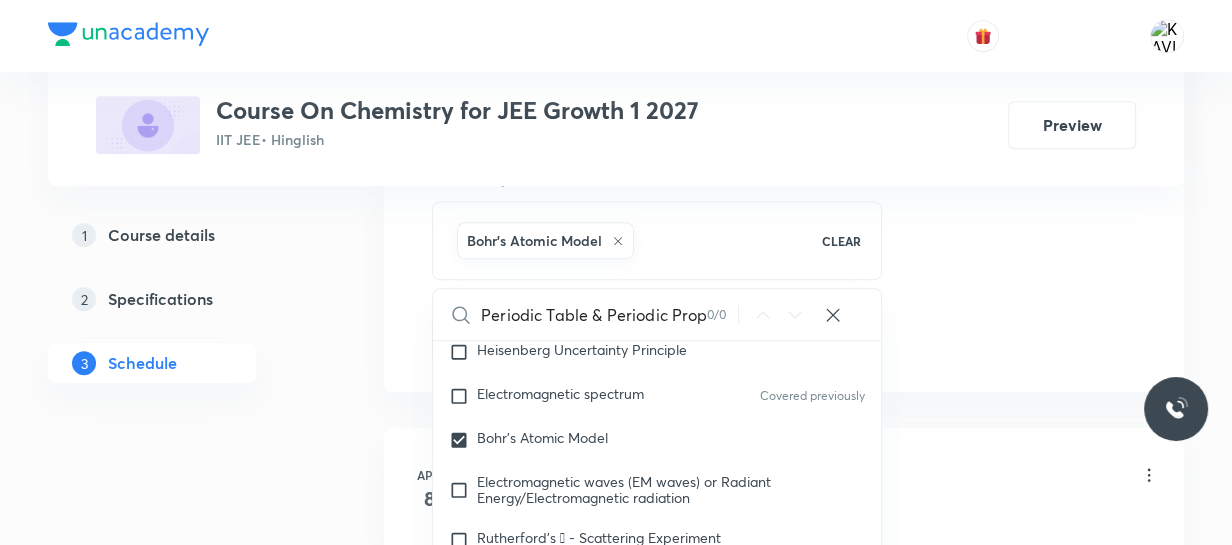 click on "Session  47 Live class Session title 41/99 Periodic Table & Periodic Properties - 06 ​ Schedule for Aug 2, 2025, 4:00 PM ​ Duration (in minutes) 90 ​   Session type Online Offline Room ROOM NO 108 Sub-concepts Bohr's Atomic Model CLEAR Periodic Table & Periodic Properti 0 / 0 ​ General Topics & Mole Concept Basic Concepts Covered previously Basic Introduction Covered previously Percentage Composition Covered previously Stoichiometry Covered previously Principle of Atom Conservation (POAC) Covered previously Relation between Stoichiometric Quantities Application of Mole Concept: Gravimetric Analysis Covered previously Different Laws Covered previously Formula and Composition Covered previously Concentration Terms Covered previously Some basic concepts of Chemistry Covered previously Atomic Structure Discovery Of Electron Covered previously Some Prerequisites of Physics Covered previously Discovery Of Protons And Neutrons Covered previously Atomic Models and Theories  Covered previously Nature of Waves" at bounding box center (784, -121) 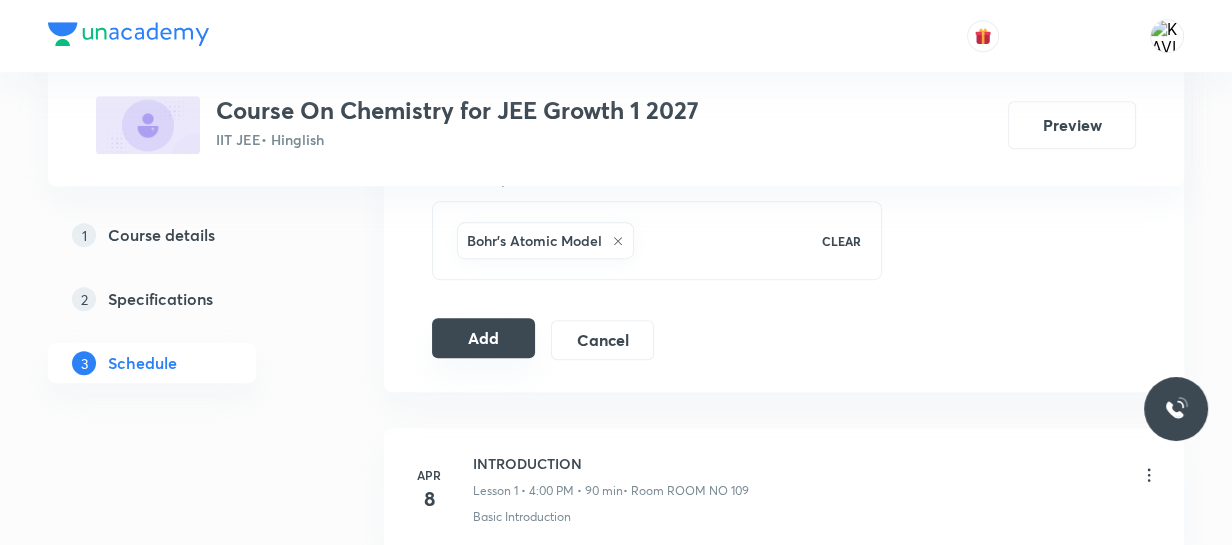 click on "Add" at bounding box center [483, 338] 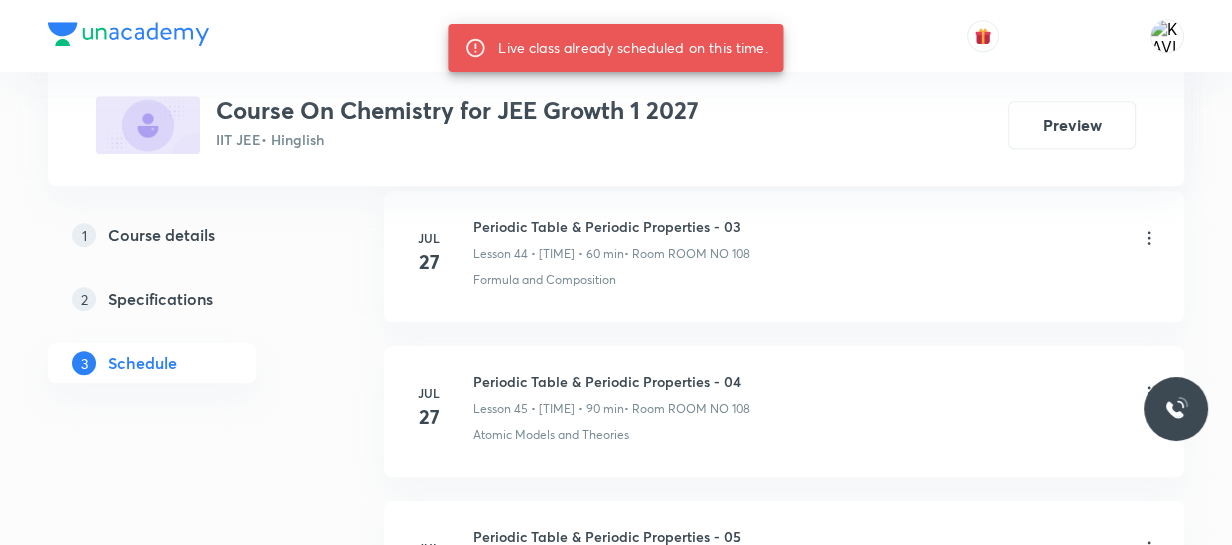 scroll, scrollTop: 8199, scrollLeft: 0, axis: vertical 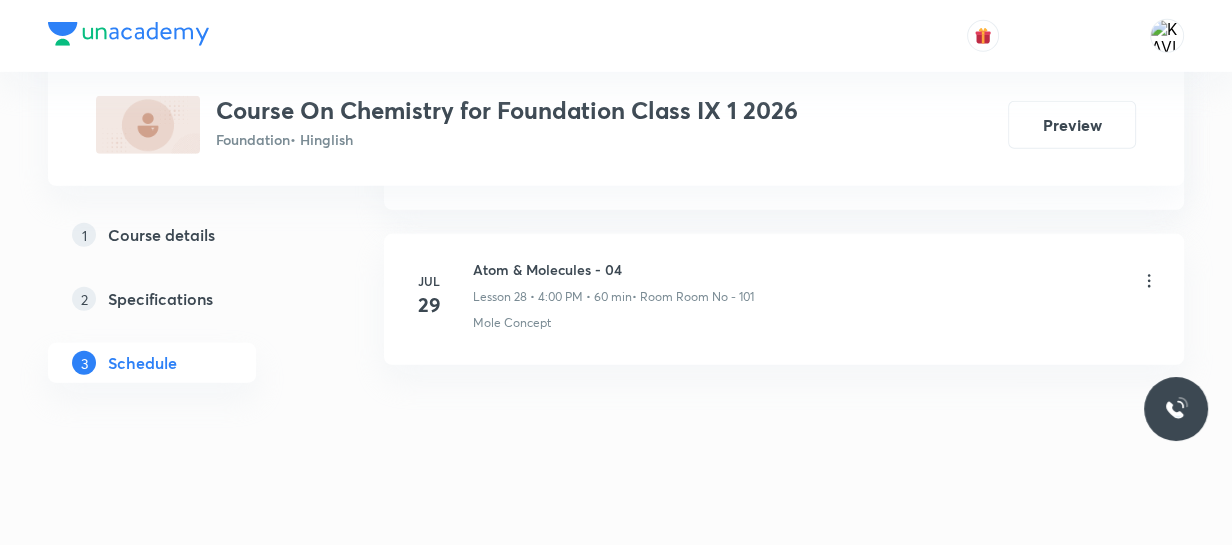 click on "Atom & Molecules - 04" at bounding box center [613, 269] 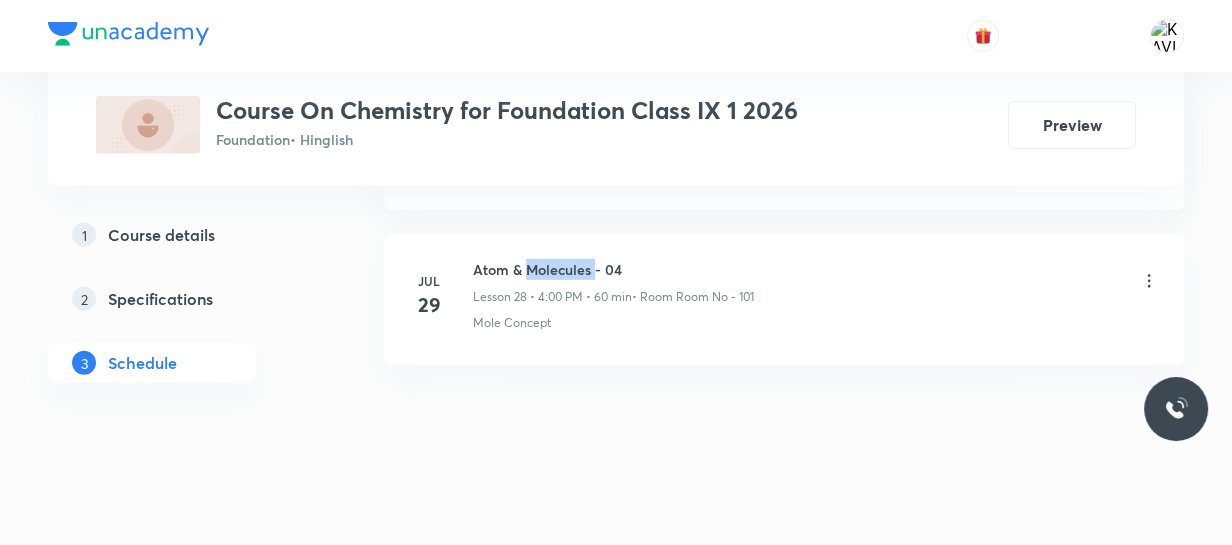 click on "Atom & Molecules - 04" at bounding box center (613, 269) 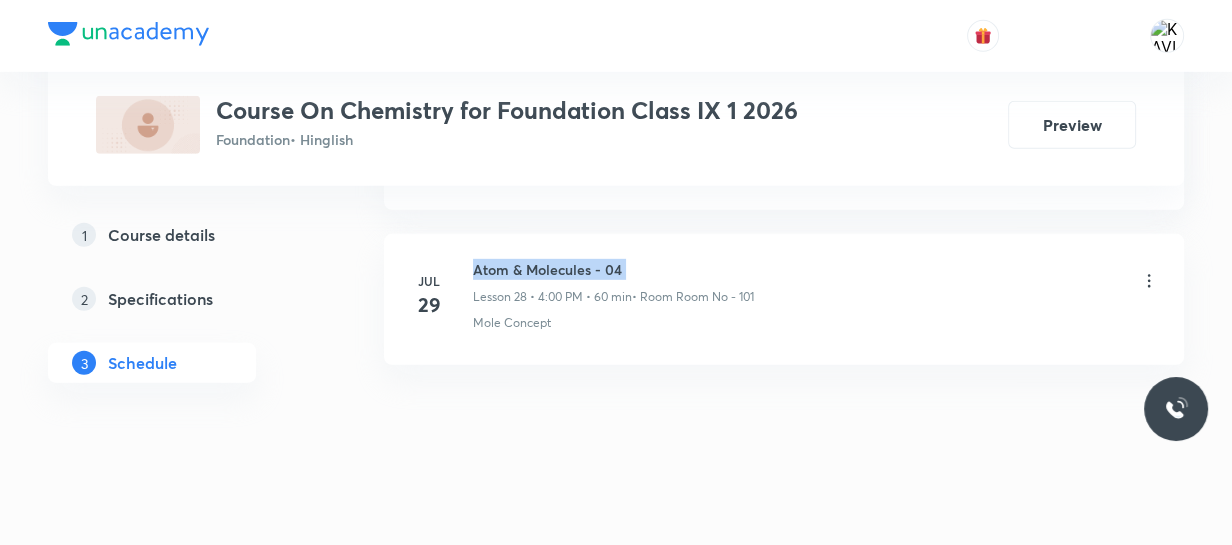 click on "Atom & Molecules - 04" at bounding box center [613, 269] 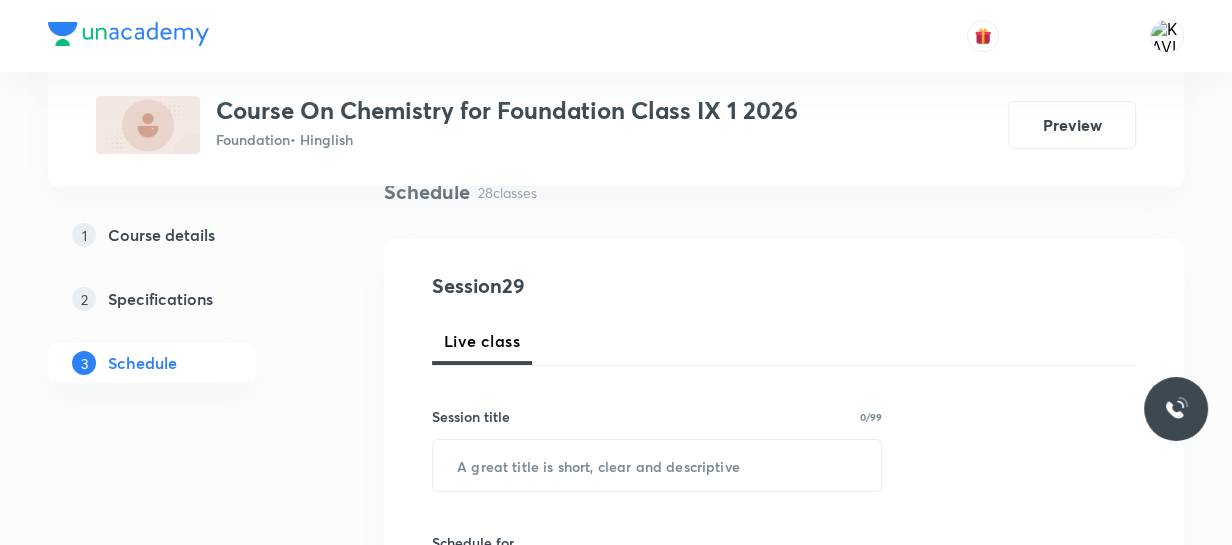 scroll, scrollTop: 0, scrollLeft: 0, axis: both 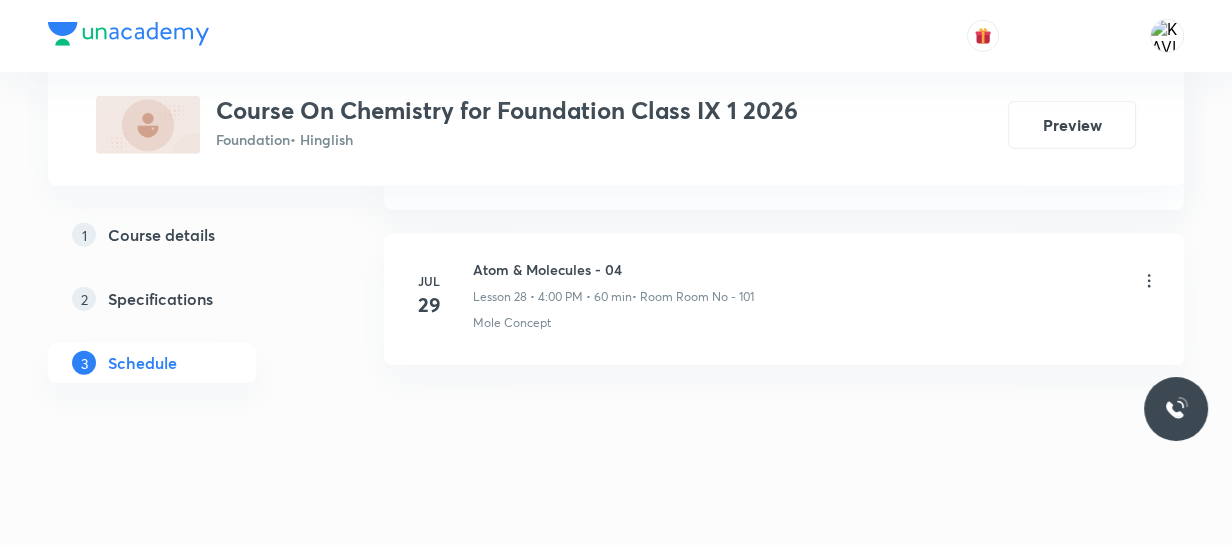 click on "Atom & Molecules - 04" at bounding box center [613, 269] 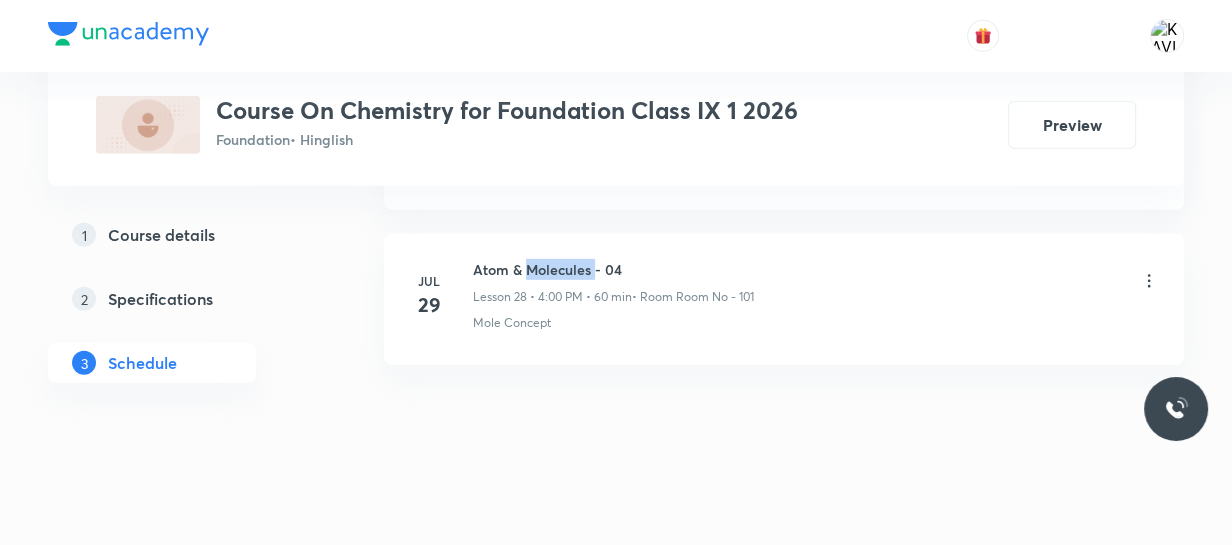 click on "Atom & Molecules - 04" at bounding box center (613, 269) 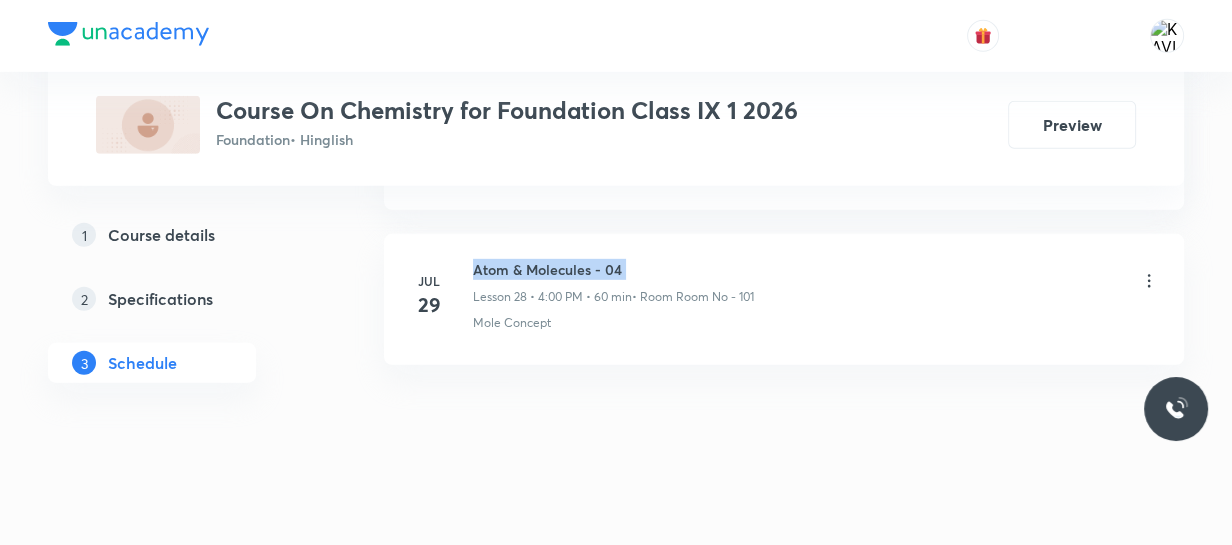 click on "Atom & Molecules - 04" at bounding box center (613, 269) 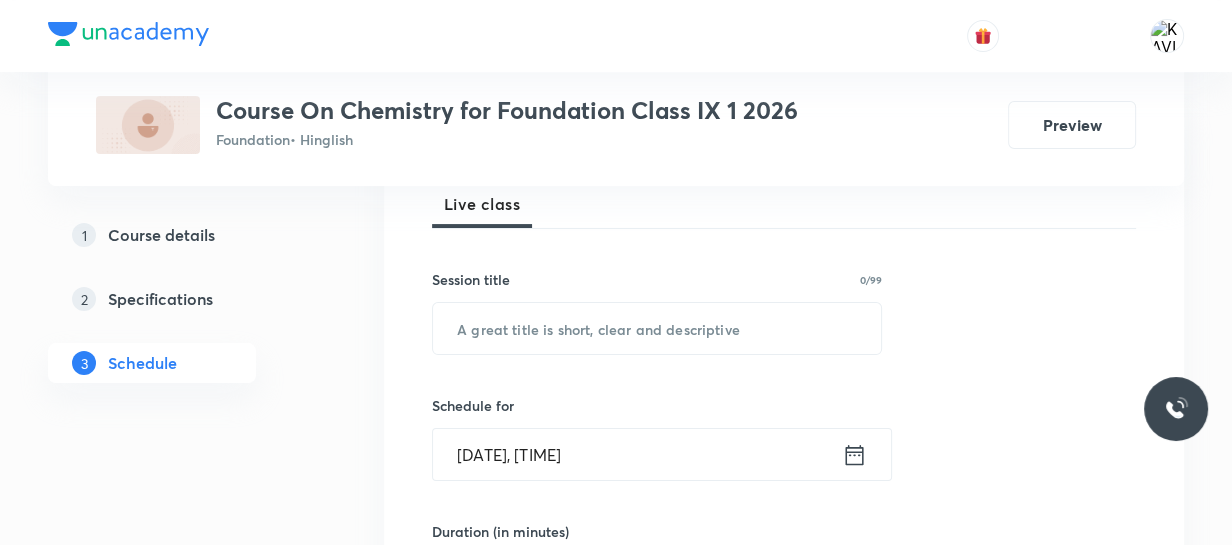scroll, scrollTop: 302, scrollLeft: 0, axis: vertical 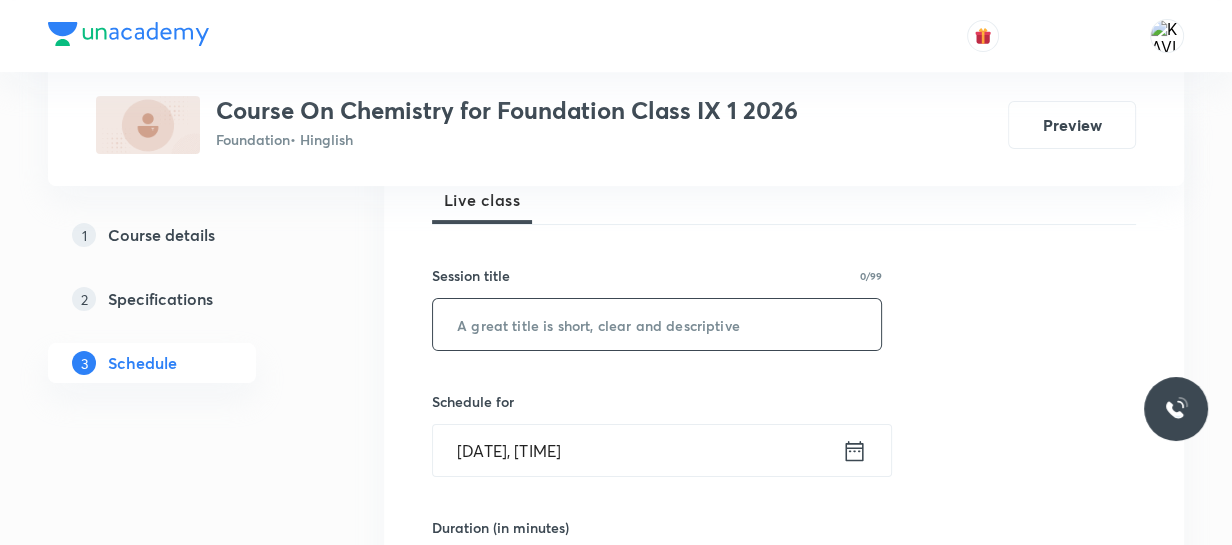 click at bounding box center (657, 324) 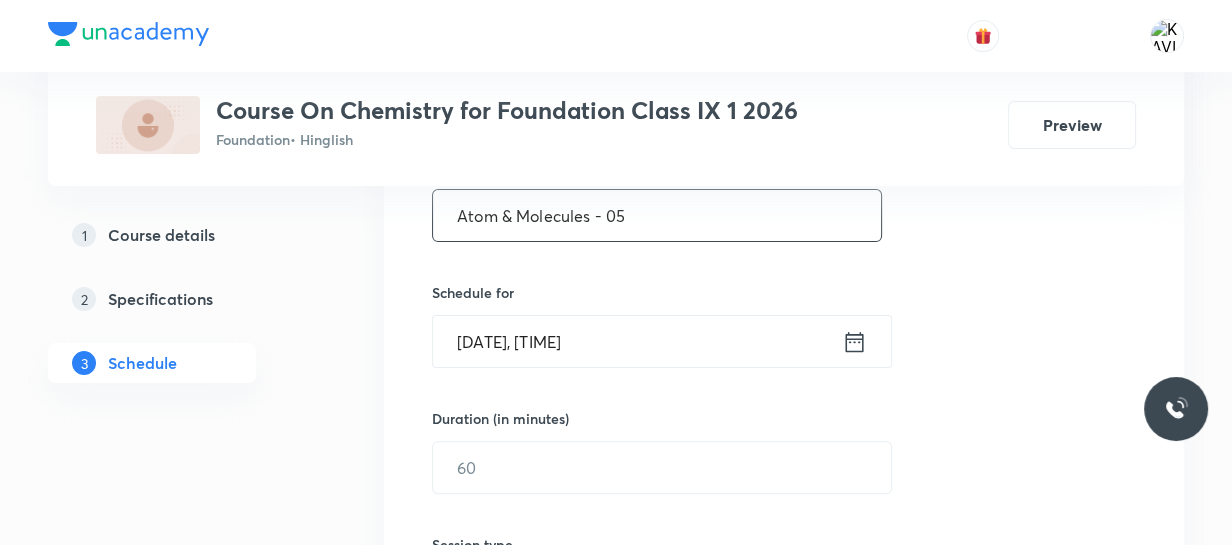 scroll, scrollTop: 412, scrollLeft: 0, axis: vertical 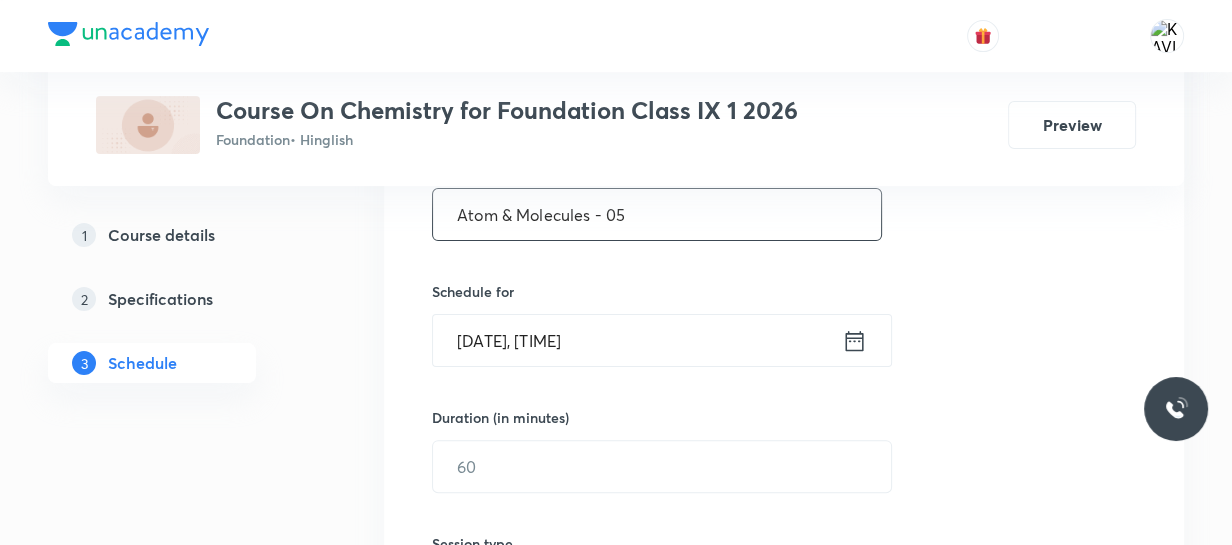 type on "Atom & Molecules - 05" 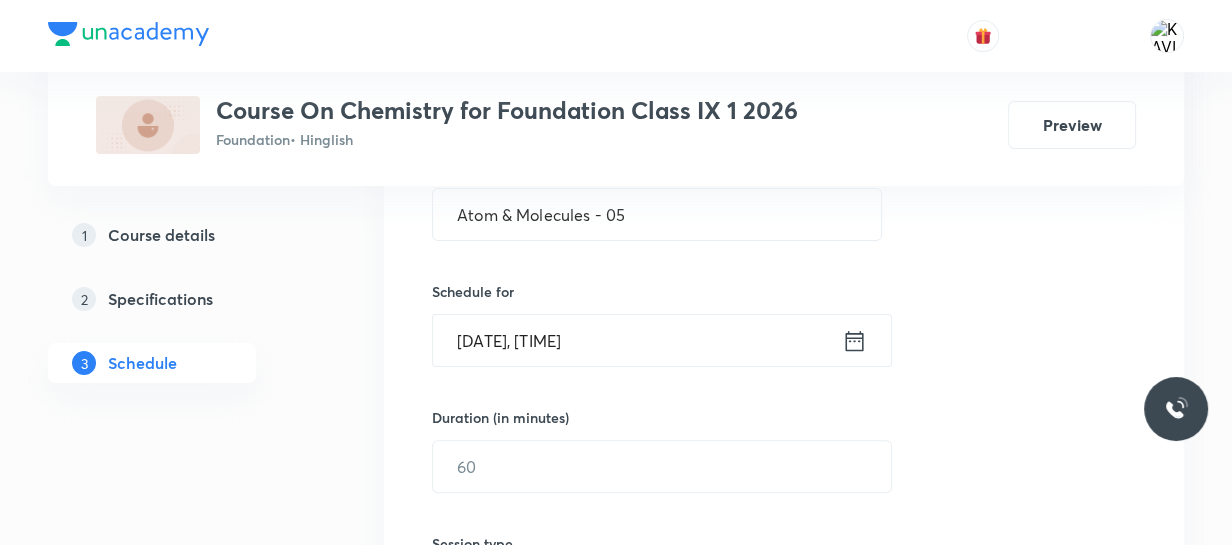 click 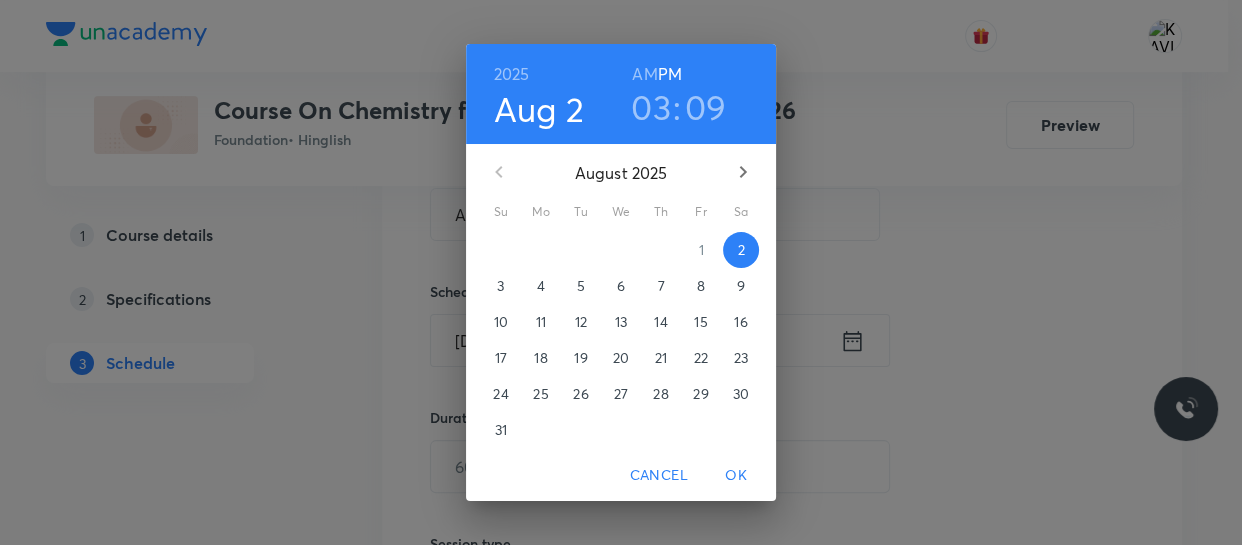 click on "03" at bounding box center [651, 107] 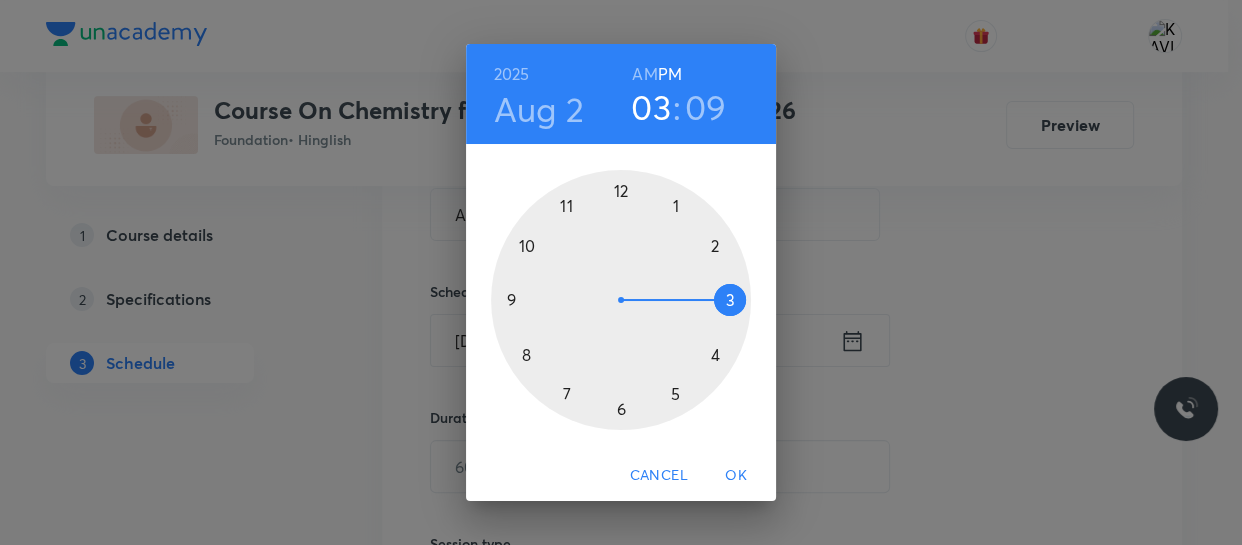 click at bounding box center (621, 300) 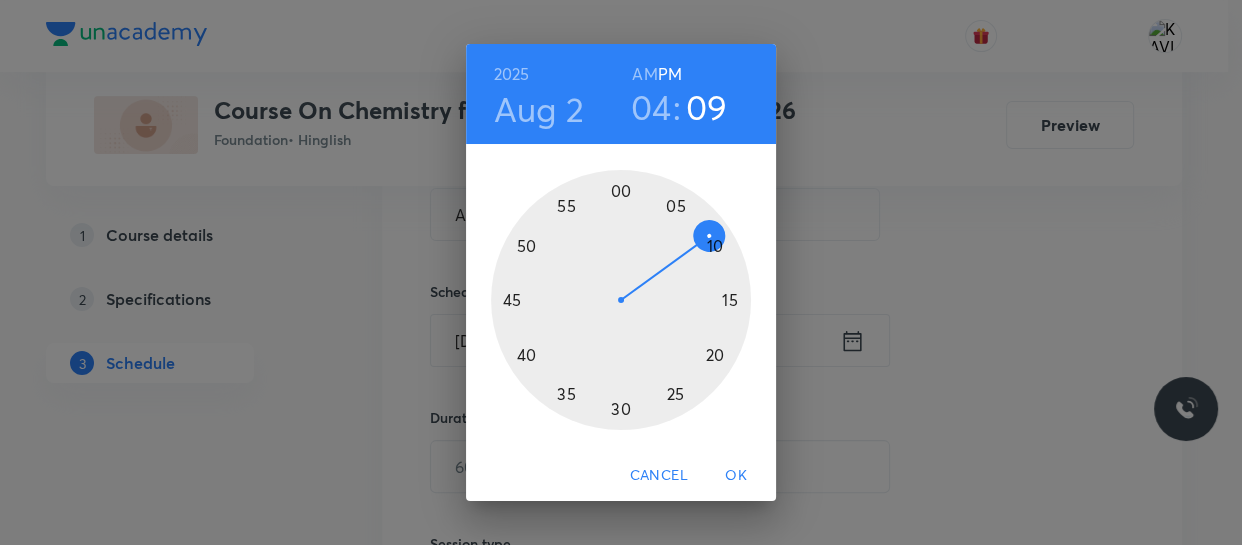 click at bounding box center (621, 300) 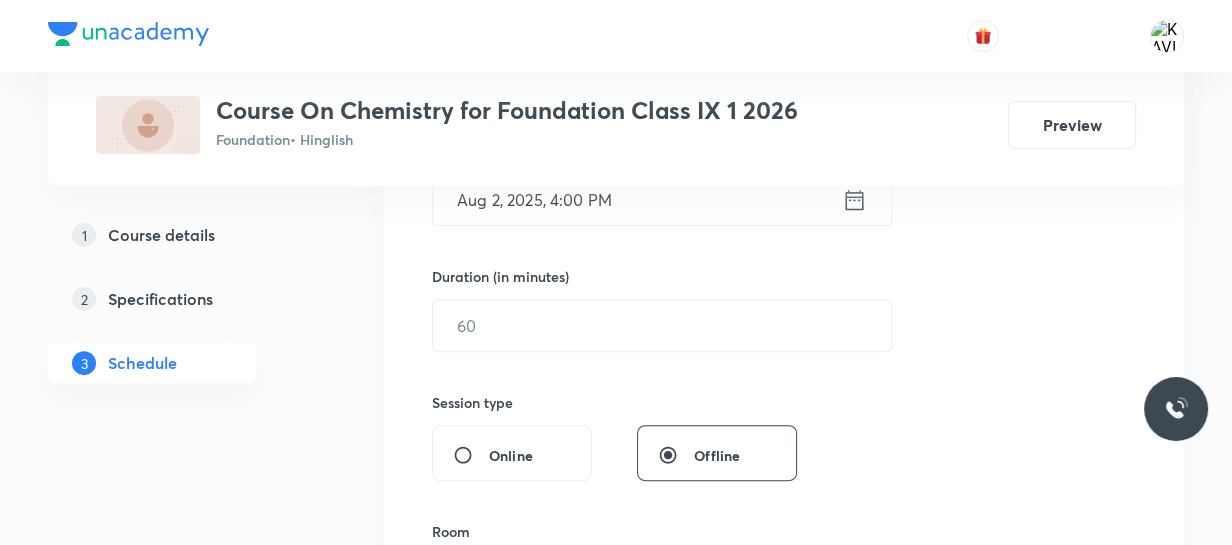 scroll, scrollTop: 555, scrollLeft: 0, axis: vertical 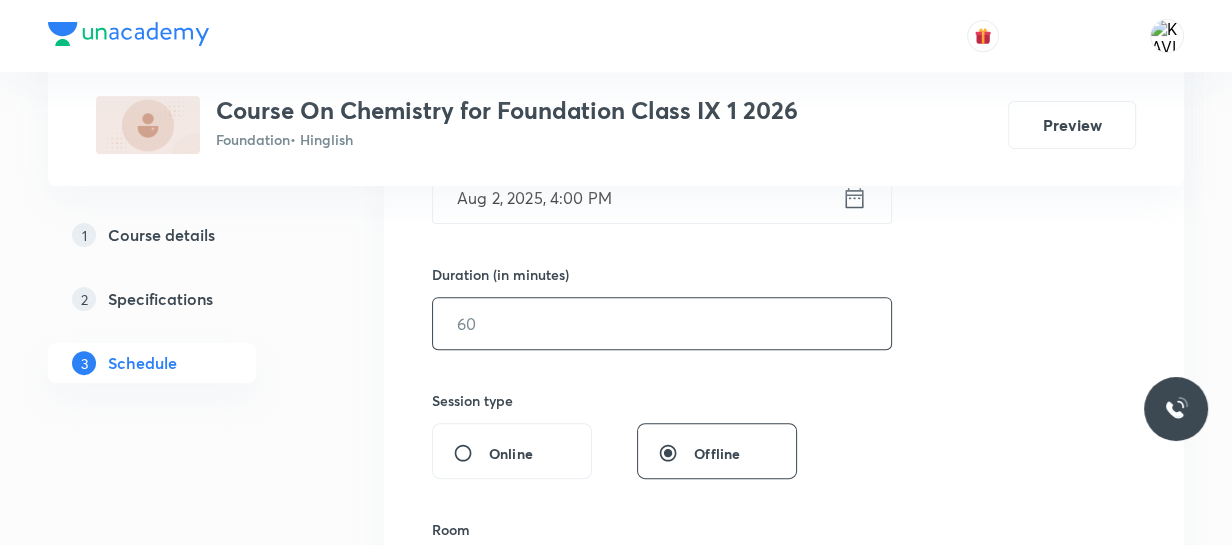 click at bounding box center [662, 323] 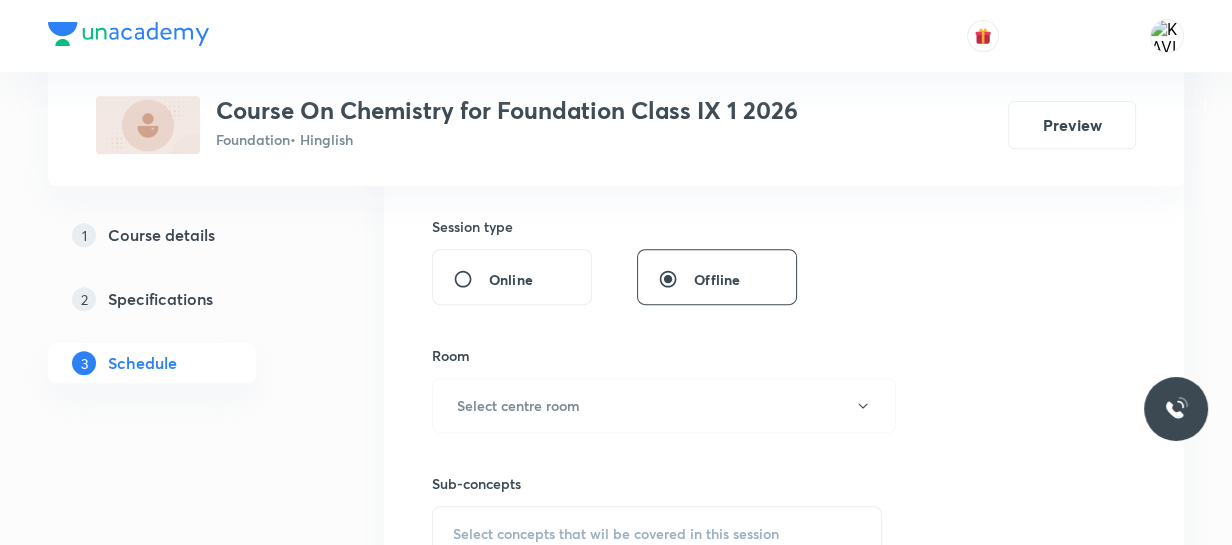scroll, scrollTop: 733, scrollLeft: 0, axis: vertical 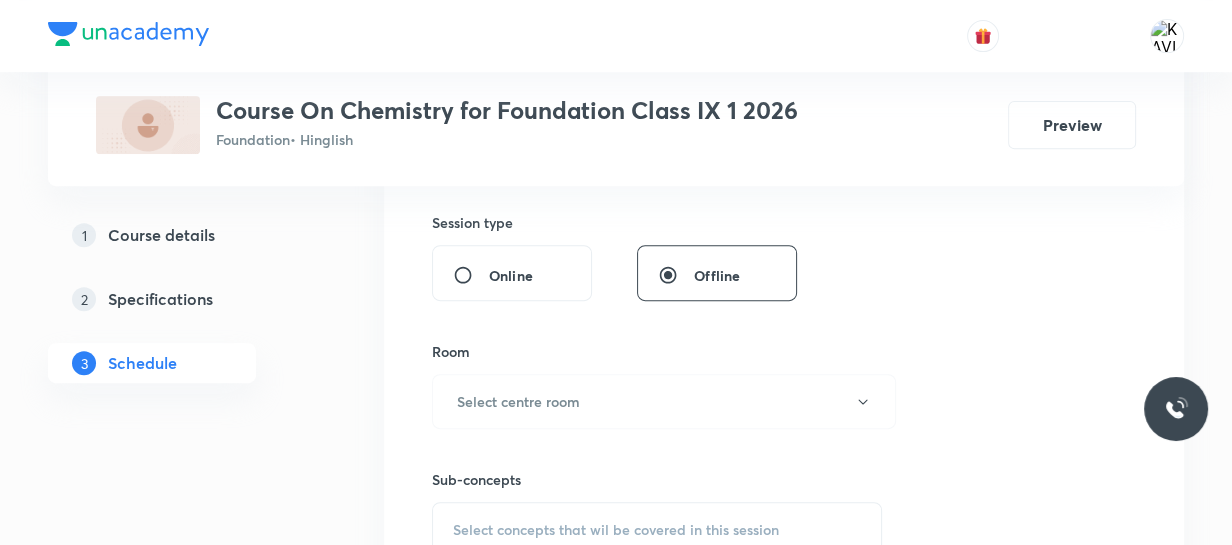 type on "60" 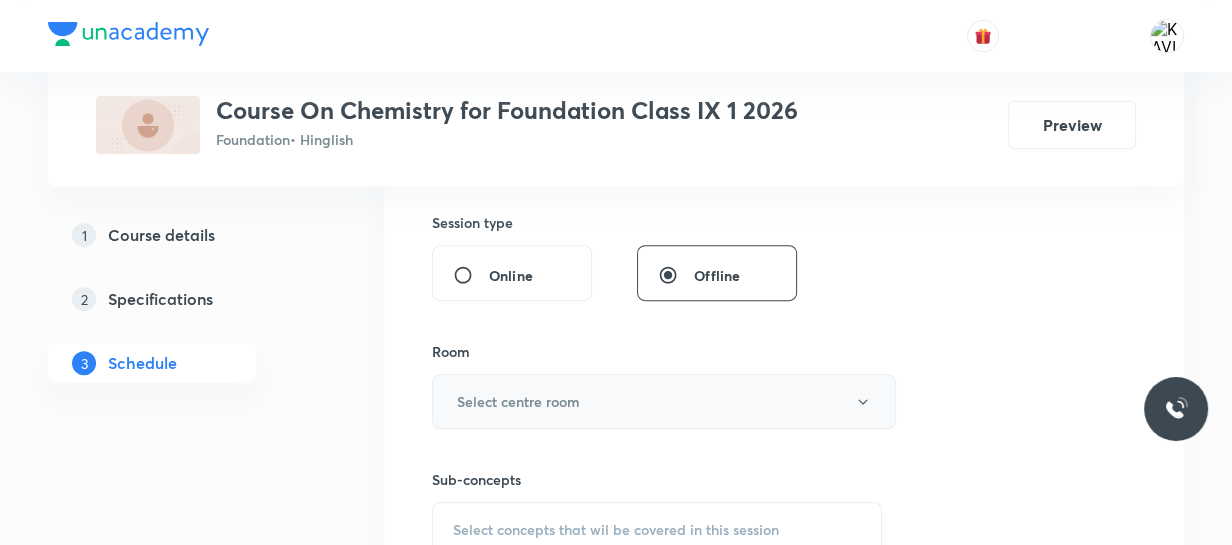 click on "Select centre room" at bounding box center [518, 401] 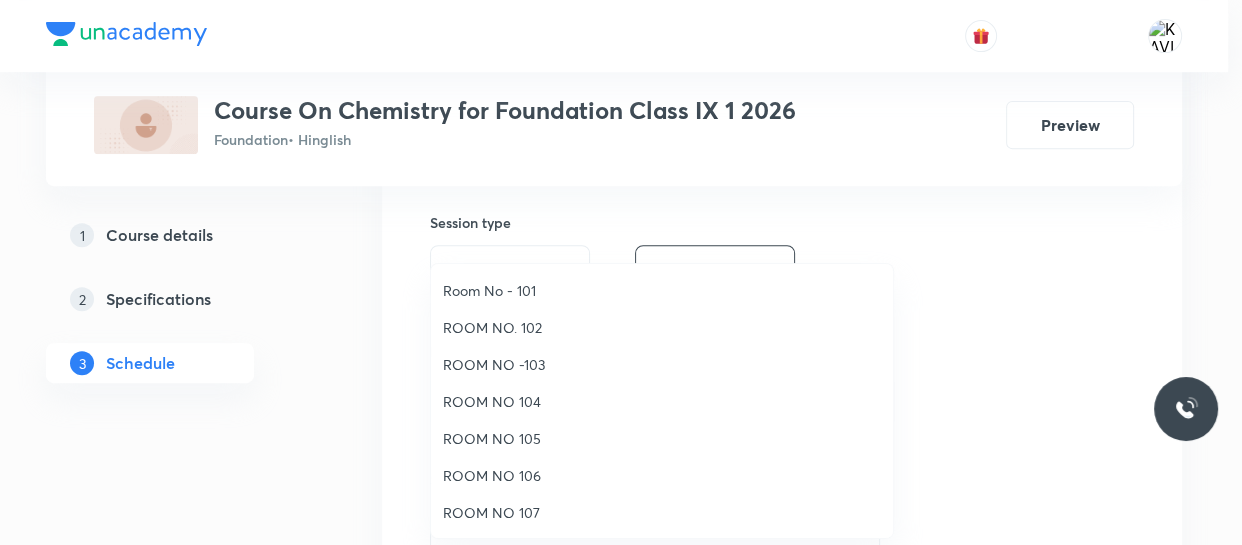 click on "ROOM NO. 102" at bounding box center (662, 327) 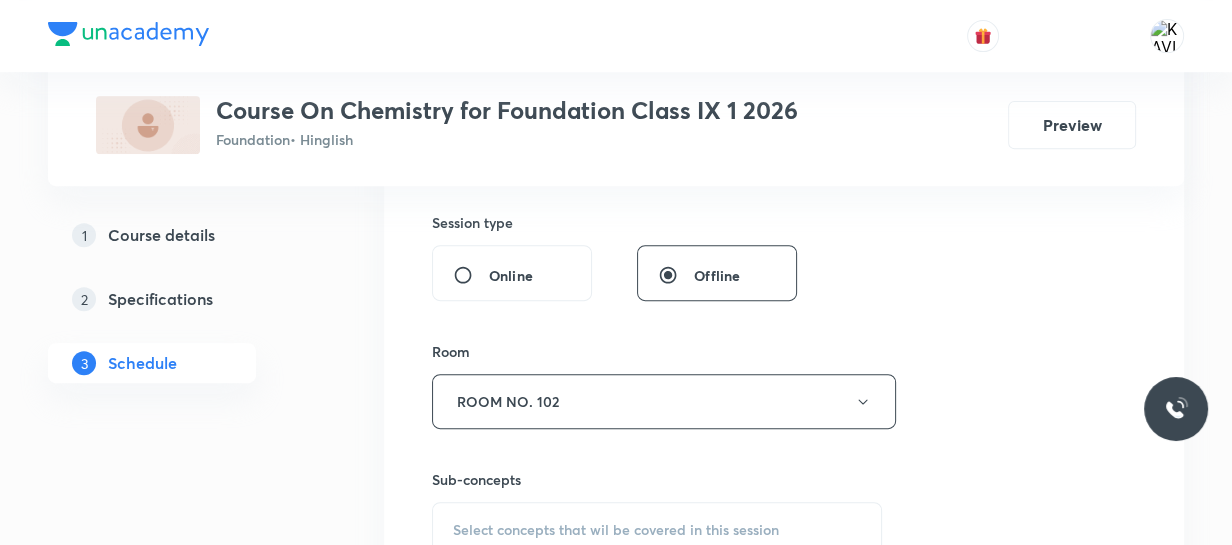 scroll, scrollTop: 843, scrollLeft: 0, axis: vertical 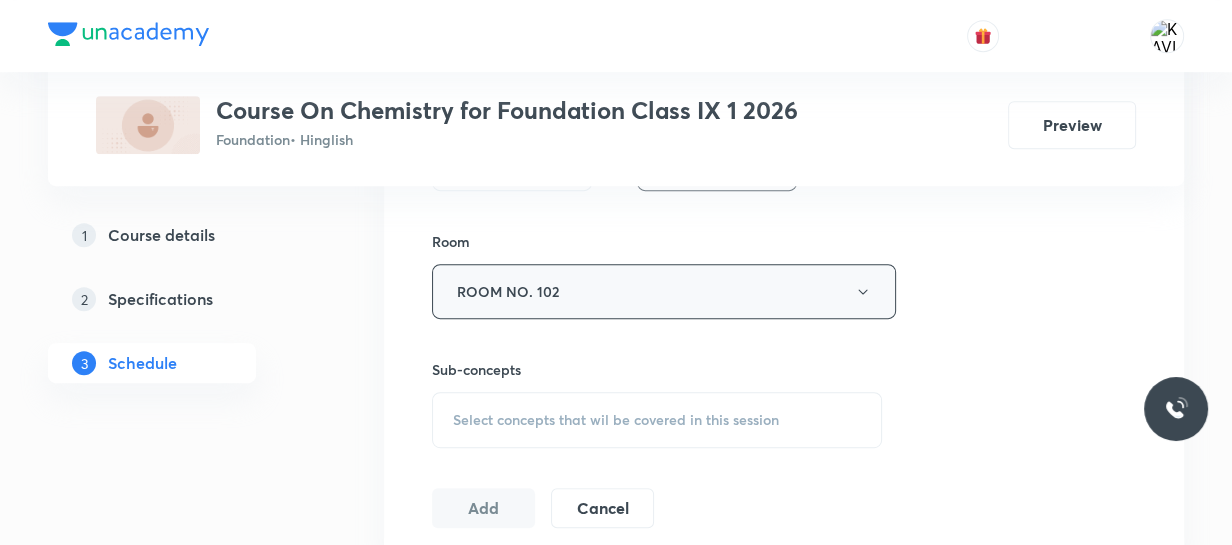 click on "ROOM NO. 102" at bounding box center (664, 291) 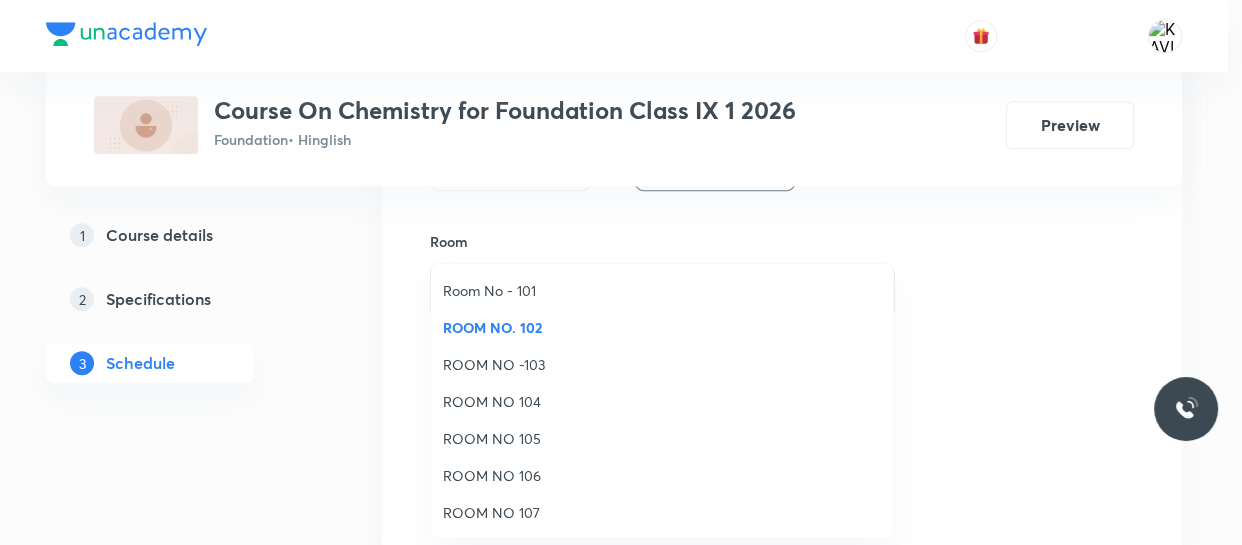 click on "Room No - 101" at bounding box center [662, 290] 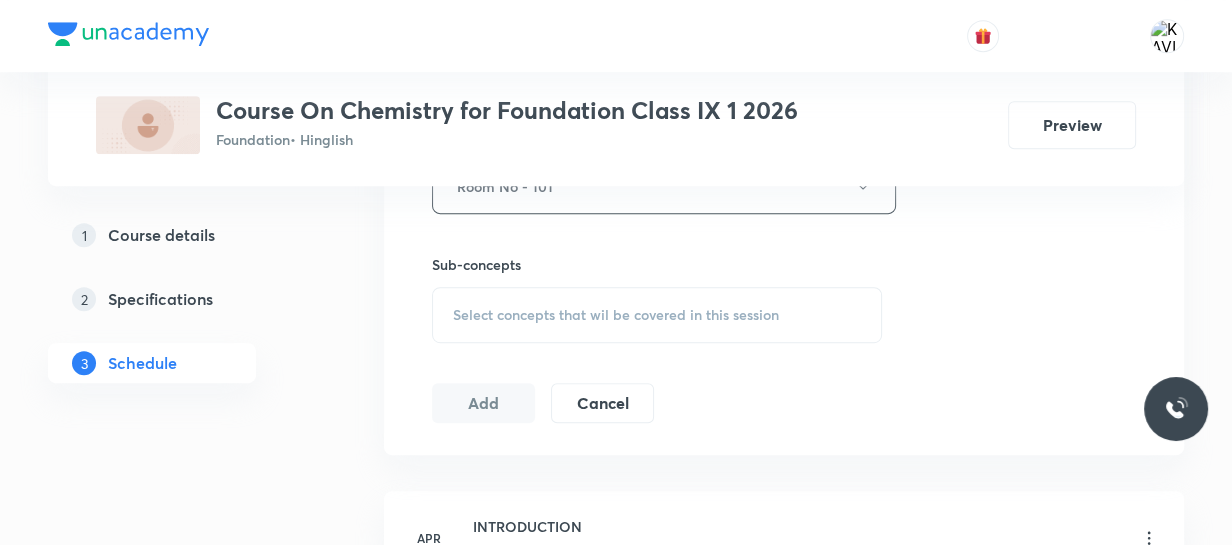 scroll, scrollTop: 949, scrollLeft: 0, axis: vertical 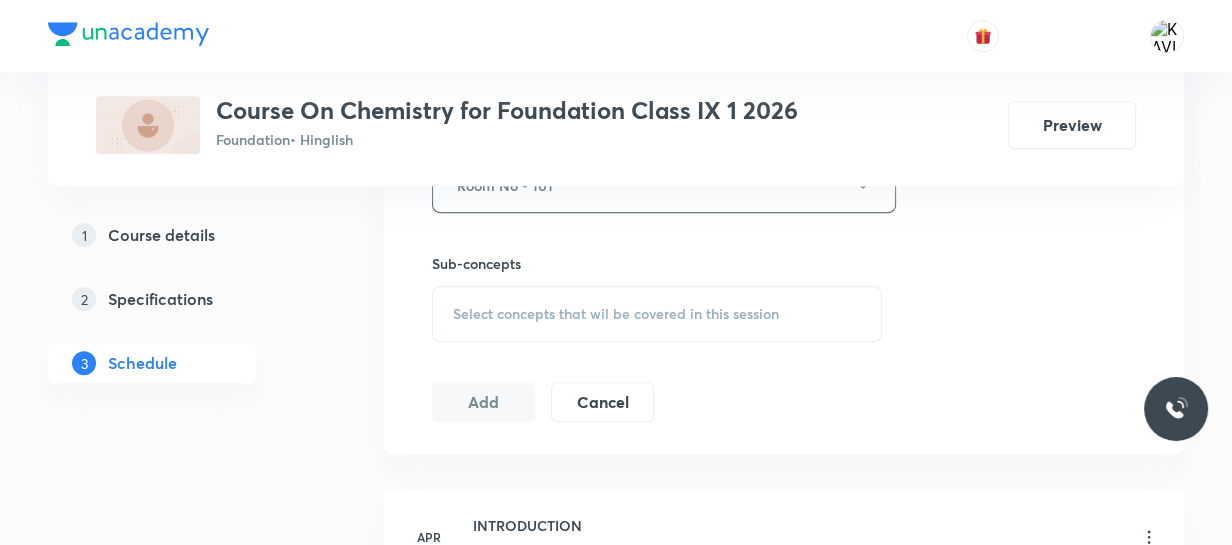 click on "Select concepts that wil be covered in this session" at bounding box center [657, 314] 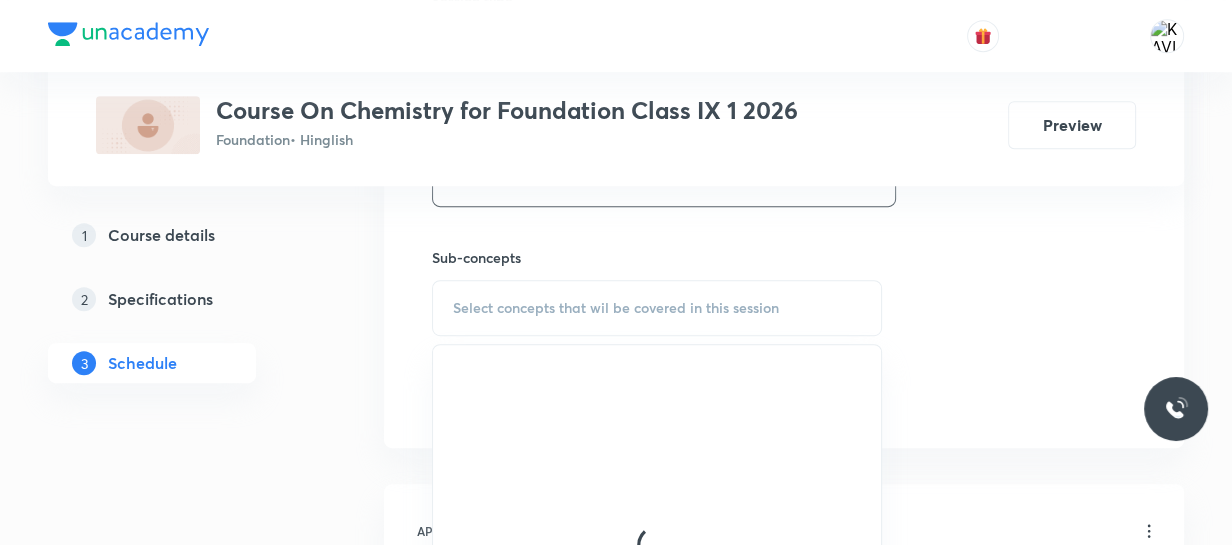 scroll, scrollTop: 956, scrollLeft: 0, axis: vertical 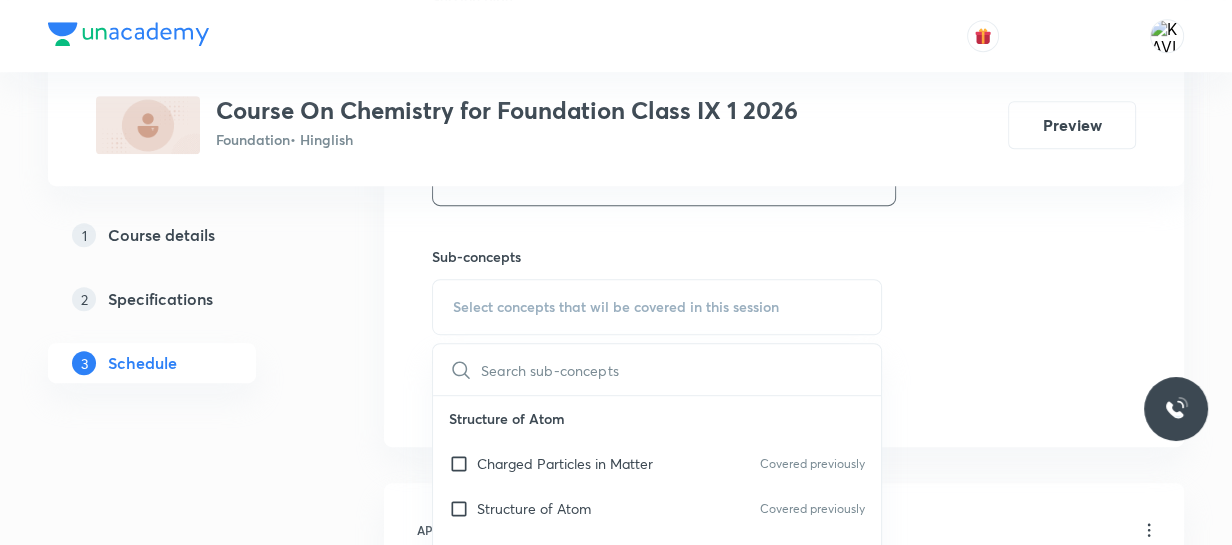 click at bounding box center (681, 369) 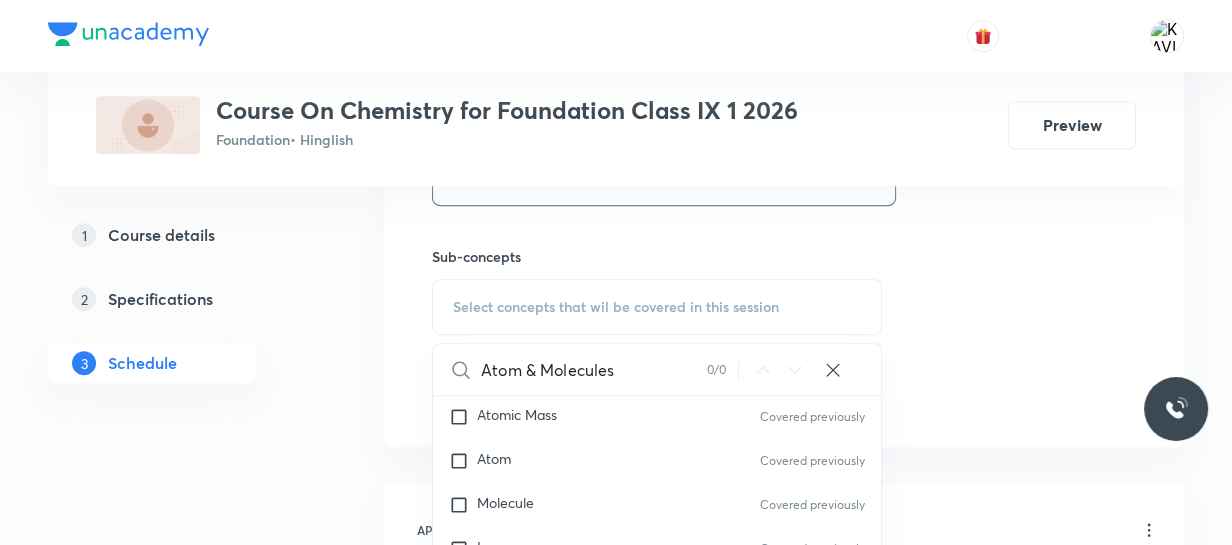 scroll, scrollTop: 420, scrollLeft: 0, axis: vertical 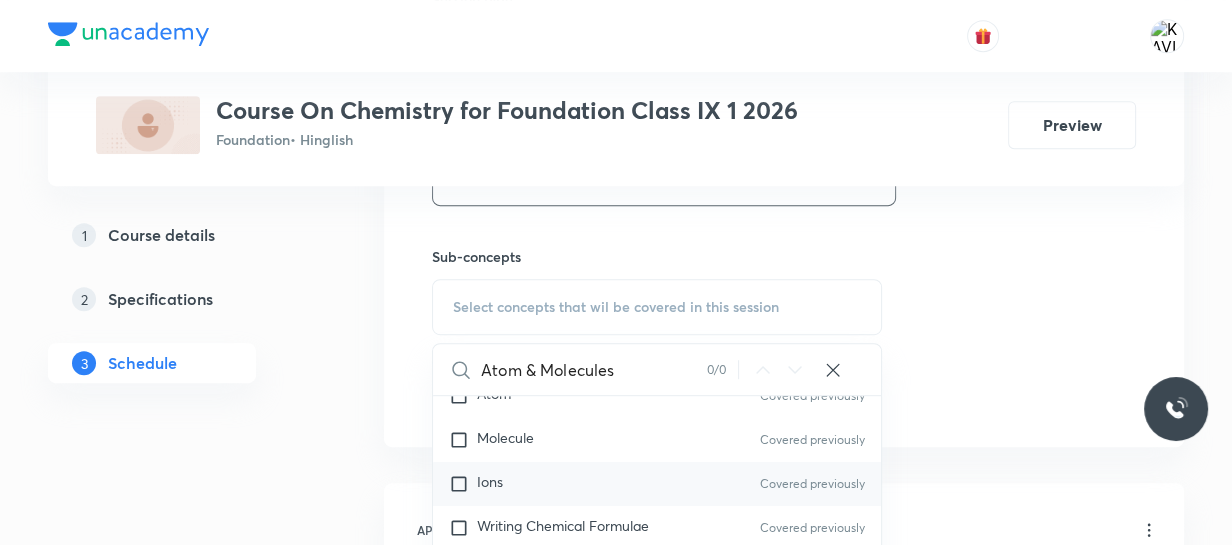 type on "Atom & Molecules" 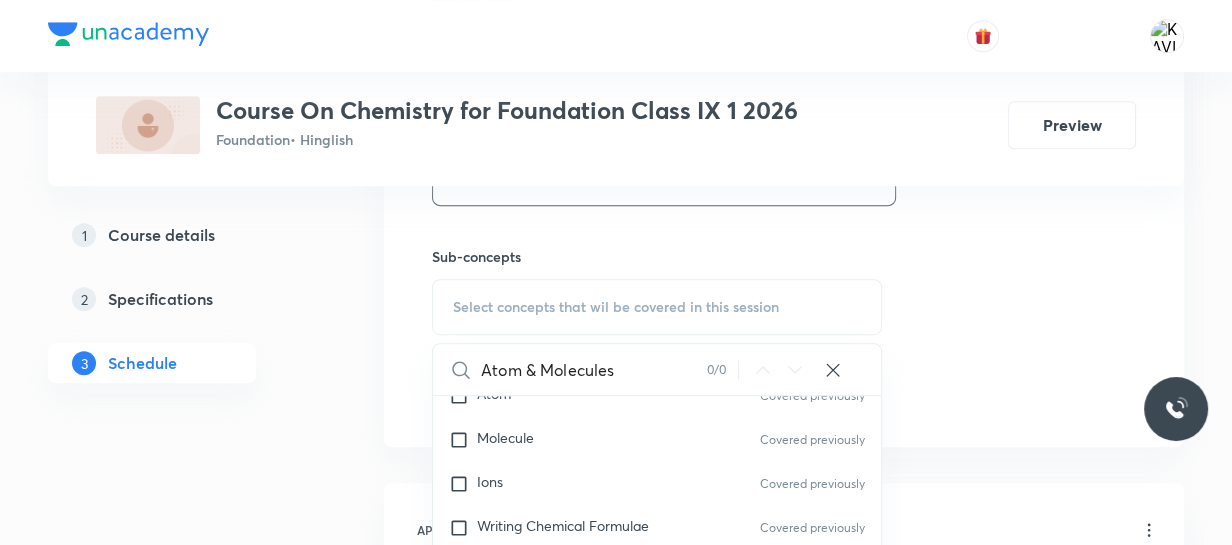 checkbox on "true" 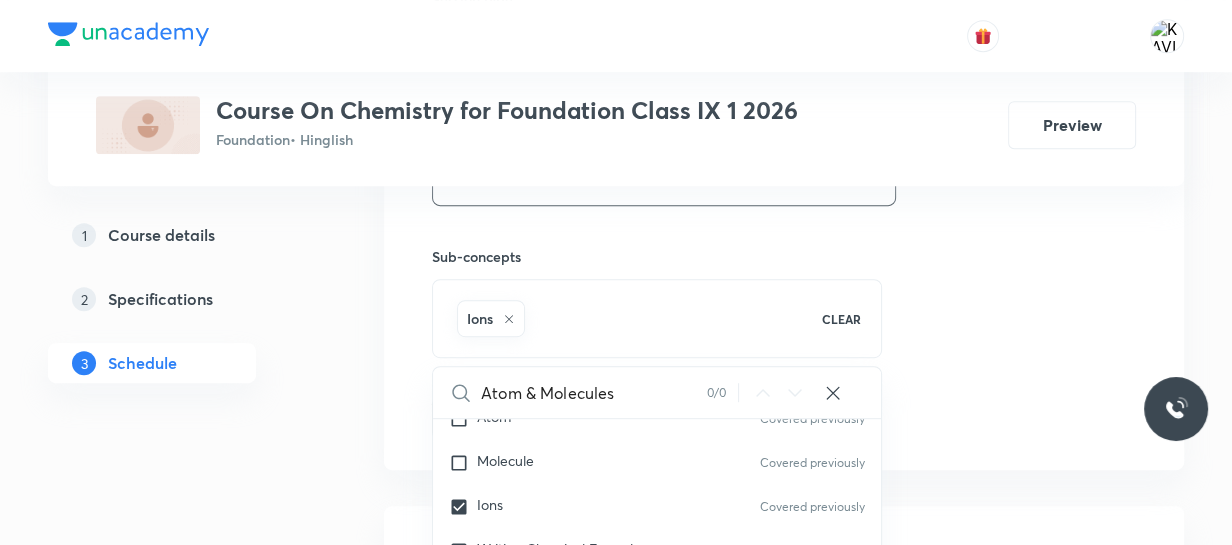 click on "Session  29 Live class Session title 21/99 Atom & Molecules - 05 ​ Schedule for Aug 2, 2025, 4:00 PM ​ Duration (in minutes) 60 ​   Session type Online Offline Room Room No - 101 Sub-concepts Ions CLEAR Atom & Molecules 0 / 0 ​ Structure of Atom Charged Particles in Matter Covered previously Structure of Atom Covered previously Neutrons Covered previously Bohr Bury Rule General Introduction Covered previously Atoms and Molecules Laws of Chemical Combination Atomic Mass Covered previously Atom Covered previously Molecule Covered previously Ions Covered previously Writing Chemical Formulae Covered previously Molecular Mass Mole Concept Covered previously Is Matter Around Us Pure Pure and Impure Matter Mixture Solution Suspension Covered previously Colloidal Solution Separating the Components of a Mixture Pure Substances Matter in Our Surroundings Physical Nature of Matter Covered previously Characteristic of Particles of Matter States of Matter Covered previously Change of State Atom Acid Rain Hydrogen" at bounding box center [784, -43] 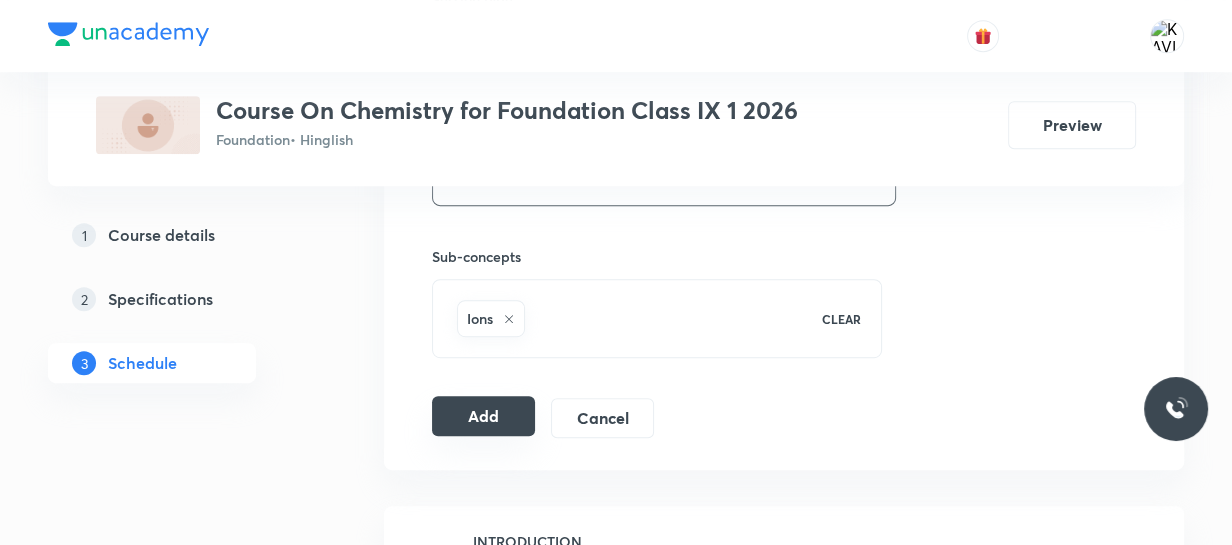 click on "Add" at bounding box center (483, 416) 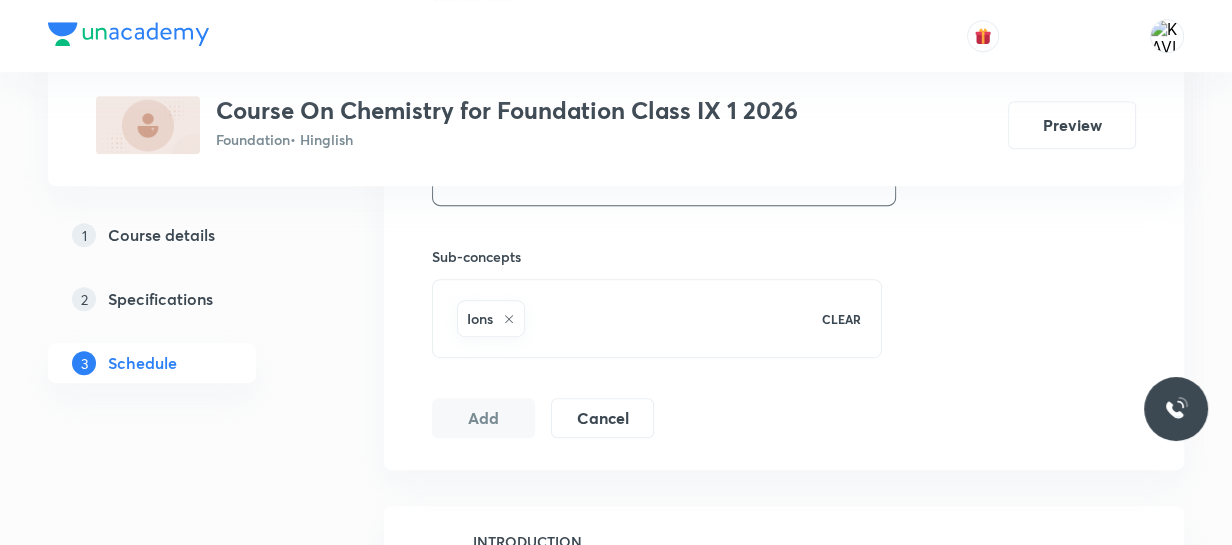 click on "Plus Courses Course On Chemistry for Foundation Class IX 1 2026 Foundation  • Hinglish Preview" at bounding box center [616, 93] 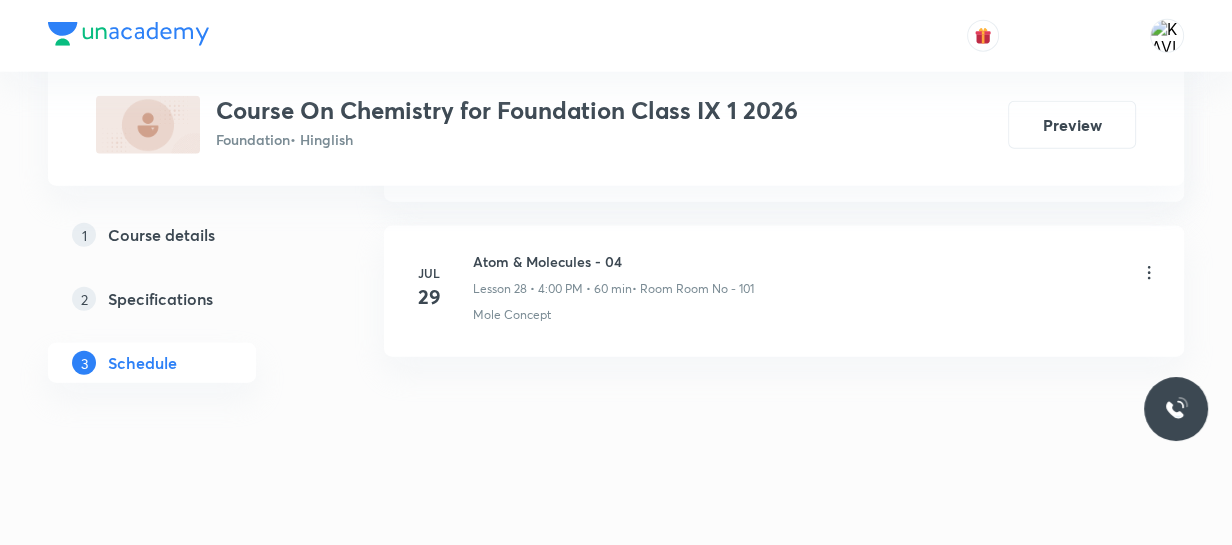scroll, scrollTop: 4472, scrollLeft: 0, axis: vertical 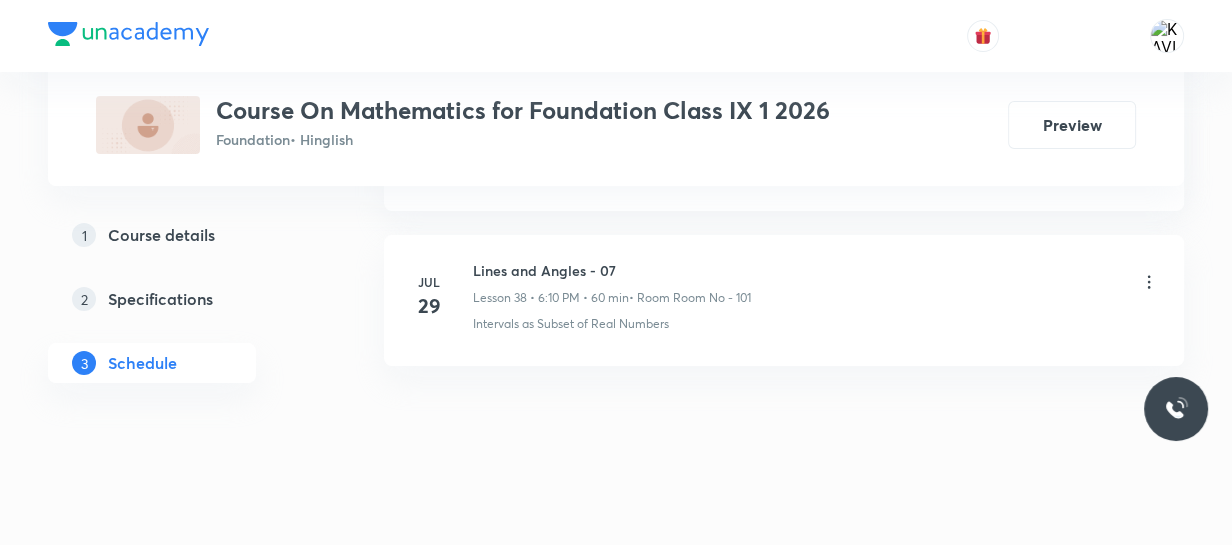 click on "Lines and Angles - 07" at bounding box center (612, 270) 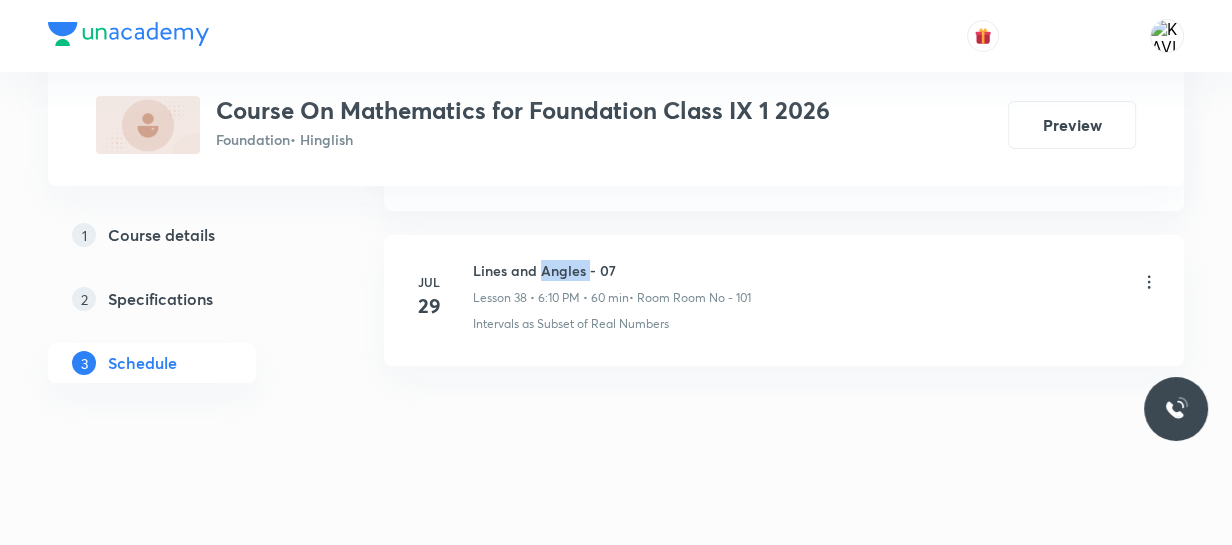 click on "Lines and Angles - 07" at bounding box center [612, 270] 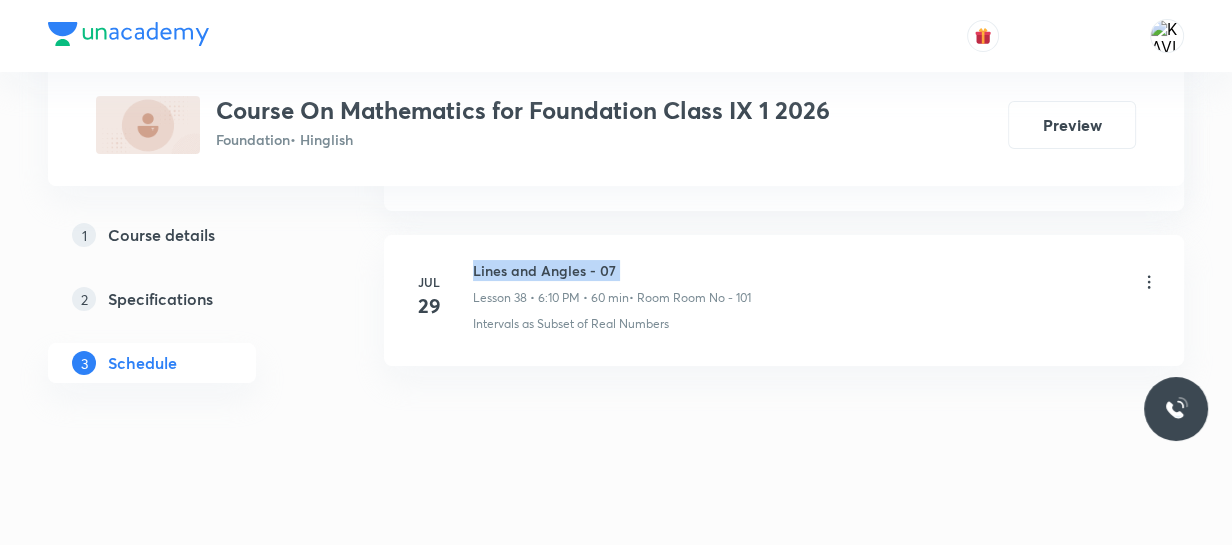 click on "Lines and Angles - 07" at bounding box center [612, 270] 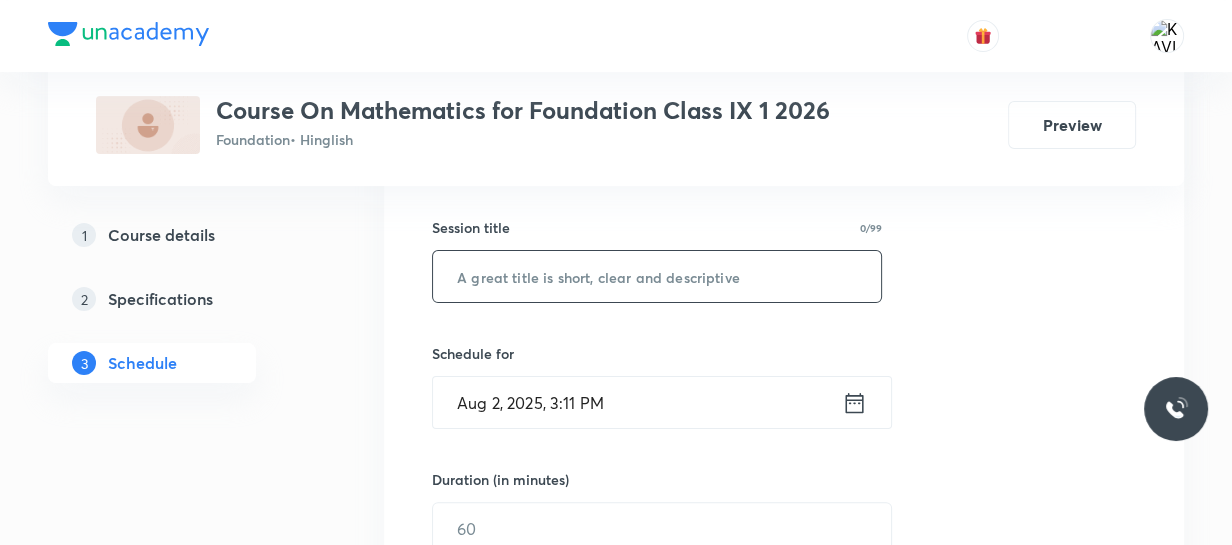 scroll, scrollTop: 349, scrollLeft: 0, axis: vertical 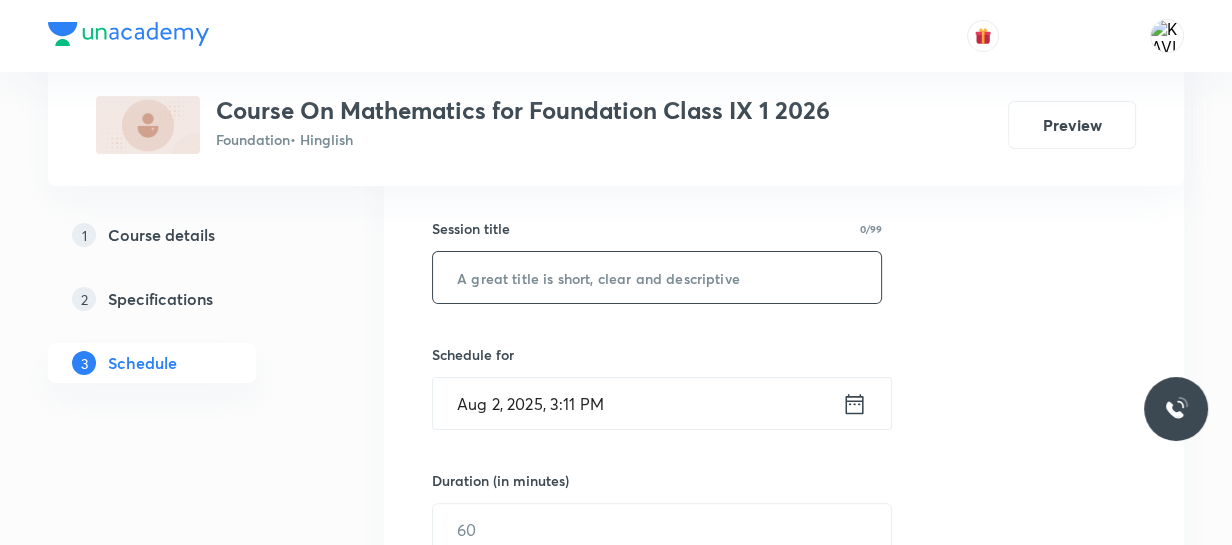 click at bounding box center [657, 277] 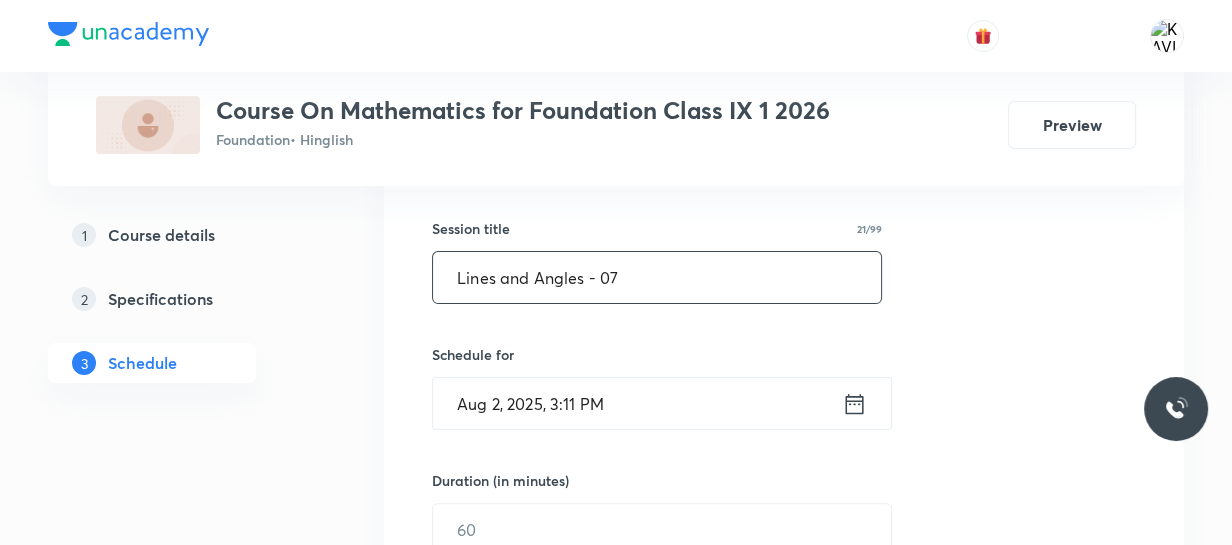 click on "Lines and Angles - 07" at bounding box center [657, 277] 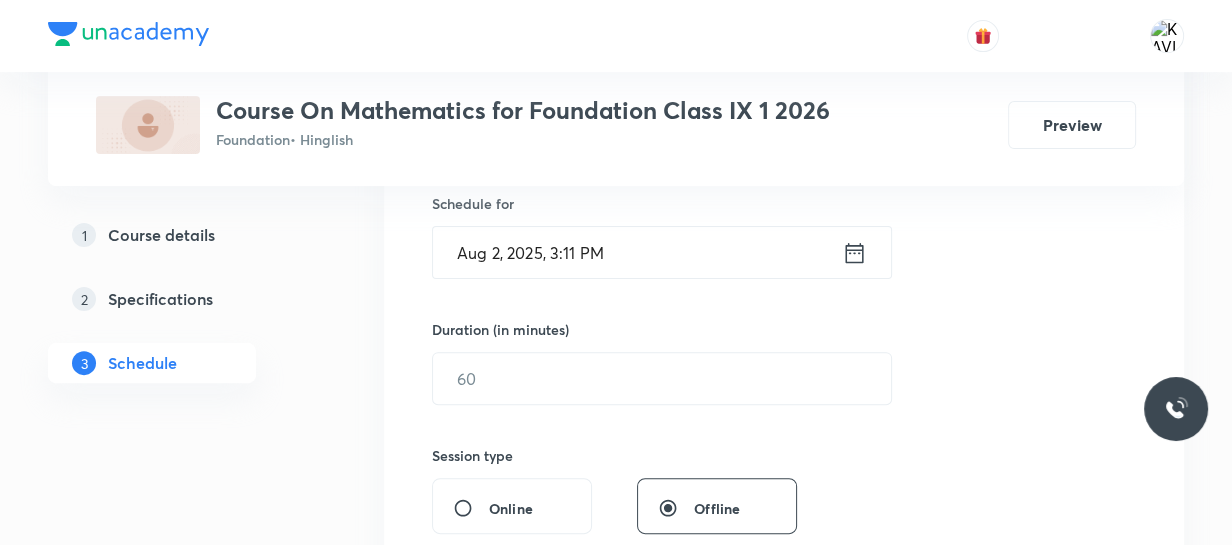 scroll, scrollTop: 500, scrollLeft: 0, axis: vertical 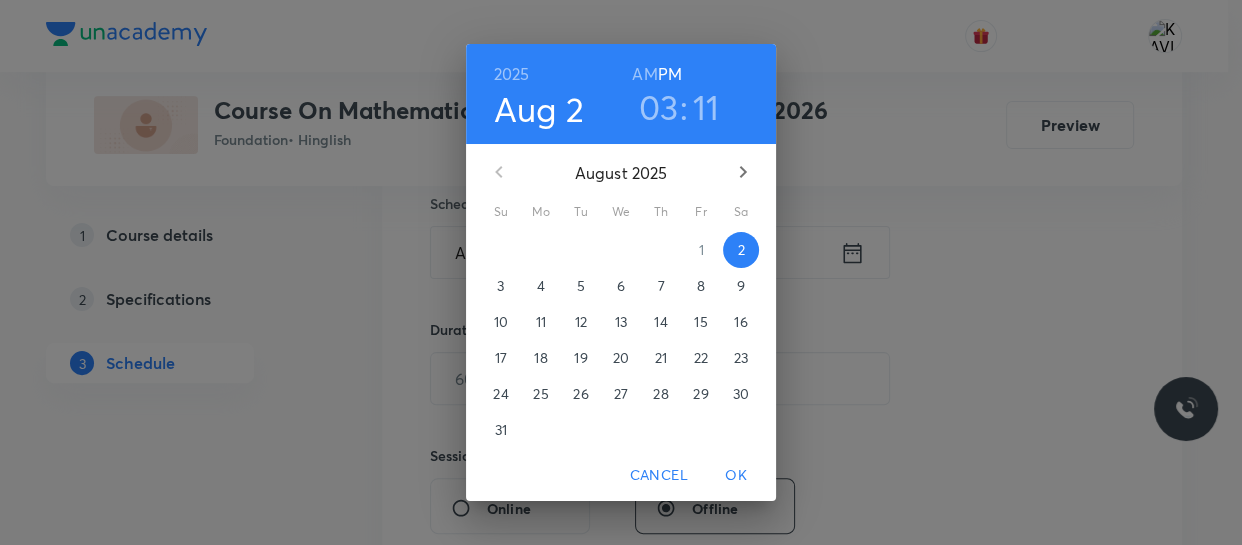 click on "03" at bounding box center (659, 107) 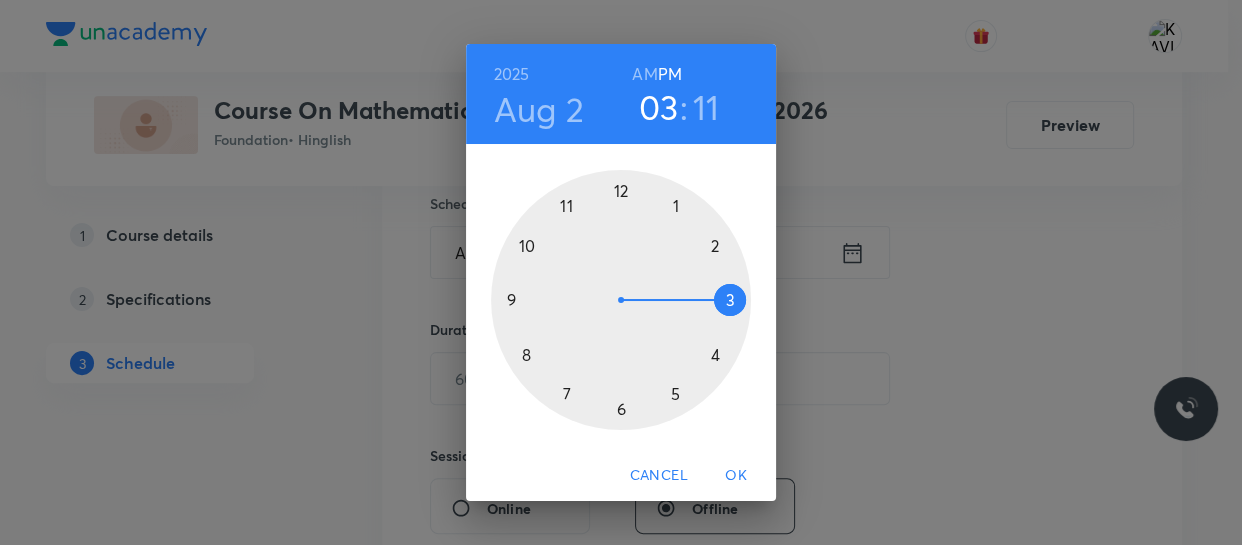 click at bounding box center (621, 300) 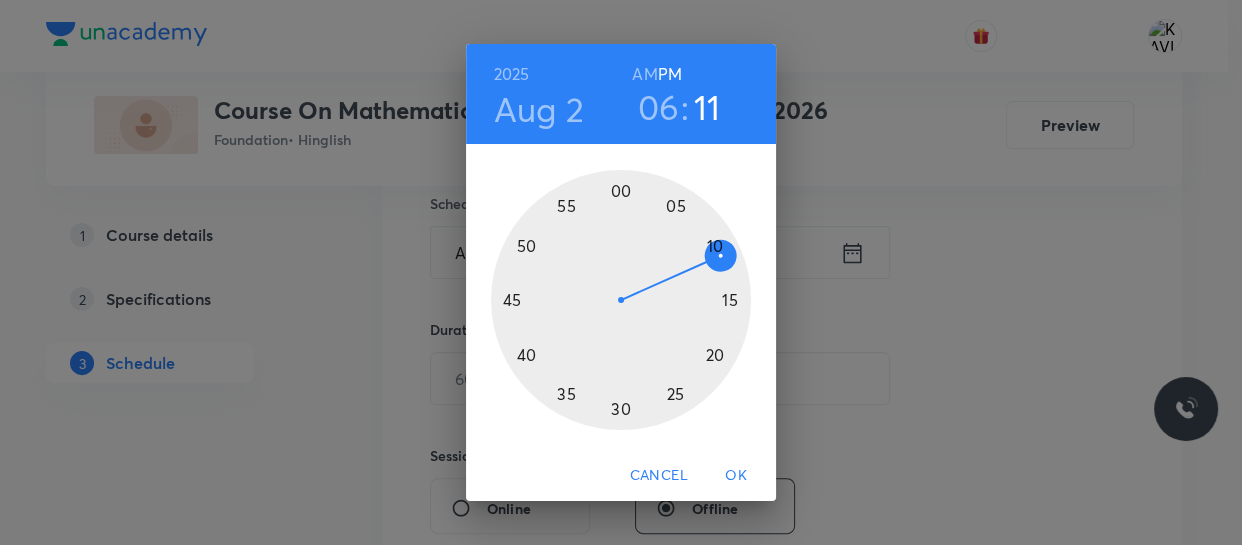 click at bounding box center (621, 300) 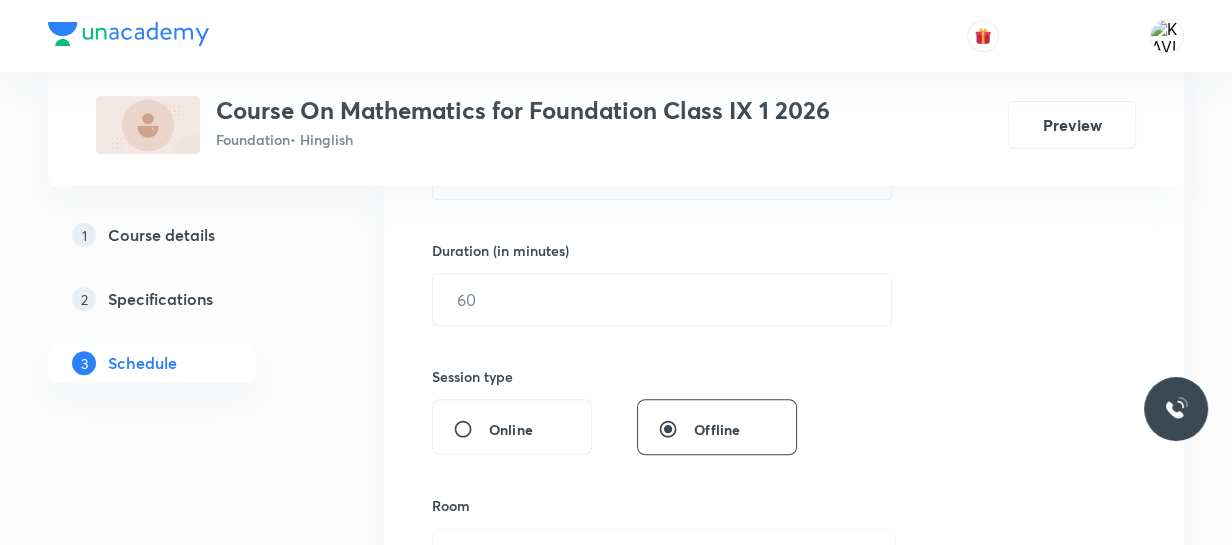 scroll, scrollTop: 580, scrollLeft: 0, axis: vertical 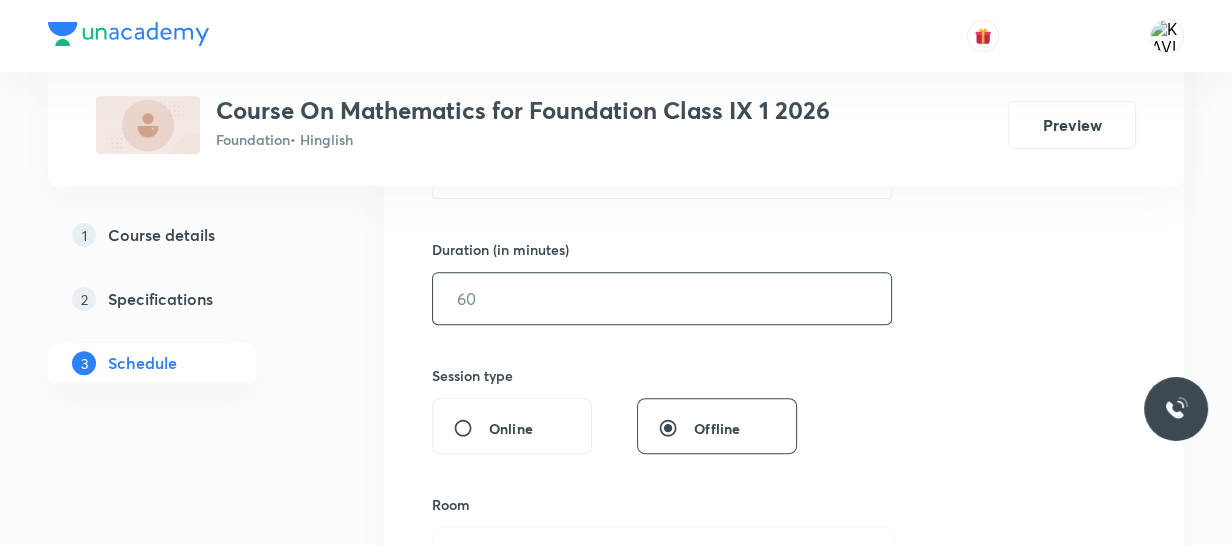 click at bounding box center (662, 298) 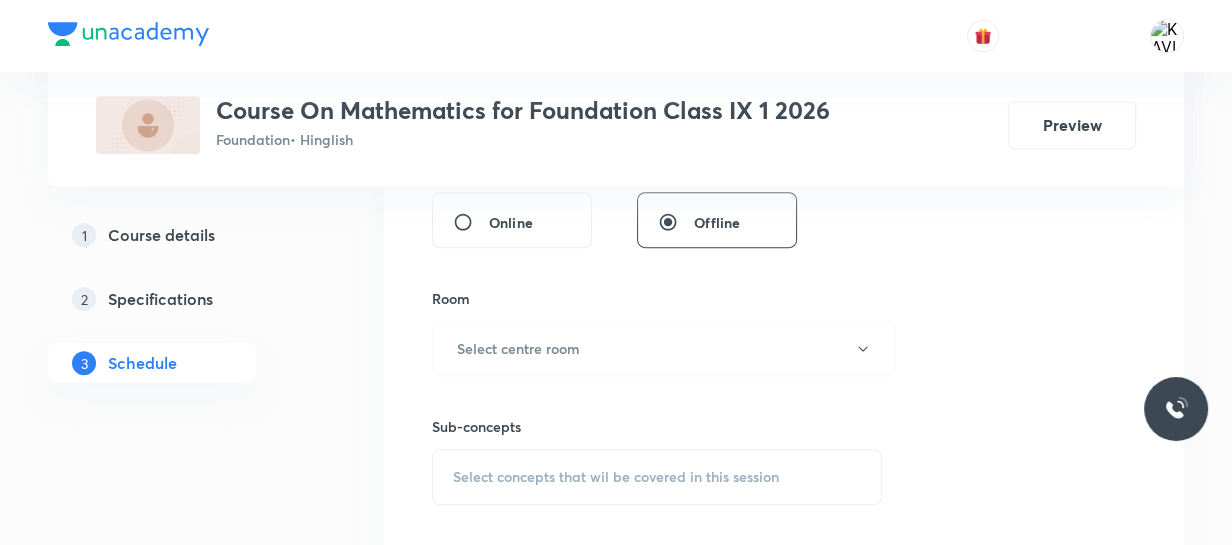 scroll, scrollTop: 790, scrollLeft: 0, axis: vertical 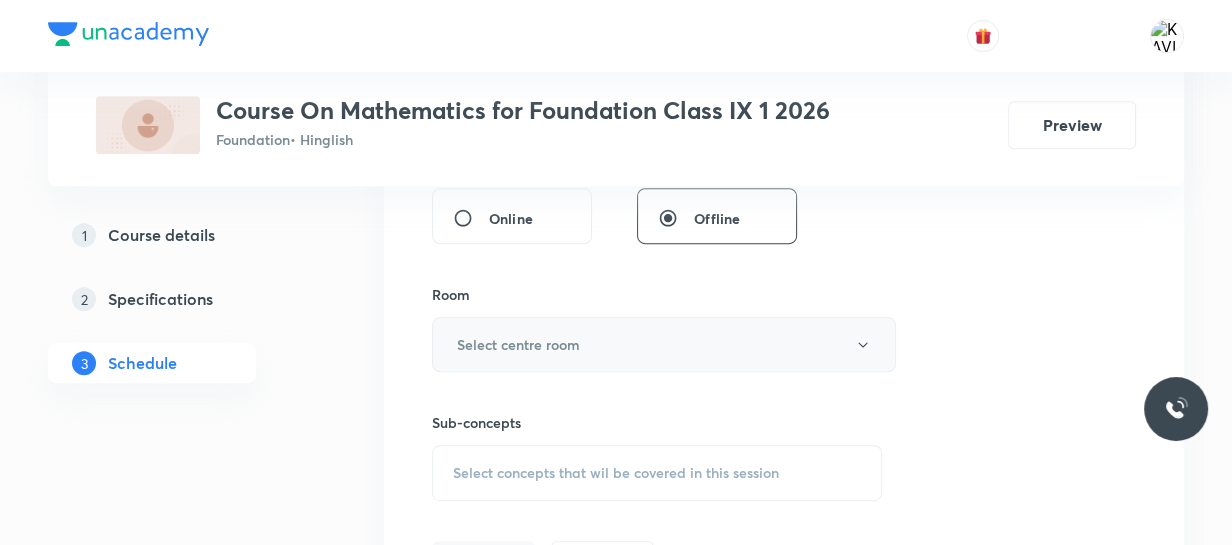 type on "60" 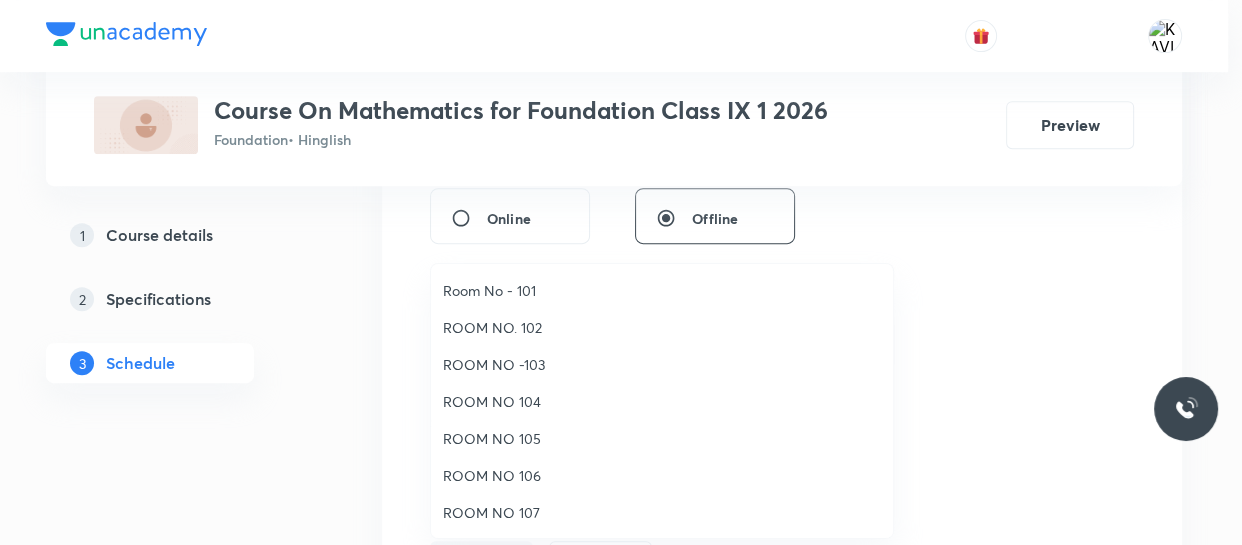 click on "Room No - 101" at bounding box center (662, 290) 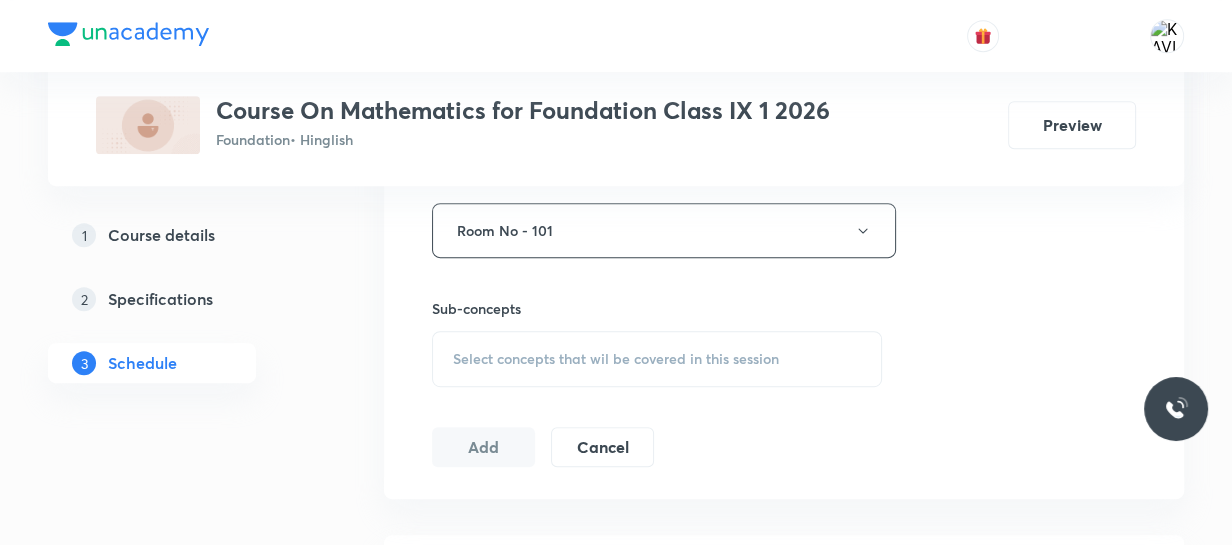 scroll, scrollTop: 906, scrollLeft: 0, axis: vertical 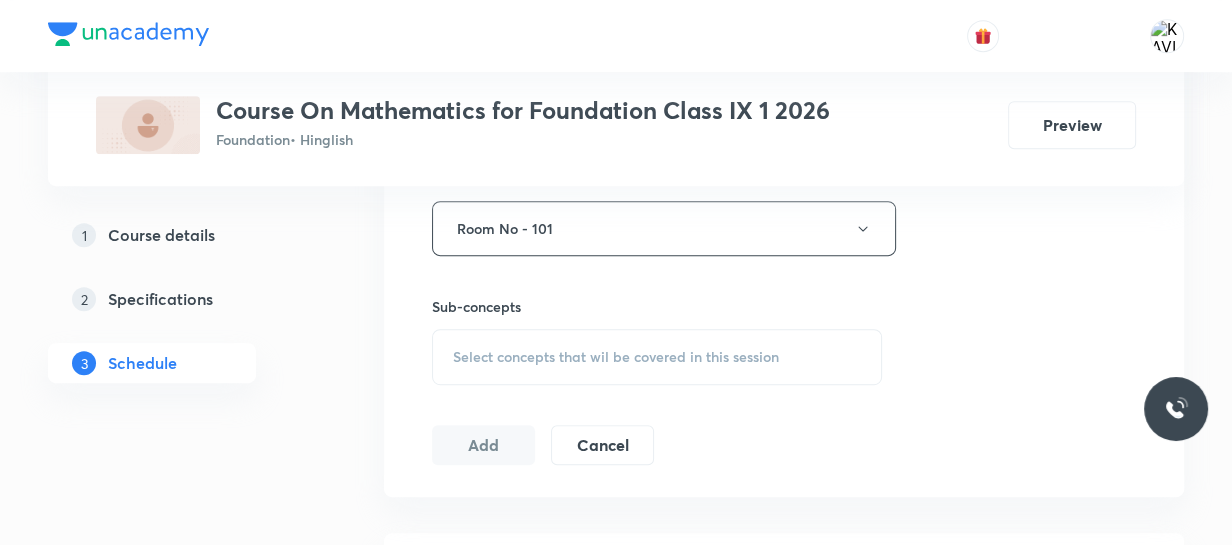 click on "Select concepts that wil be covered in this session" at bounding box center [657, 357] 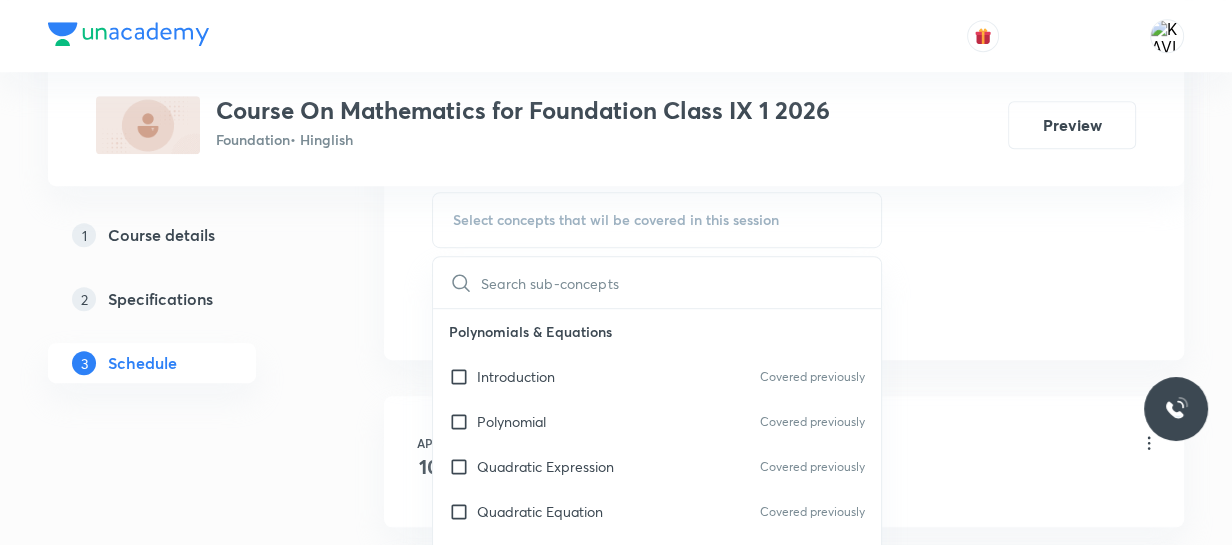 scroll, scrollTop: 1044, scrollLeft: 0, axis: vertical 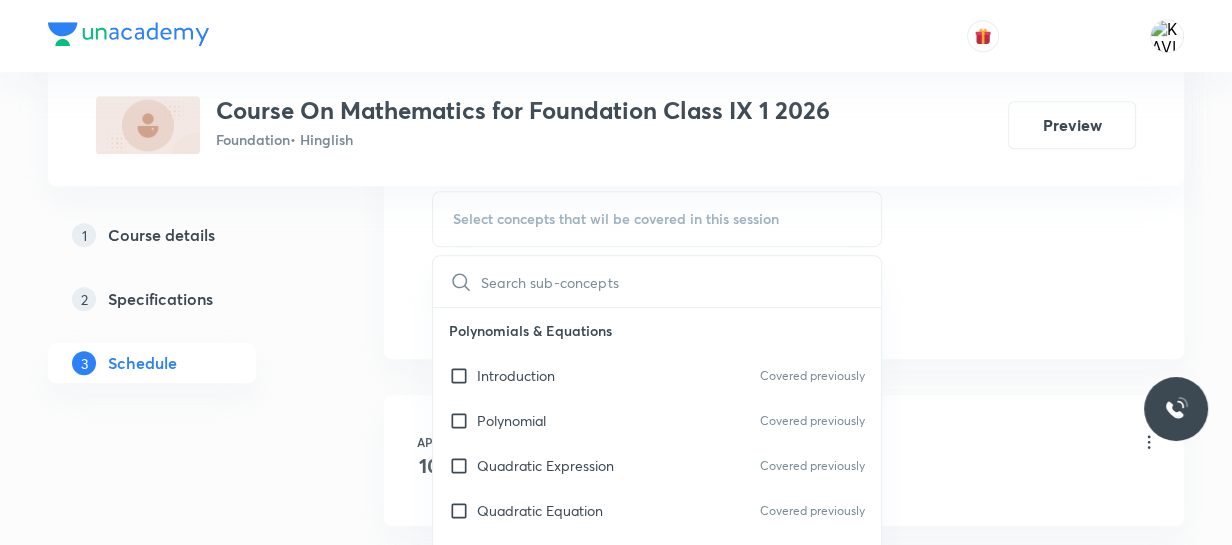 click at bounding box center (681, 281) 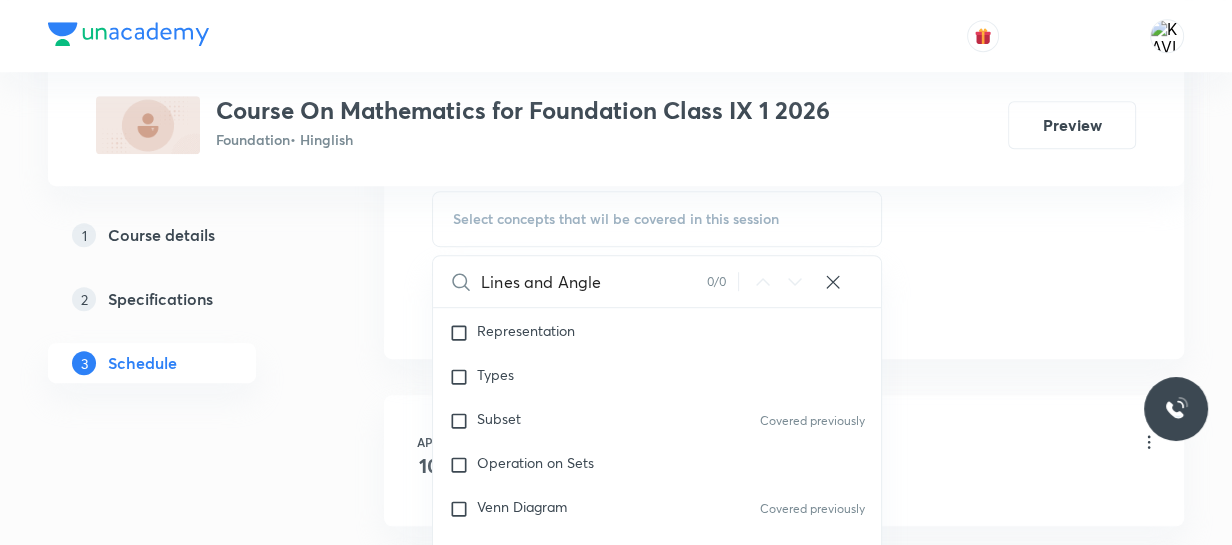 scroll, scrollTop: 1043, scrollLeft: 0, axis: vertical 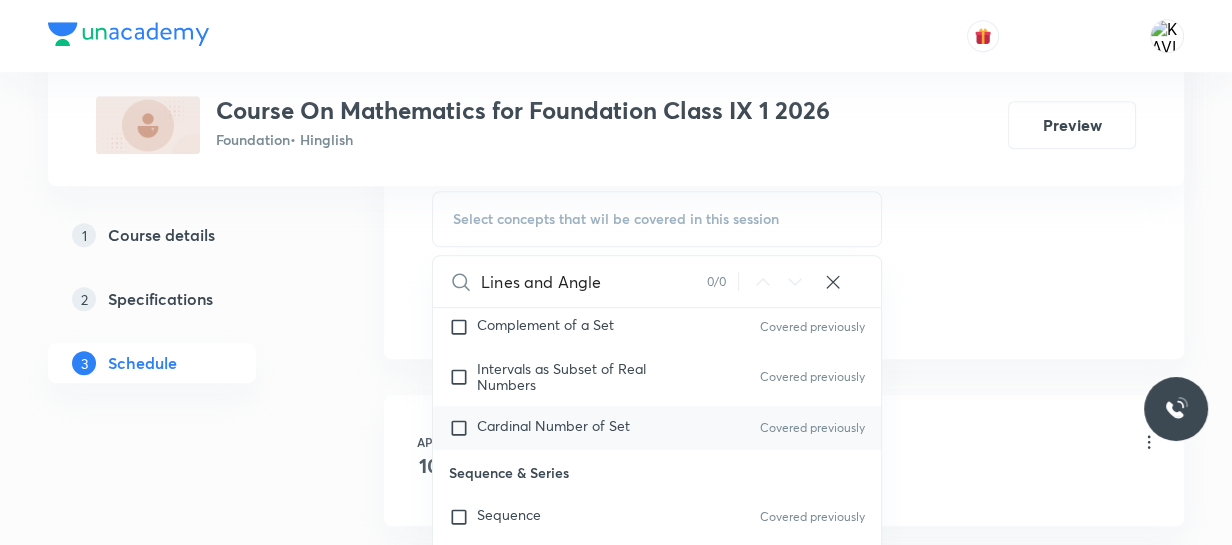 type on "Lines and Angle" 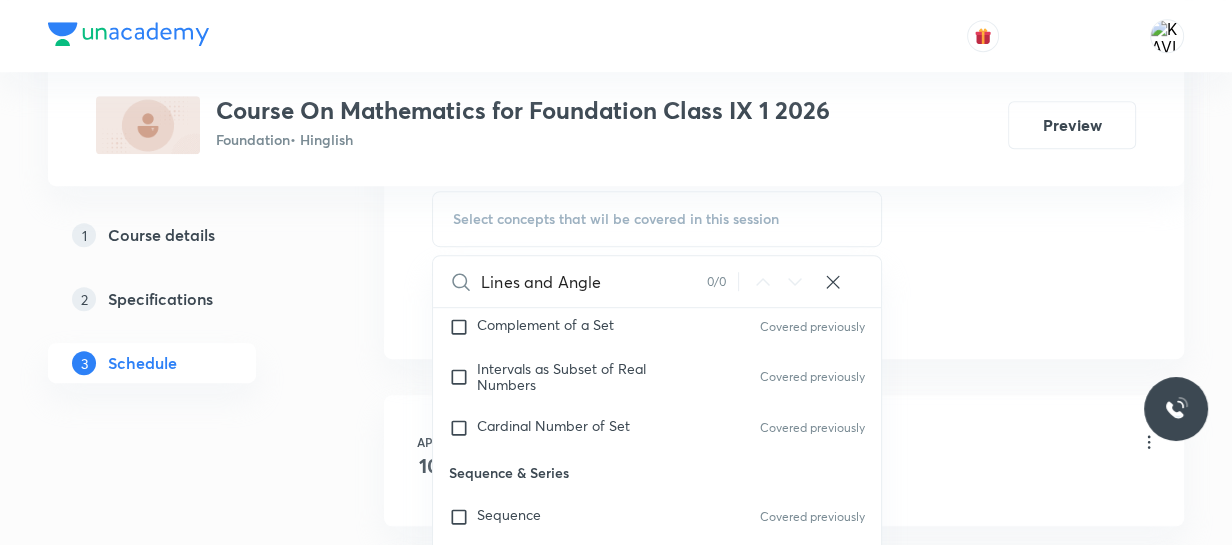 checkbox on "true" 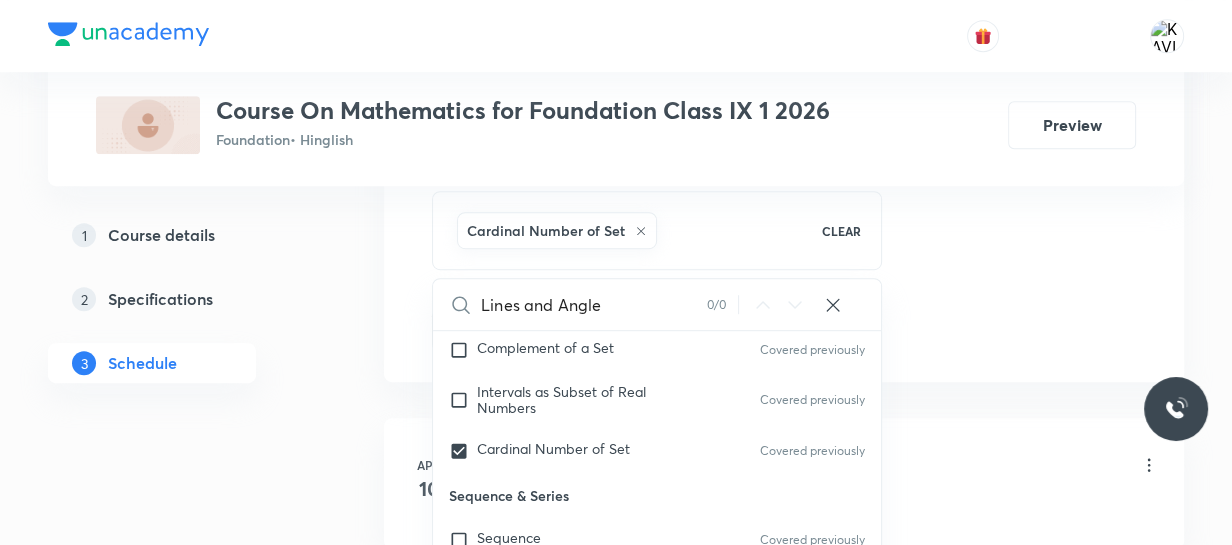 click on "Session  39 Live class Session title 21/99 Lines and Angles - 08 ​ Schedule for Aug 2, 2025, 6:10 PM ​ Duration (in minutes) 60 ​   Session type Online Offline Room Room No - 101 Sub-concepts Cardinal Number of Set CLEAR Lines and Angle 0 / 0 ​ Polynomials & Equations Introduction Covered previously Polynomial Covered previously Quadratic Expression Covered previously Quadratic Equation Covered previously Relation Between Roots & Coefficient Covered previously Relations and Functions Introduction Covered previously Relation Function Covered previously Modulus Function Covered previously Number Theory and Inequalities Introduction Covered previously Real Numbers Covered previously Radicals & Surds Covered previously Elementary Concept of Inequalities Covered previously Set Theory Introduction Covered previously Representation Types Subset Covered previously Operation on Sets Venn Diagram Covered previously Complement of a Set Covered previously Intervals as Subset of Real Numbers Covered previously Add" at bounding box center (784, -131) 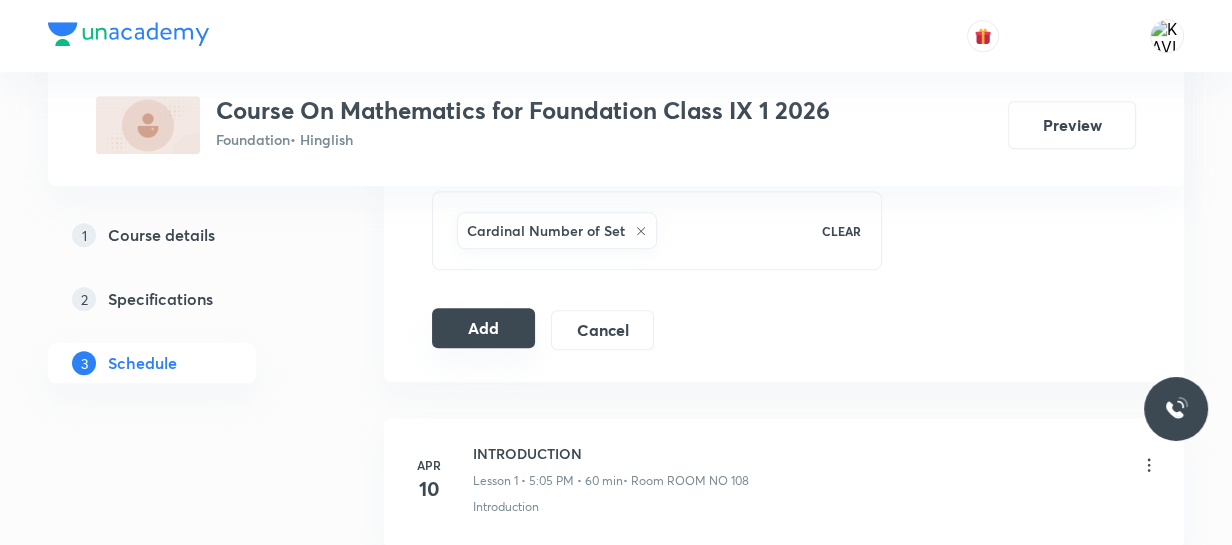 click on "Add" at bounding box center (483, 328) 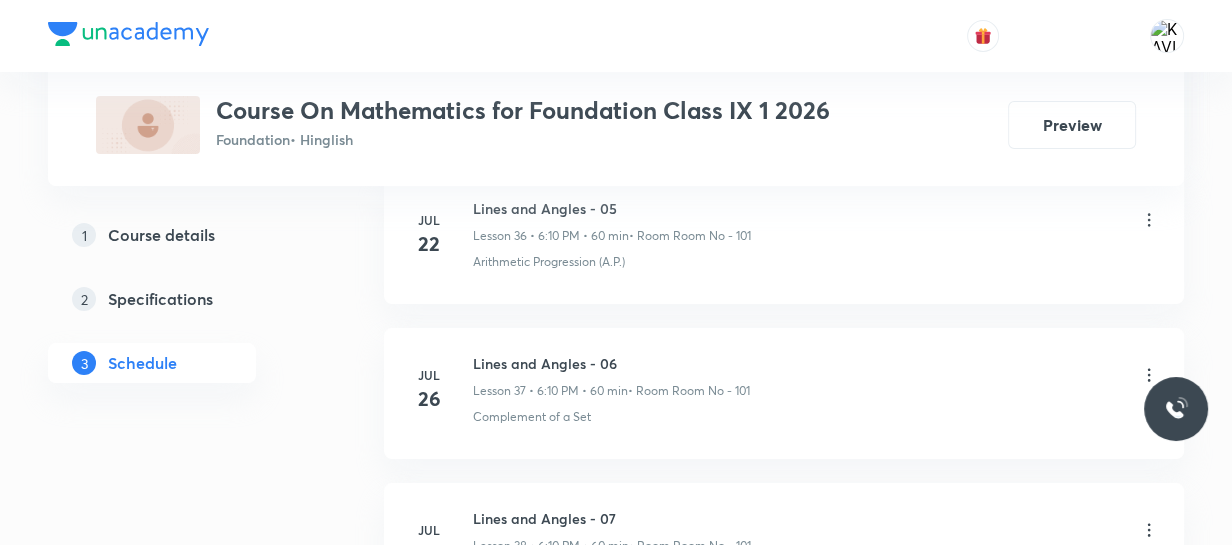 scroll, scrollTop: 6960, scrollLeft: 0, axis: vertical 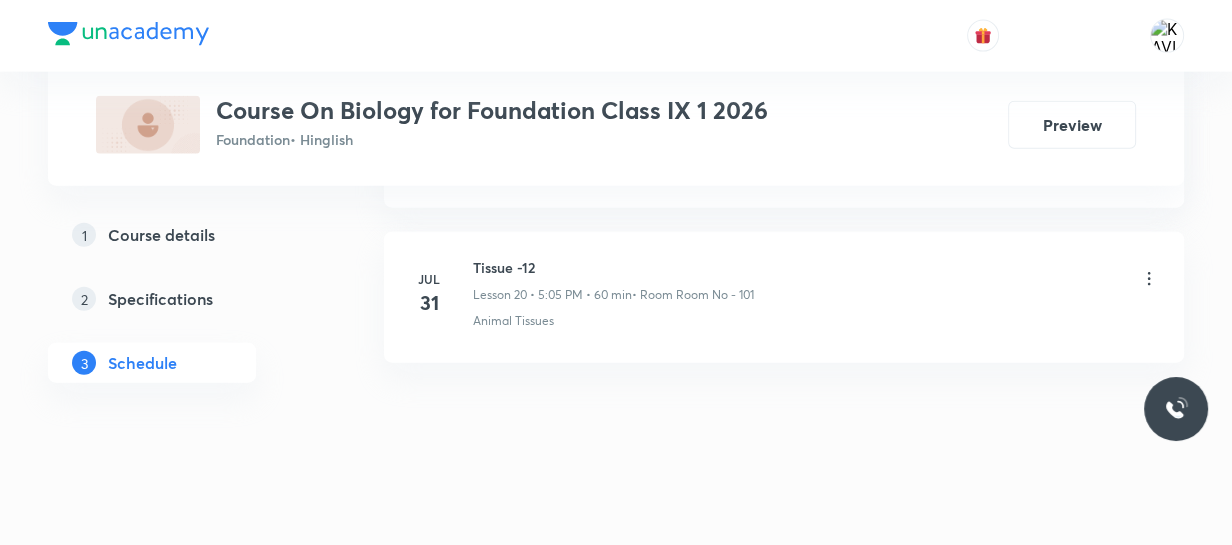 click on "Tissue -12" at bounding box center [613, 267] 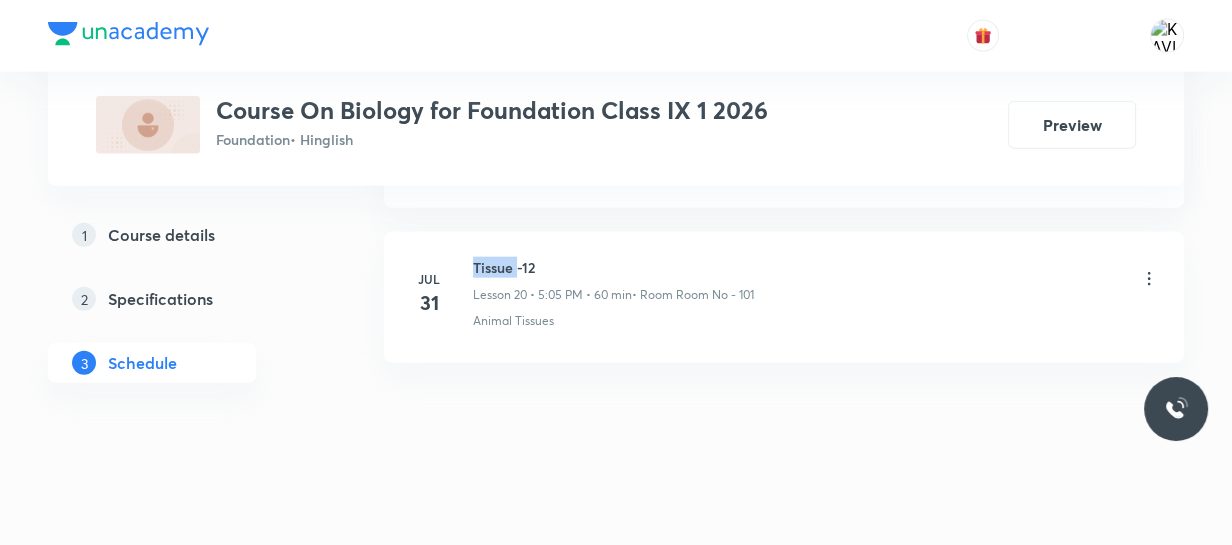 click on "Tissue -12" at bounding box center [613, 267] 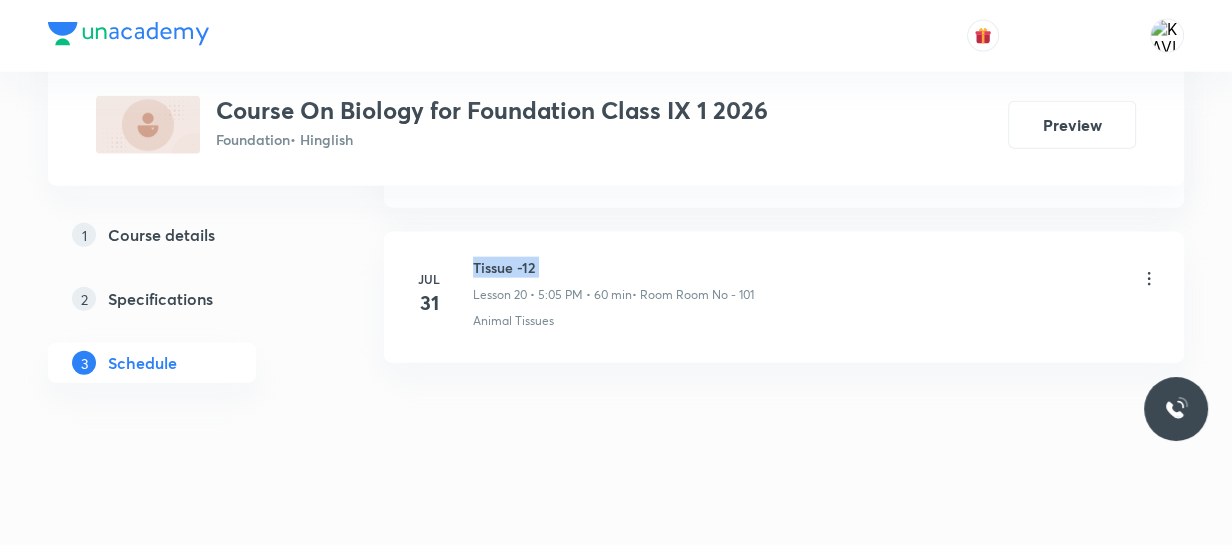 click on "Tissue -12" at bounding box center [613, 267] 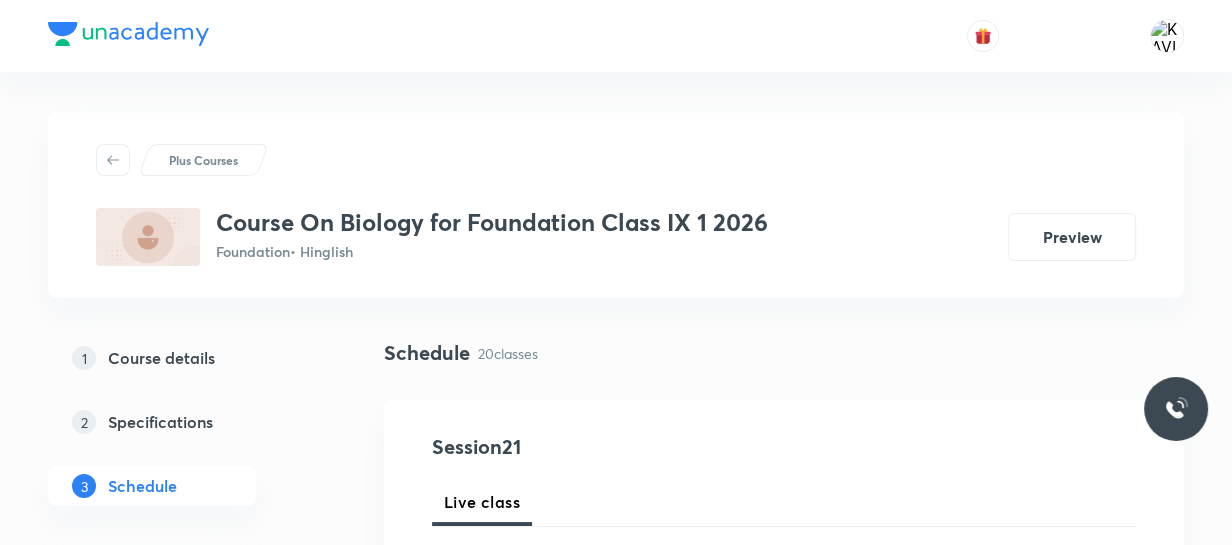 scroll, scrollTop: 283, scrollLeft: 0, axis: vertical 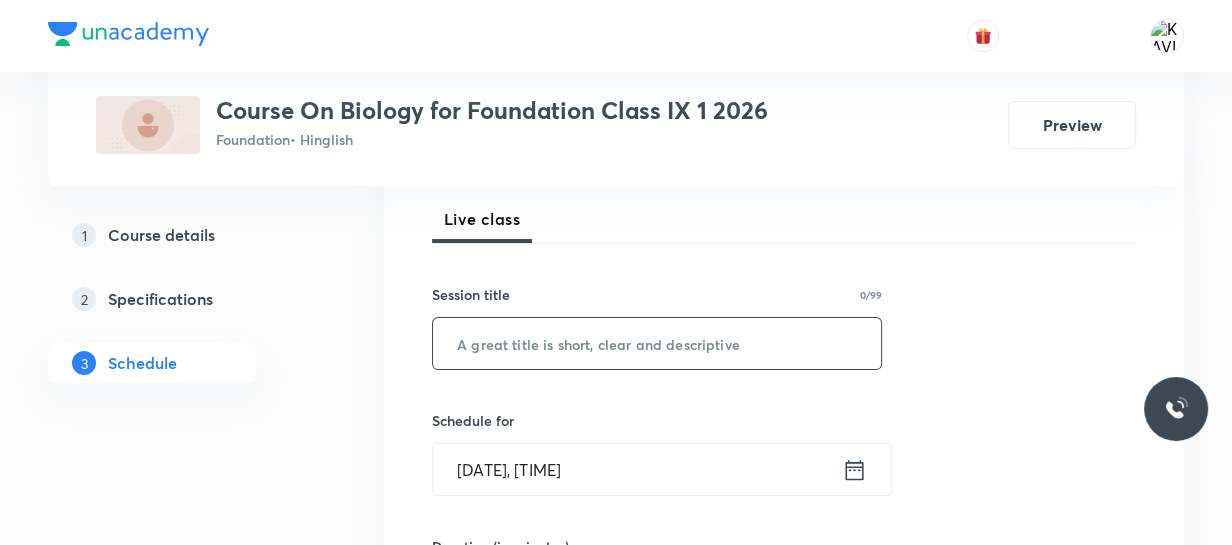 click at bounding box center [657, 343] 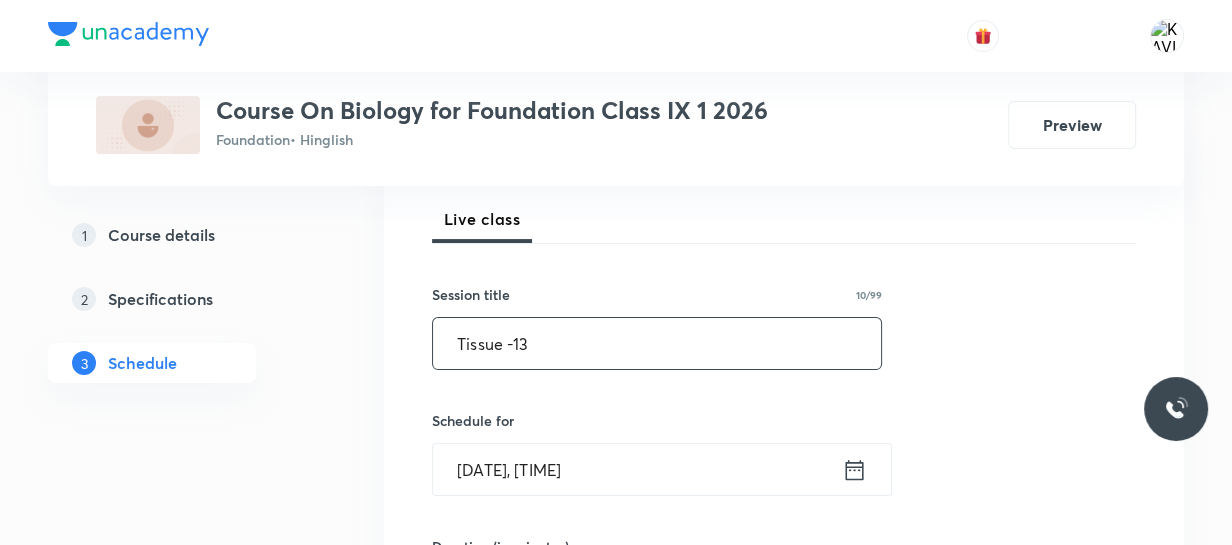 scroll, scrollTop: 405, scrollLeft: 0, axis: vertical 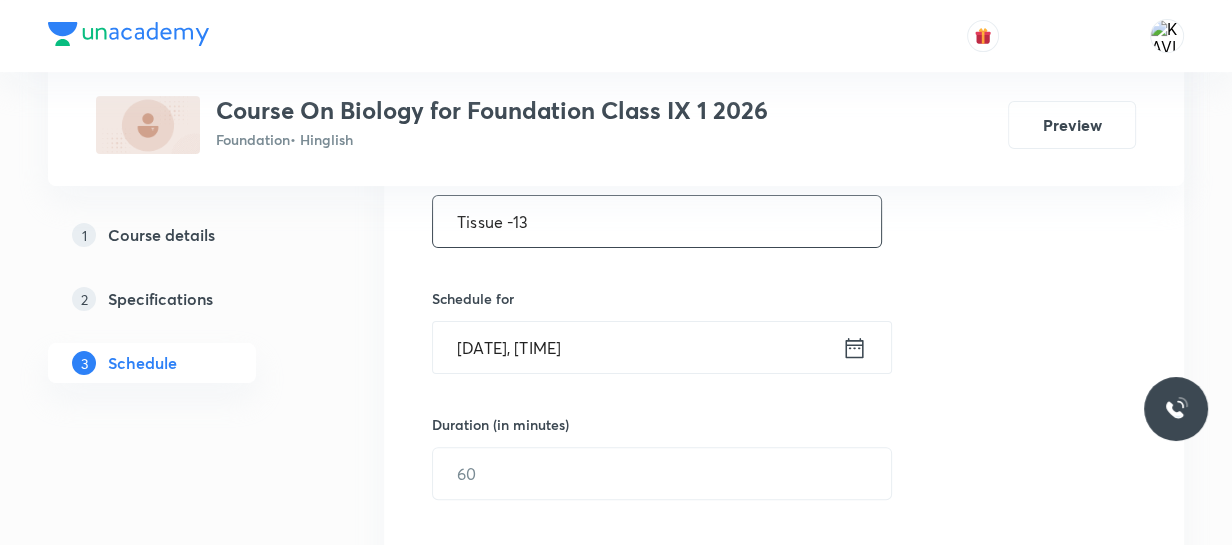 type on "Tissue -13" 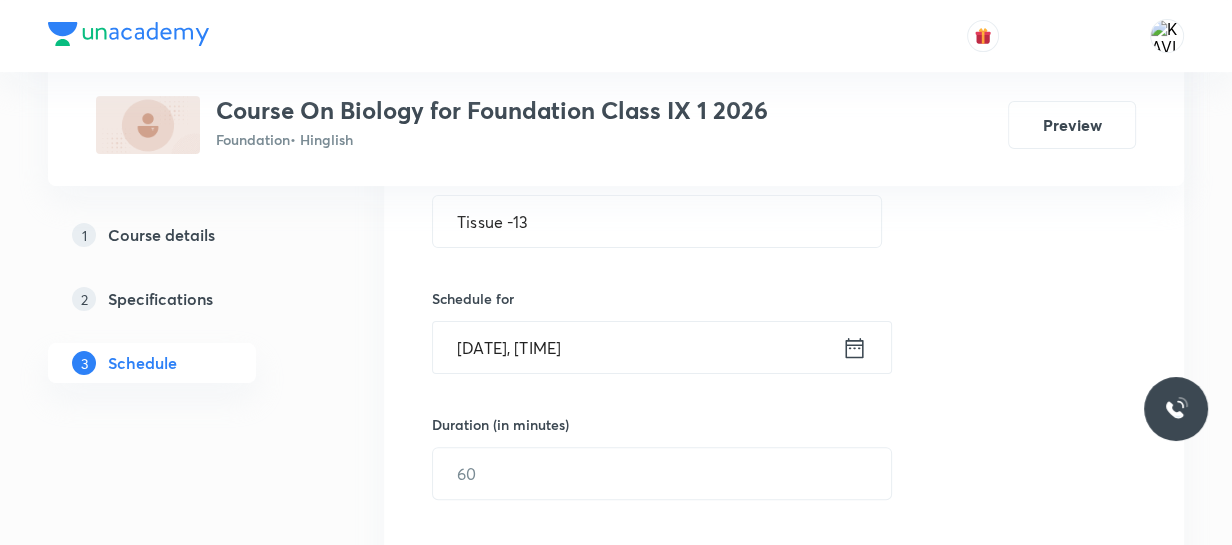 click 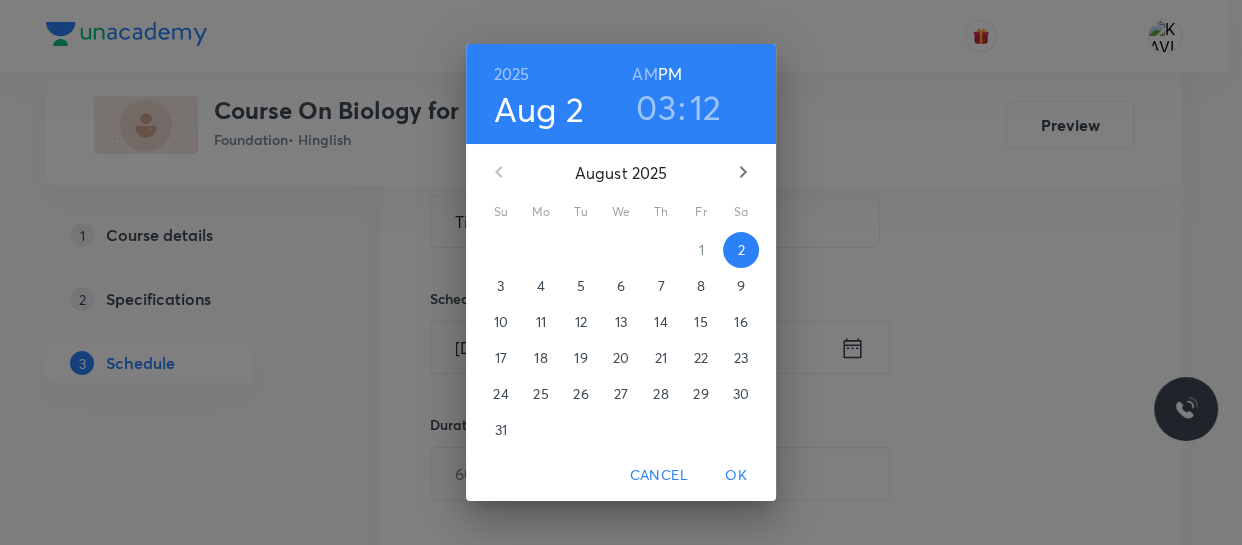 click on "03" 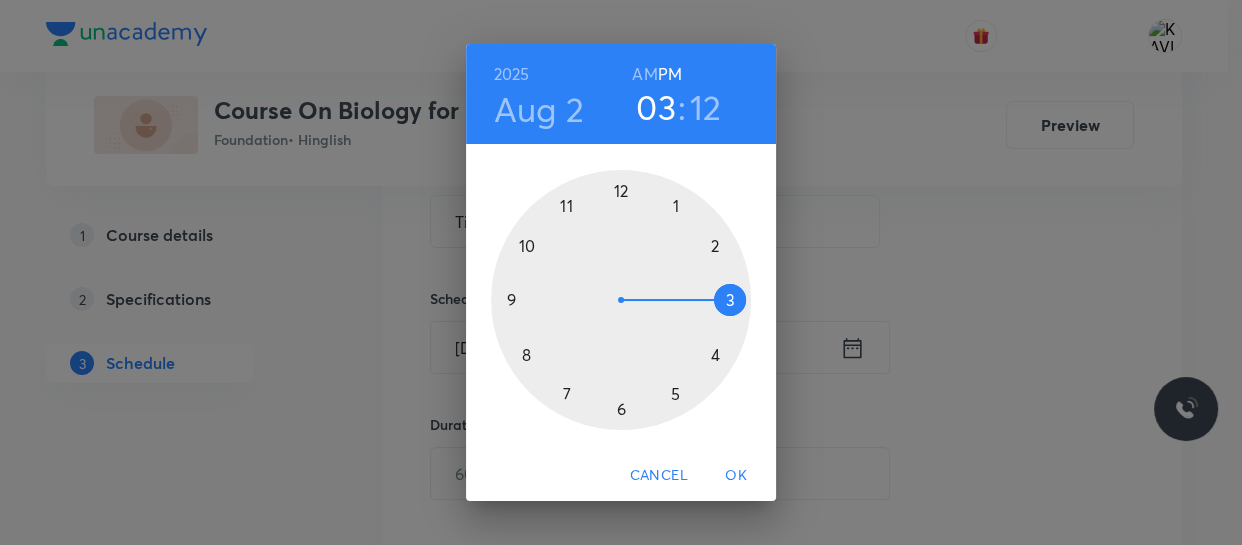 click 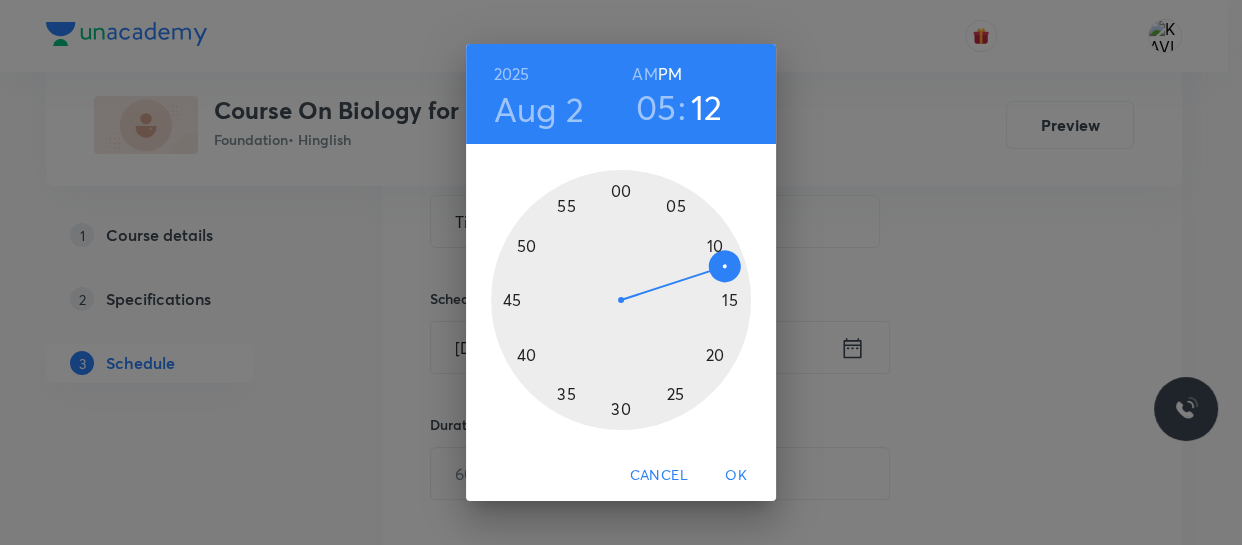 click 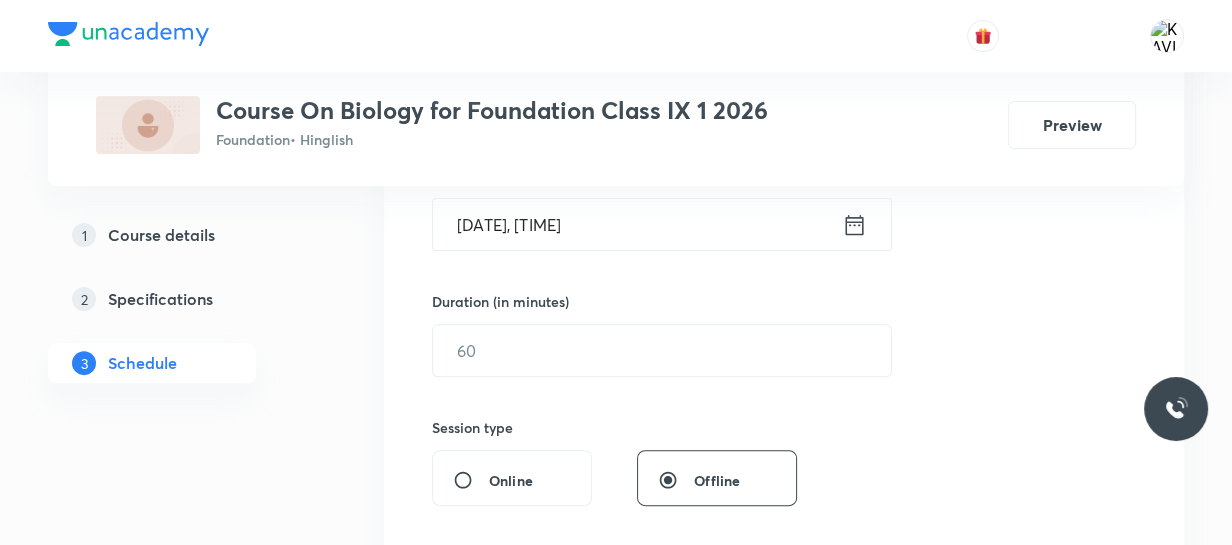 scroll, scrollTop: 529, scrollLeft: 0, axis: vertical 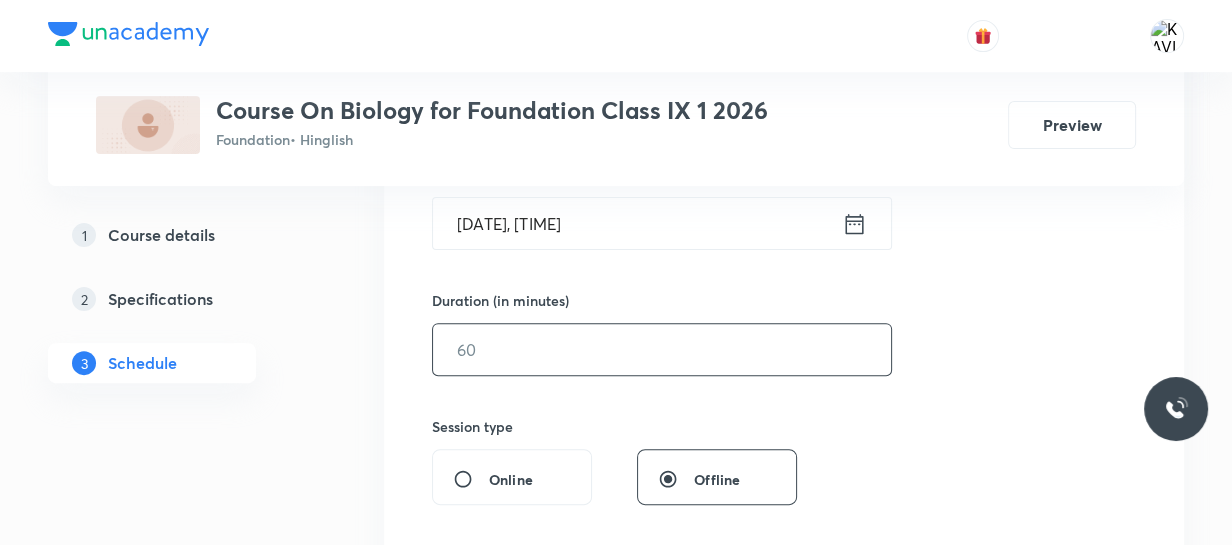 click 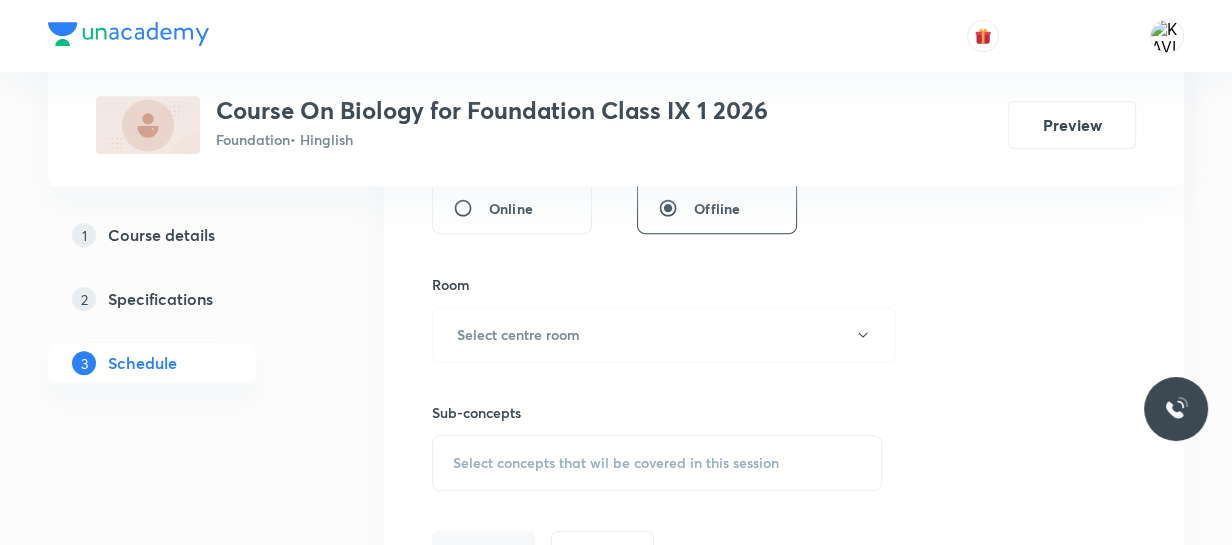 scroll, scrollTop: 800, scrollLeft: 0, axis: vertical 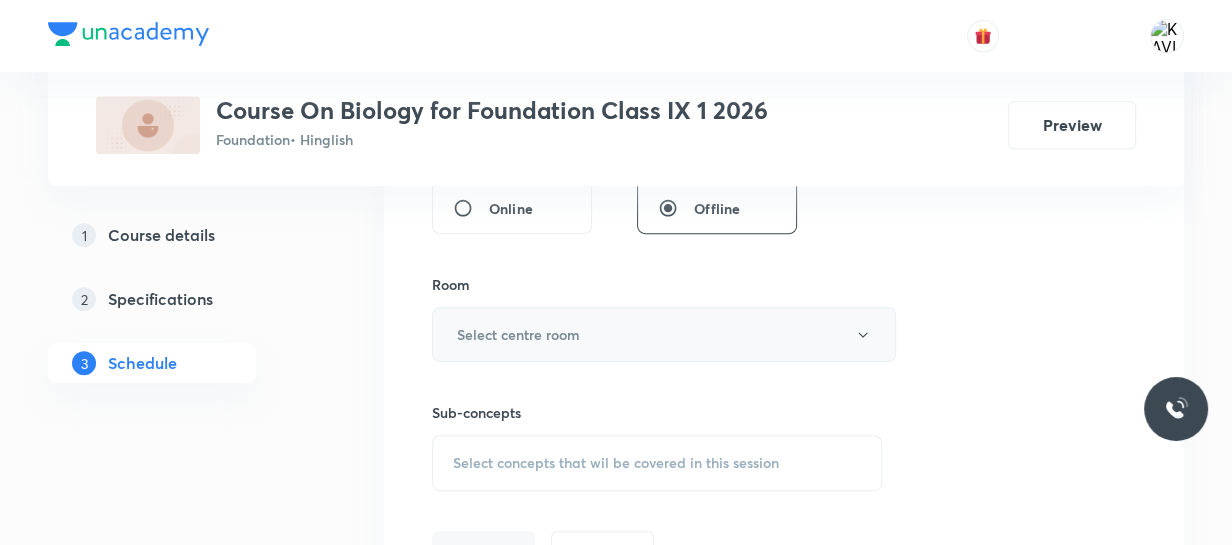 type on "60" 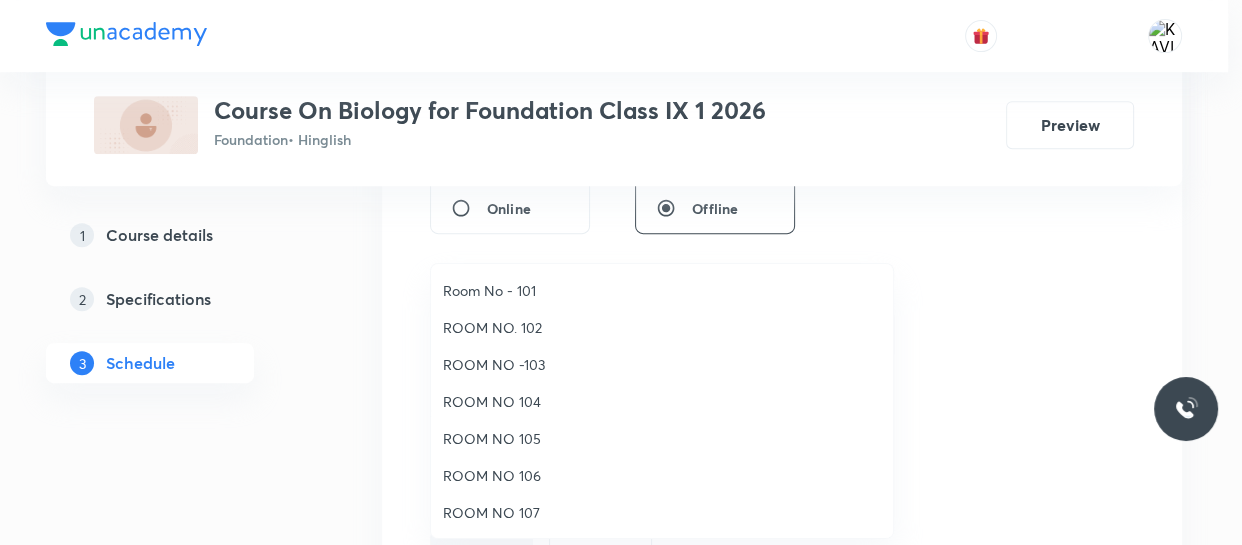 click on "Room No - 101" 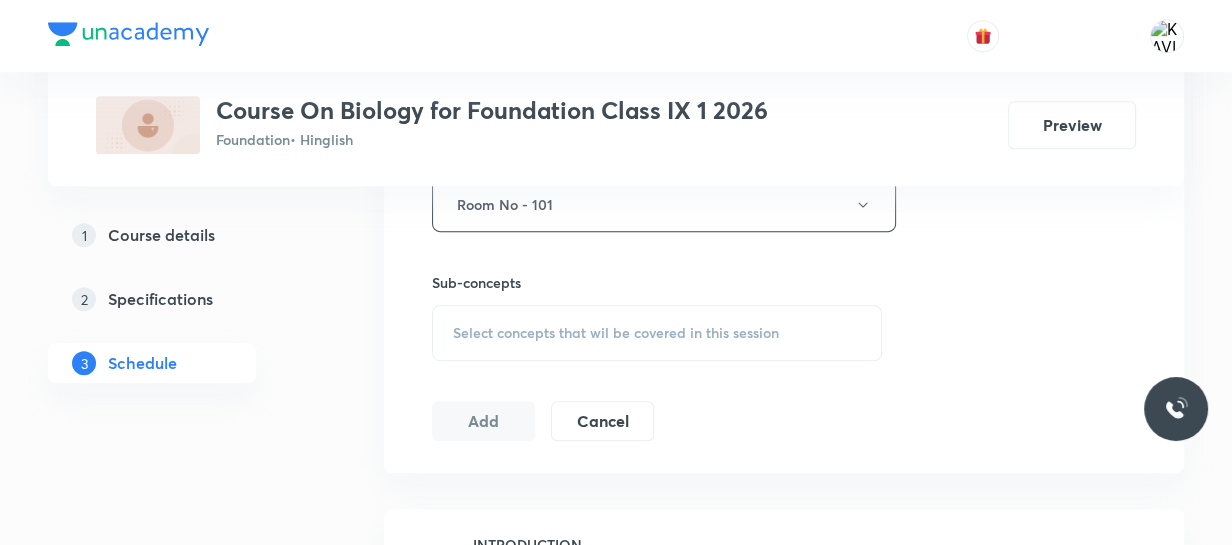 scroll, scrollTop: 930, scrollLeft: 0, axis: vertical 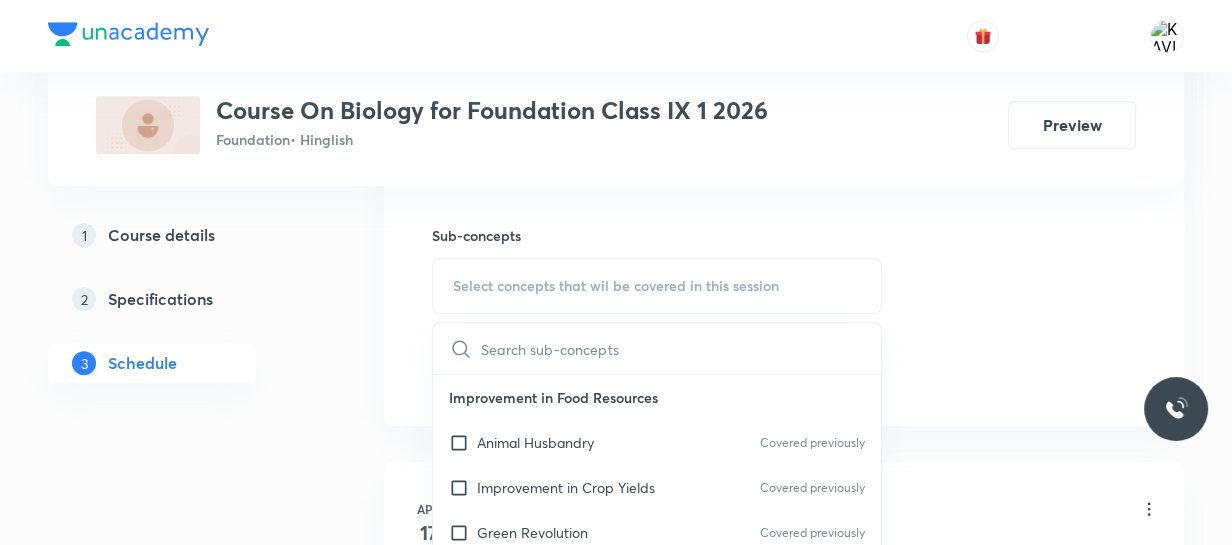 click 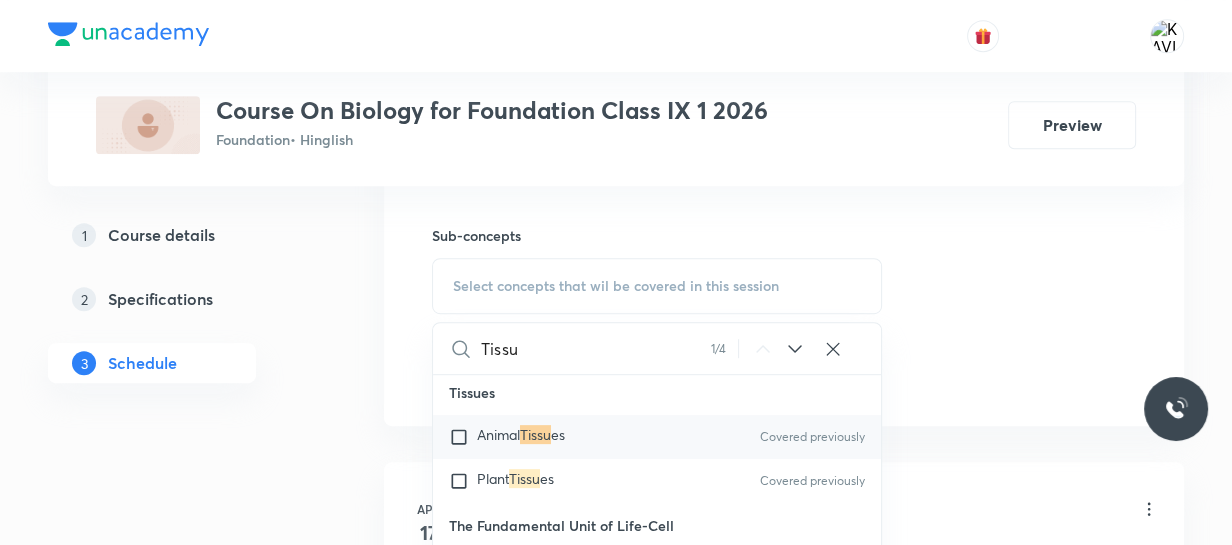 scroll, scrollTop: 946, scrollLeft: 0, axis: vertical 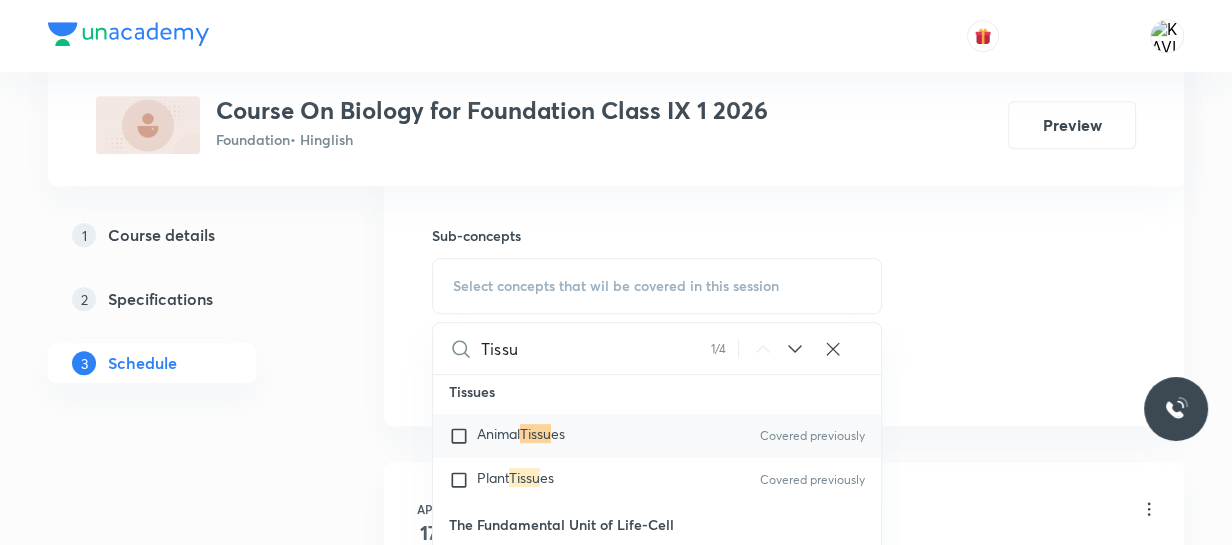 type on "Tissu" 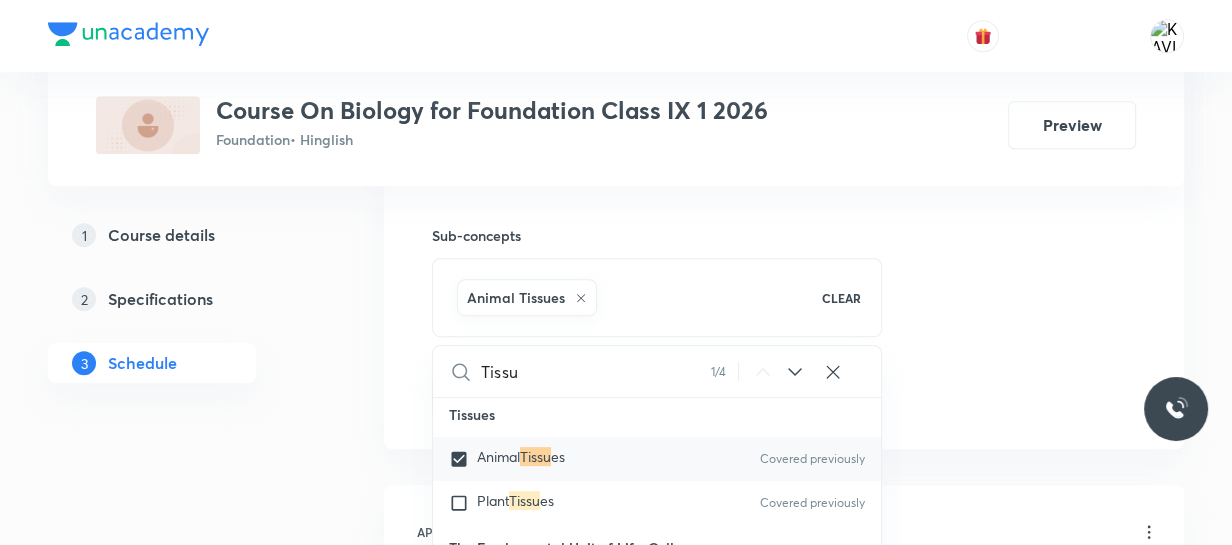 click on "Session  21 Live class Session title 10/99 Tissue -13 ​ Schedule for Aug 2, 2025, 5:05 PM ​ Duration (in minutes) 60 ​   Session type Online Offline Room Room No - 101 Sub-concepts Animal Tissues CLEAR Tissu 1 / 4 ​ Improvement in Food Resources Animal Husbandry Covered previously Improvement in Crop Yields Covered previously Green Revolution Covered previously Natural Resources Exhaustible Resources Inexhaustible Resources Biogeochemical Cycles Greenhouse Effect Why do we Fall ill Health & Its Failure Causes of Diseases Covered previously Types of Diseases Acquired Diseases Covered previously Spread of Infectious Diseases Principles of Treatment & its Prevention Covered previously Diversity in Living Organisms Biodiversity & Classification Five Kingdom Kingdom Animalia Kingdom Plantae Tissues Animal  Tissu es Covered previously Plant  Tissu es Covered previously The Fundamental Unit of Life-Cell Discovery of Cell Covered previously Types of Cell Structure of Cell Cell Organelles Covered previously e" 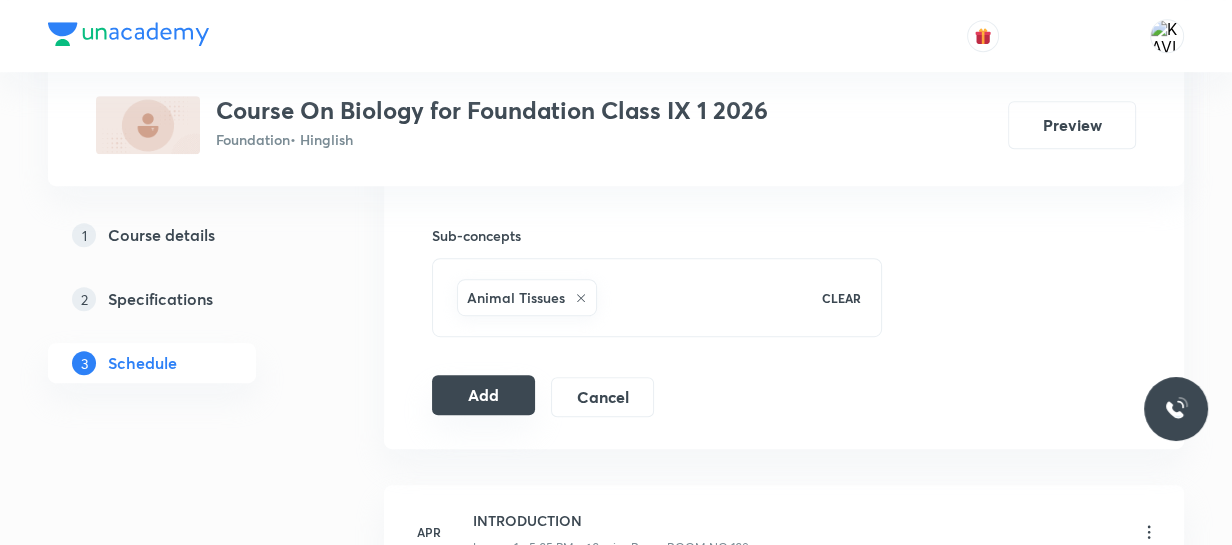 click on "Add" 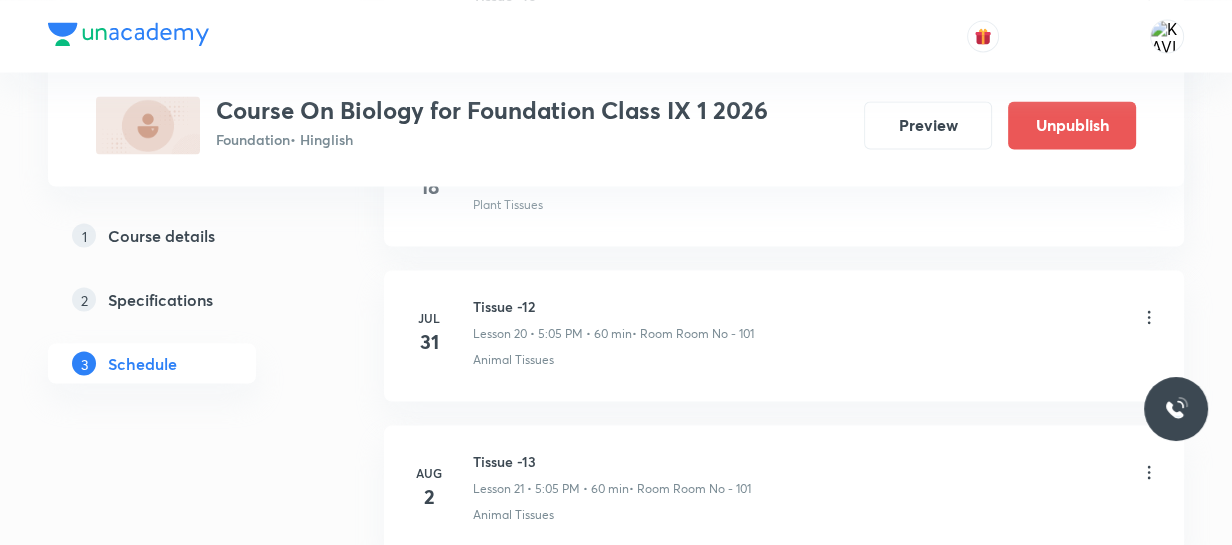 scroll, scrollTop: 3390, scrollLeft: 0, axis: vertical 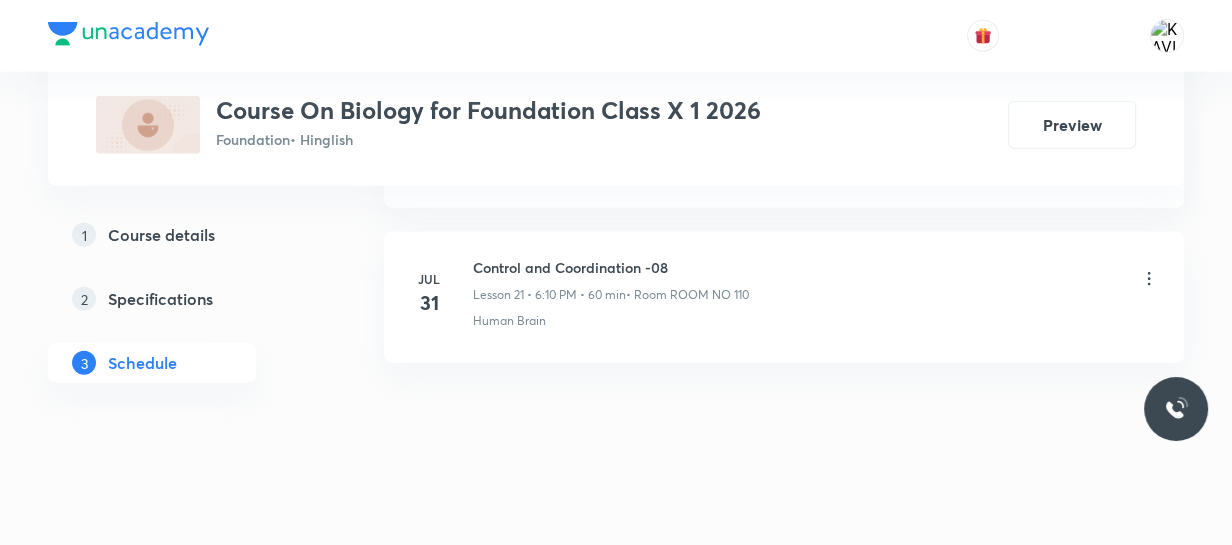 click on "[DATE] Control and Coordination -08 Lesson 21 • [TIME] • 60 min  • Room ROOM NO 110 Human Brain" at bounding box center (784, 297) 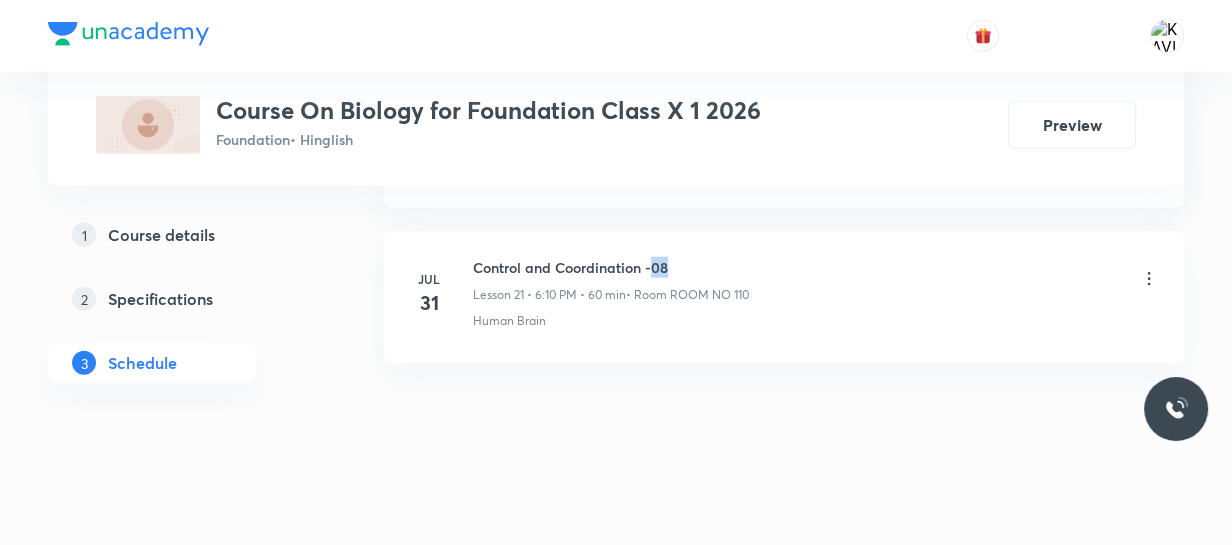 click on "[DATE] Control and Coordination -08 Lesson 21 • [TIME] • 60 min  • Room ROOM NO 110 Human Brain" at bounding box center [784, 297] 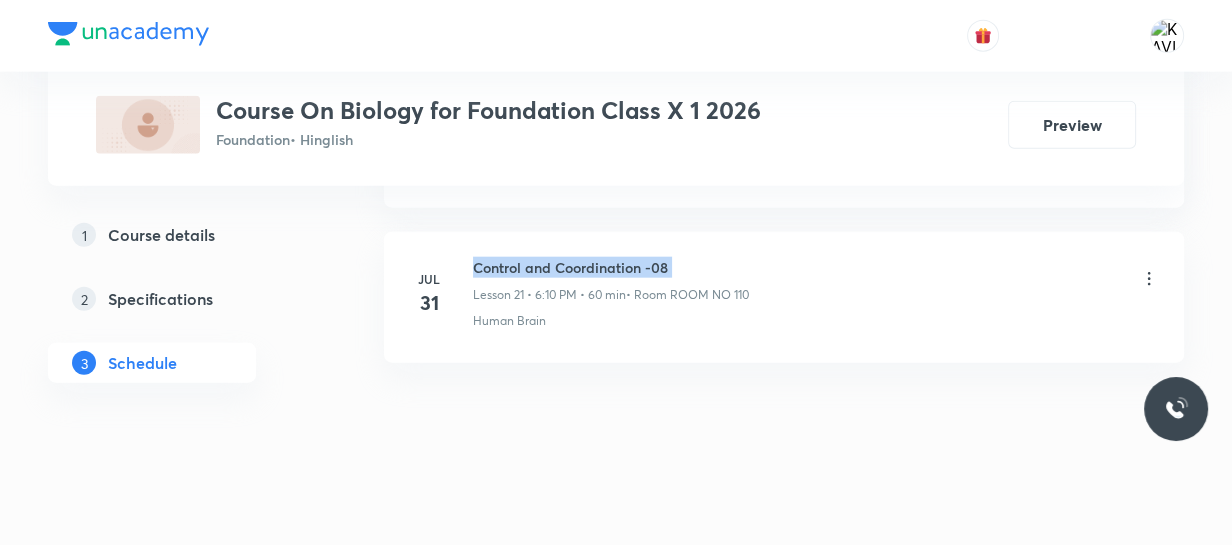 click on "[DATE] Control and Coordination -08 Lesson 21 • [TIME] • 60 min  • Room ROOM NO 110 Human Brain" at bounding box center (784, 297) 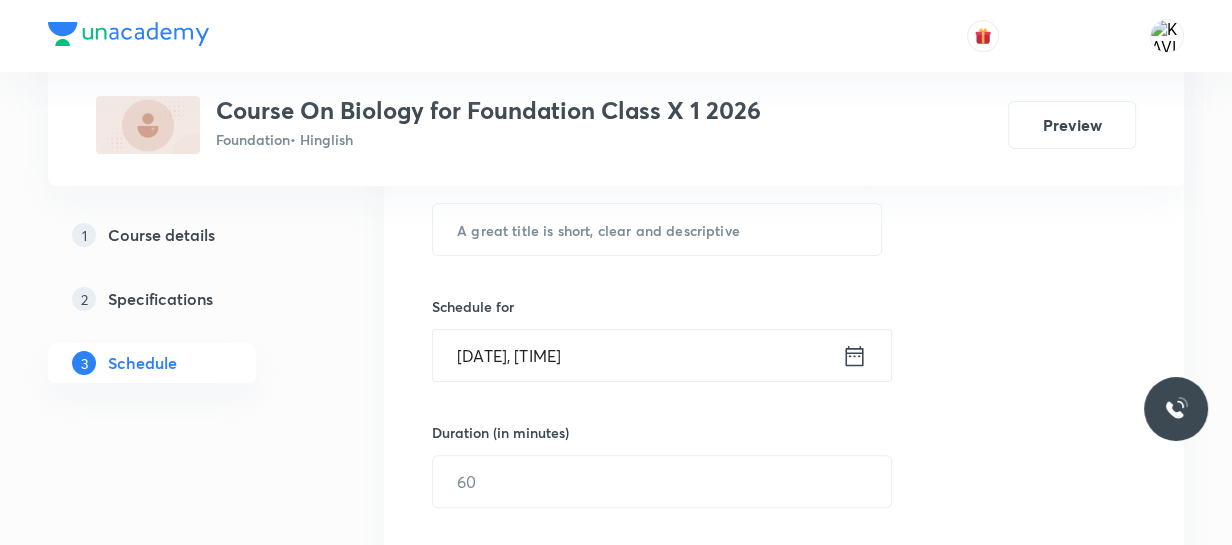 scroll, scrollTop: 393, scrollLeft: 0, axis: vertical 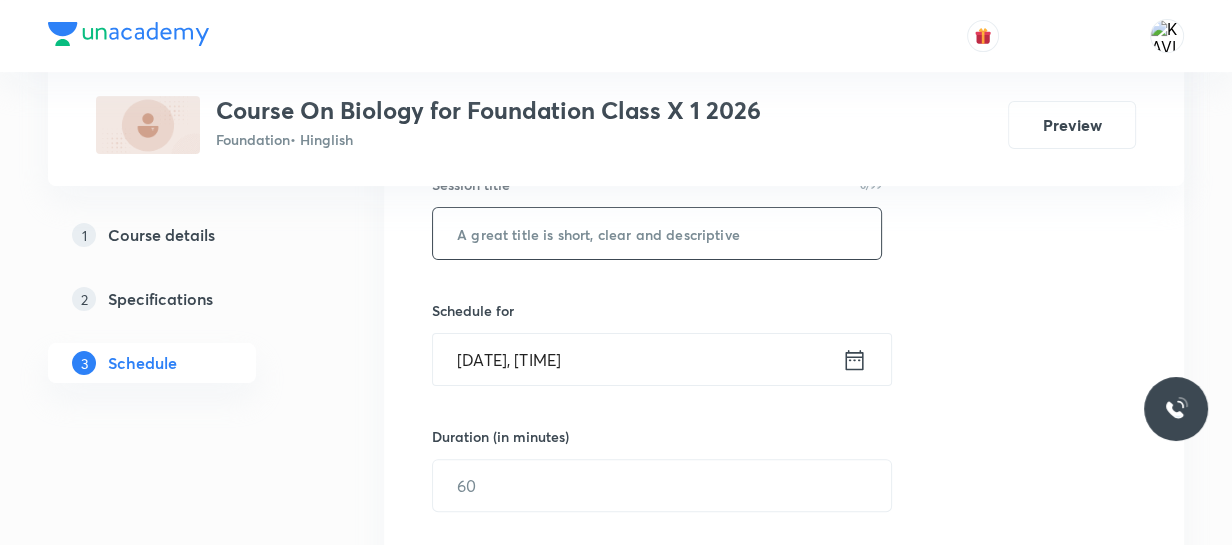 click at bounding box center [657, 233] 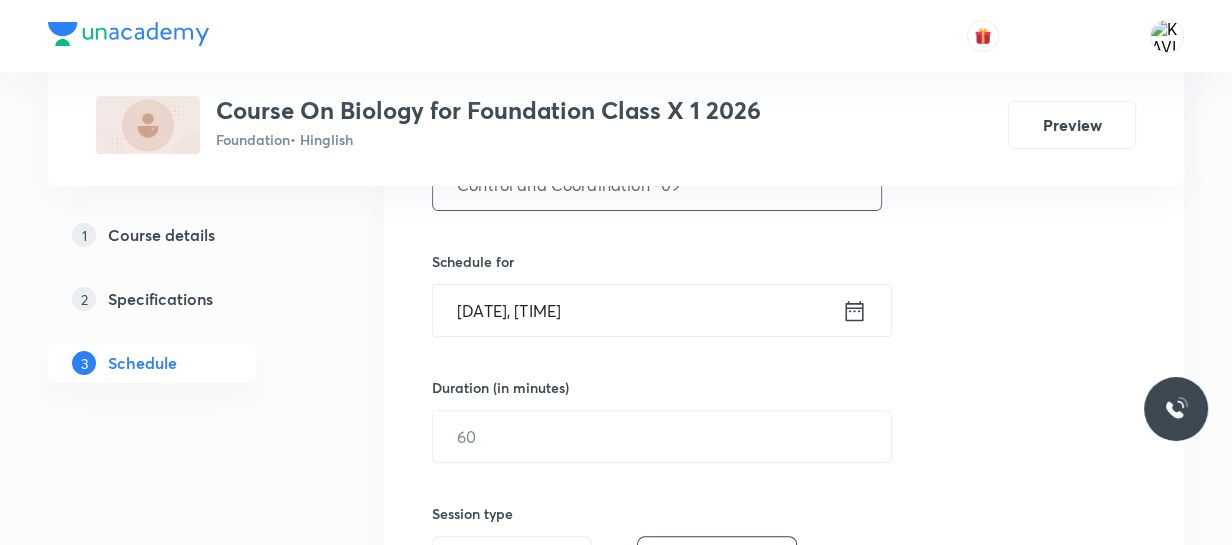 scroll, scrollTop: 443, scrollLeft: 0, axis: vertical 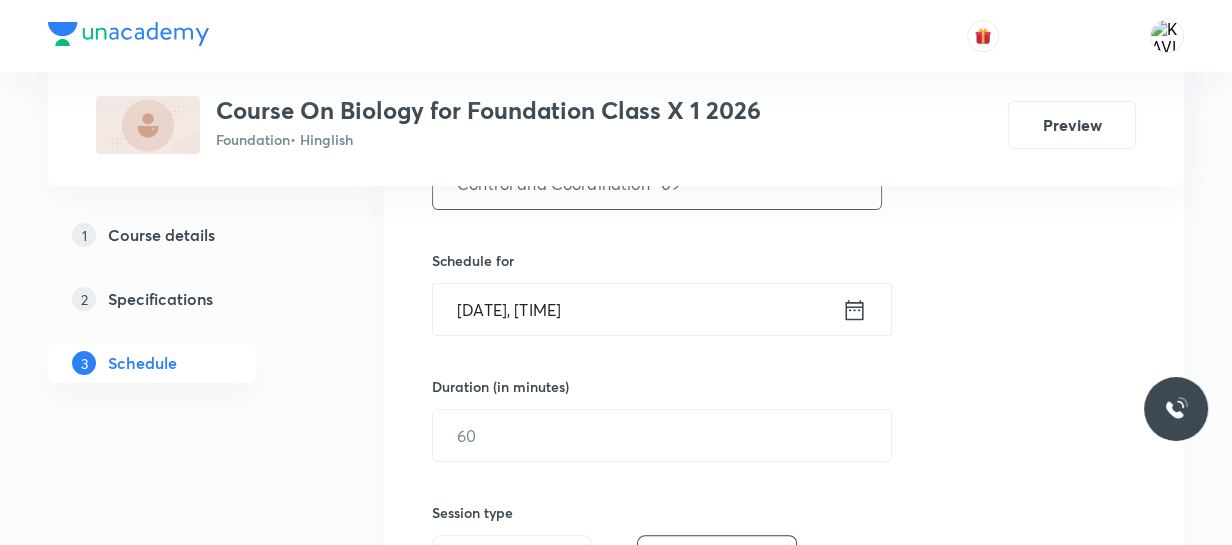 type on "Control and Coordination -09" 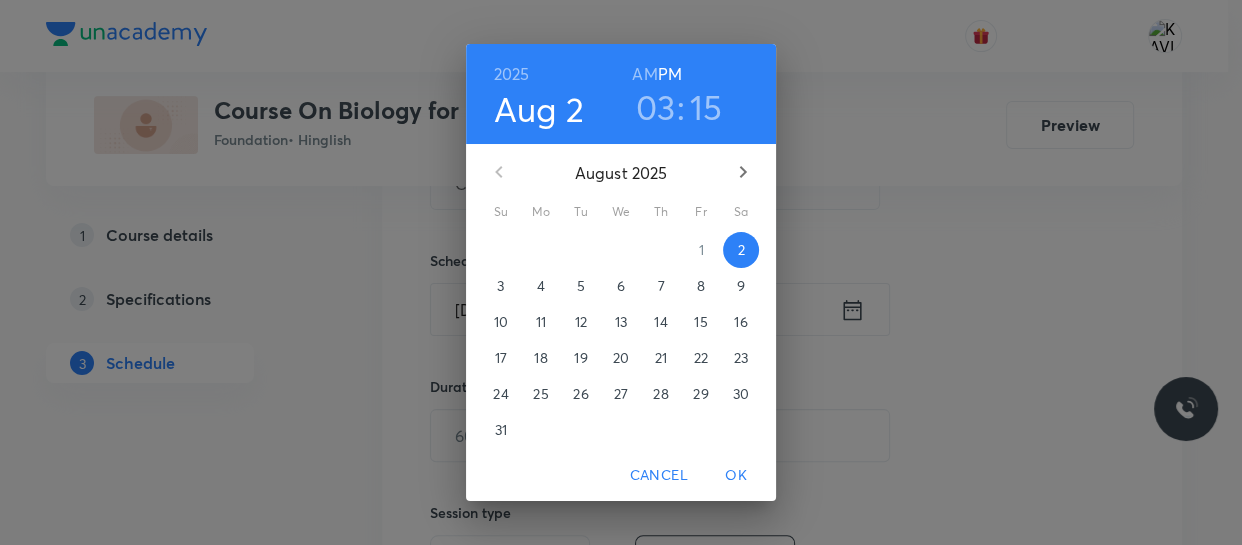 click on "03" at bounding box center [656, 107] 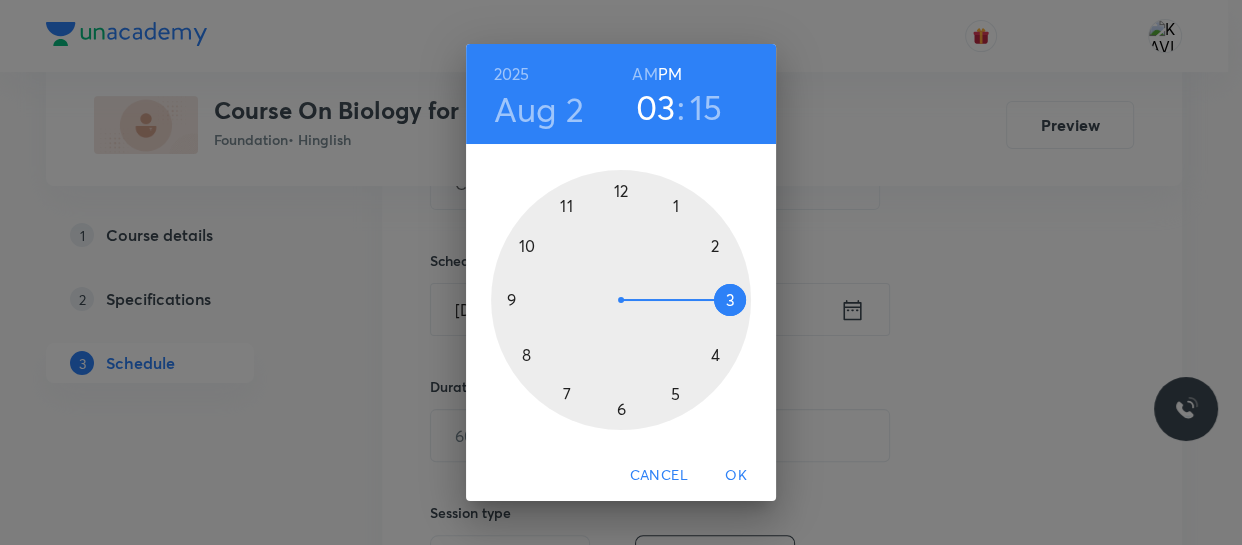 click at bounding box center (621, 300) 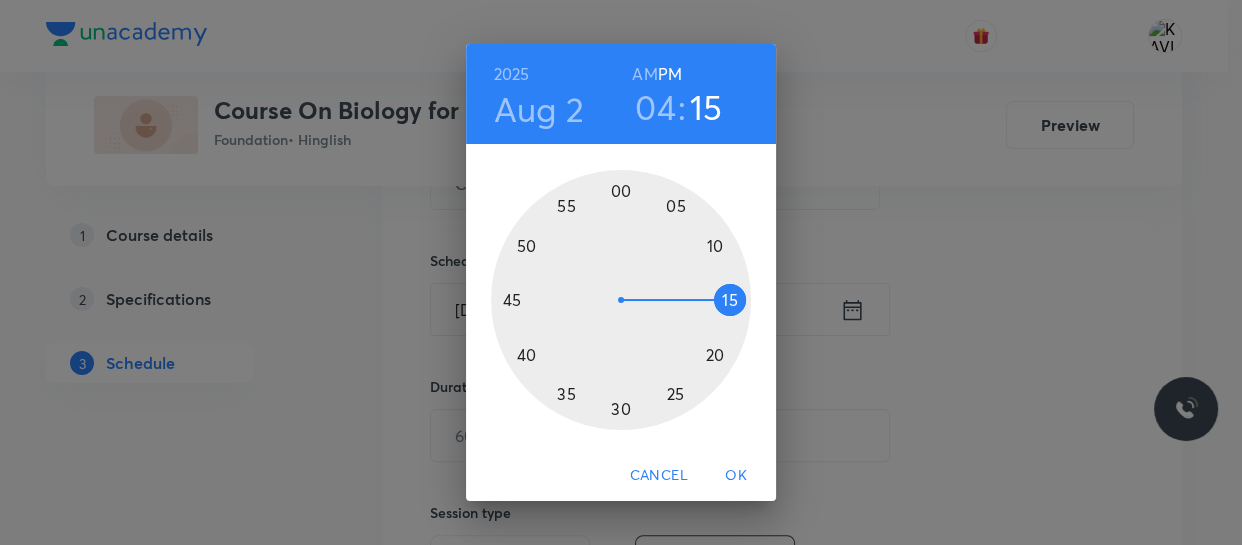 click at bounding box center (621, 300) 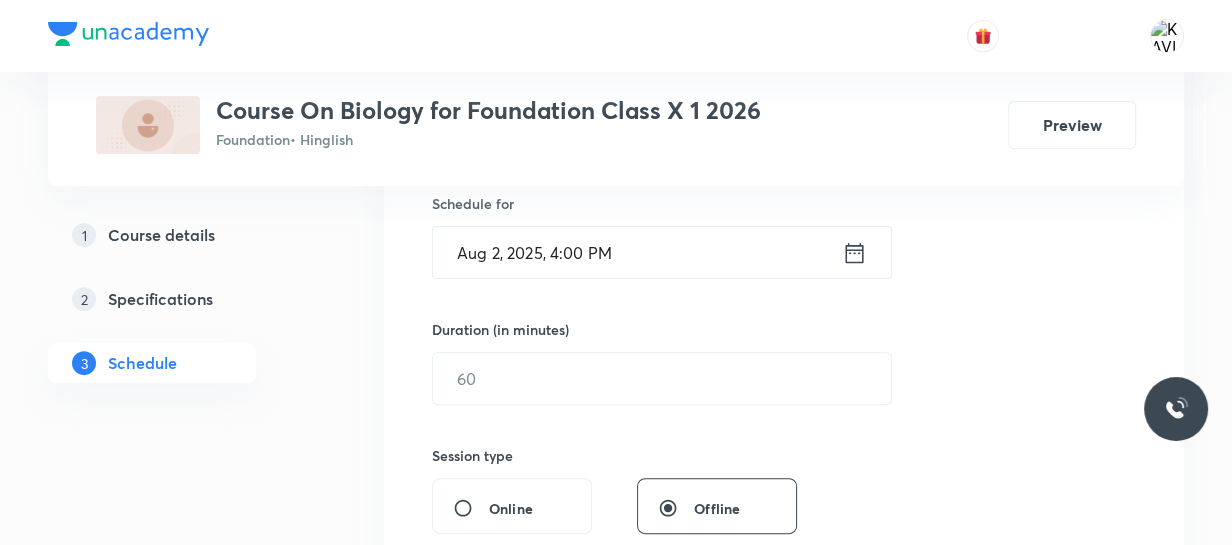 scroll, scrollTop: 500, scrollLeft: 0, axis: vertical 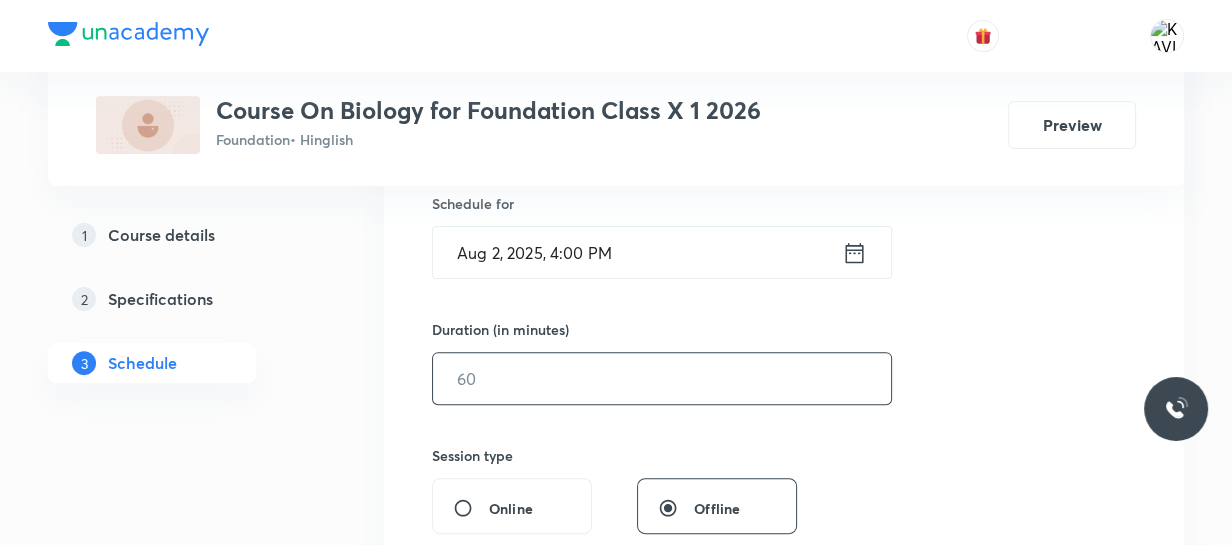 drag, startPoint x: 528, startPoint y: 348, endPoint x: 505, endPoint y: 376, distance: 36.23534 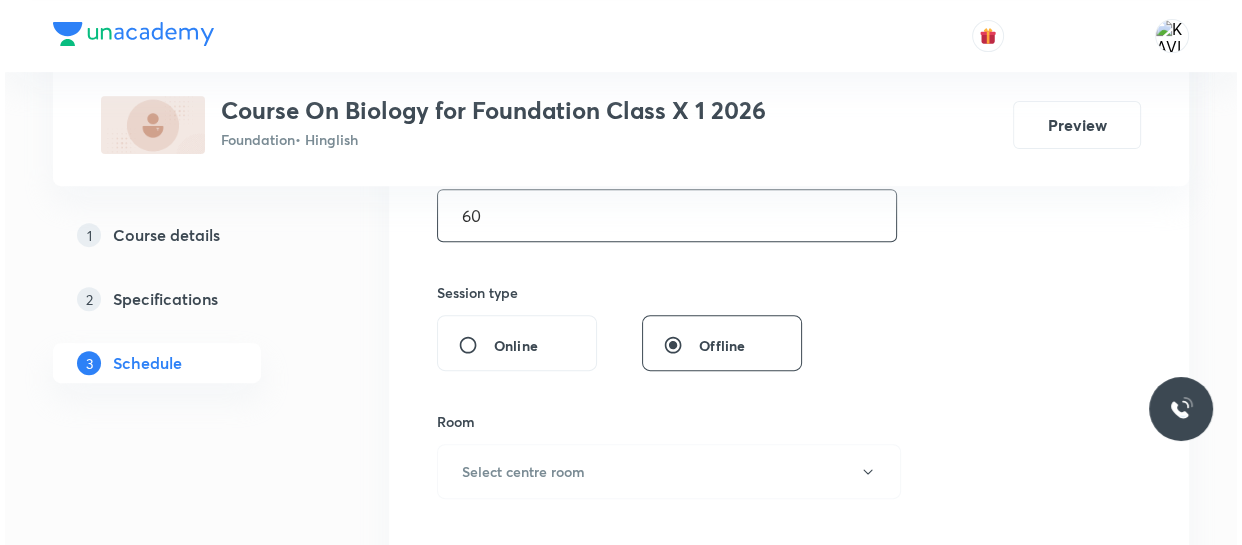 scroll, scrollTop: 664, scrollLeft: 0, axis: vertical 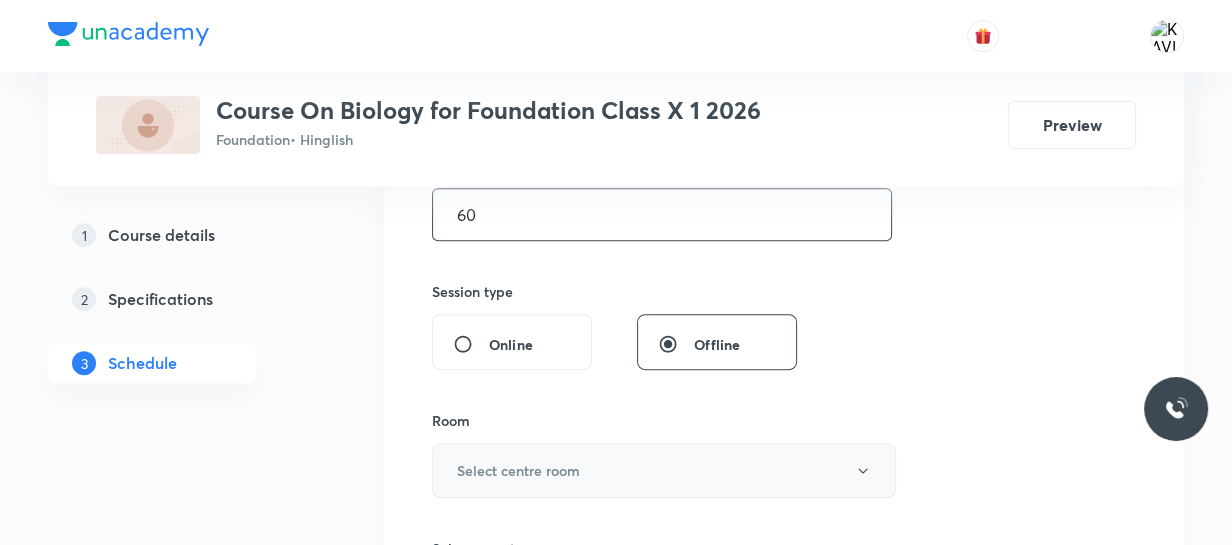 type on "60" 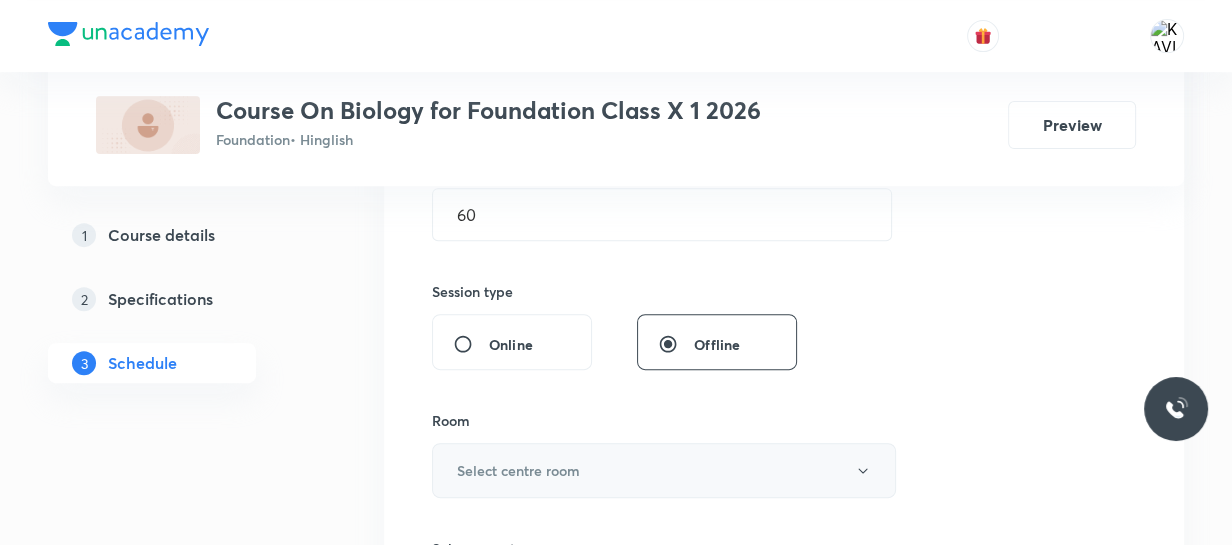 click on "Select centre room" at bounding box center (664, 470) 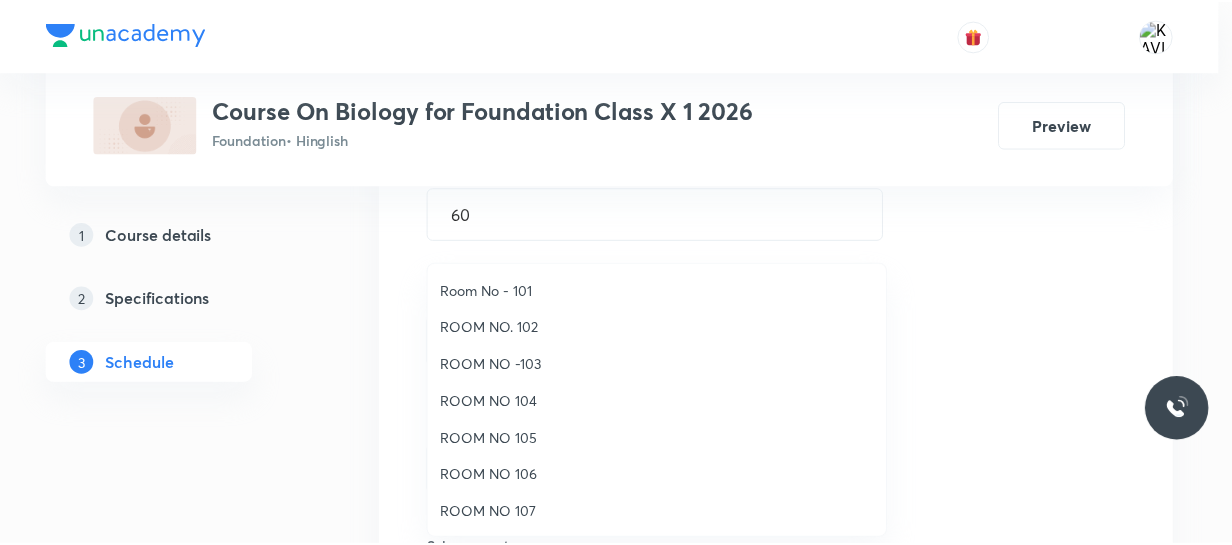 scroll, scrollTop: 222, scrollLeft: 0, axis: vertical 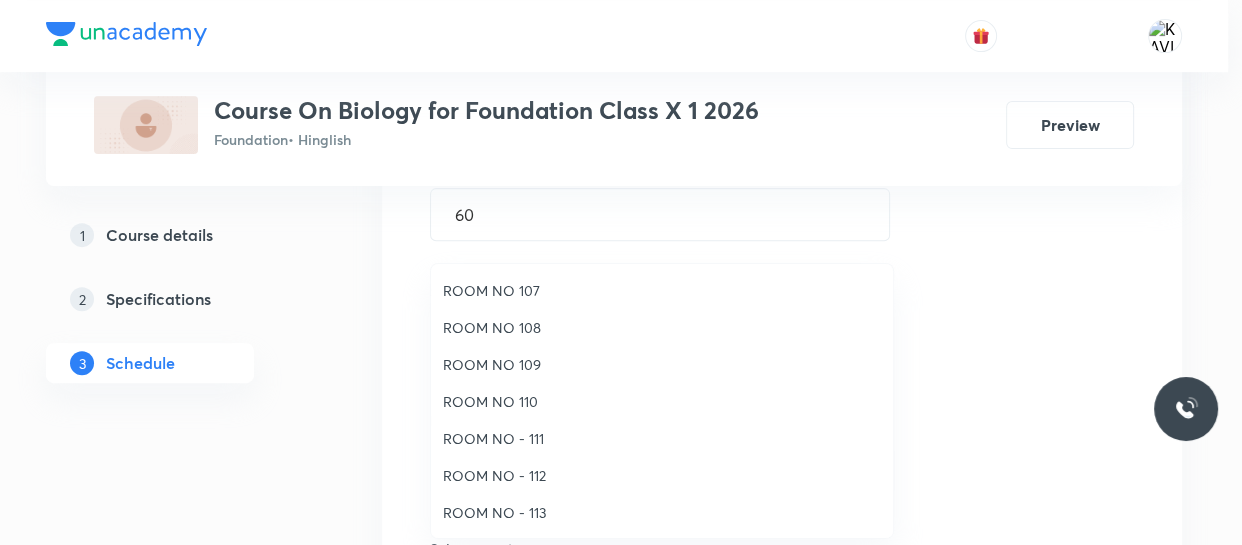 click on "ROOM NO 110" at bounding box center (662, 401) 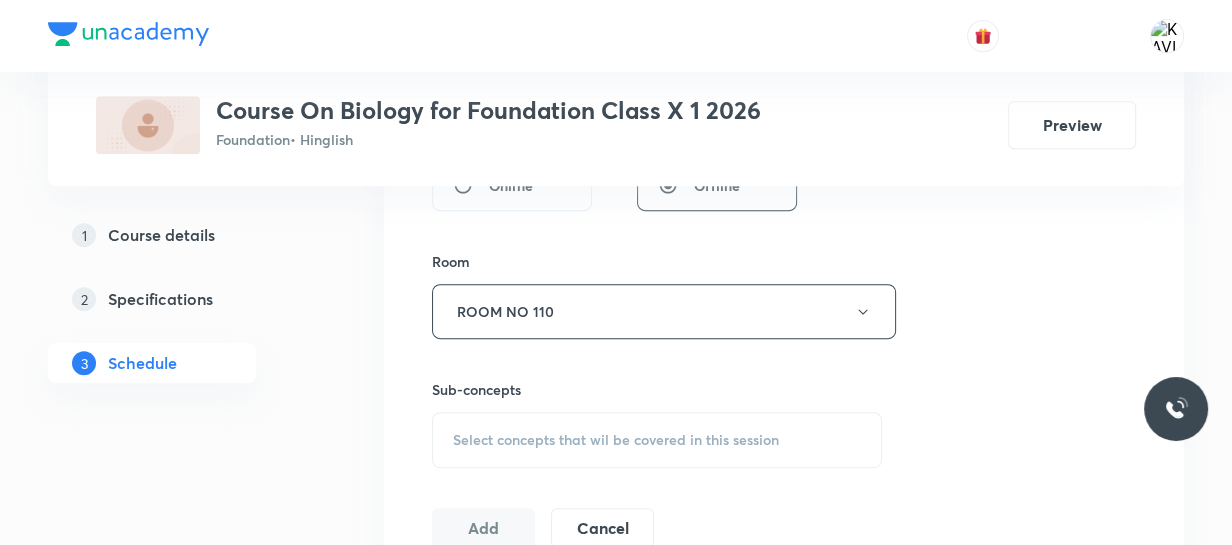 scroll, scrollTop: 828, scrollLeft: 0, axis: vertical 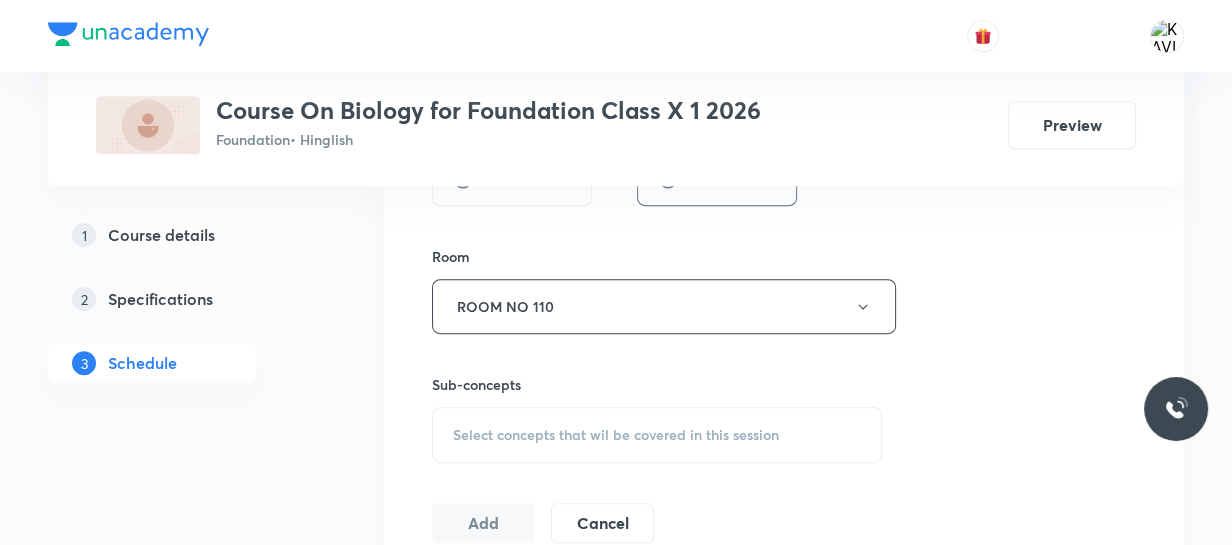 click on "Select concepts that wil be covered in this session" at bounding box center (616, 435) 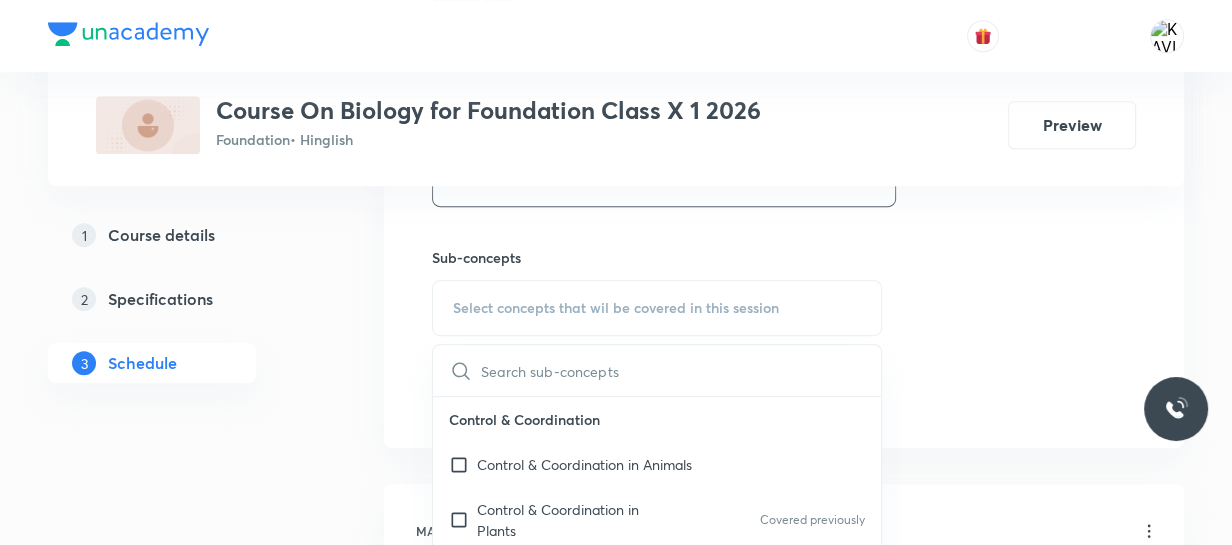 scroll, scrollTop: 956, scrollLeft: 0, axis: vertical 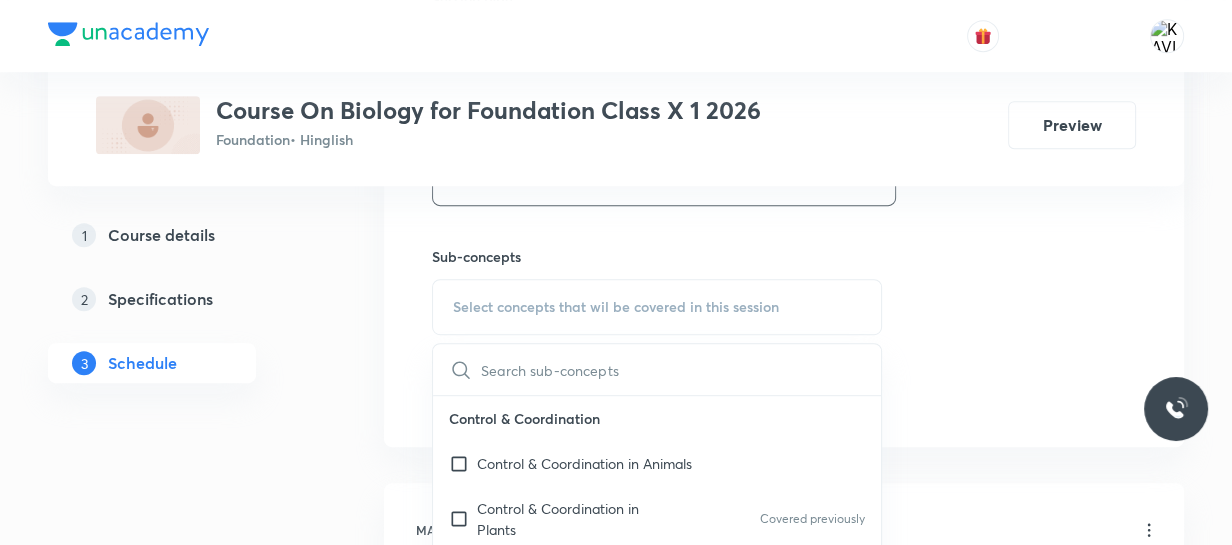 click on "​" at bounding box center (657, 369) 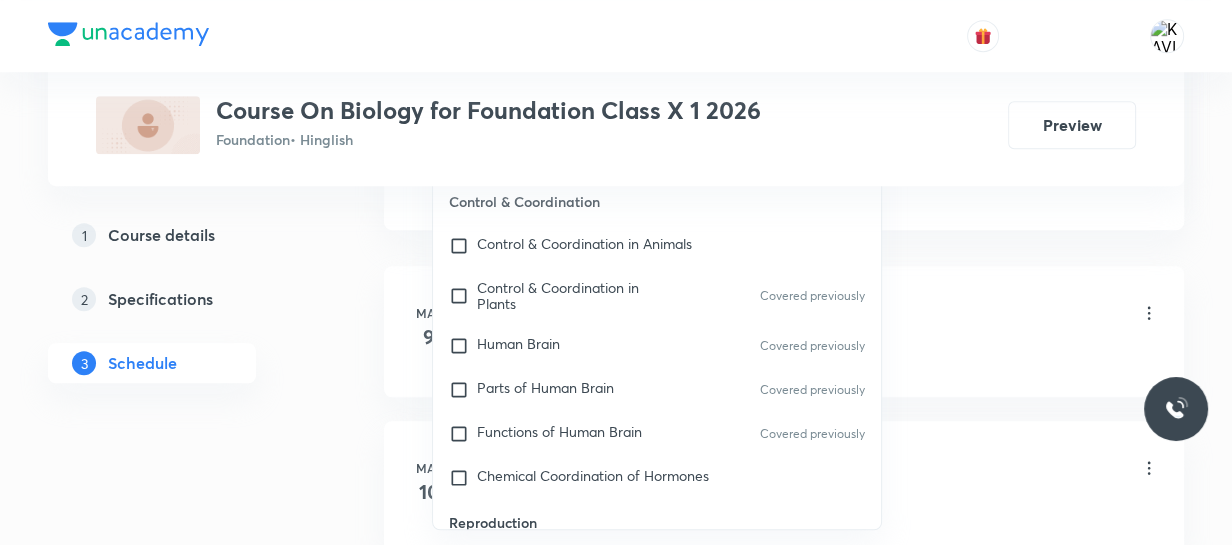 scroll, scrollTop: 1174, scrollLeft: 0, axis: vertical 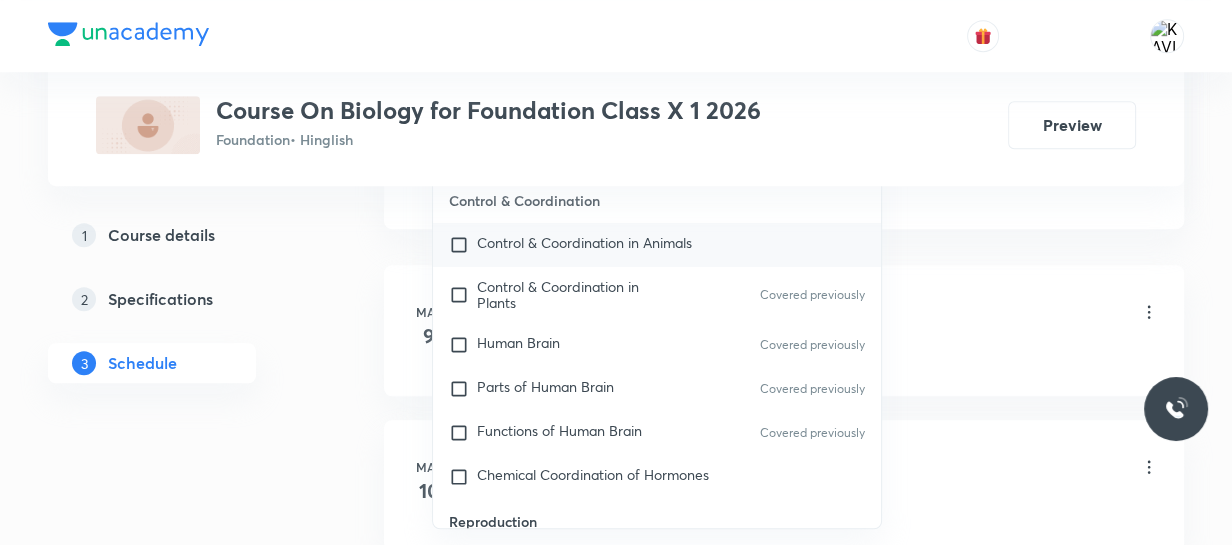type on "Control and Coordinati" 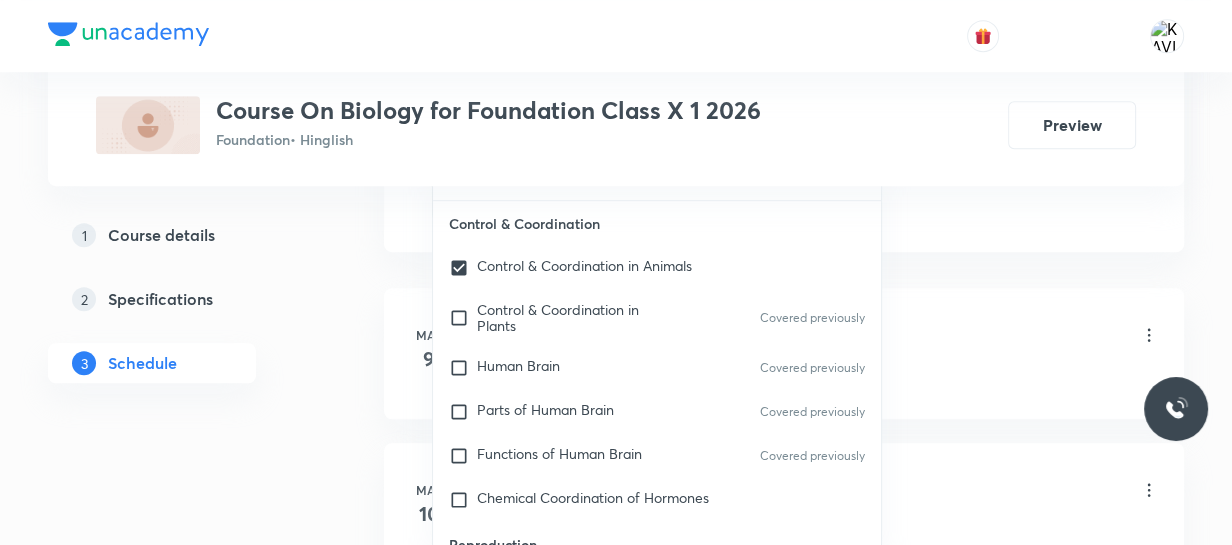 click on "Schedule 21  classes Session  22 Live class Session title 28/99 Control and Coordination -09 ​ Schedule for Aug 2, 2025, 4:00 PM ​ Duration (in minutes) 60 ​   Session type Online Offline Room ROOM NO 110 Sub-concepts Control & Coordination in Animals CLEAR Control and Coordinati 0 / 0 ​ Control & Coordination Control & Coordination in Animals Control & Coordination in Plants Covered previously Human Brain Covered previously Parts of Human Brain Covered previously Functions of Human Brain Covered previously Chemical Coordination of Hormones Reproduction Reproduction in Plants Reproduction in Animals Covered previously Reproduction in Humans Covered previously Sex Determination in Humans Covered previously Heredity & Evolution Variations Covered previously Hereditary Evolution Covered previously Our Environment Waste Covered previously Ecosystem Covered previously Management of Natural Resources Natural Resource Plans Environment Friendly Decision Forest & Wild Life Water Use Covered previously Lymph 9" at bounding box center [784, 1417] 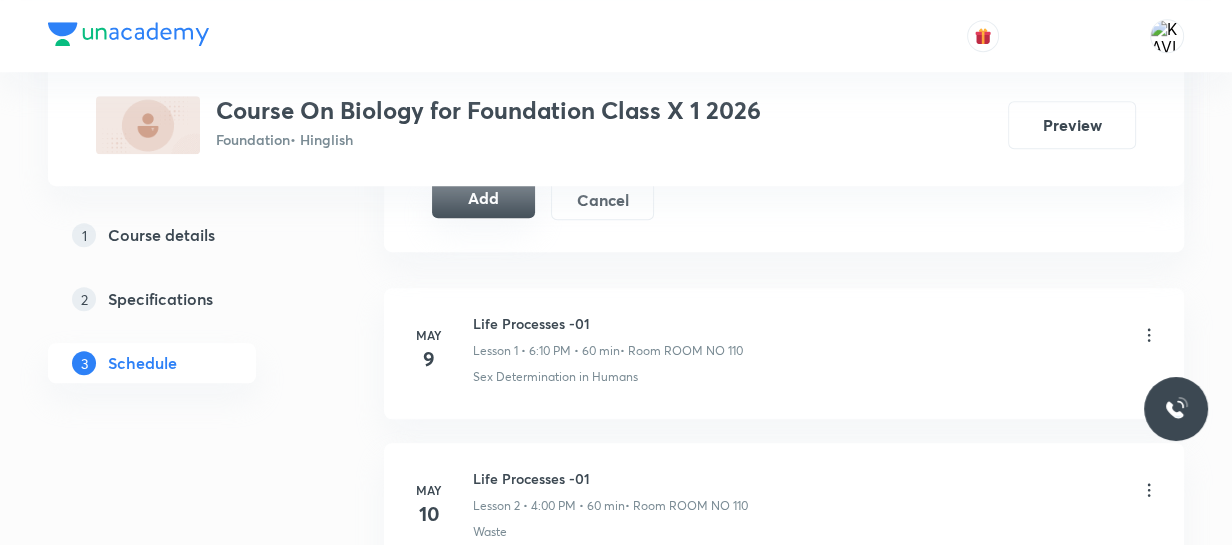 click on "Add" at bounding box center (483, 198) 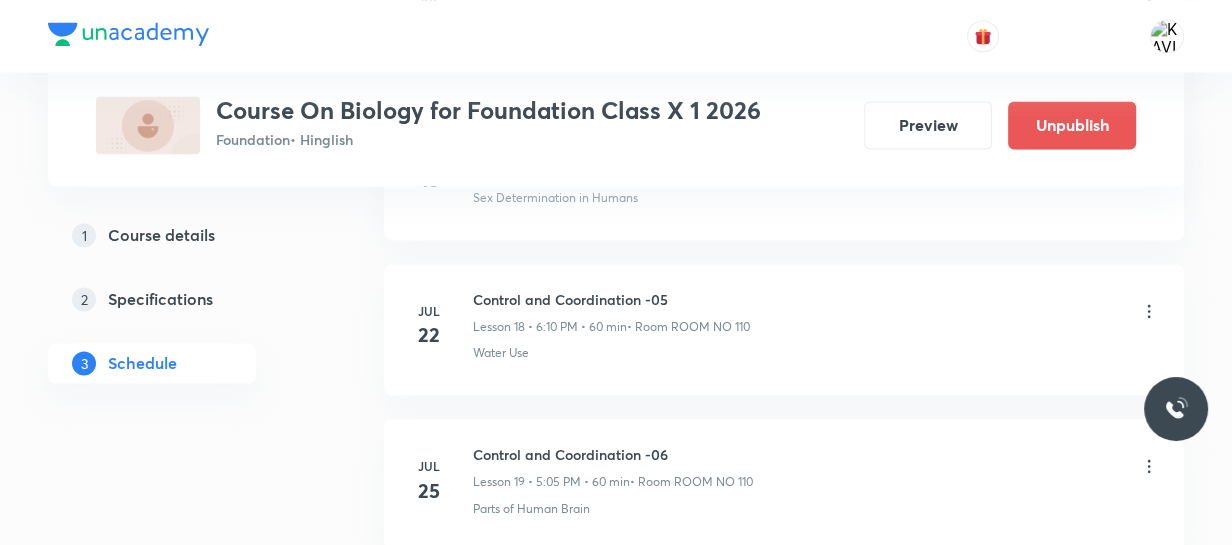 scroll, scrollTop: 3544, scrollLeft: 0, axis: vertical 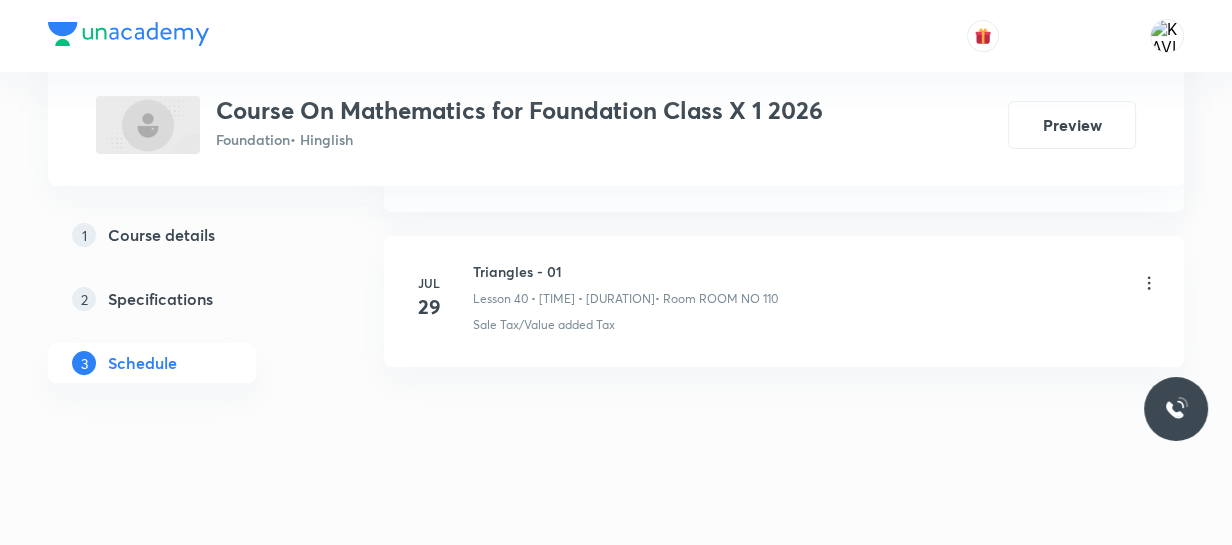 click on "Triangles - 01" at bounding box center (625, 271) 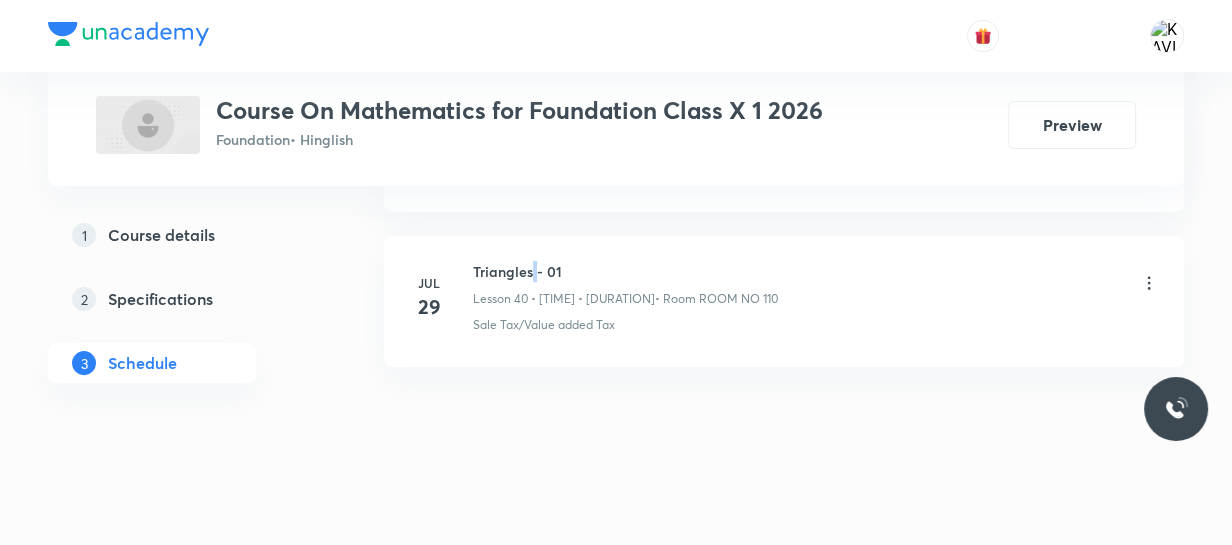 click on "Triangles - 01" at bounding box center (625, 271) 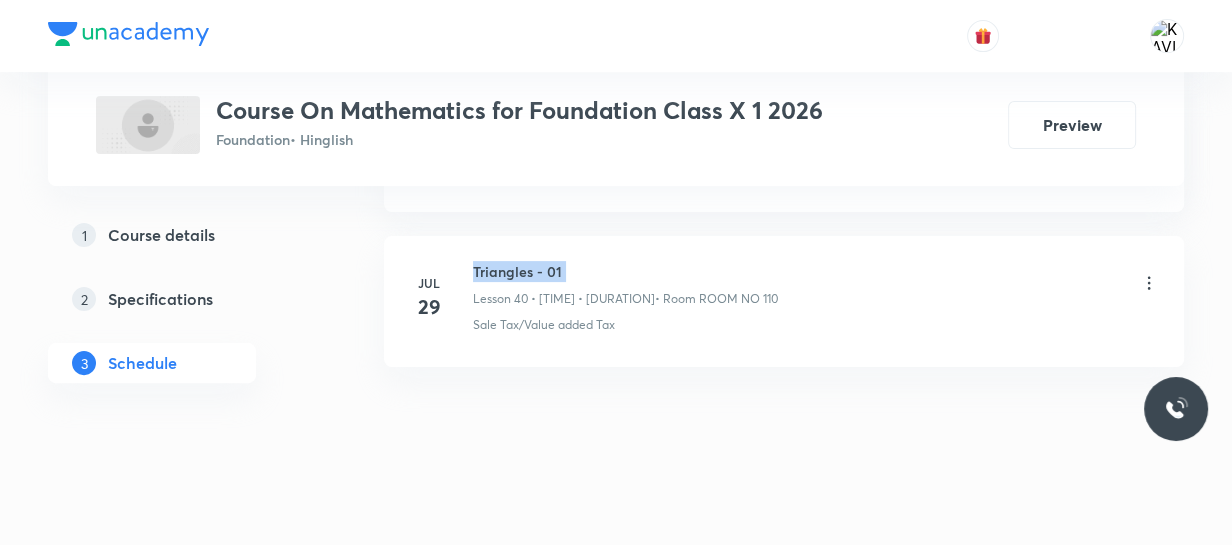 click on "Triangles - 01" at bounding box center (625, 271) 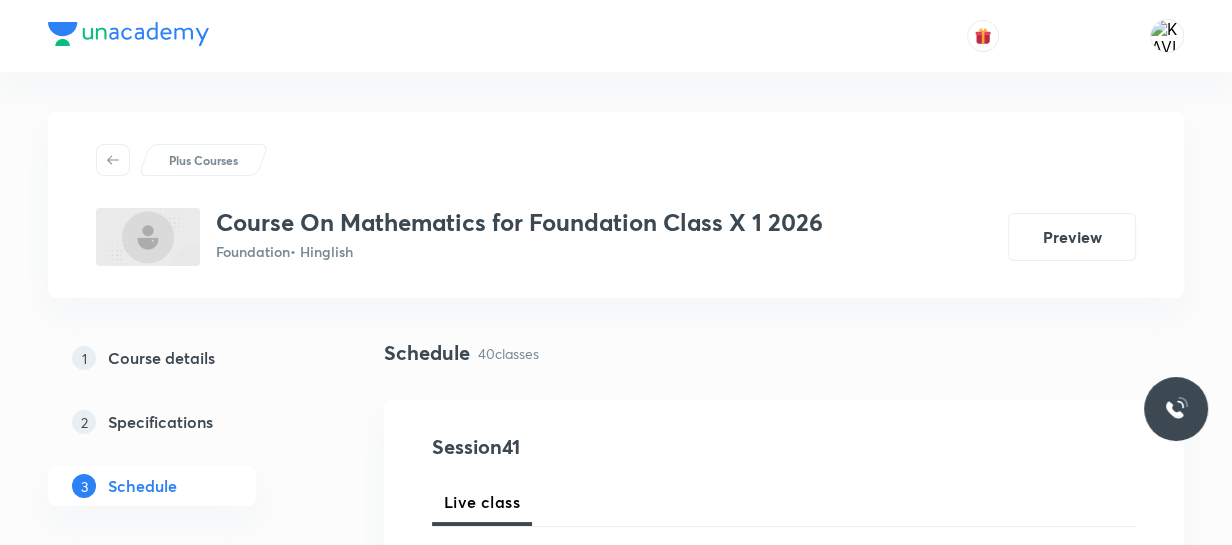 scroll, scrollTop: 318, scrollLeft: 0, axis: vertical 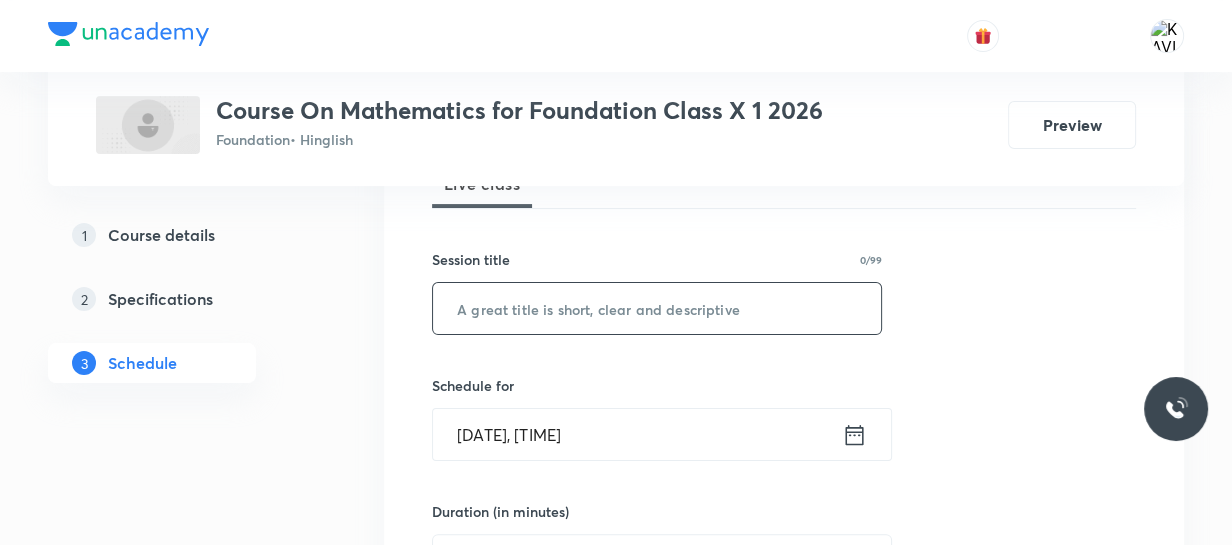 click at bounding box center (657, 308) 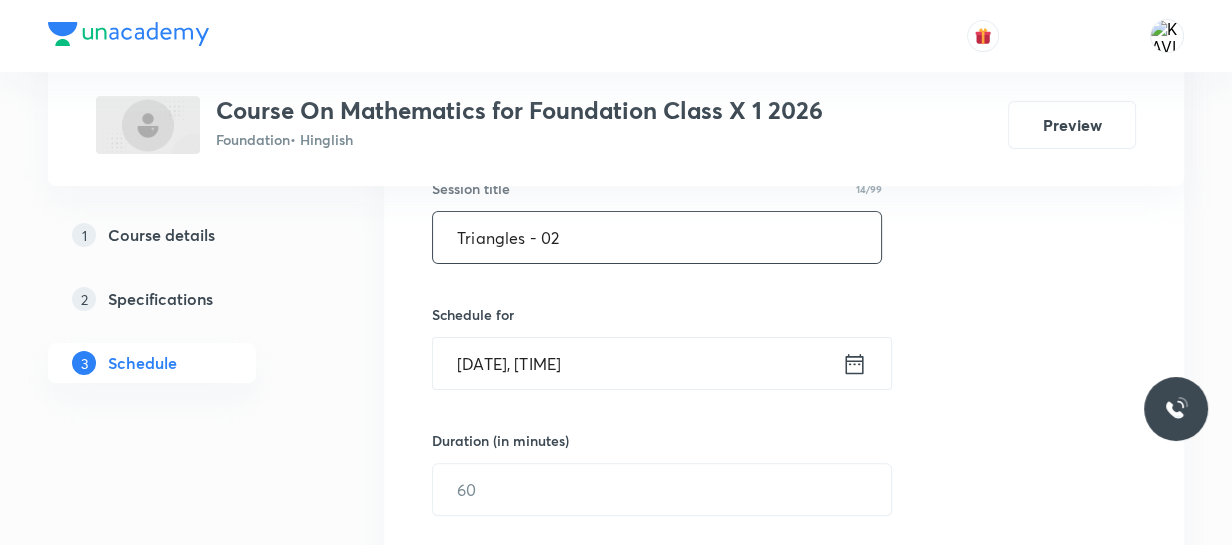 scroll, scrollTop: 390, scrollLeft: 0, axis: vertical 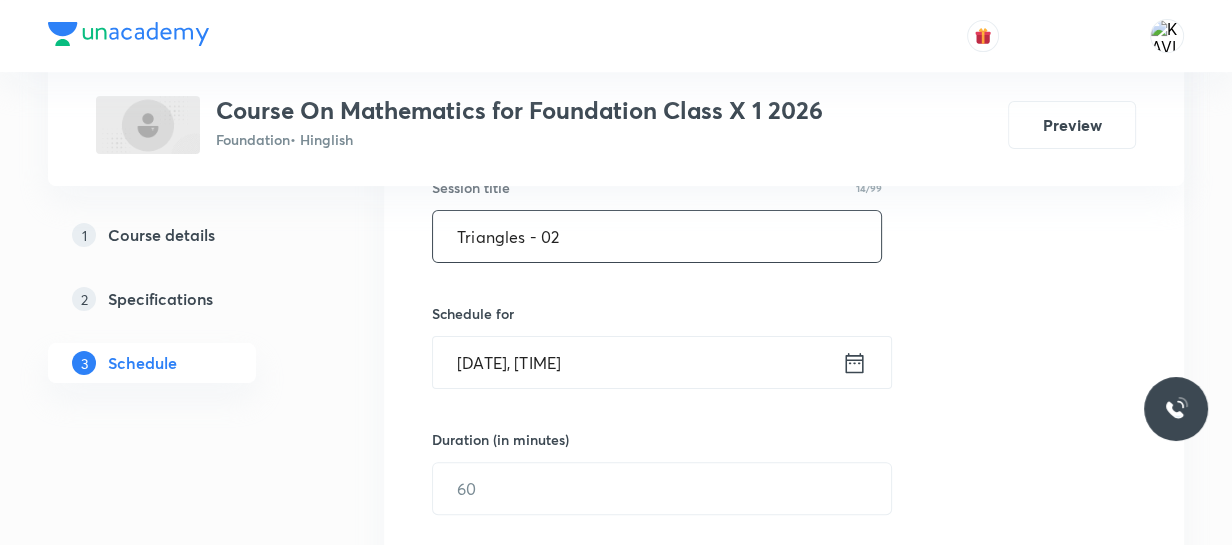 type on "Triangles - 02" 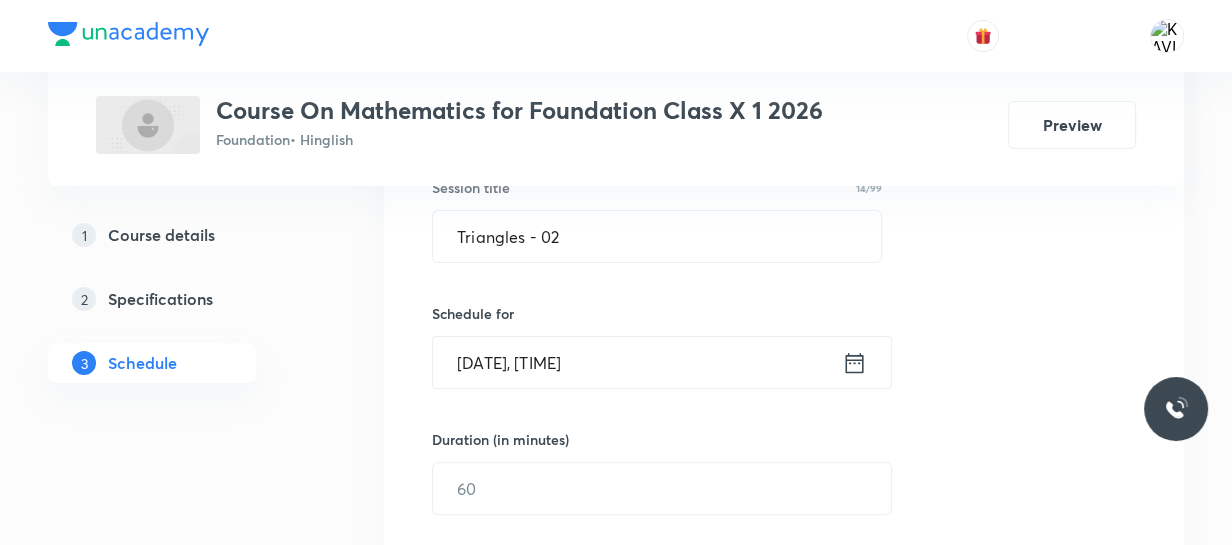 click 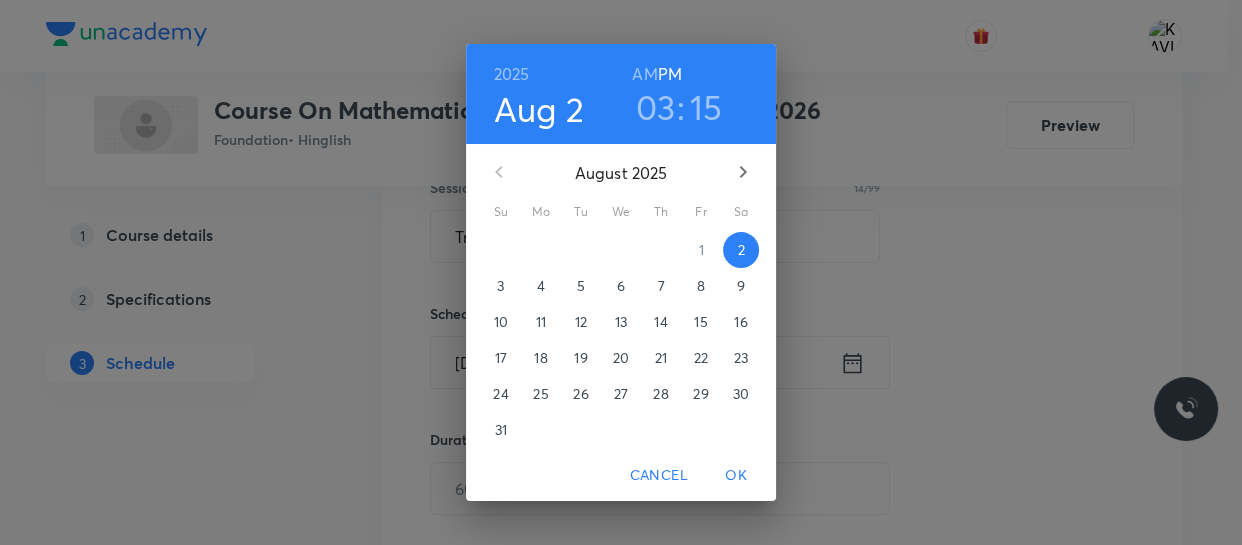 click on "03" at bounding box center [656, 107] 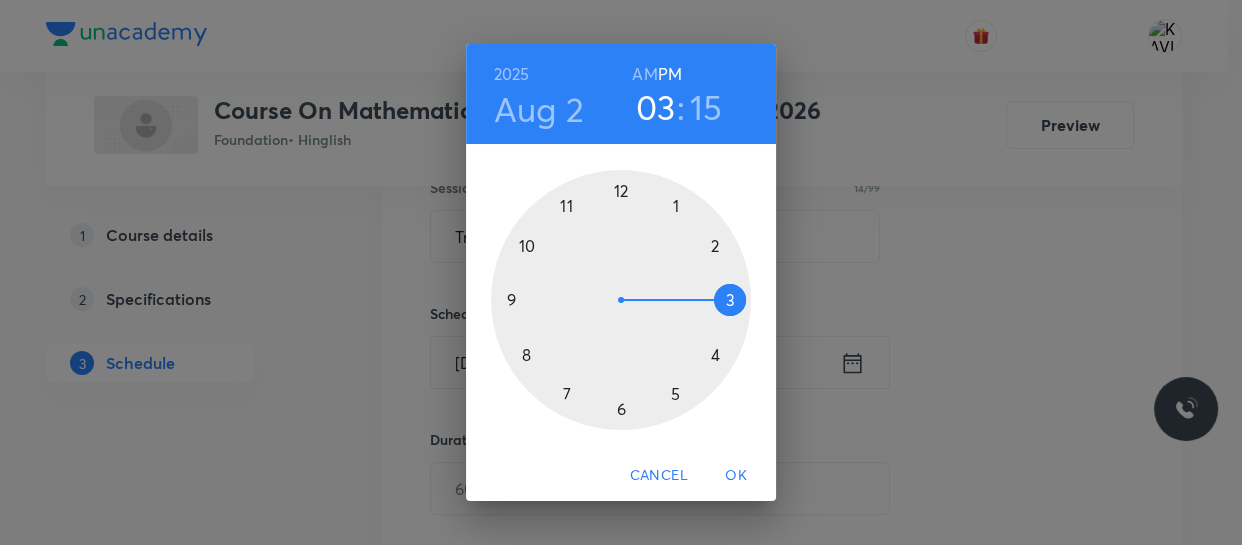 click at bounding box center [621, 300] 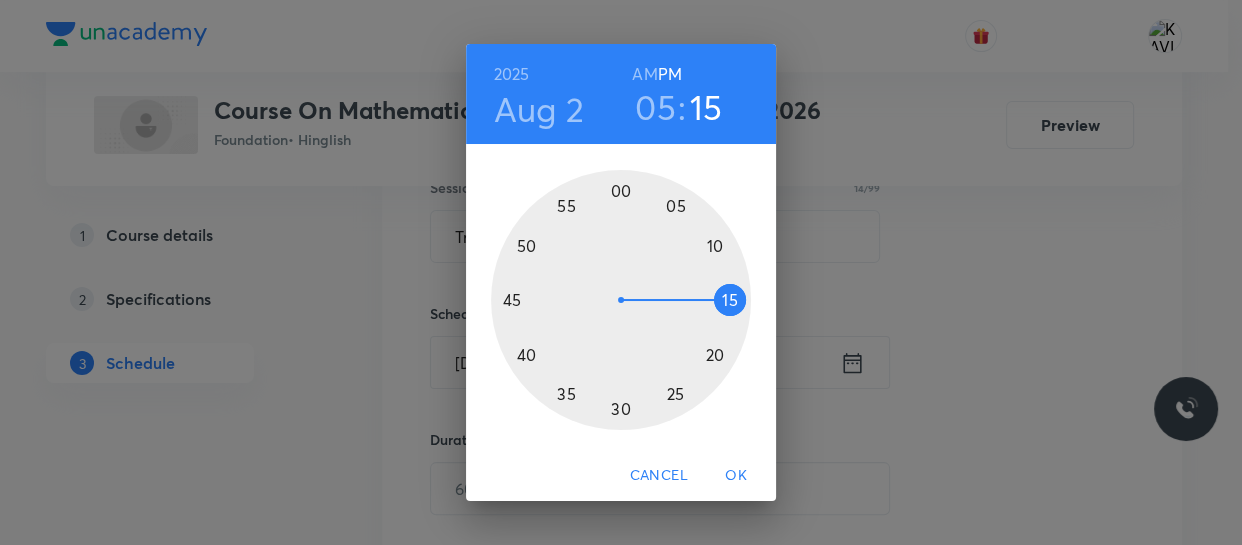 click at bounding box center [621, 300] 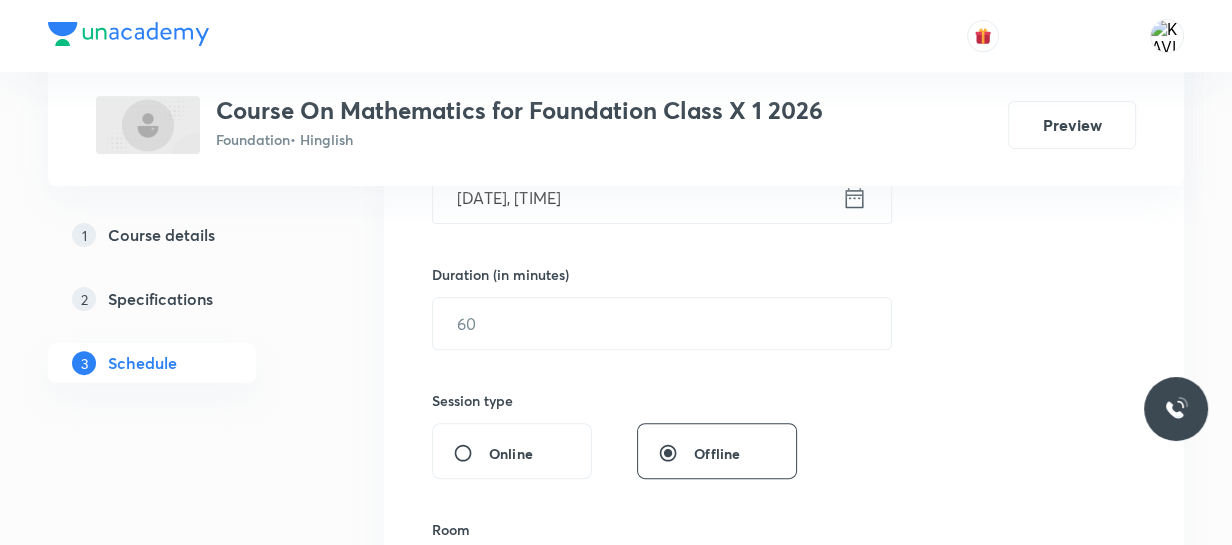 scroll, scrollTop: 556, scrollLeft: 0, axis: vertical 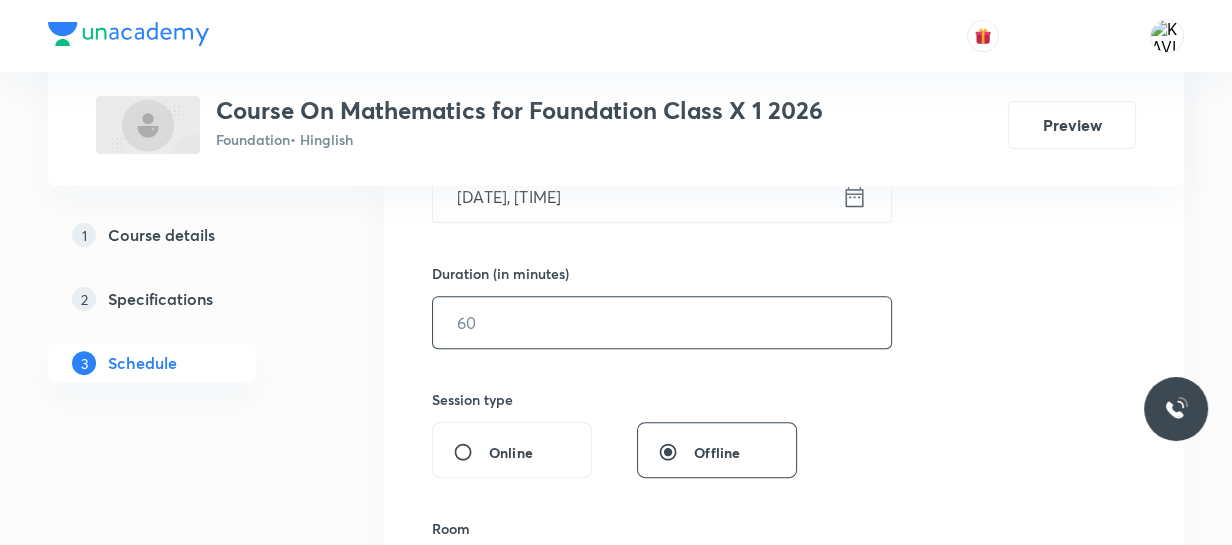 click at bounding box center [662, 322] 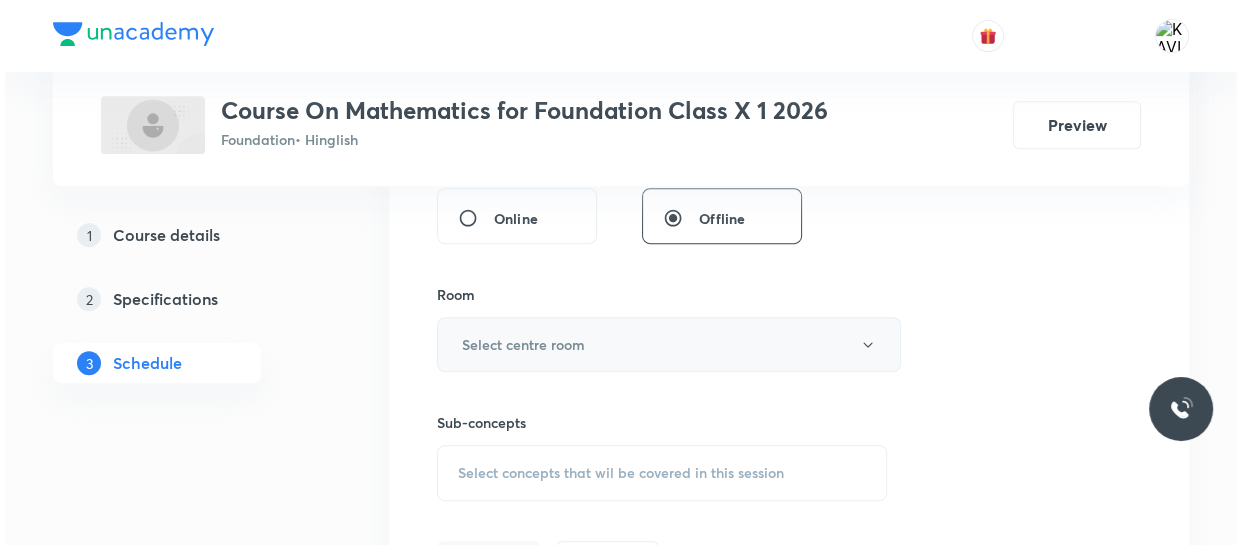scroll, scrollTop: 791, scrollLeft: 0, axis: vertical 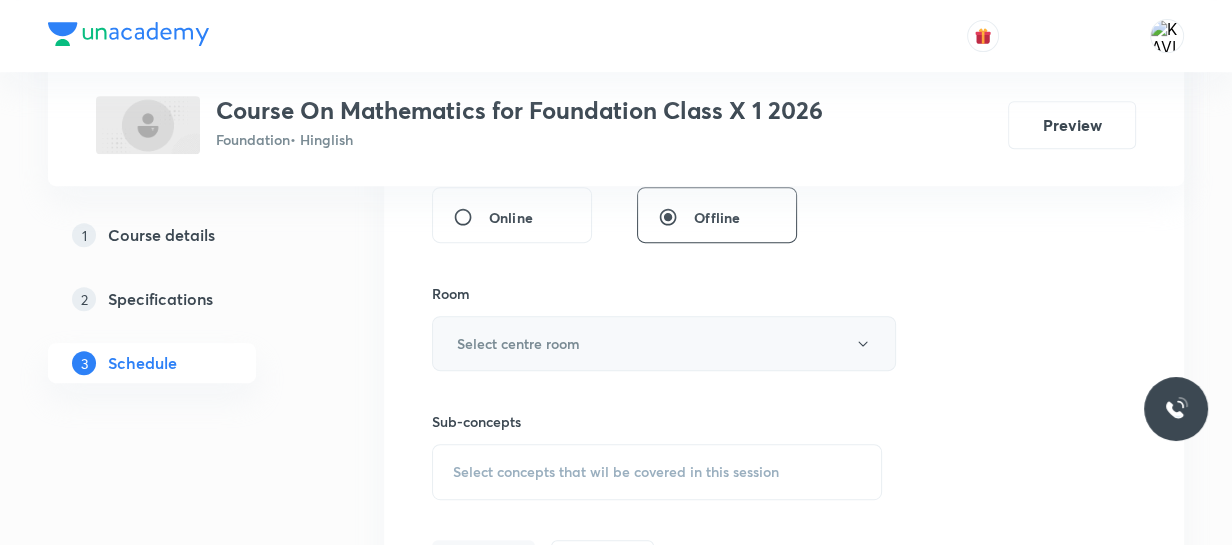 type on "60" 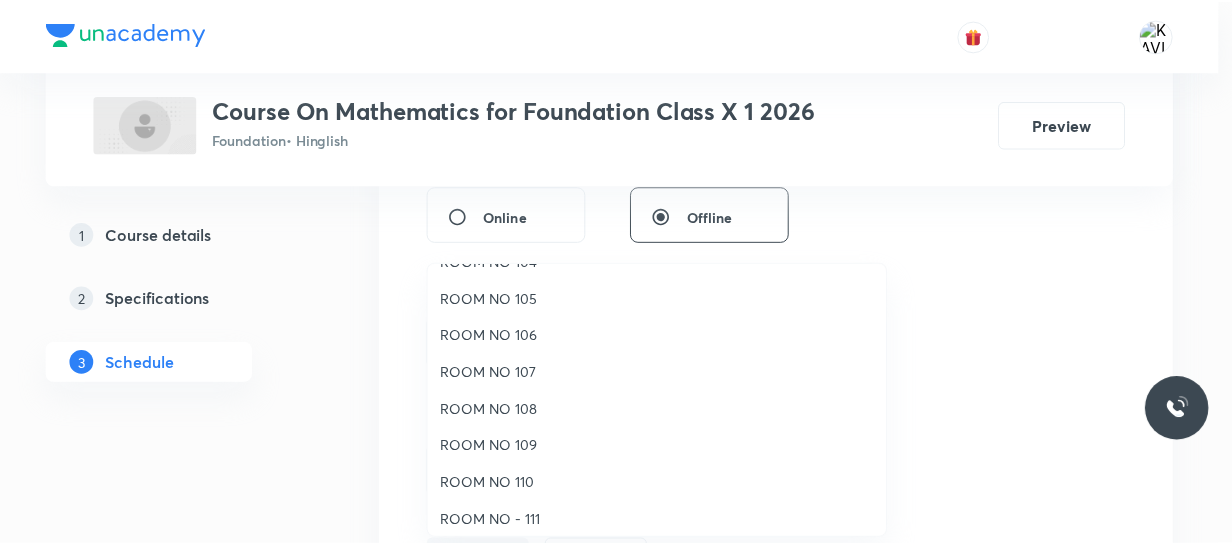 scroll, scrollTop: 147, scrollLeft: 0, axis: vertical 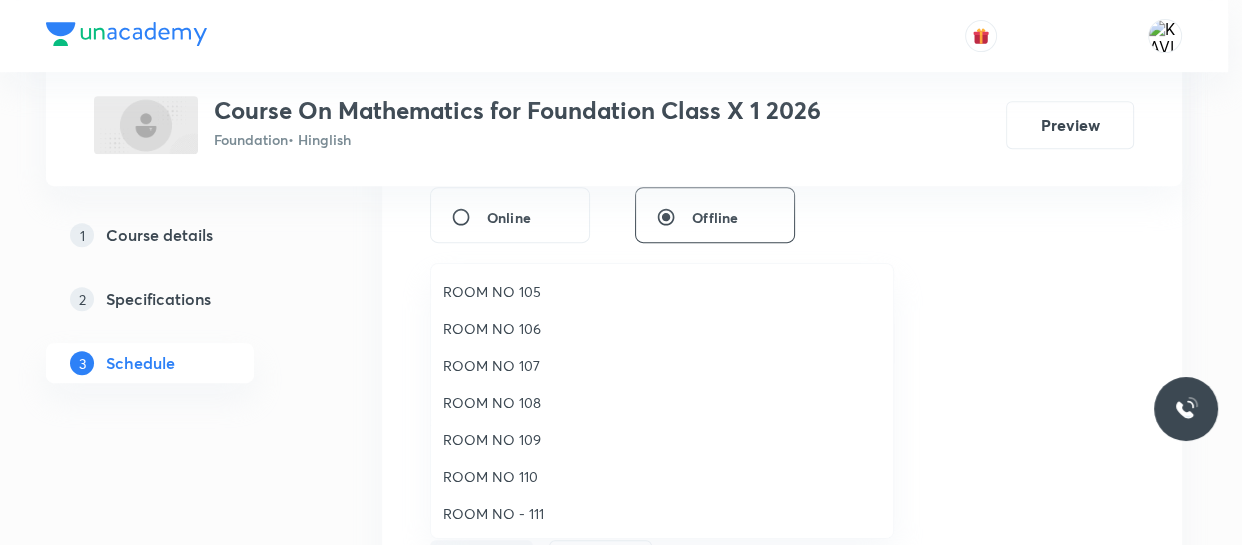 click on "ROOM NO 110" at bounding box center (662, 476) 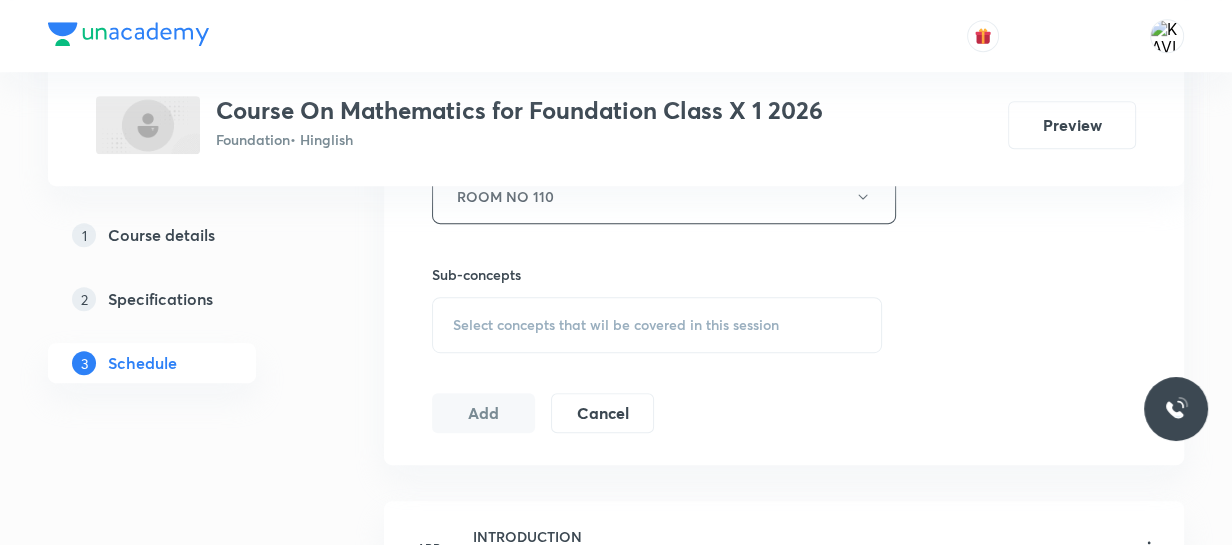 scroll, scrollTop: 939, scrollLeft: 0, axis: vertical 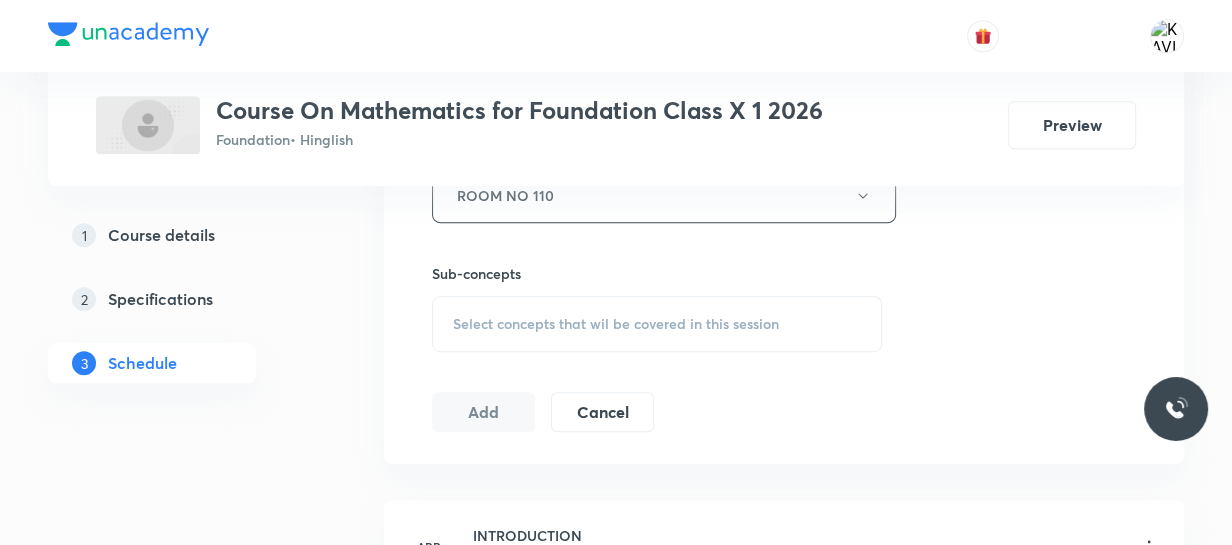 click on "Select concepts that wil be covered in this session" at bounding box center (616, 324) 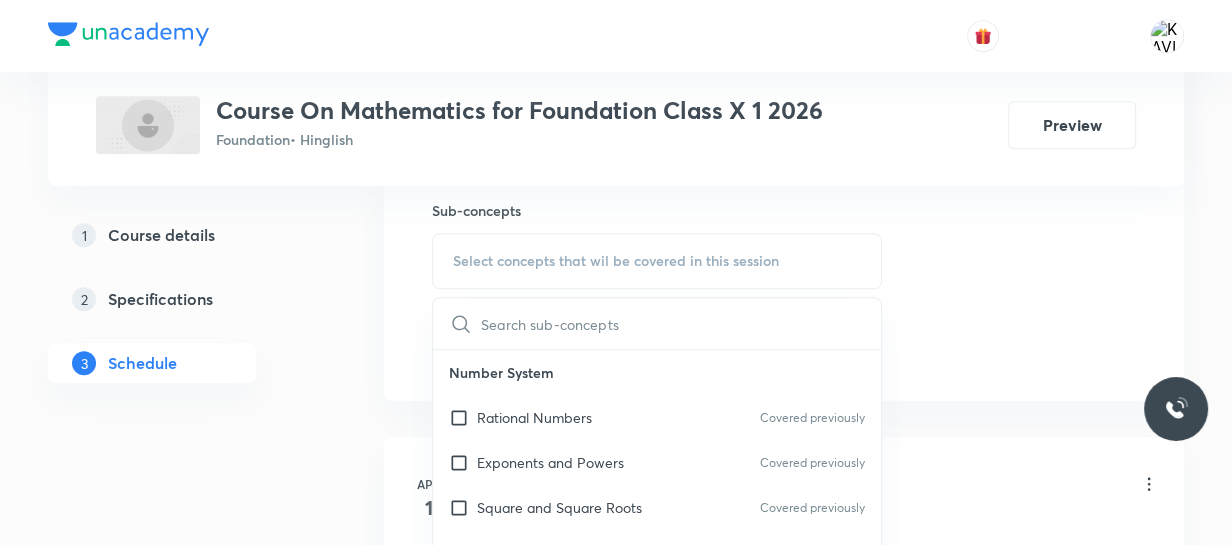scroll, scrollTop: 1009, scrollLeft: 0, axis: vertical 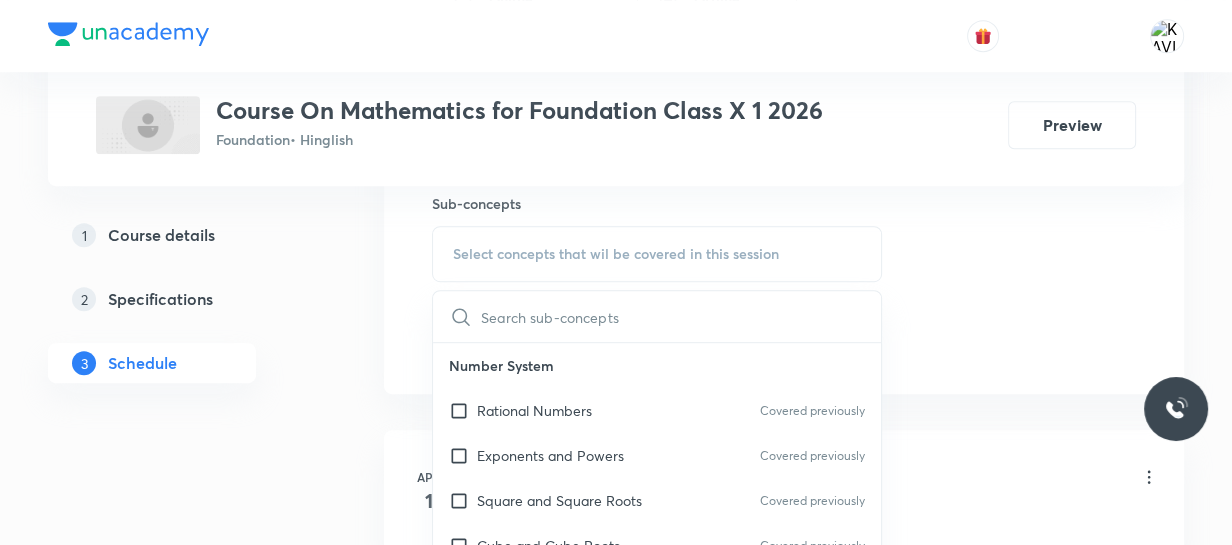 click at bounding box center (681, 316) 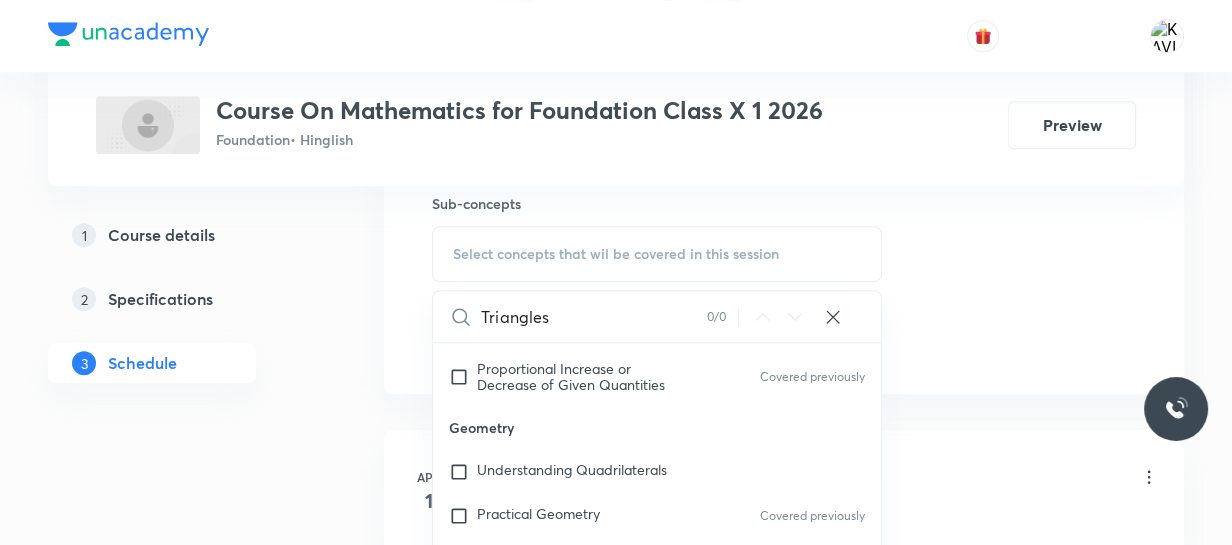 scroll, scrollTop: 815, scrollLeft: 0, axis: vertical 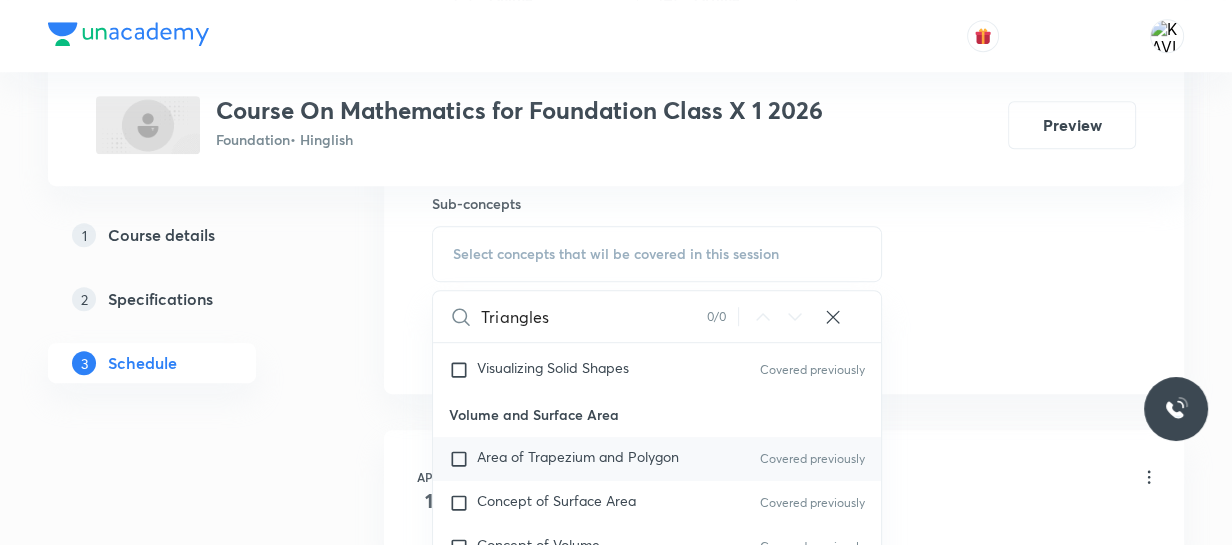 type on "Triangles" 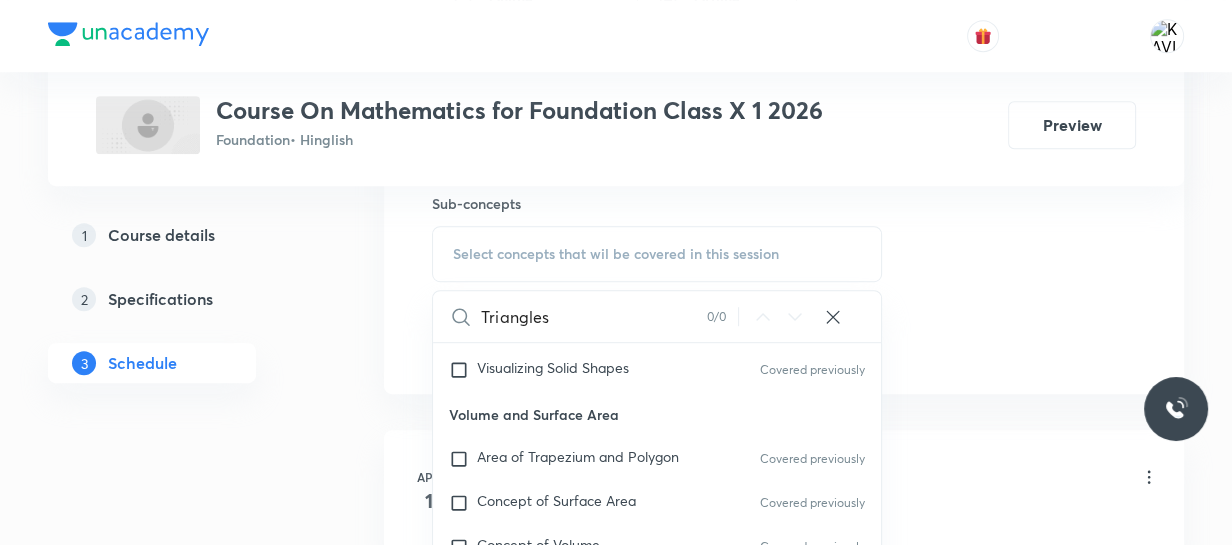 checkbox on "true" 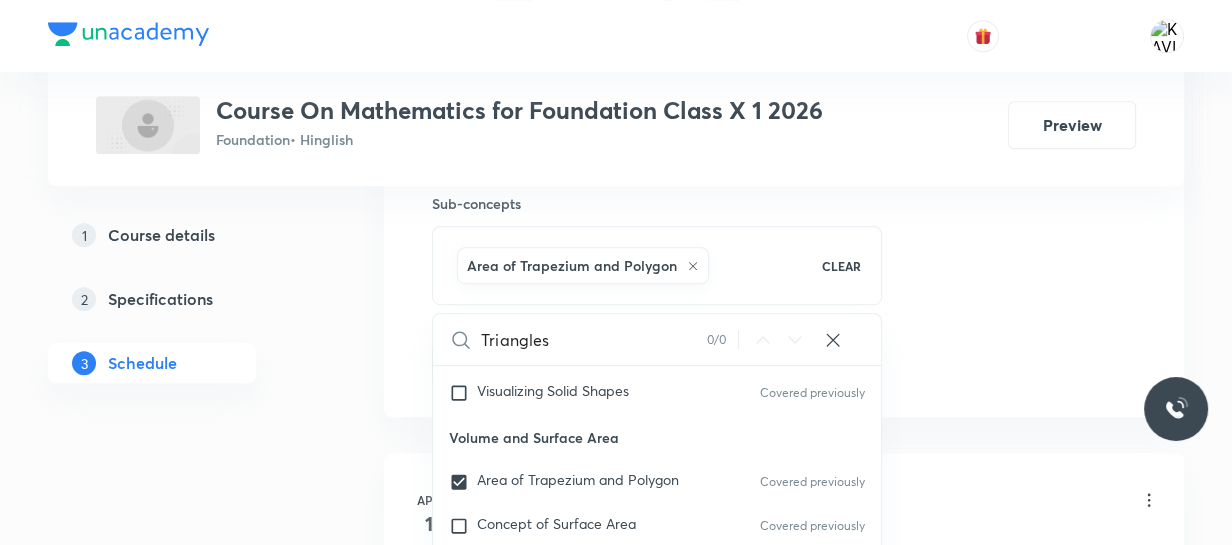 click on "Session  41 Live class Session title 14/99 Triangles - 02 ​ Schedule for Aug 2, 2025, 5:05 PM ​ Duration (in minutes) 60 ​   Session type Online Offline Room ROOM NO 110 Sub-concepts Area of Trapezium and Polygon CLEAR Triangles 0 / 0 ​ Number System Rational Numbers Covered previously Exponents and Powers Covered previously Square and Square Roots Covered previously Cube and Cube Roots Covered previously Playing With Numbers Covered previously Number System Covered previously Algebra Linear Equation in One Variables Covered previously Algebraic Expression Covered previously Factorization Covered previously Direct and Inverse Proportion Direct Proportion Covered previously Inverse Proportion Covered previously Proportional Increase or Decrease of Given Quantities Covered previously Geometry Understanding Quadrilaterals Practical Geometry Covered previously Visualizing Solid Shapes Covered previously Volume and Surface Area Area of Trapezium and Polygon Covered previously Concept of Surface Area Axis" at bounding box center [784, -96] 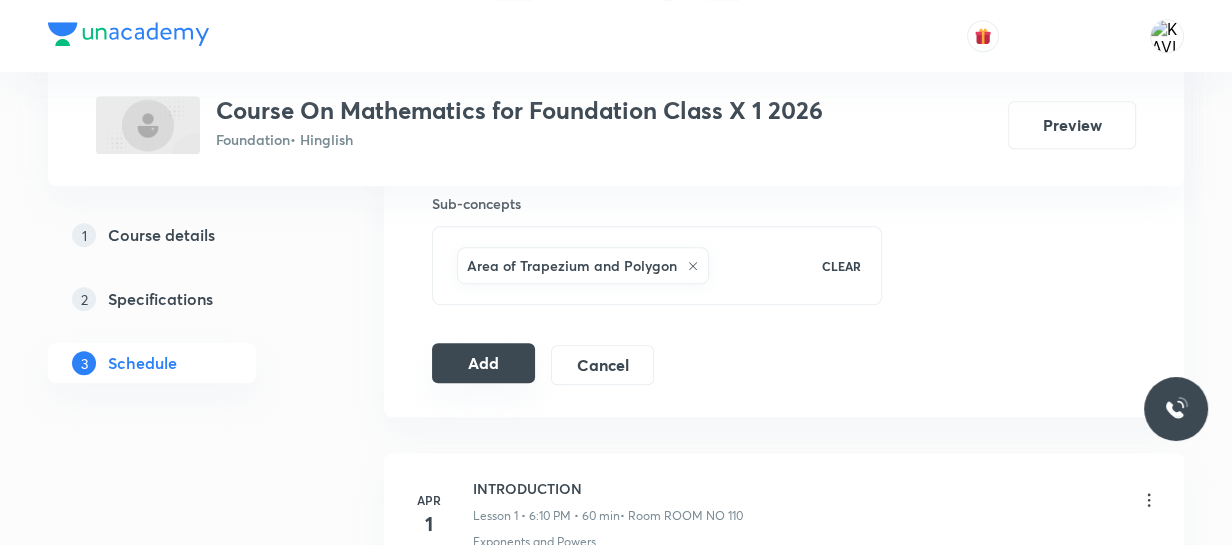 click on "Add" at bounding box center [483, 363] 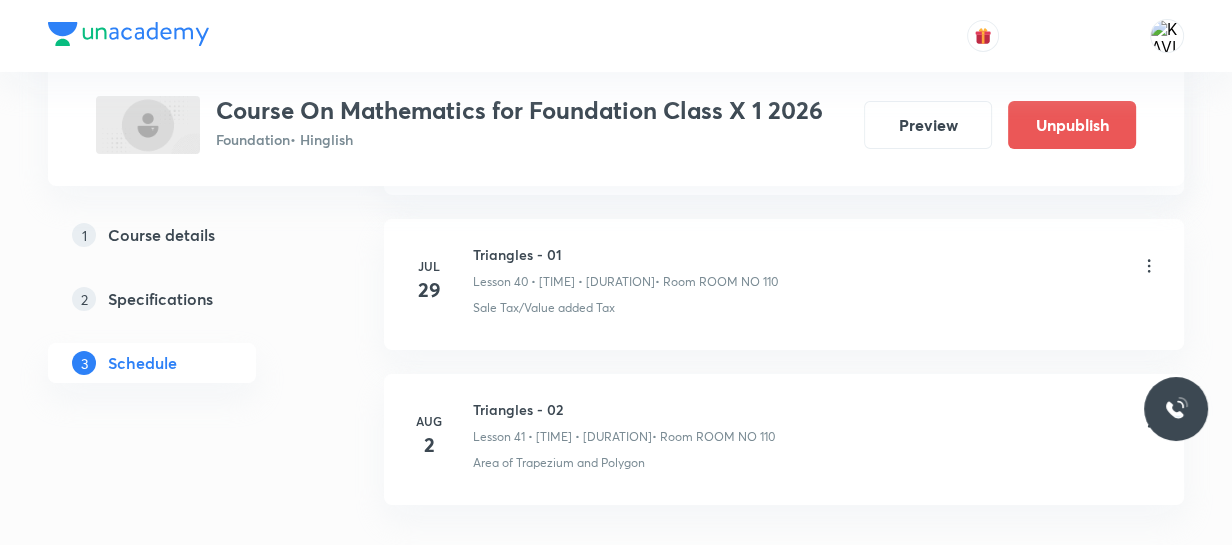 scroll, scrollTop: 6485, scrollLeft: 0, axis: vertical 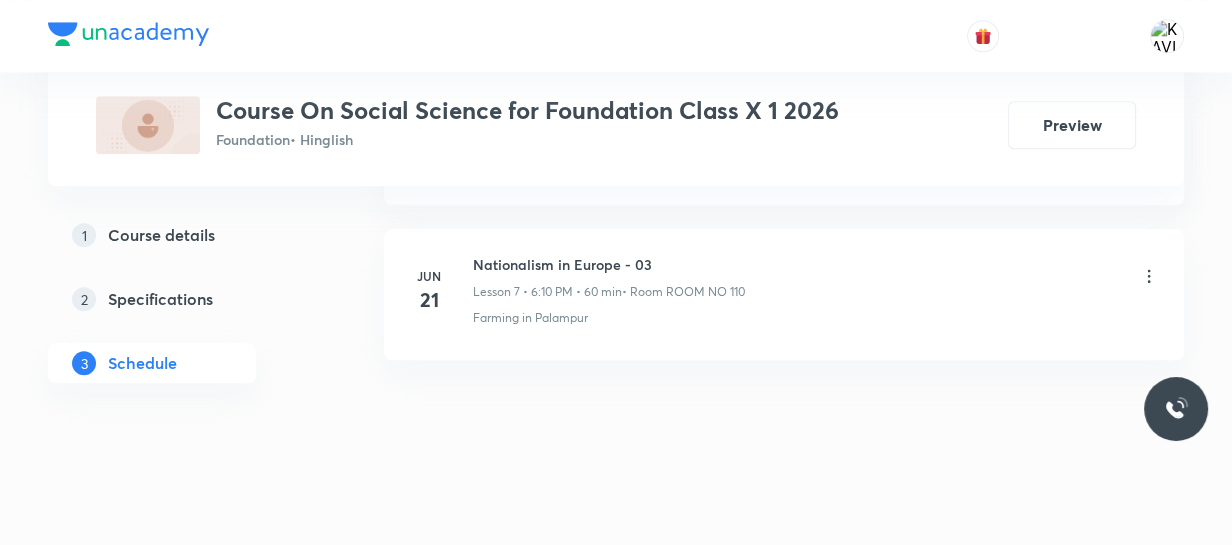 click on "Nationalism in Europe - 03" at bounding box center (609, 264) 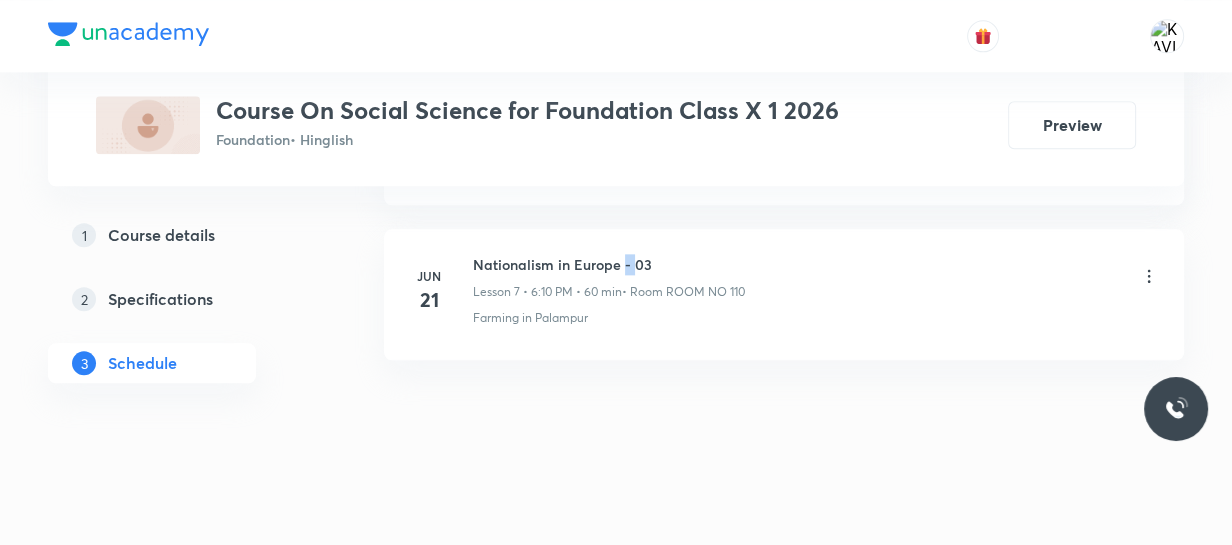 click on "Nationalism in Europe - 03" at bounding box center (609, 264) 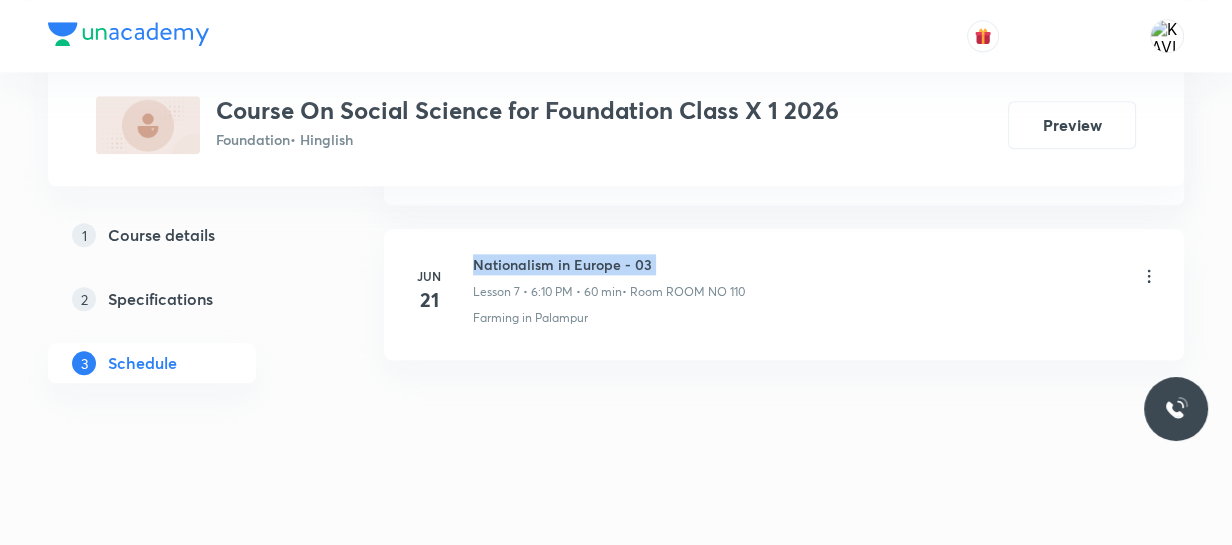 click on "Nationalism in Europe - 03" at bounding box center (609, 264) 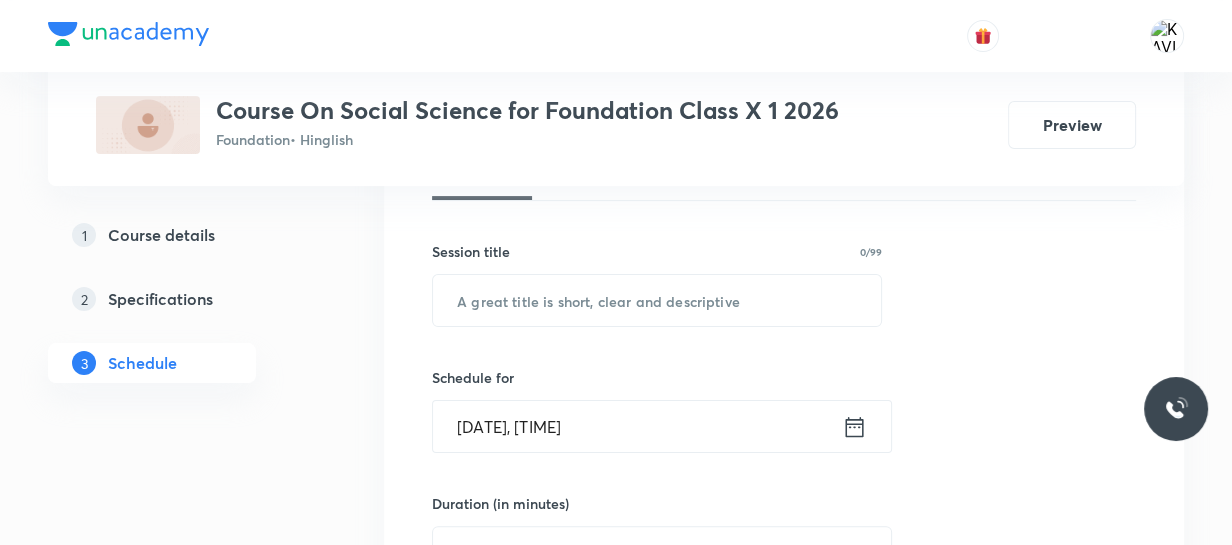 scroll, scrollTop: 328, scrollLeft: 0, axis: vertical 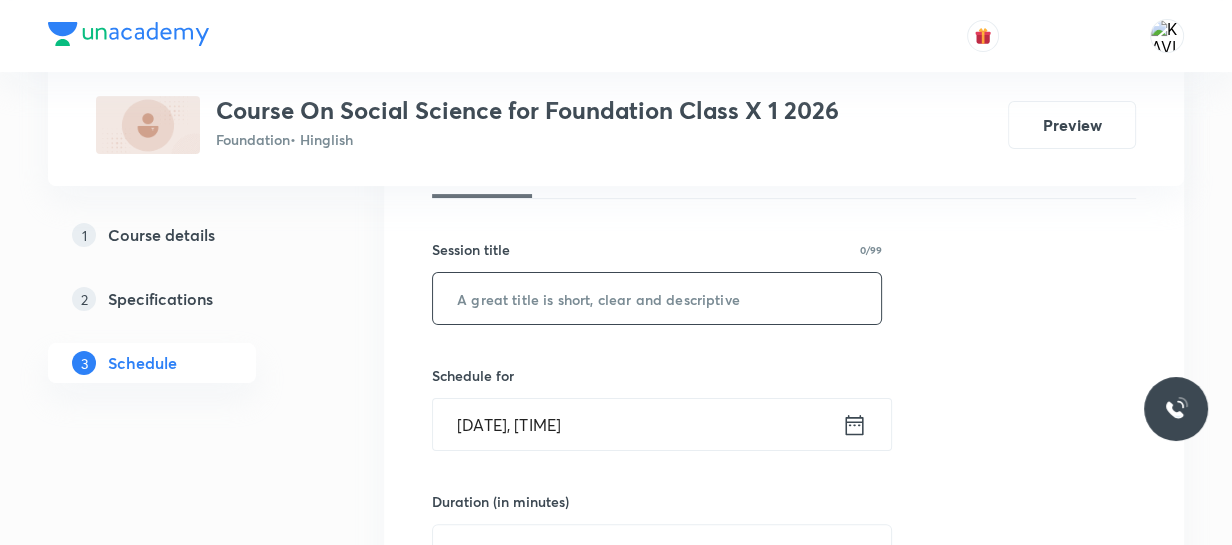 click at bounding box center (657, 298) 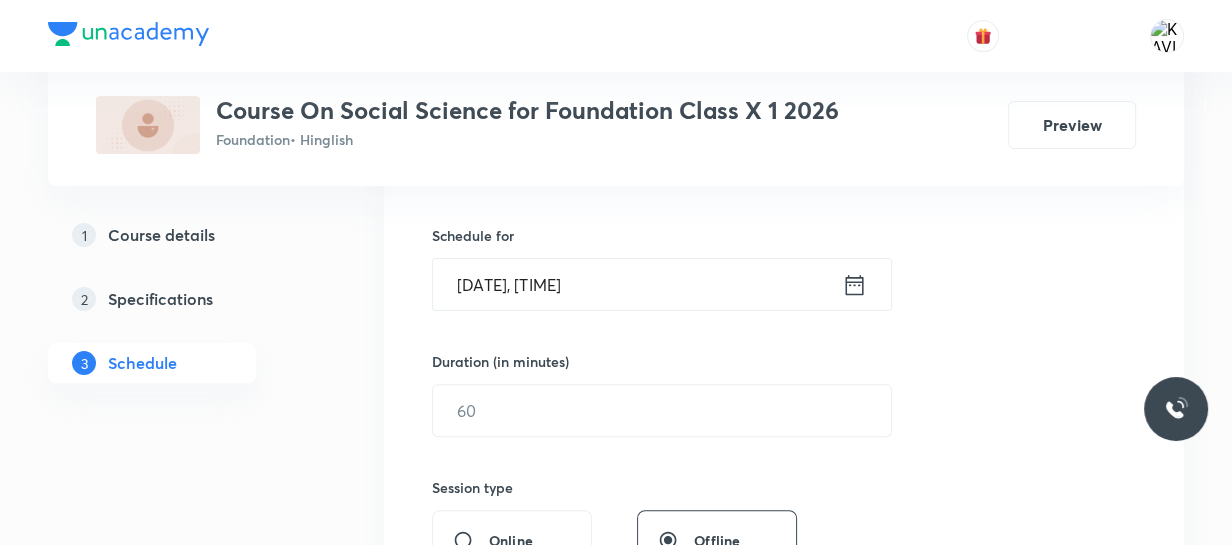 scroll, scrollTop: 471, scrollLeft: 0, axis: vertical 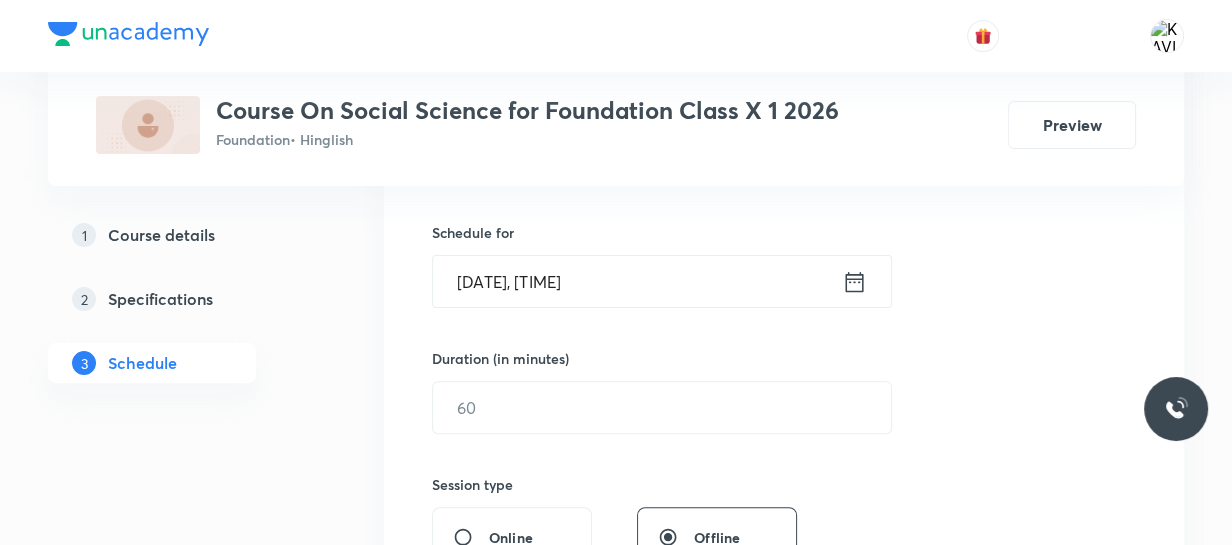 type on "Nationalism in Europe - 04" 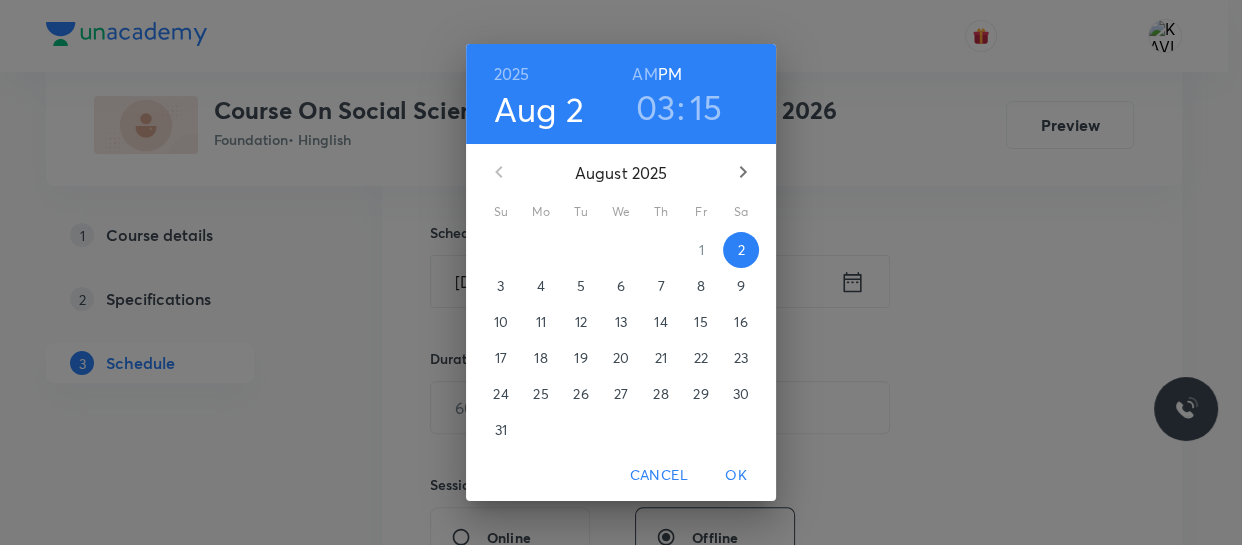 click on "03" at bounding box center [656, 107] 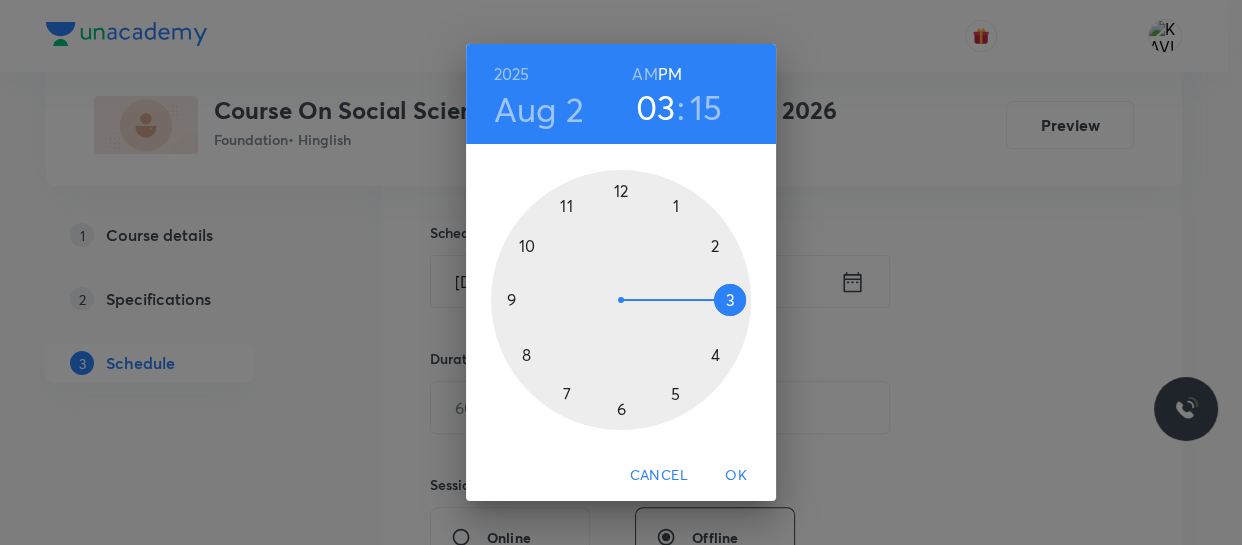 click at bounding box center (621, 300) 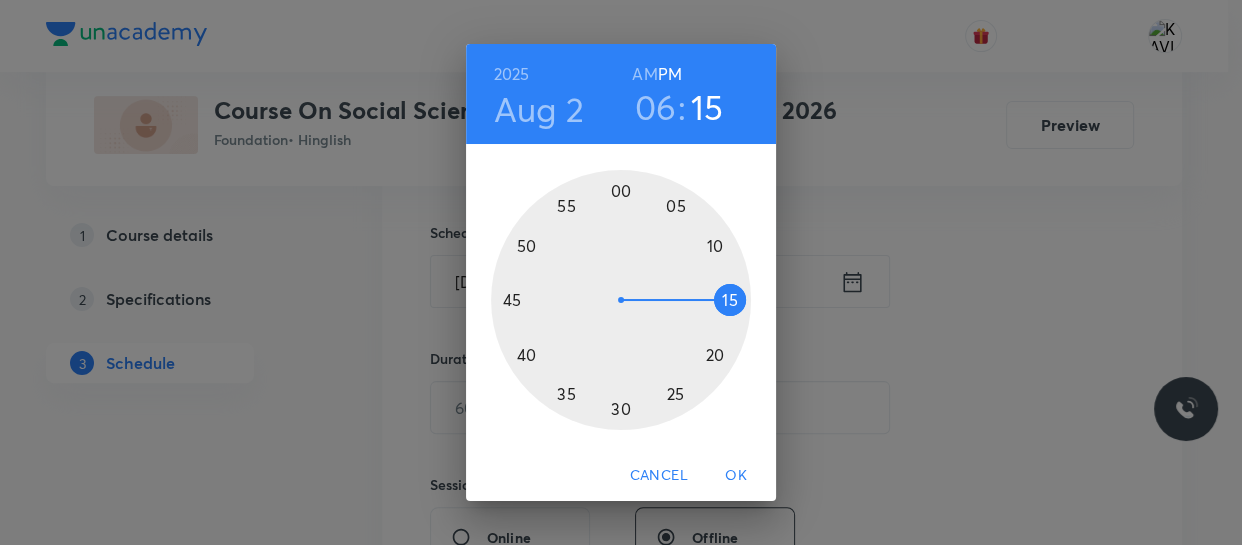 click at bounding box center (621, 300) 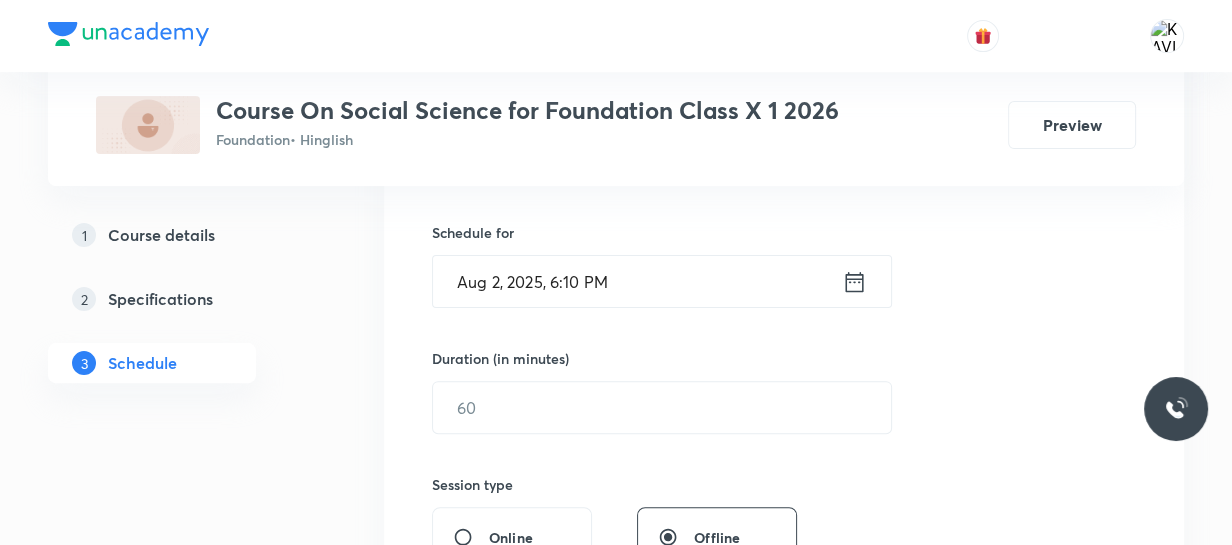 scroll, scrollTop: 594, scrollLeft: 0, axis: vertical 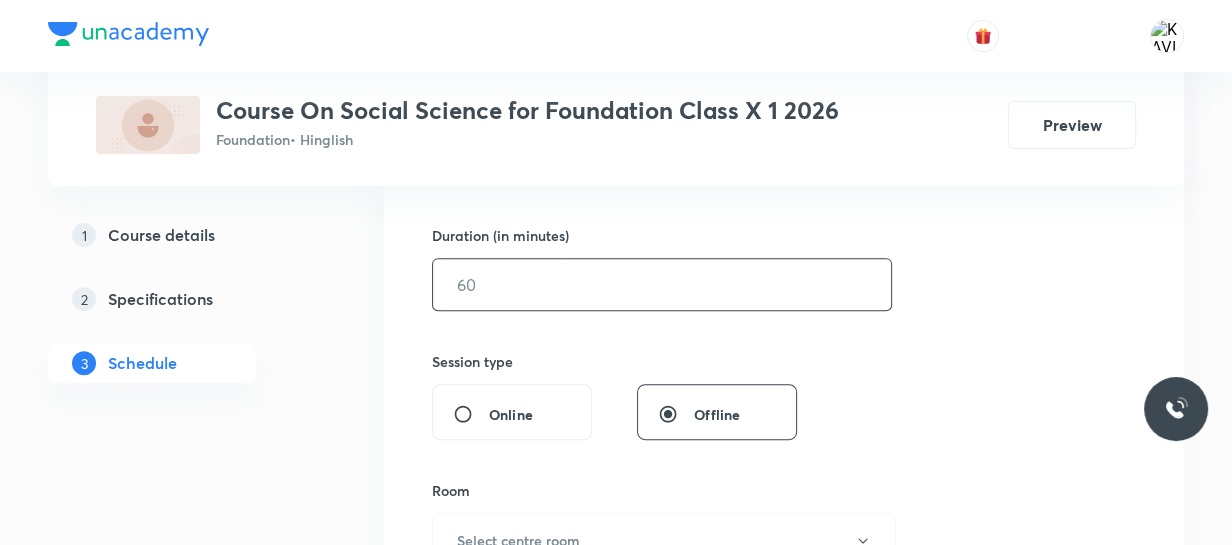 click at bounding box center [662, 284] 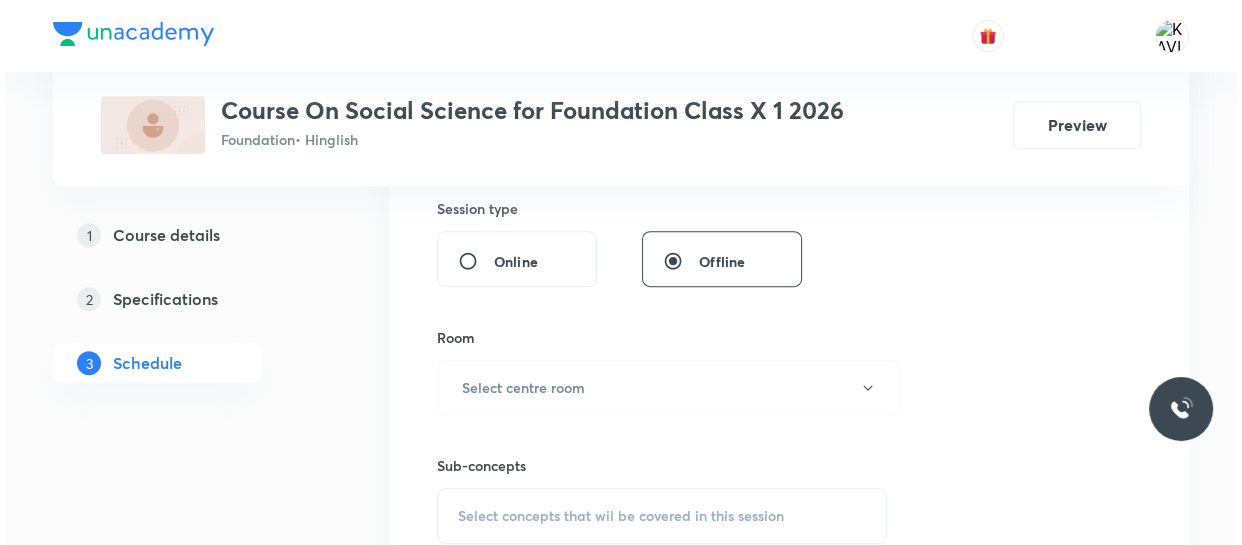 scroll, scrollTop: 756, scrollLeft: 0, axis: vertical 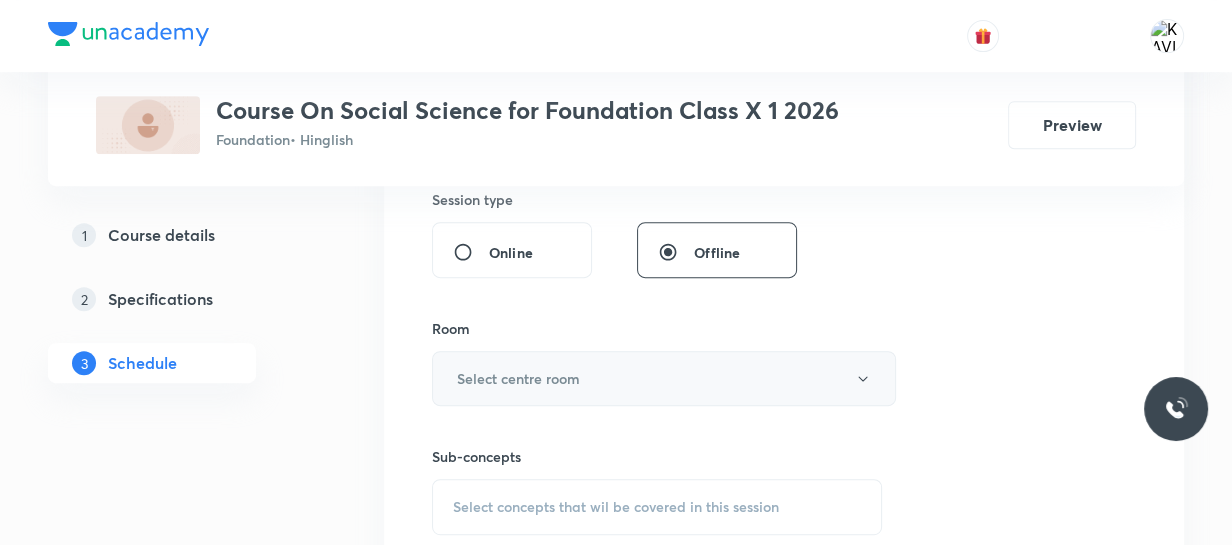 type on "60" 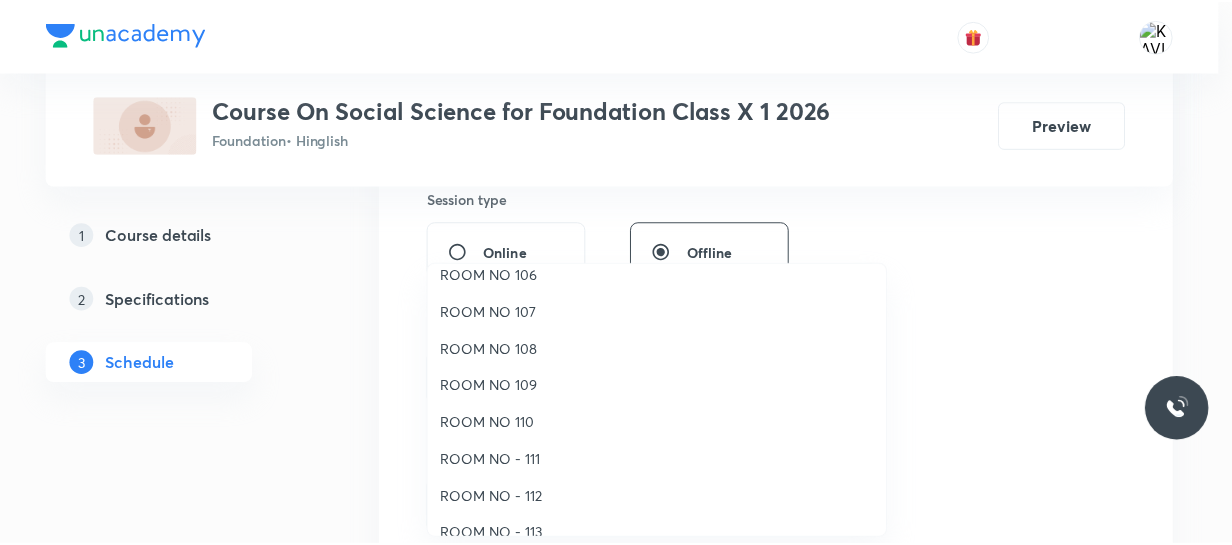 scroll, scrollTop: 202, scrollLeft: 0, axis: vertical 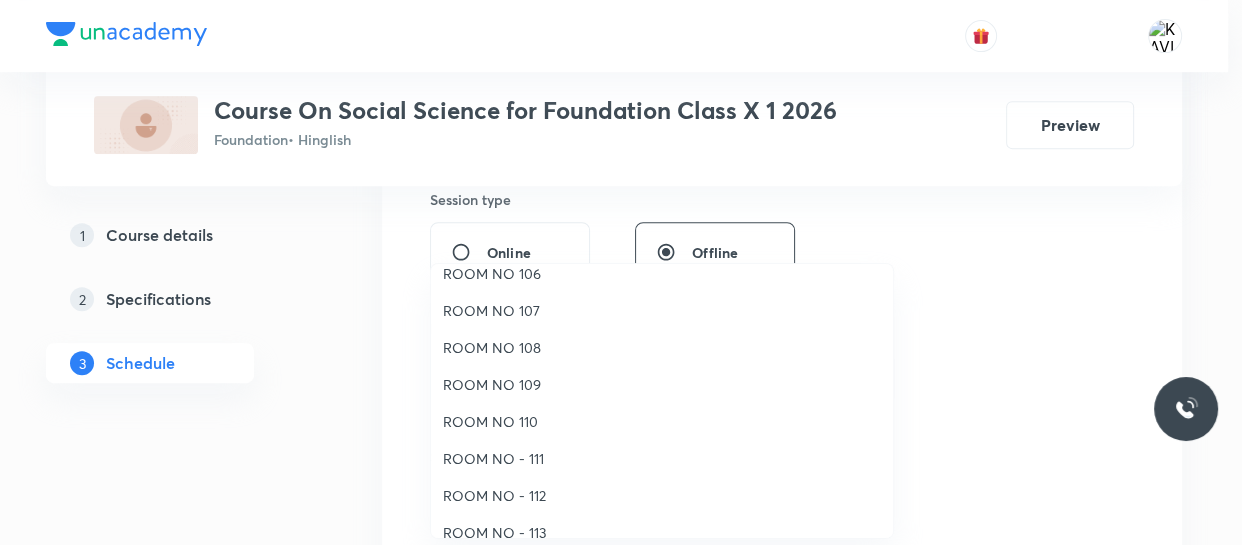 click on "ROOM NO 110" at bounding box center [662, 421] 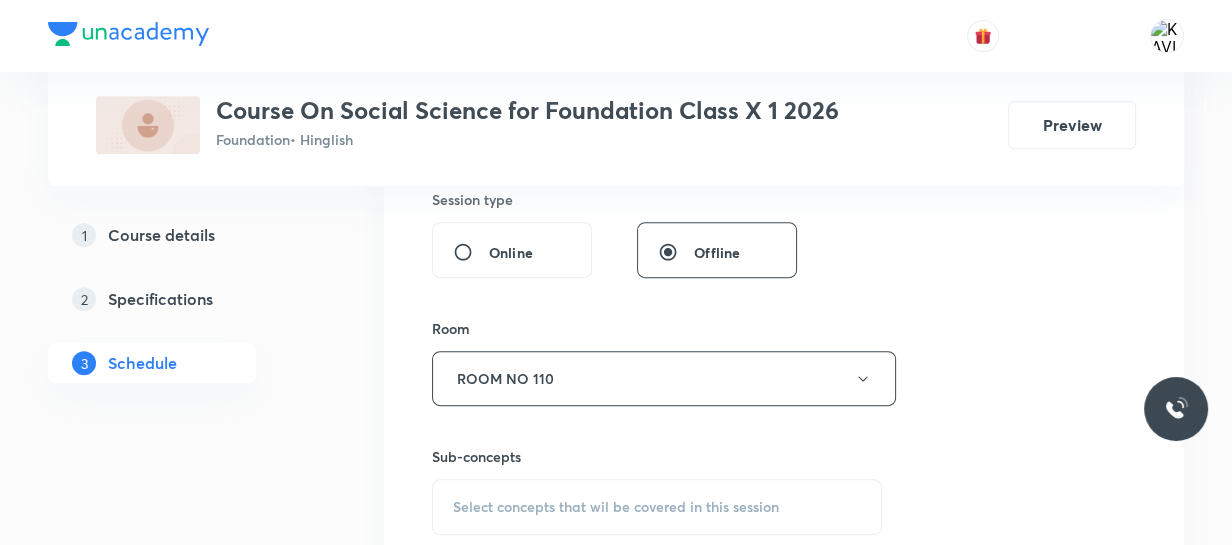 scroll, scrollTop: 880, scrollLeft: 0, axis: vertical 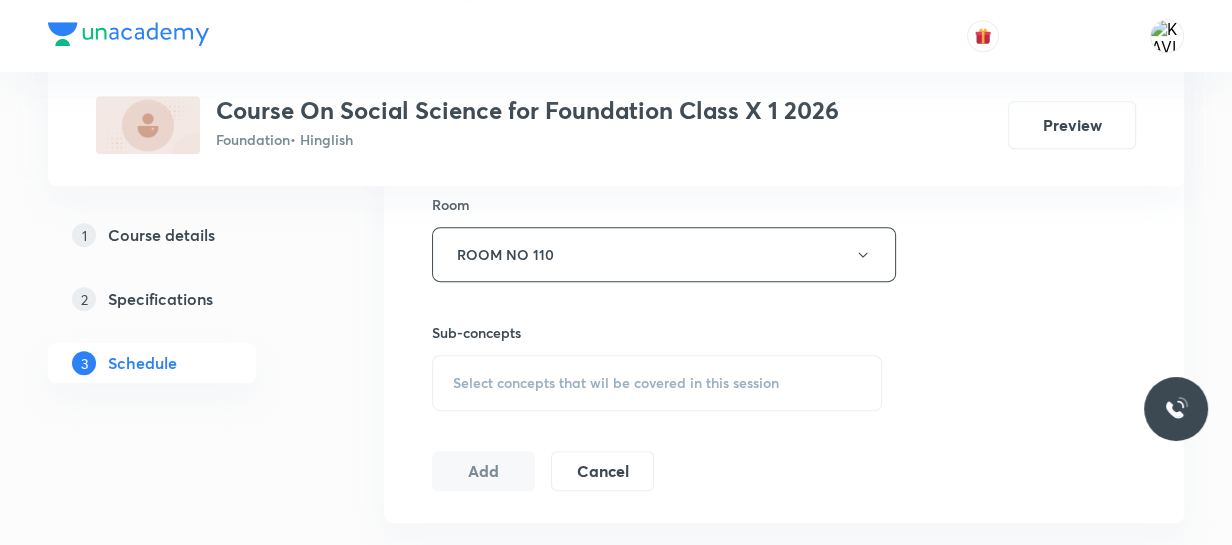 click on "Select concepts that wil be covered in this session" at bounding box center (616, 383) 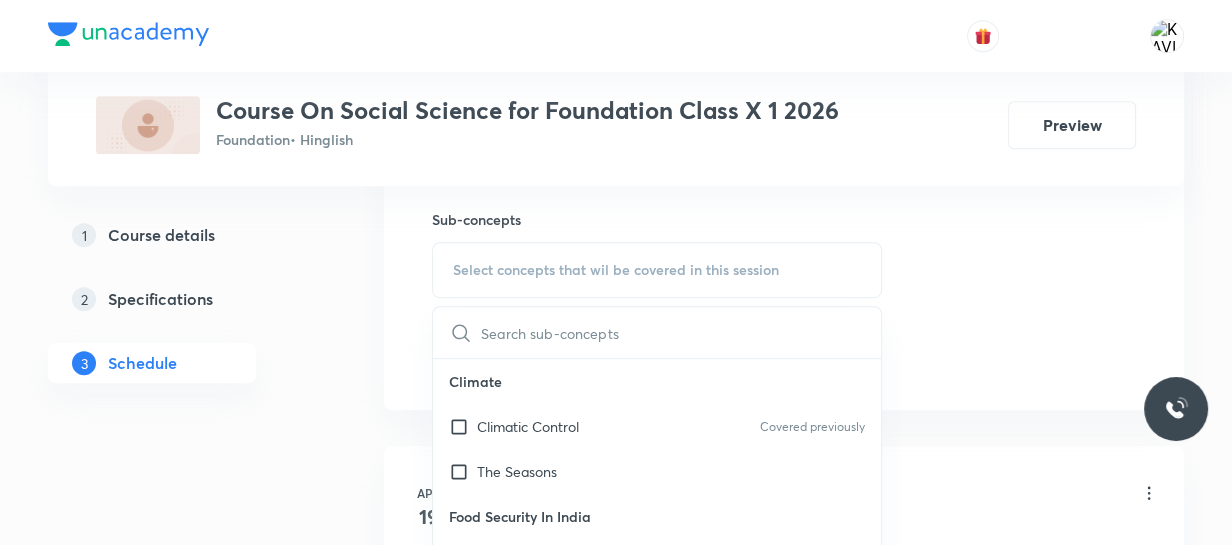 scroll, scrollTop: 998, scrollLeft: 0, axis: vertical 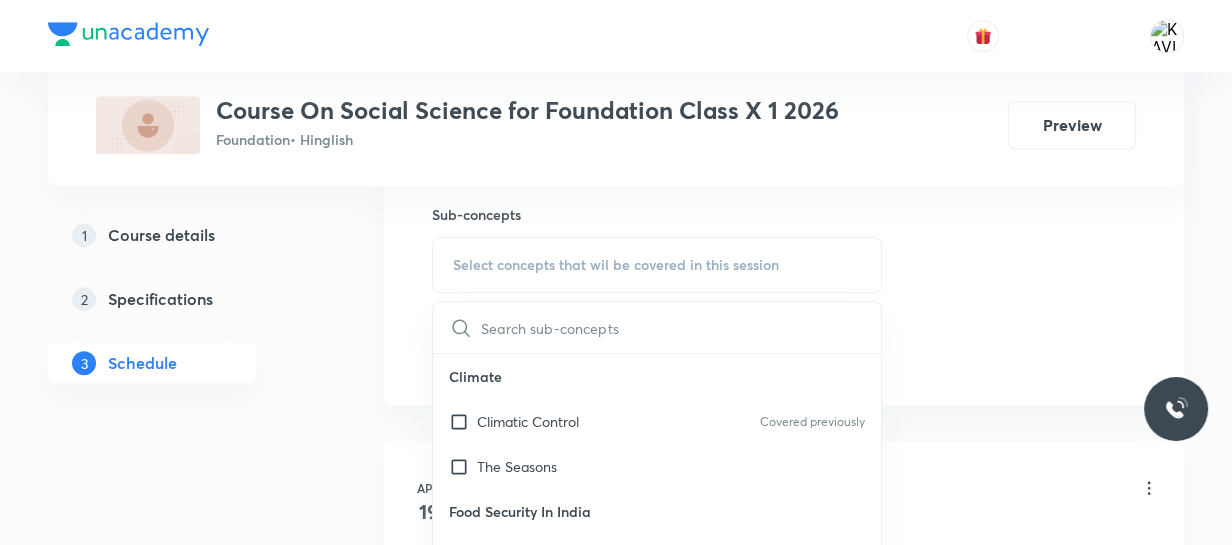 click at bounding box center (681, 327) 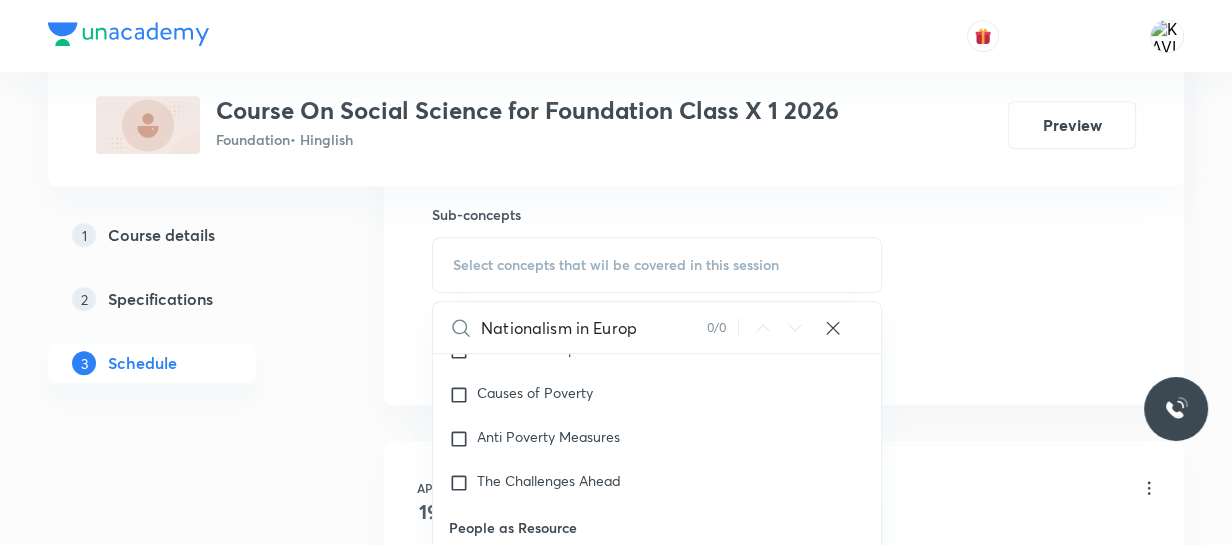 scroll, scrollTop: 893, scrollLeft: 0, axis: vertical 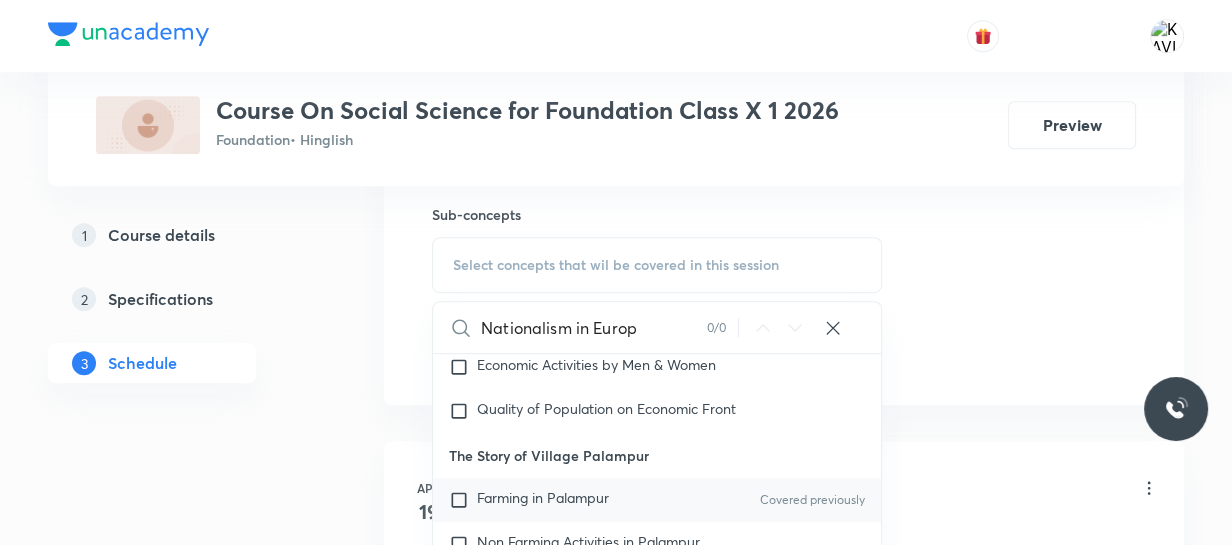 type on "Nationalism in Europ" 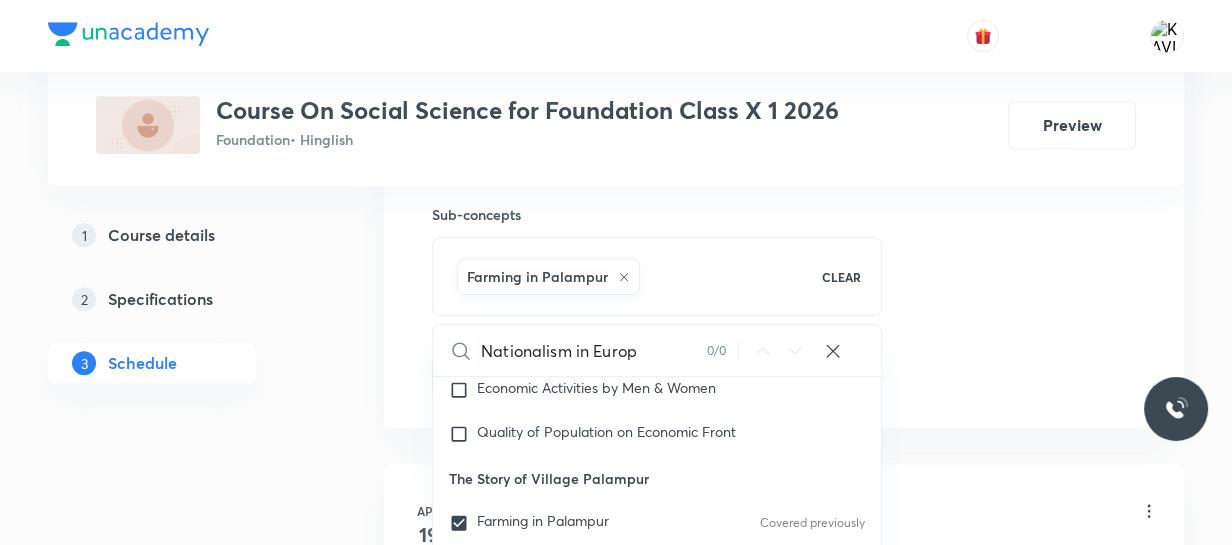 click on "Session  8 Live class Session title 26/99 Nationalism in Europe - 04 ​ Schedule for Aug 2, 2025, 6:10 PM ​ Duration (in minutes) 60 ​   Session type Online Offline Room ROOM NO 110 Sub-concepts Farming in Palampur CLEAR Nationalism in Europ 0 / 0 ​ Climate Climatic Control Covered previously The Seasons Food Security In India National Food Security Act 2013 Antyodaya Anna Yojana Covered previously Role of Cooperatives in Food Securities Poverty As a Challenge Urban Case Rural Case Covered previously Poverty as seen by Social Scientists Poverty Line Poverty Estimates Covered previously Vulnerable Groups Global Poverty Scenario Covered previously Inter State Disparities Causes of Poverty Anti Poverty Measures The Challenges Ahead People as Resource Economic Activities by Men & Women Quality of Population on Economic Front The Story of Village Palampur Farming in Palampur Covered previously Non Farming Activities in Palampur Democratic Rights Life Without Rights Rights in Indian Constitution Parliament" at bounding box center (784, -85) 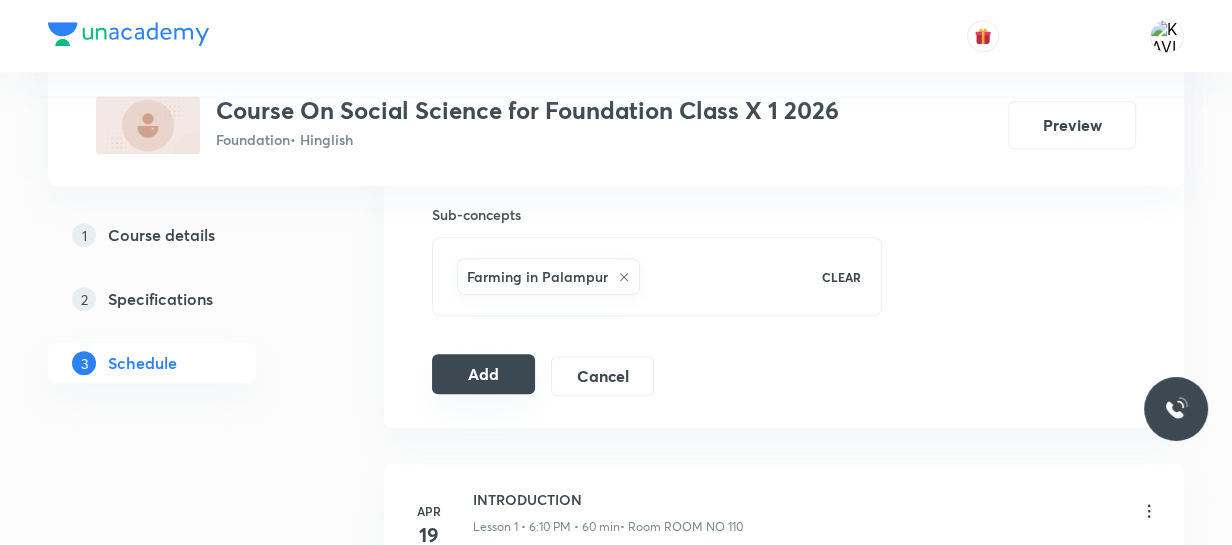 click on "Add" at bounding box center [483, 374] 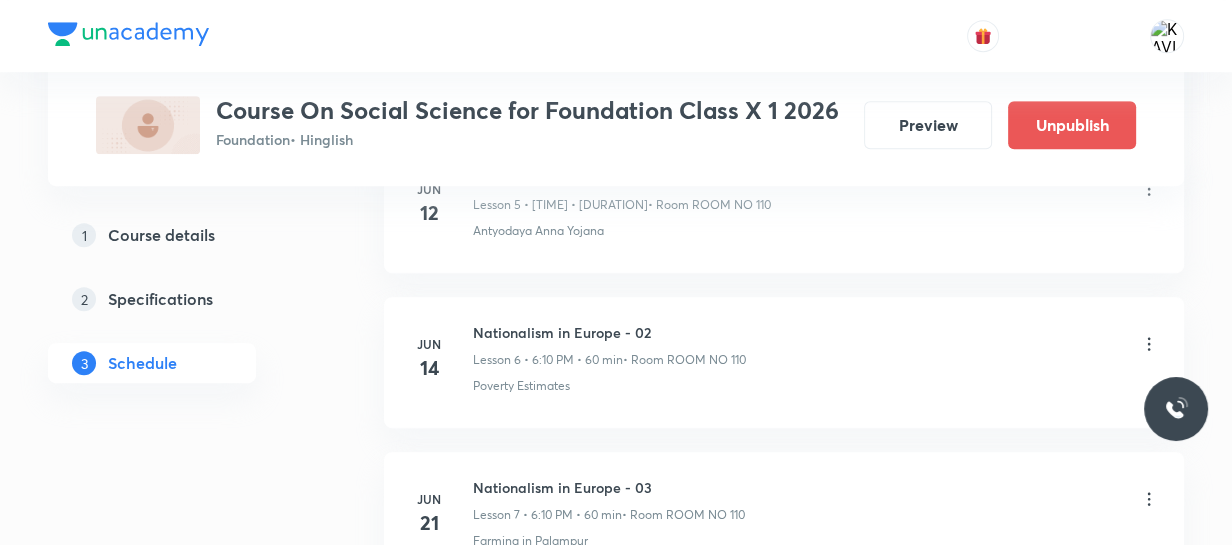 scroll, scrollTop: 1377, scrollLeft: 0, axis: vertical 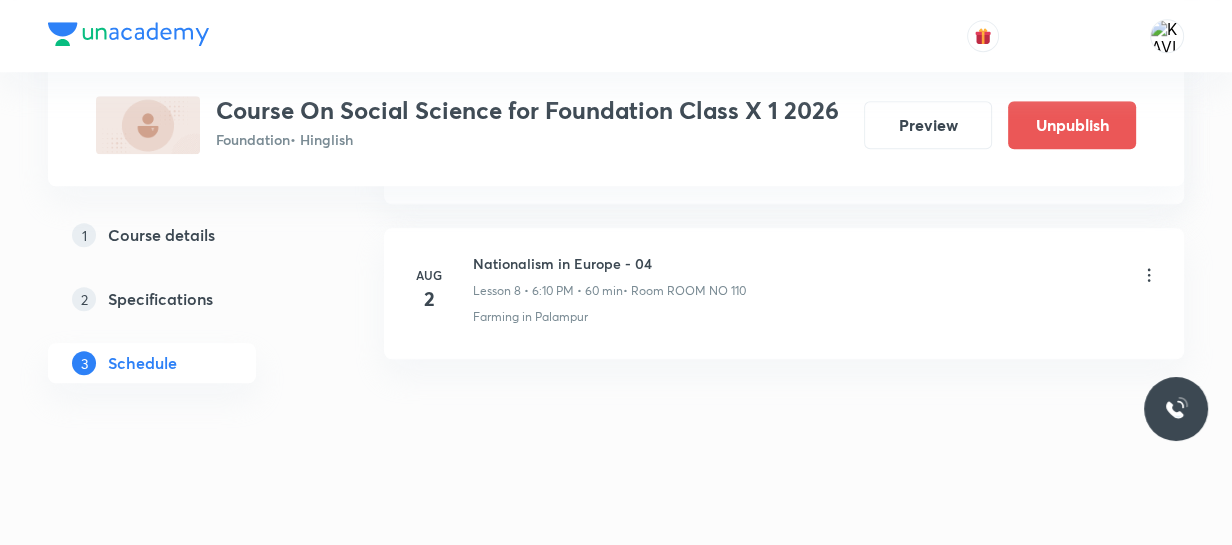 click 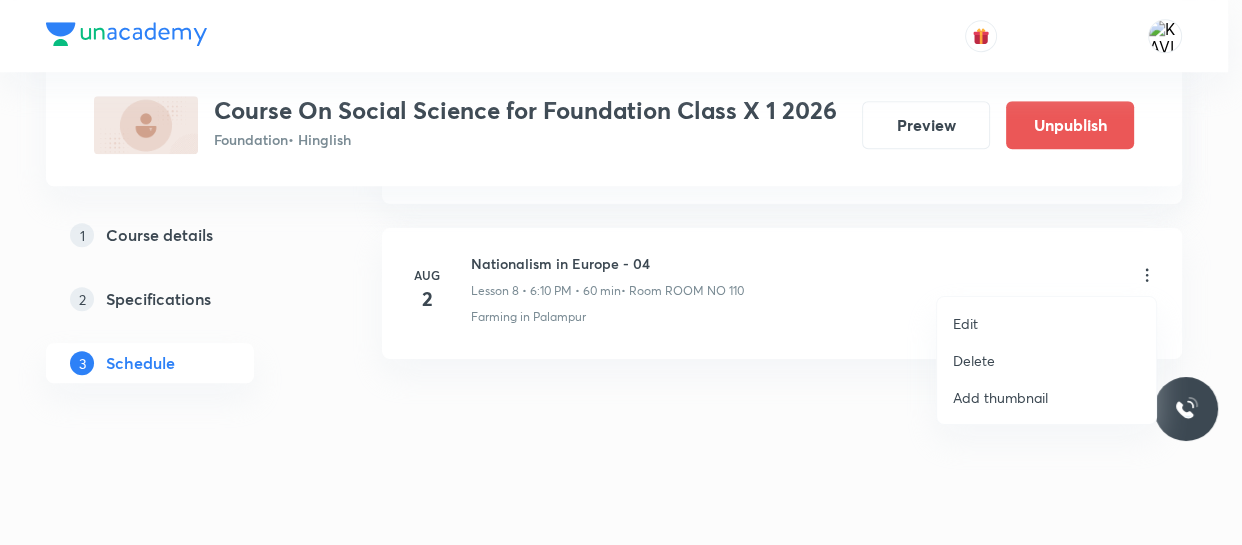 click on "Delete" at bounding box center [974, 360] 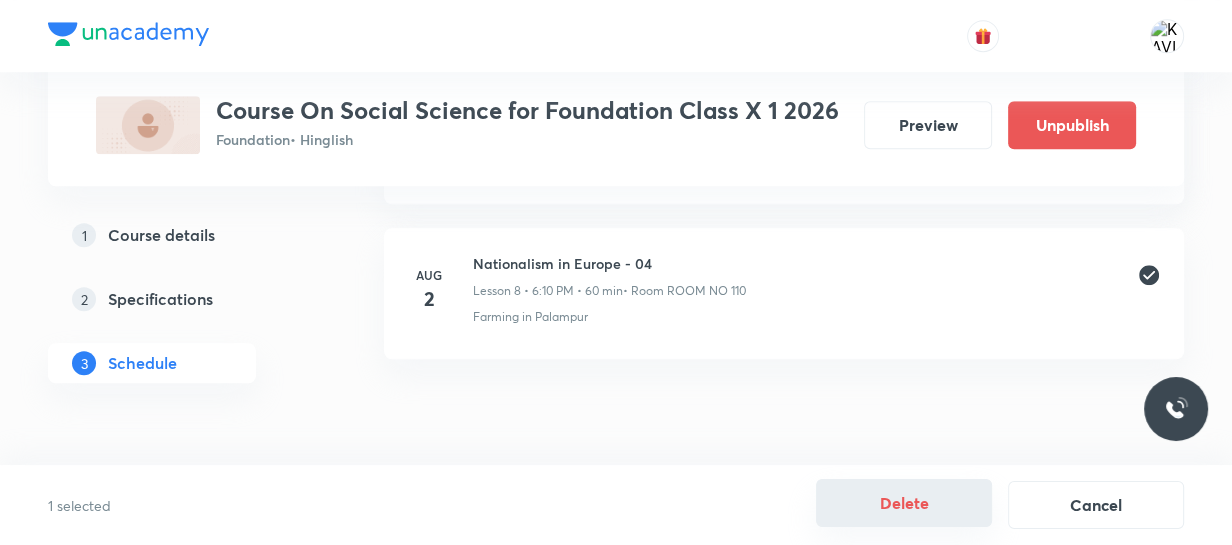 click on "Delete" at bounding box center (904, 503) 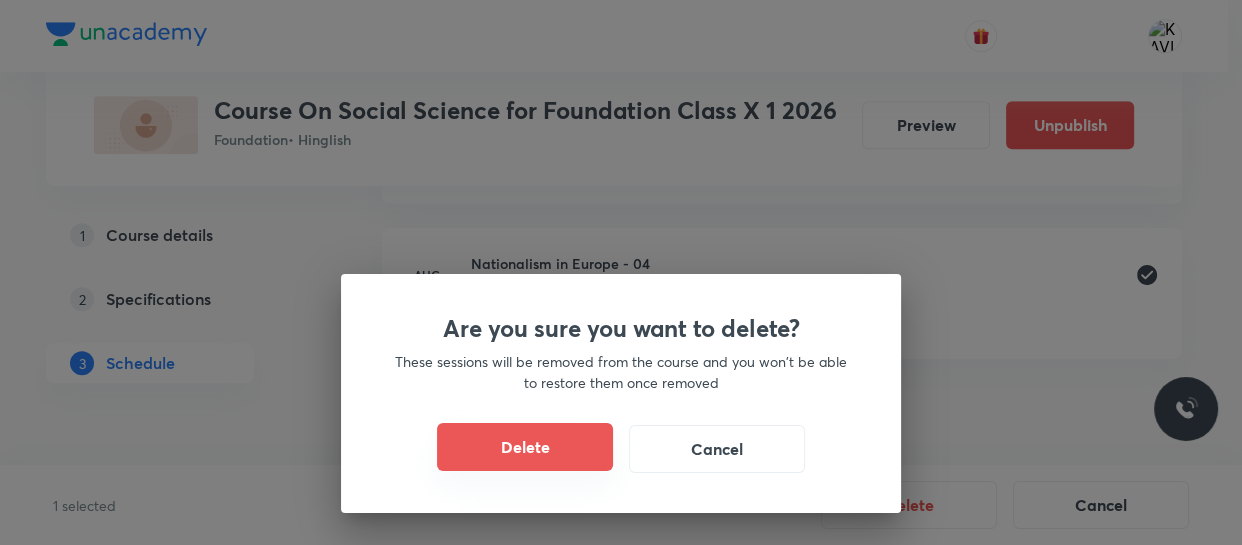 click on "Delete" at bounding box center [525, 447] 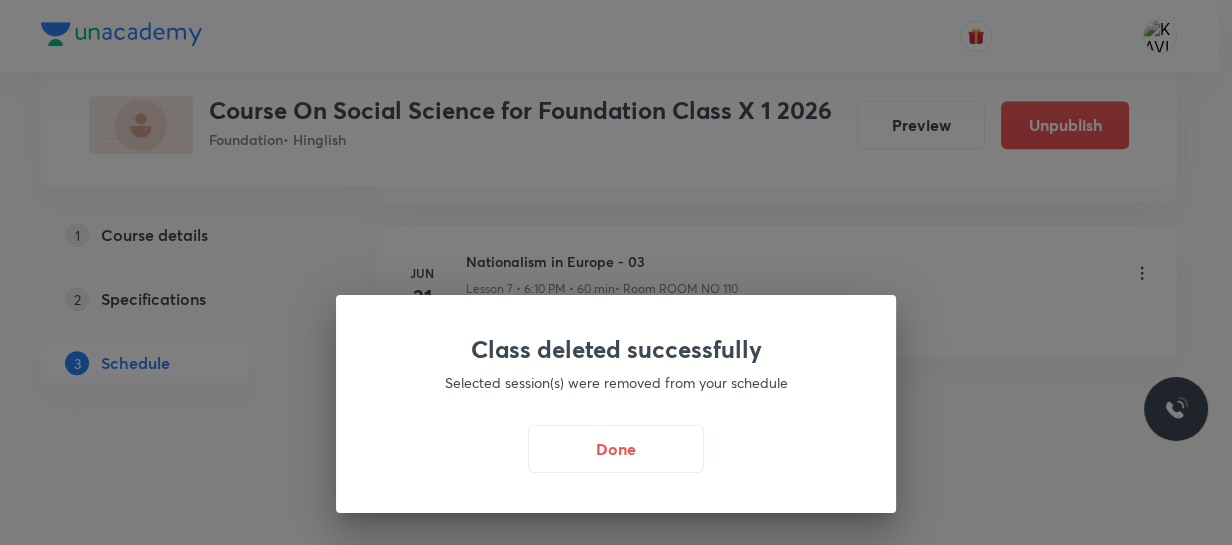 scroll, scrollTop: 1222, scrollLeft: 0, axis: vertical 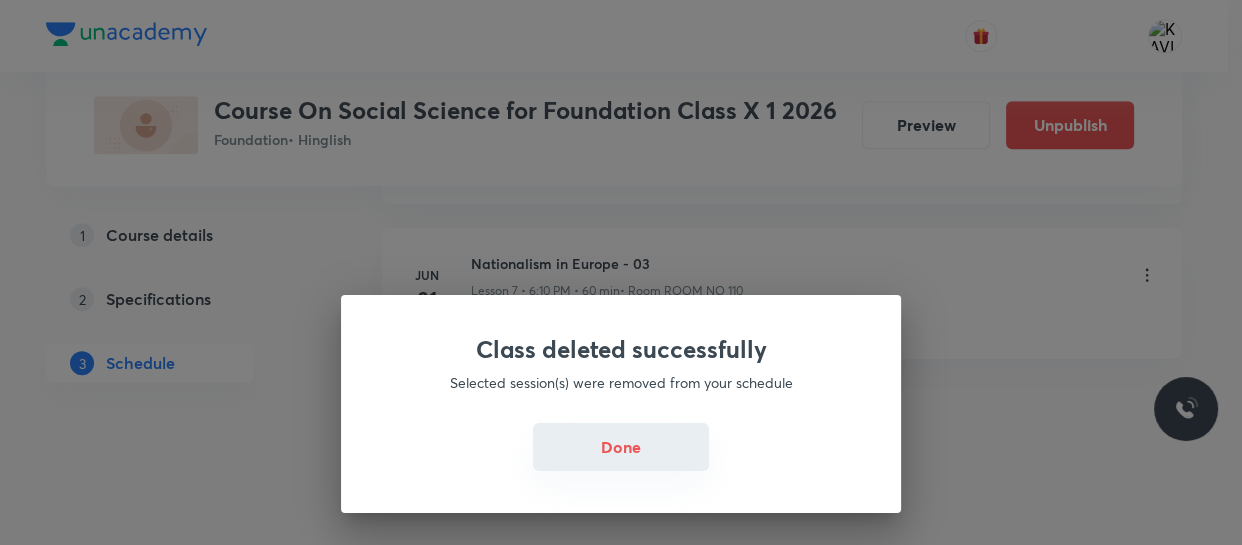 click on "Done" at bounding box center (621, 447) 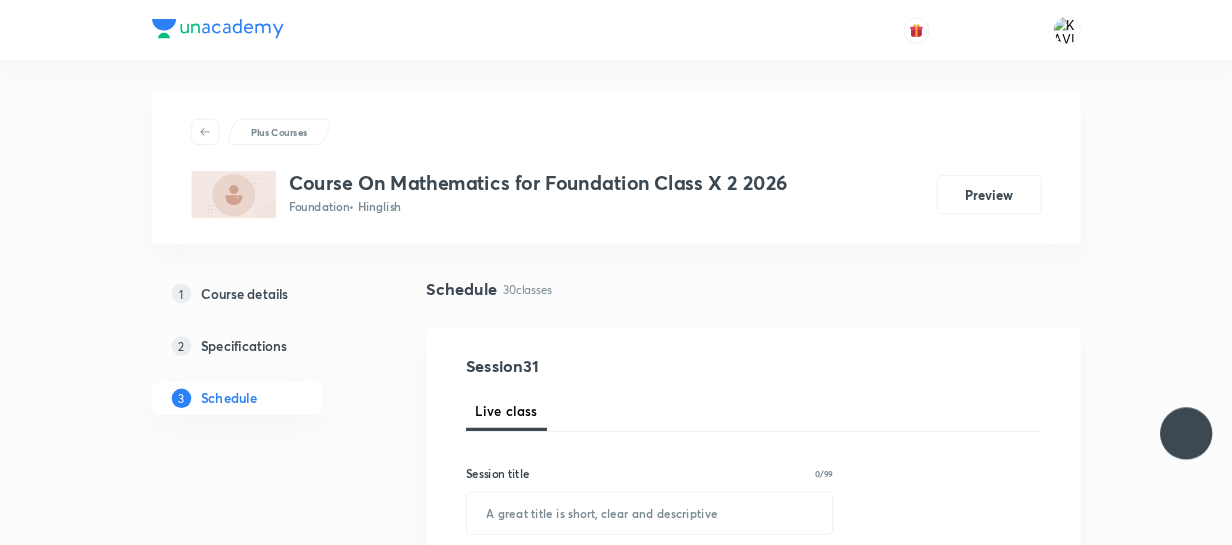 scroll, scrollTop: 0, scrollLeft: 0, axis: both 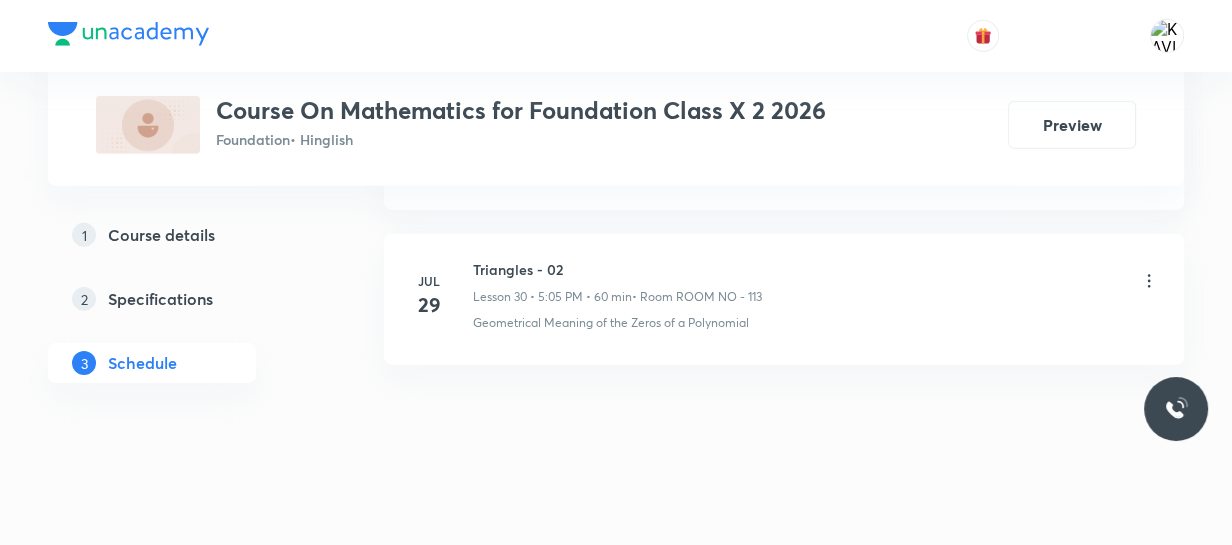 click on "Triangles - 02" at bounding box center (617, 269) 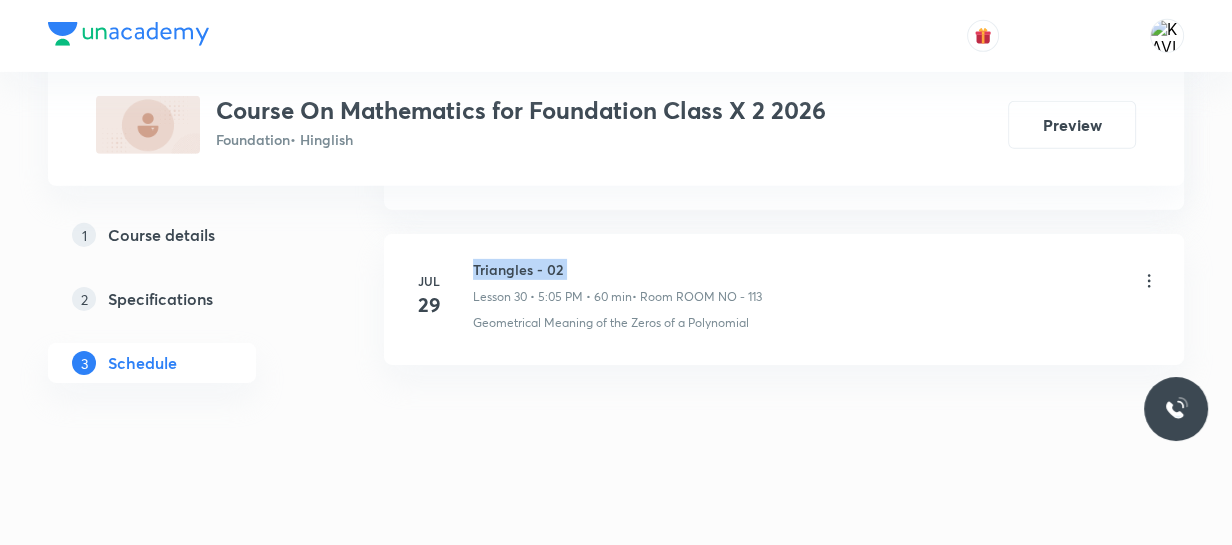 click on "Triangles - 02" at bounding box center (617, 269) 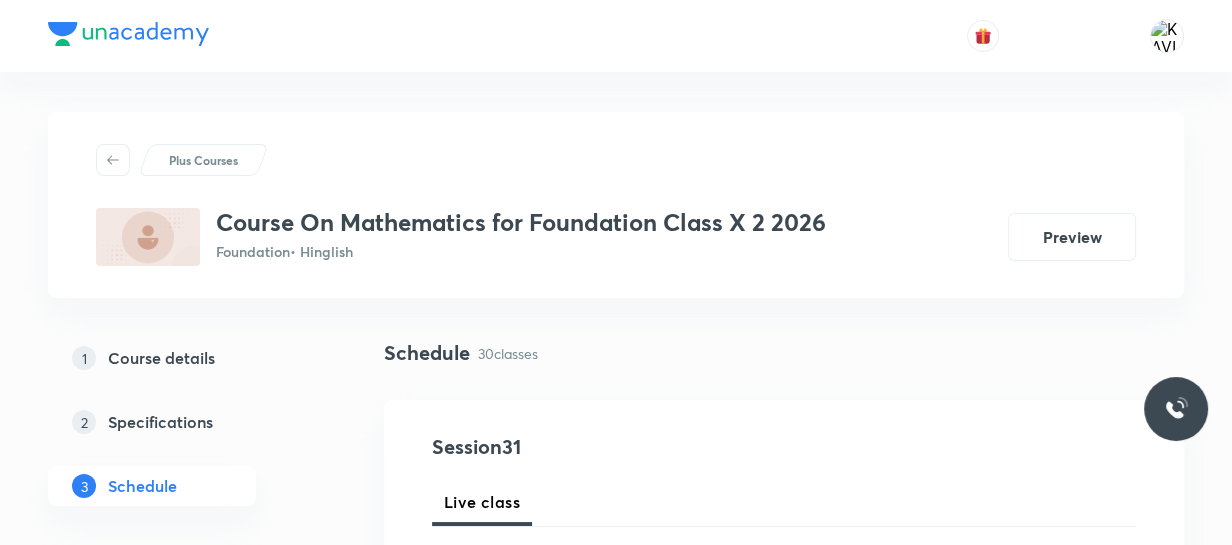 scroll, scrollTop: 244, scrollLeft: 0, axis: vertical 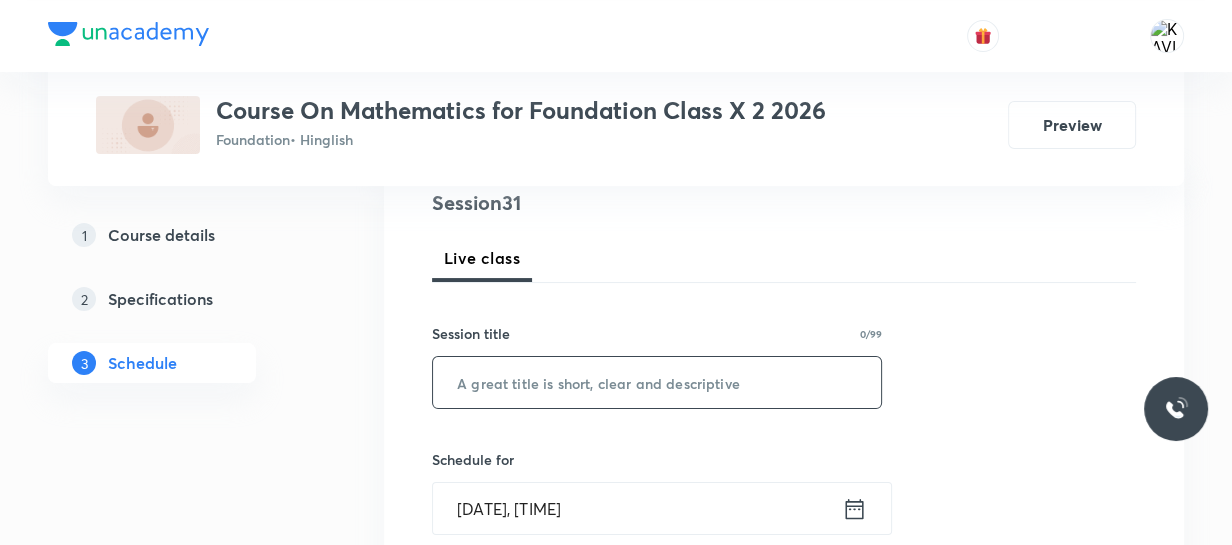 click at bounding box center [657, 382] 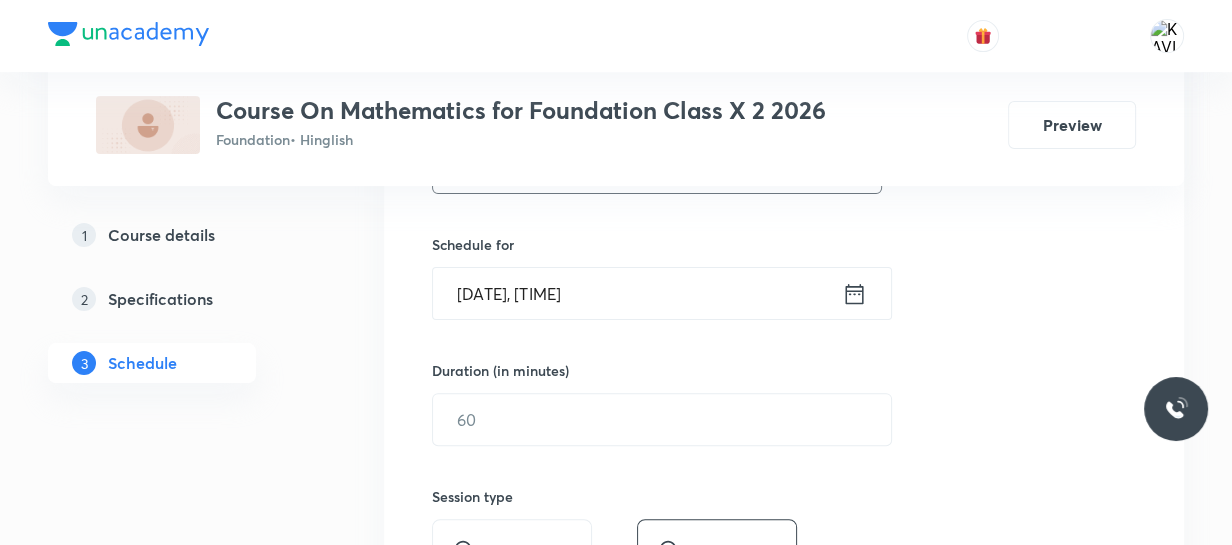 scroll, scrollTop: 460, scrollLeft: 0, axis: vertical 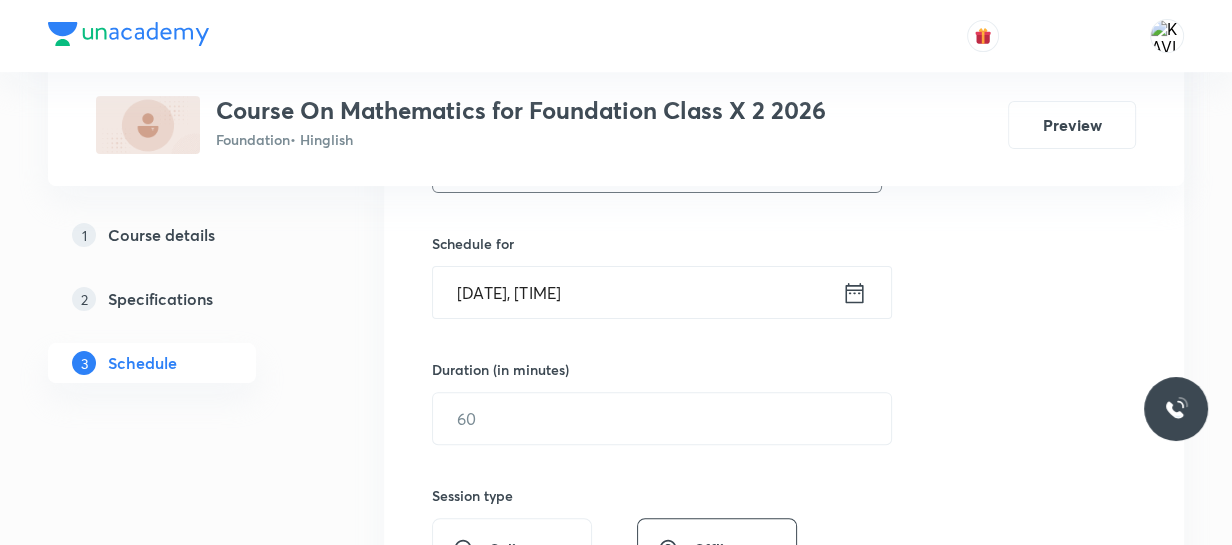 type on "Triangles - 03" 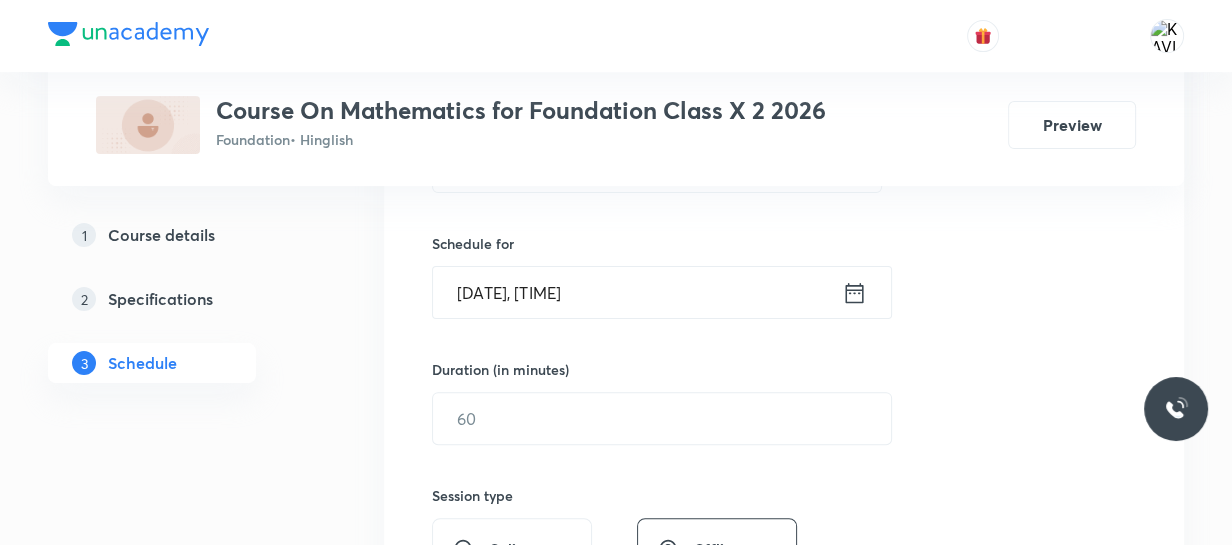 click 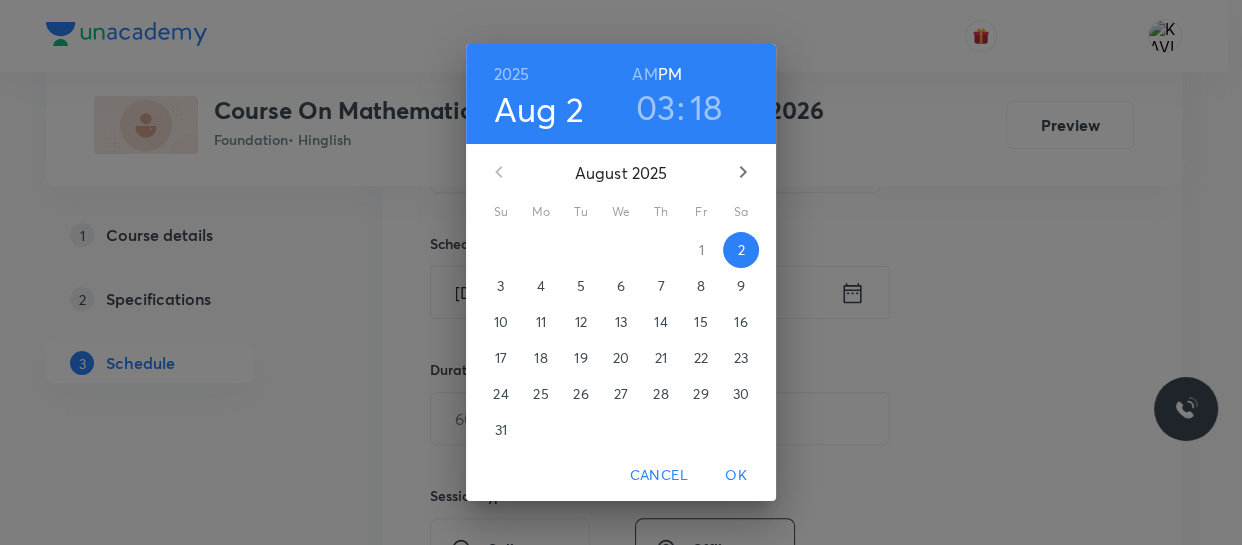 click on "03" at bounding box center [656, 107] 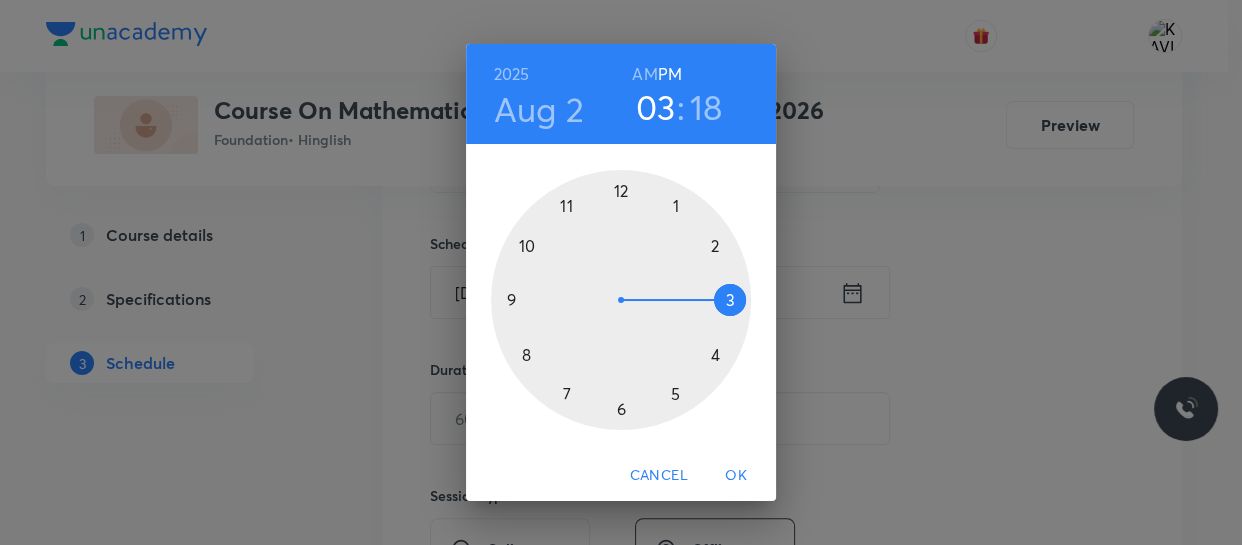 click at bounding box center [621, 300] 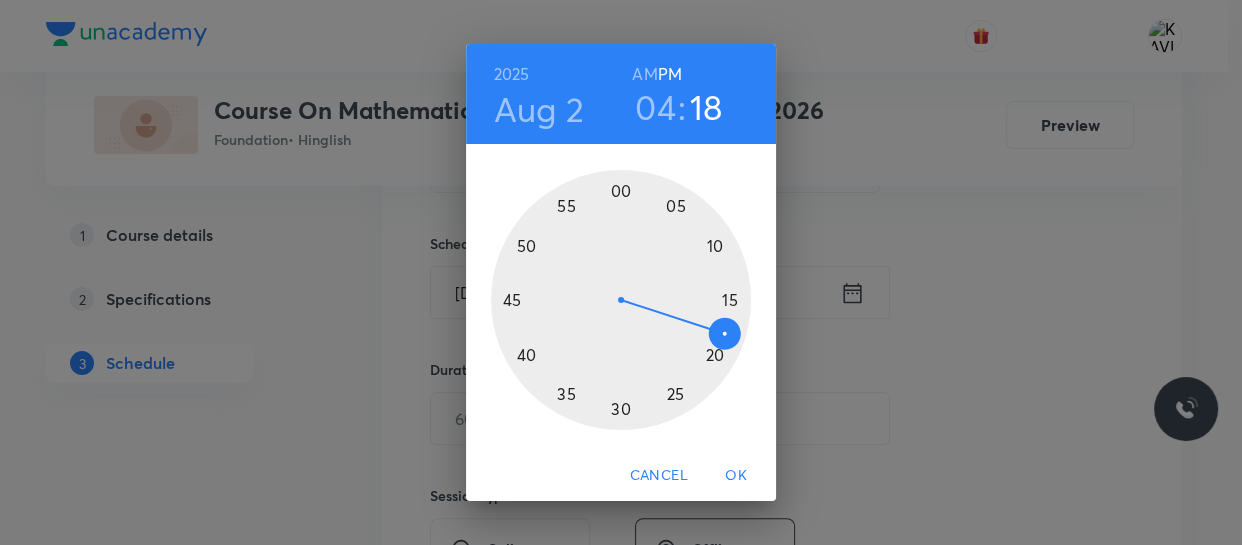 click at bounding box center (621, 300) 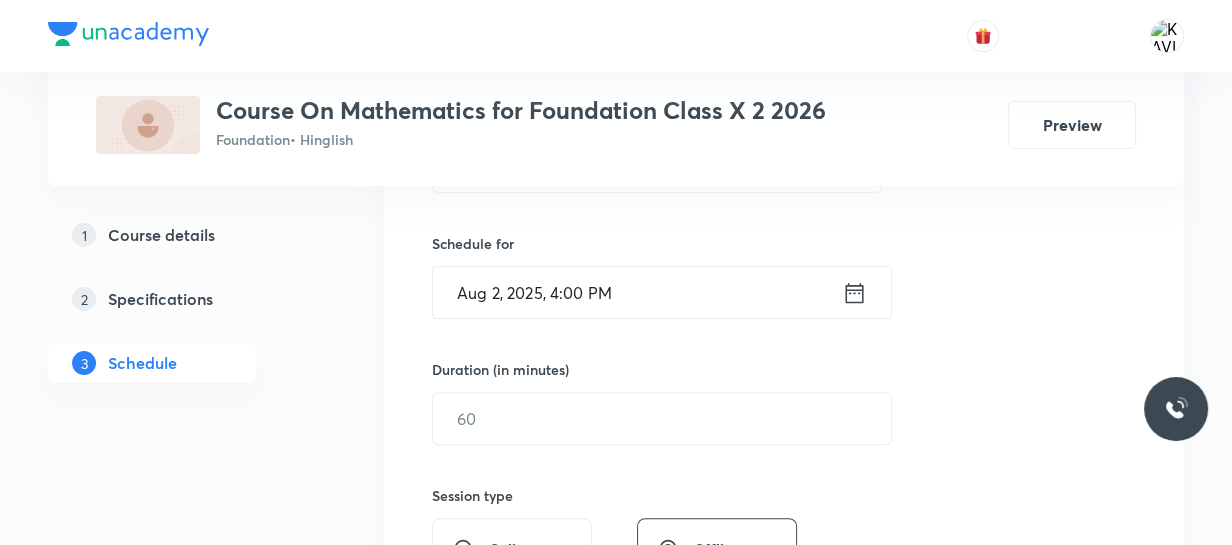 scroll, scrollTop: 646, scrollLeft: 0, axis: vertical 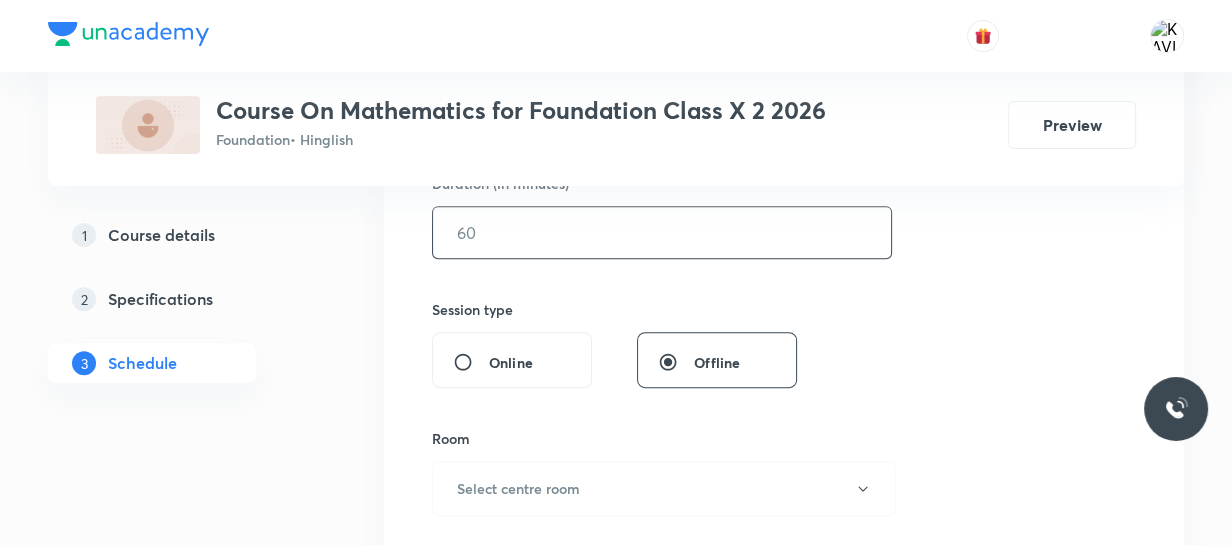 click at bounding box center (662, 232) 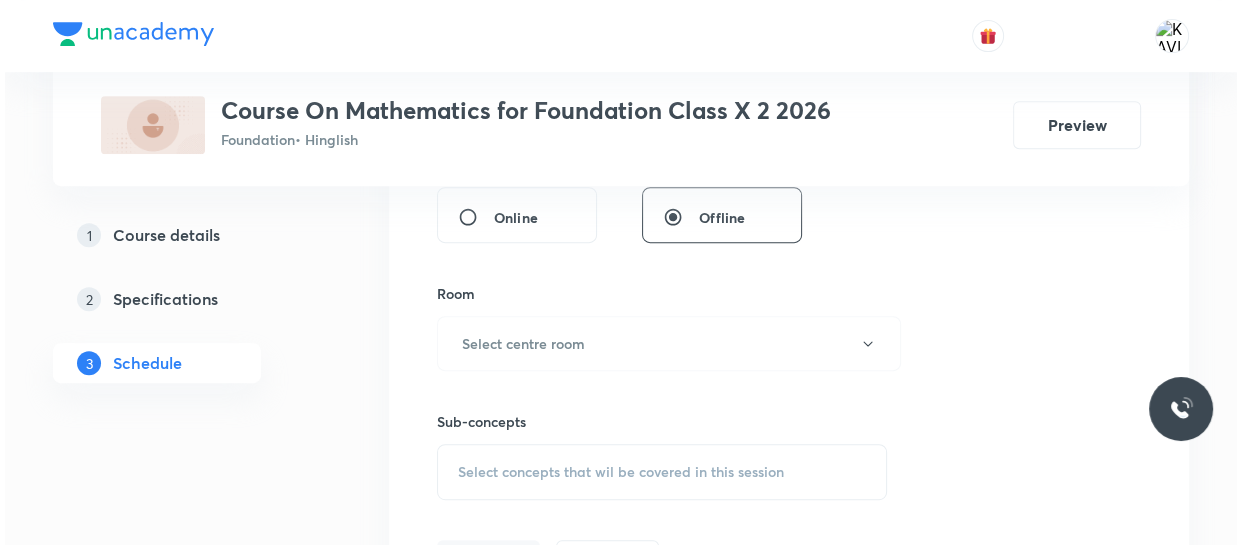 scroll, scrollTop: 792, scrollLeft: 0, axis: vertical 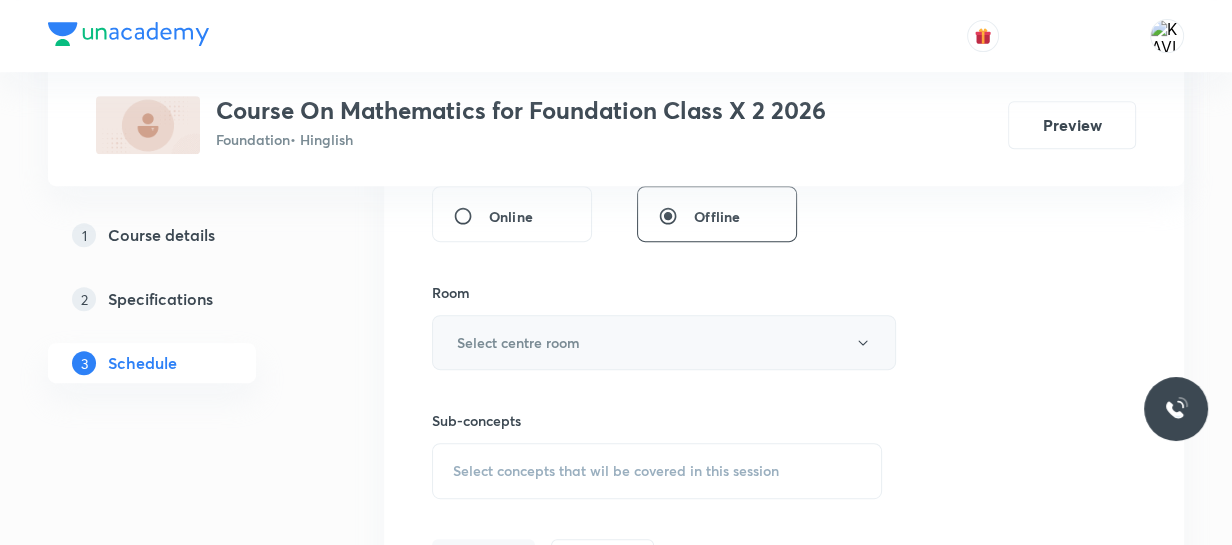 type on "60" 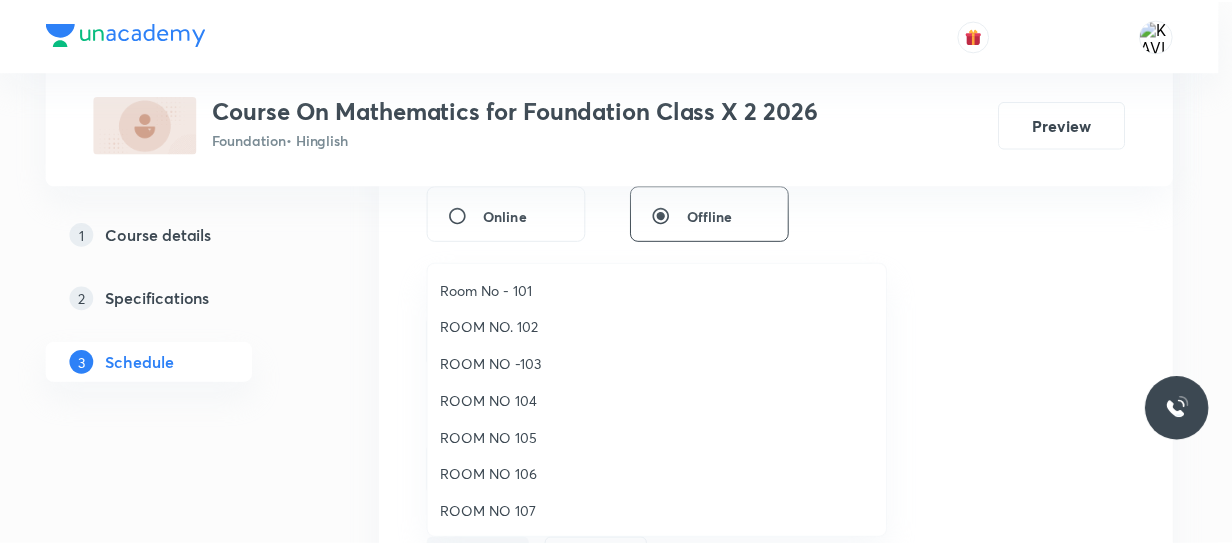 scroll, scrollTop: 222, scrollLeft: 0, axis: vertical 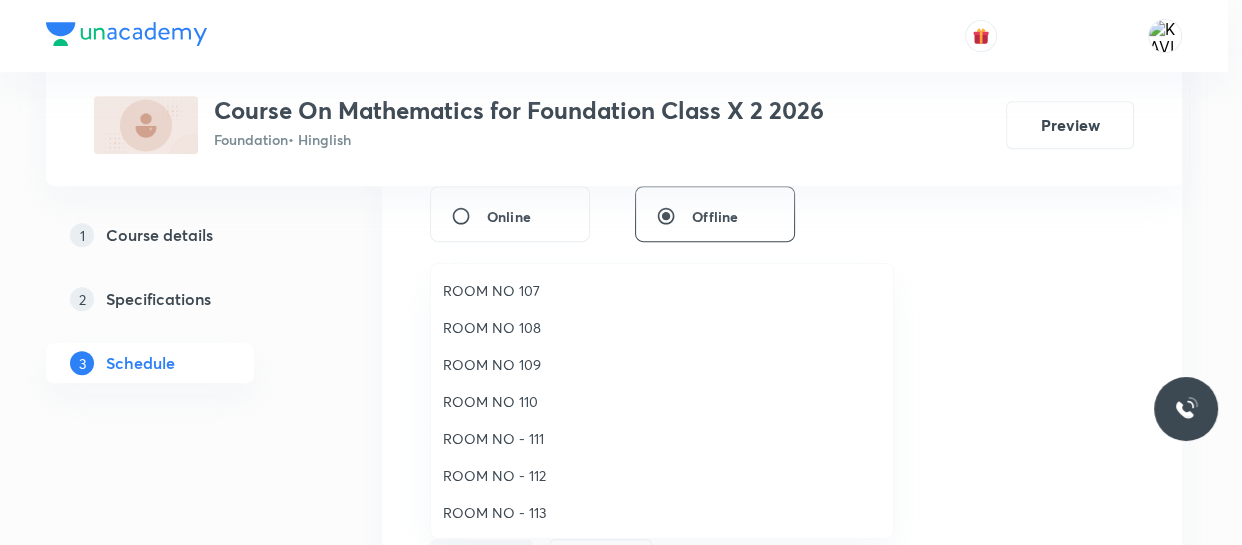 click on "ROOM NO - 113" at bounding box center (662, 512) 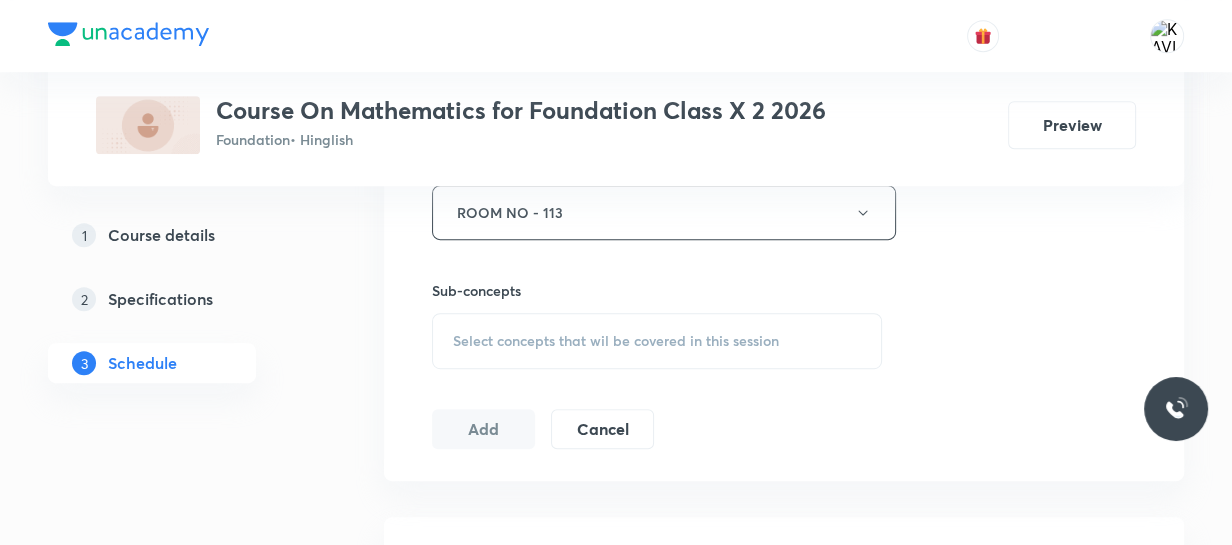 scroll, scrollTop: 923, scrollLeft: 0, axis: vertical 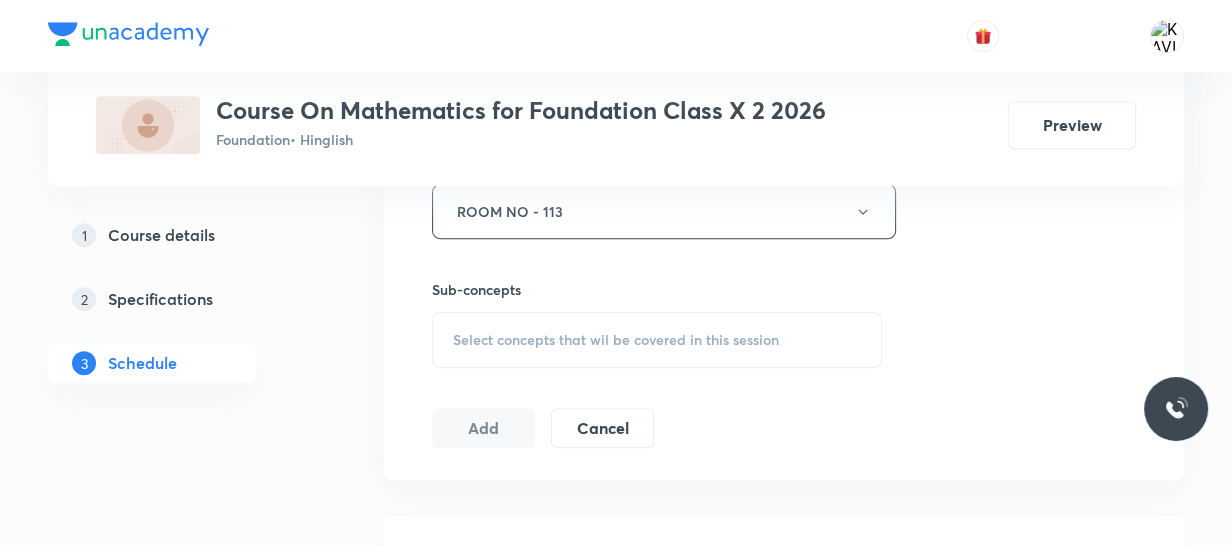 click on "Select concepts that wil be covered in this session" at bounding box center [616, 340] 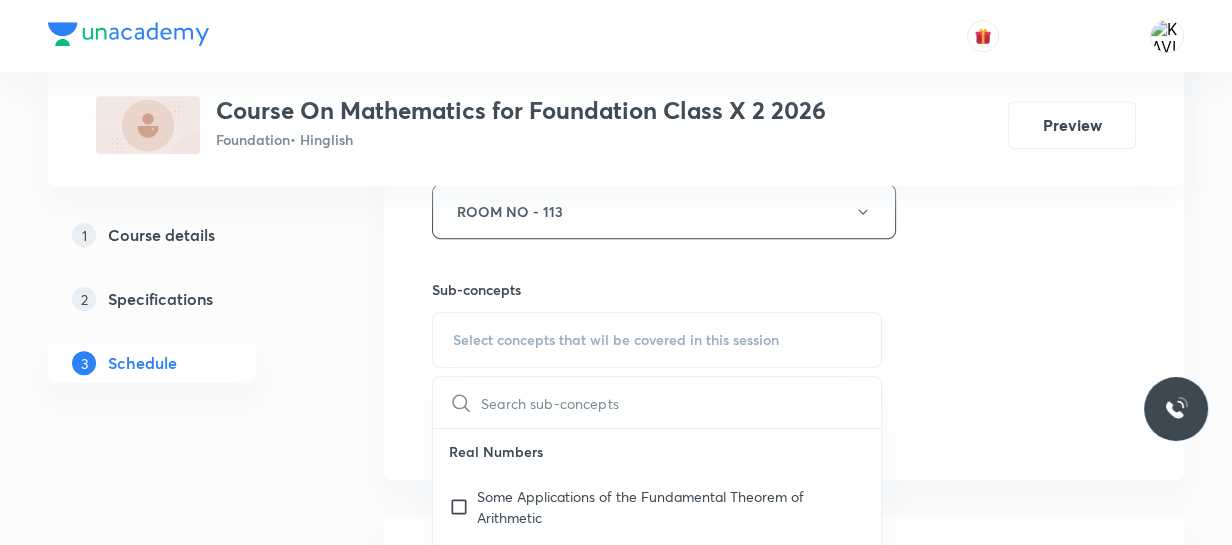 scroll, scrollTop: 970, scrollLeft: 0, axis: vertical 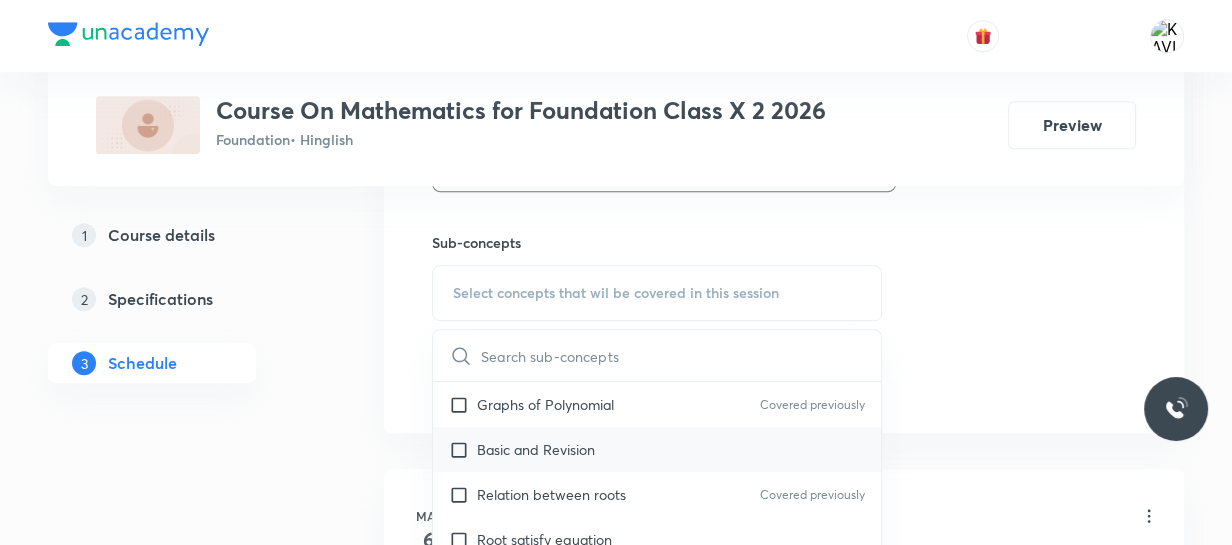 click on "Basic and Revision" at bounding box center (657, 449) 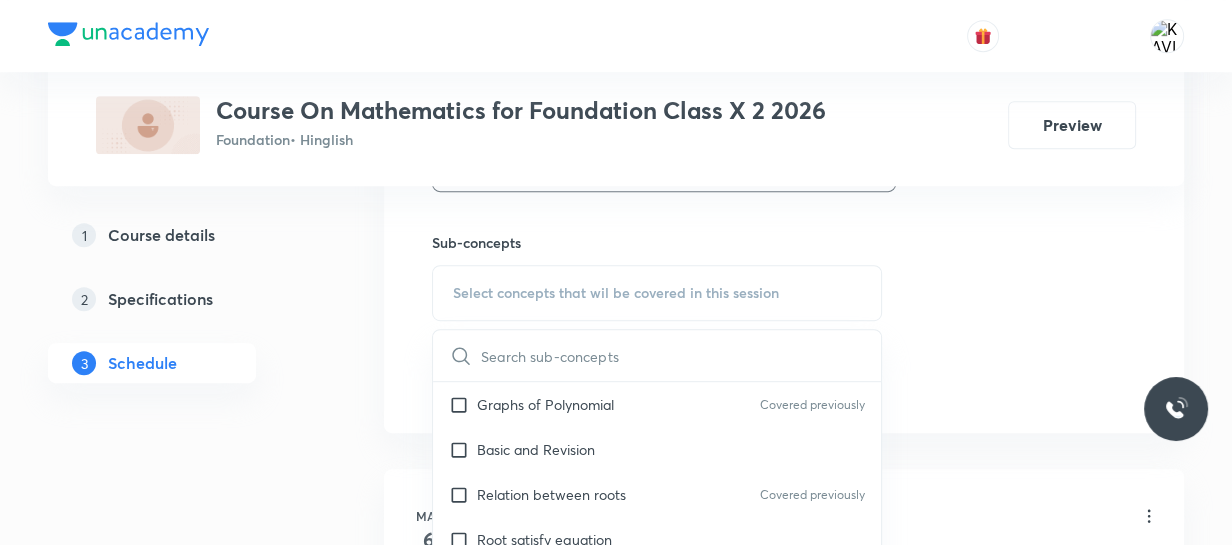 checkbox on "true" 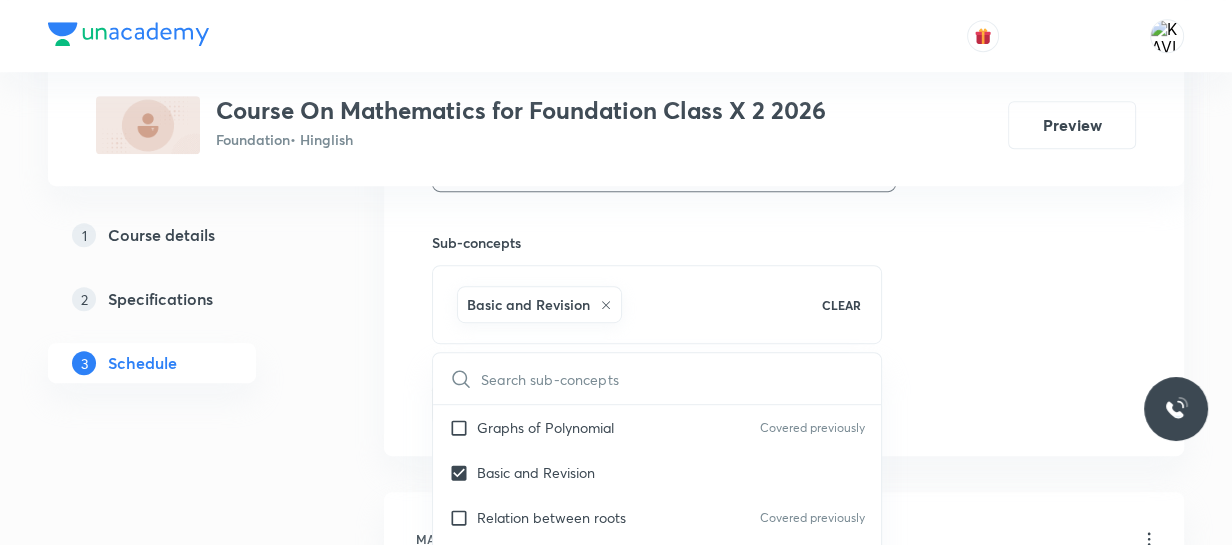 click on "Session  31 Live class Session title 14/99 Triangles - 03 ​ Schedule for Aug 2, 2025, 4:00 PM ​ Duration (in minutes) 60 ​   Session type Online Offline Room ROOM NO - 113 Sub-concepts Basic and Revision CLEAR ​ Real Numbers Some Applications of the Fundamental Theorem  of Arithmetic The Fundamental Theorem Arithmetic Covered previously Euclid's Division Algorithm Covered previously Euclid's Division Lemma Divisibility Covered previously Introduction Classification of Number HCF by prime factorization Covered previously Relation between HCF and LCM HCF Covered previously Simplest Form Covered previously Polynomials Division Algorithm for Polynomials Covered previously Relationship Between the Zeros & Coefficients of a Polynomial Covered previously Geometrical Meaning of the Zeros of a Polynomial Covered previously Graphs of Polynomial Covered previously Basic and Revision Relation between roots Covered previously Root satisfy equation Finding Polynomial by using sum and product of roots Sum of Roots" at bounding box center [784, -57] 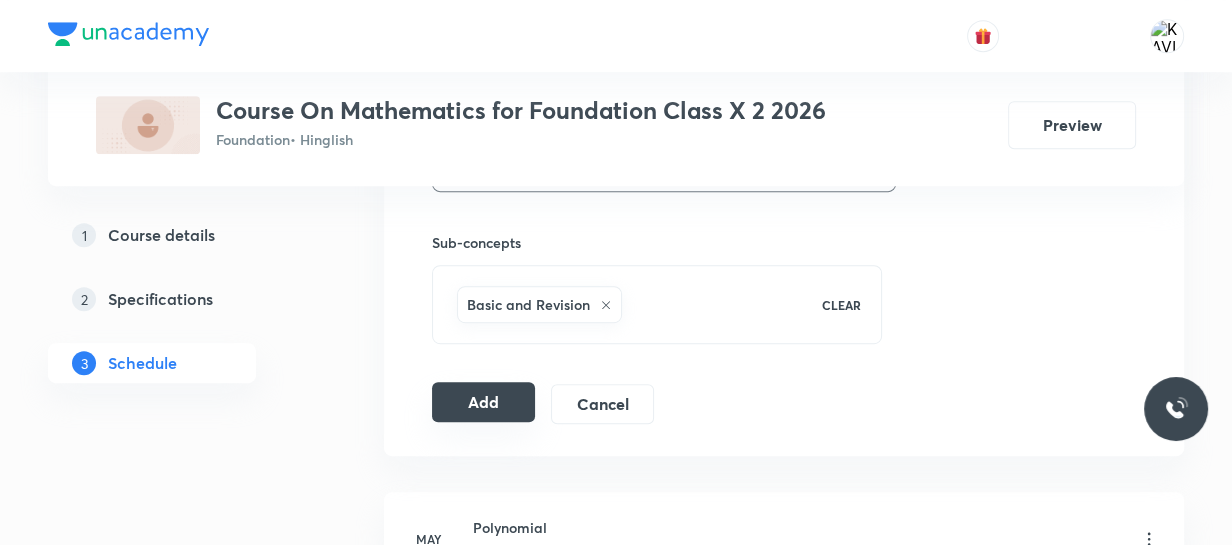 click on "Add" at bounding box center [483, 402] 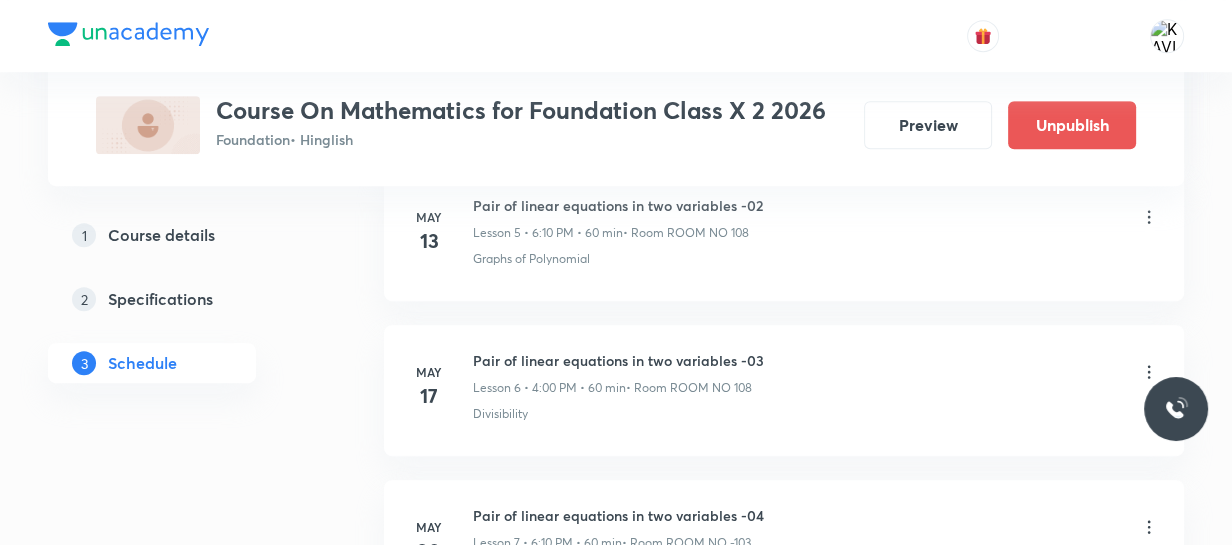 drag, startPoint x: 443, startPoint y: 389, endPoint x: 845, endPoint y: 445, distance: 405.88174 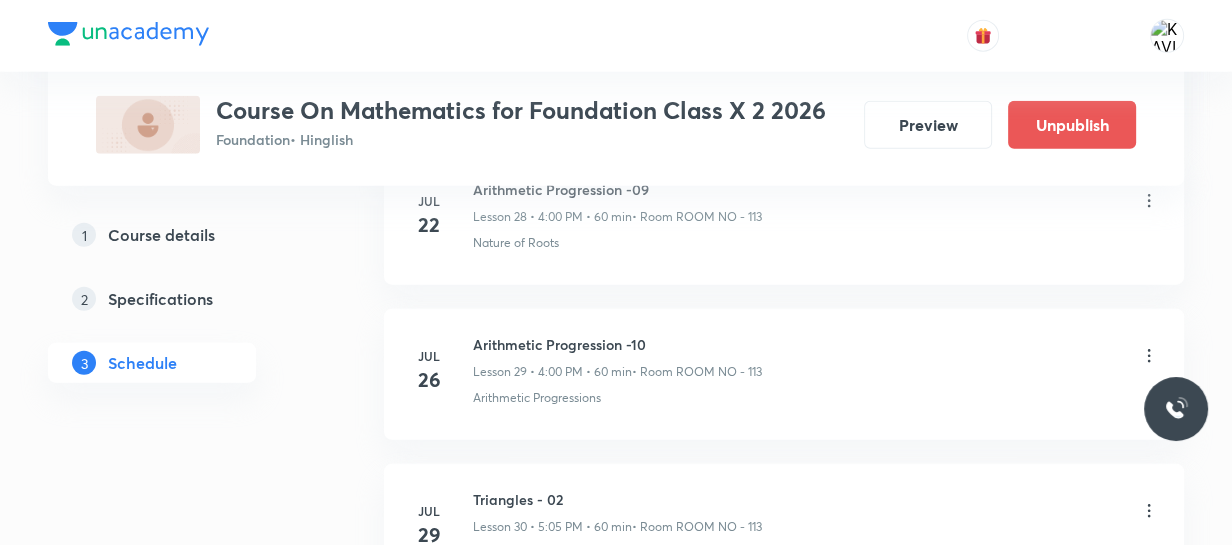 scroll, scrollTop: 4937, scrollLeft: 0, axis: vertical 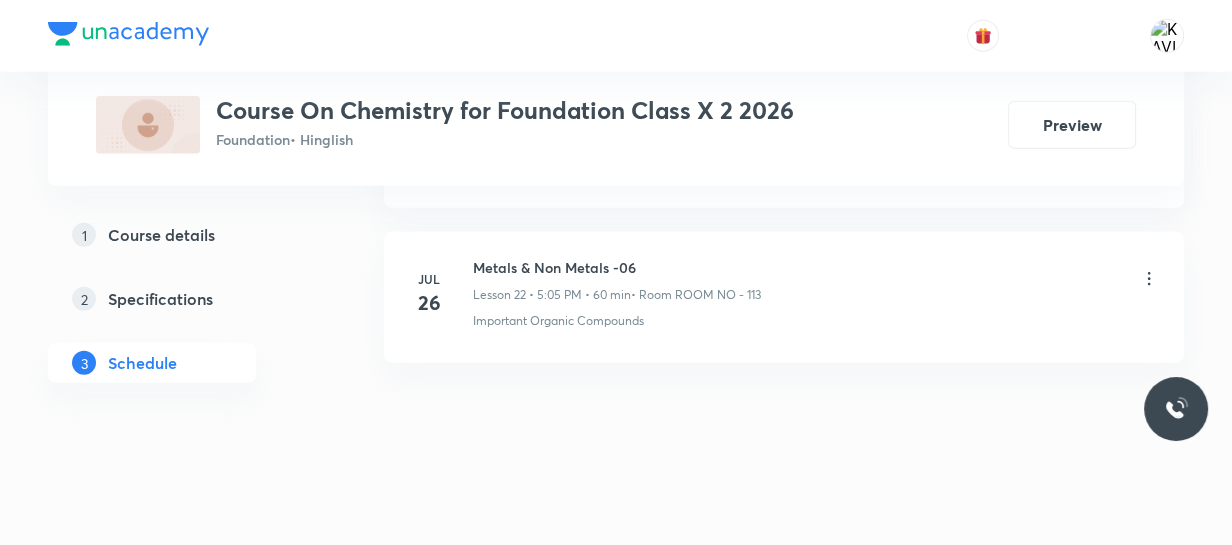 click on "[DATE] Metals & Non Metals -06 Lesson 22 • [TIME] • 60 min  • Room ROOM NO - 113 Important Organic Compounds" at bounding box center (784, 297) 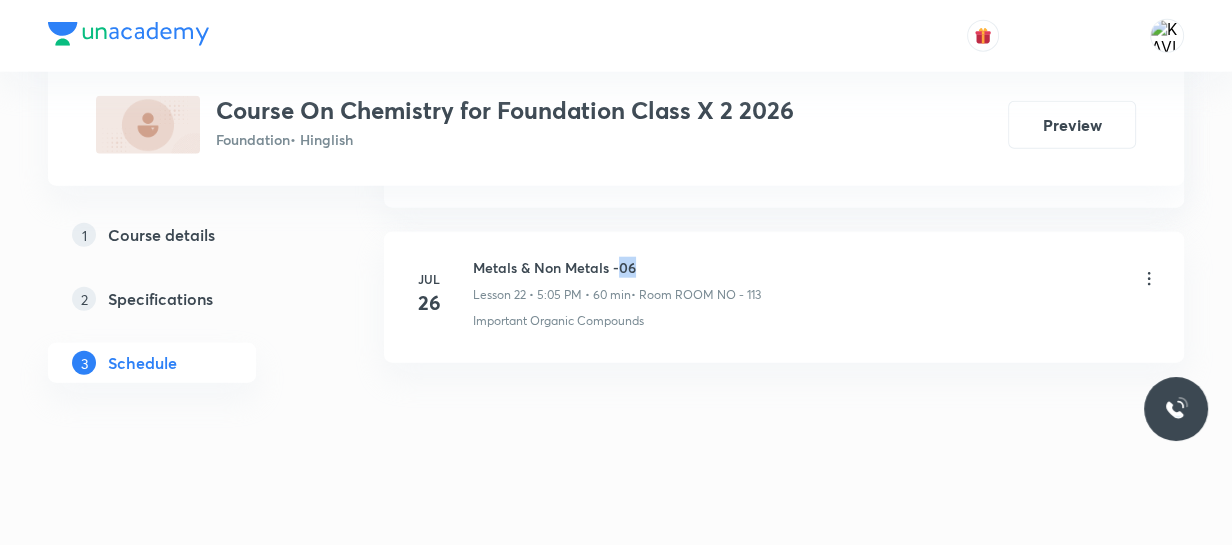 click on "[DATE] Metals & Non Metals -06 Lesson 22 • [TIME] • 60 min  • Room ROOM NO - 113 Important Organic Compounds" at bounding box center (784, 297) 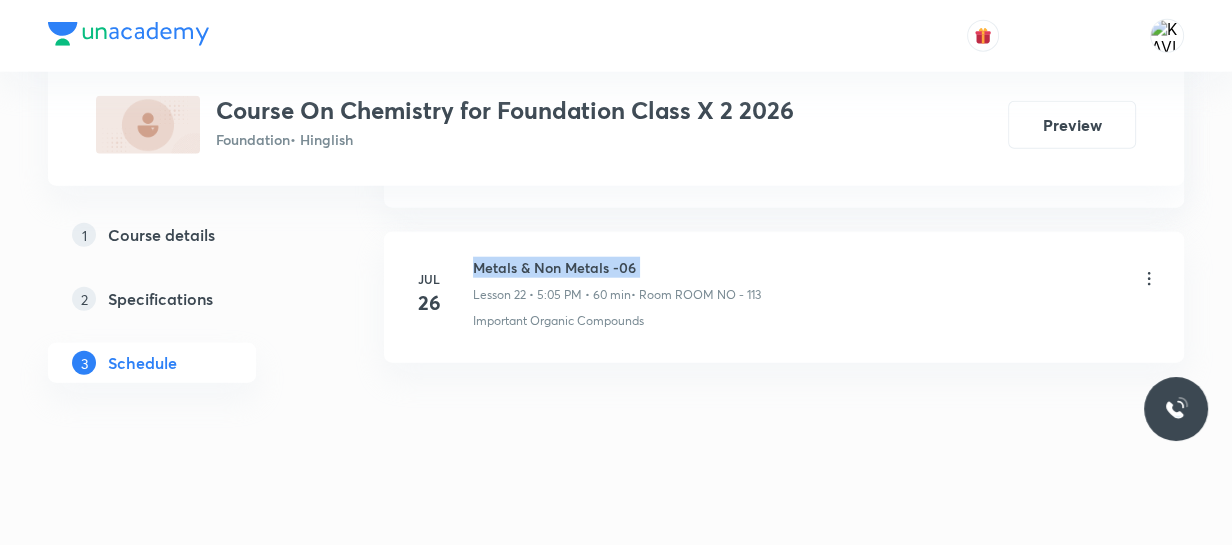 click on "[DATE] Metals & Non Metals -06 Lesson 22 • [TIME] • 60 min  • Room ROOM NO - 113 Important Organic Compounds" at bounding box center (784, 297) 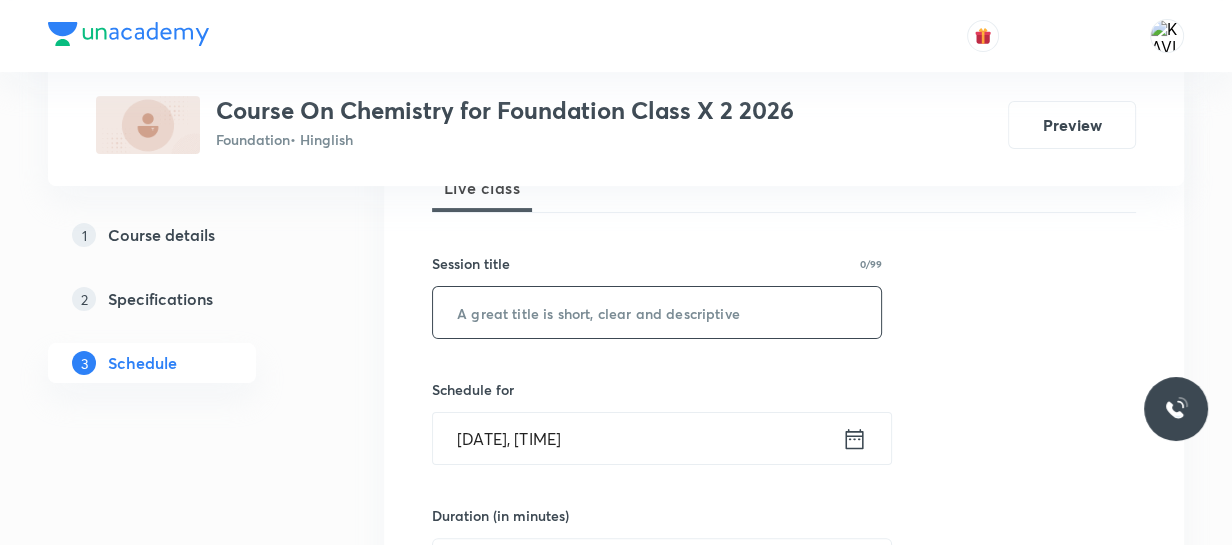 scroll, scrollTop: 325, scrollLeft: 0, axis: vertical 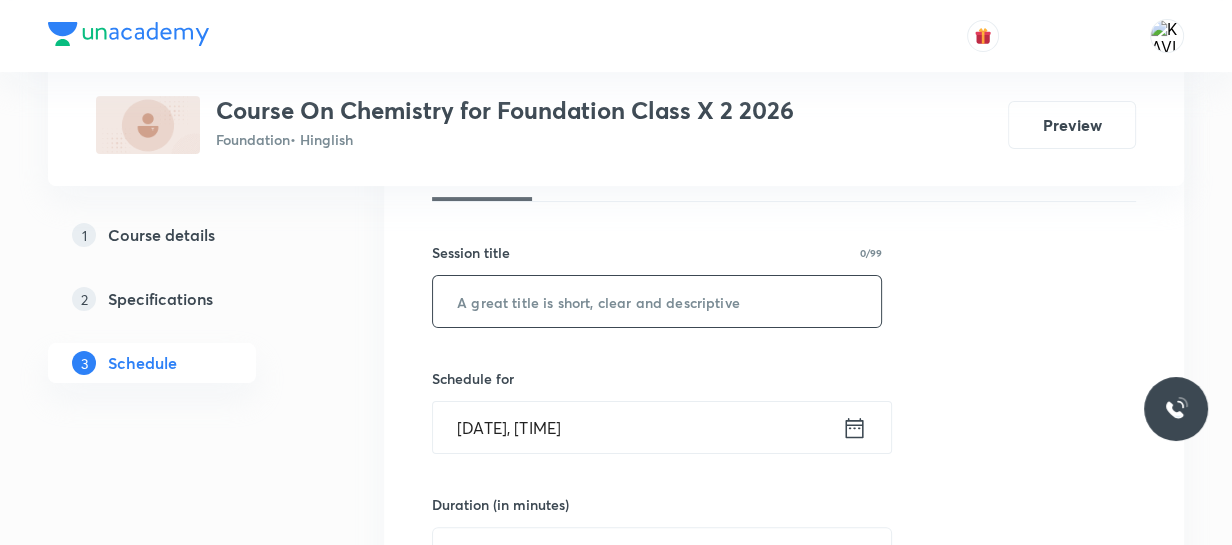 click at bounding box center [657, 301] 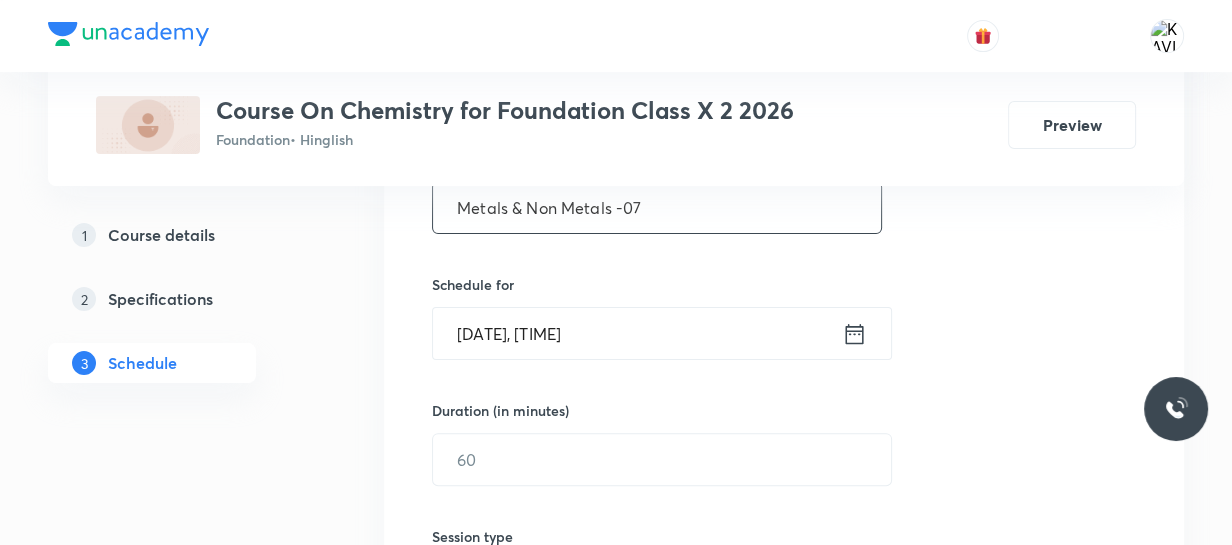 scroll, scrollTop: 434, scrollLeft: 0, axis: vertical 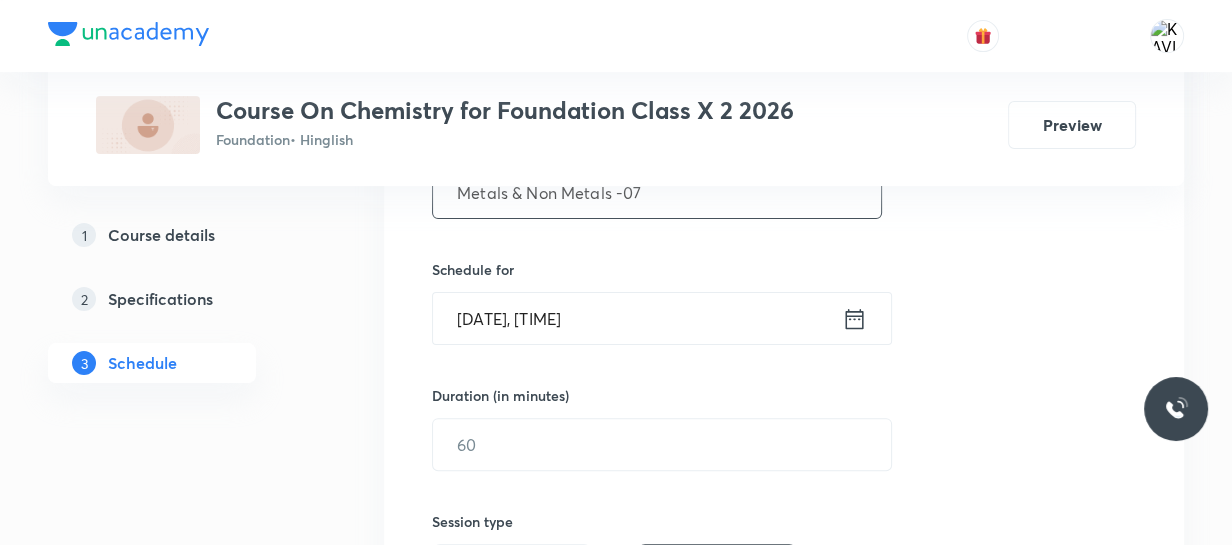 type on "Metals & Non Metals -07" 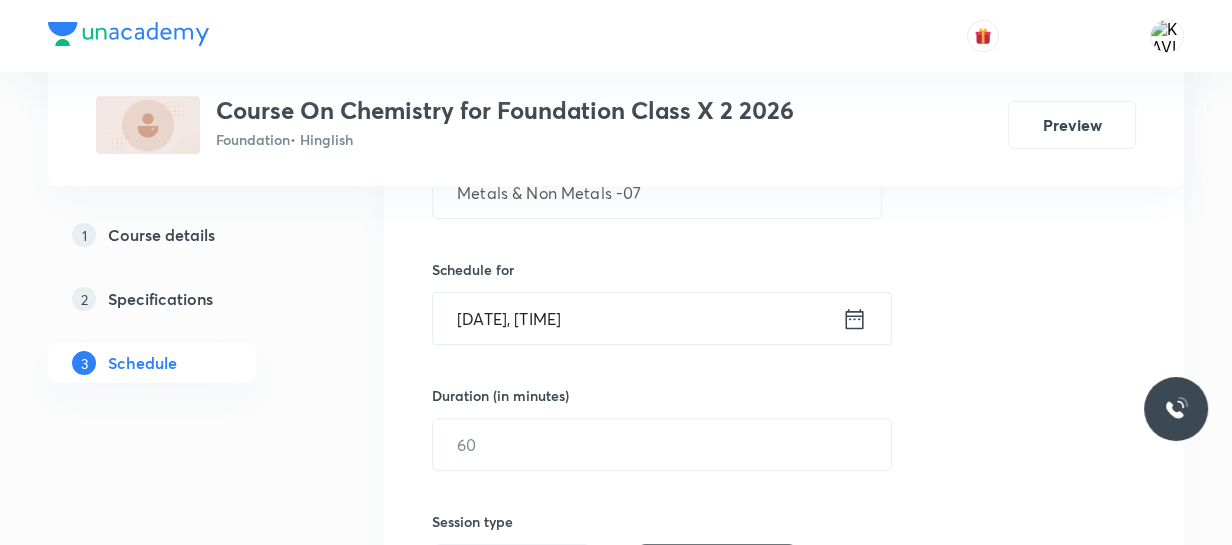 click 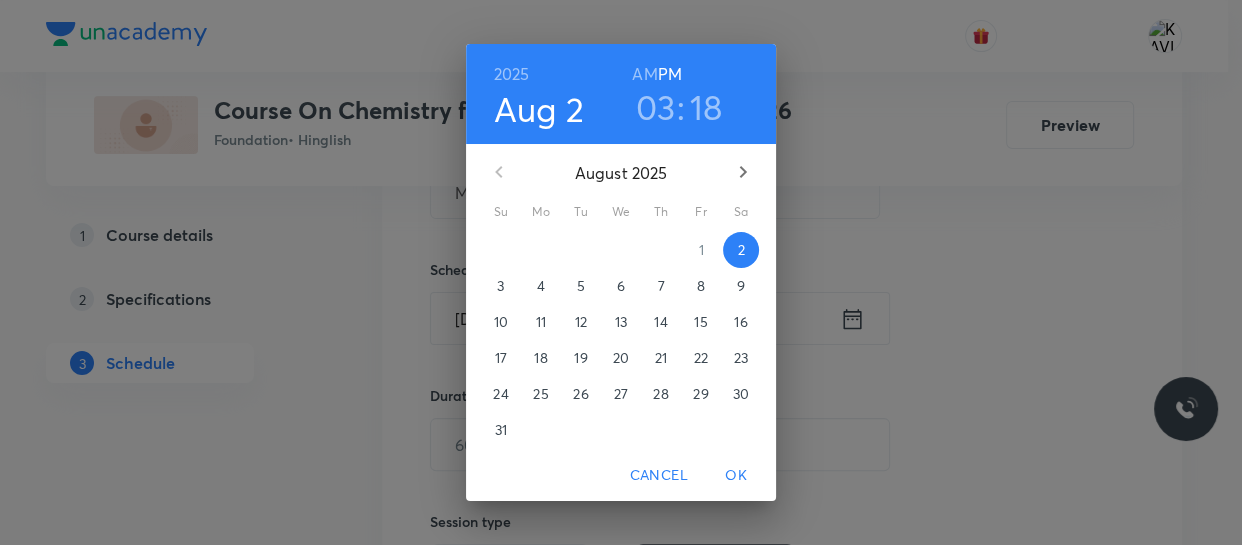 click on "03" at bounding box center [656, 107] 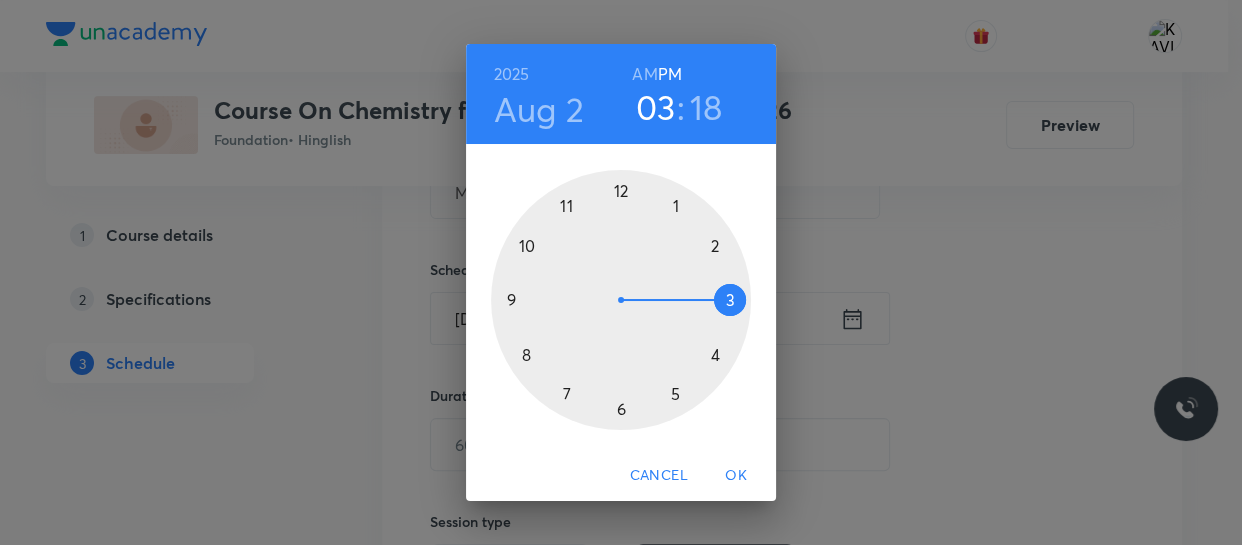 click at bounding box center (621, 300) 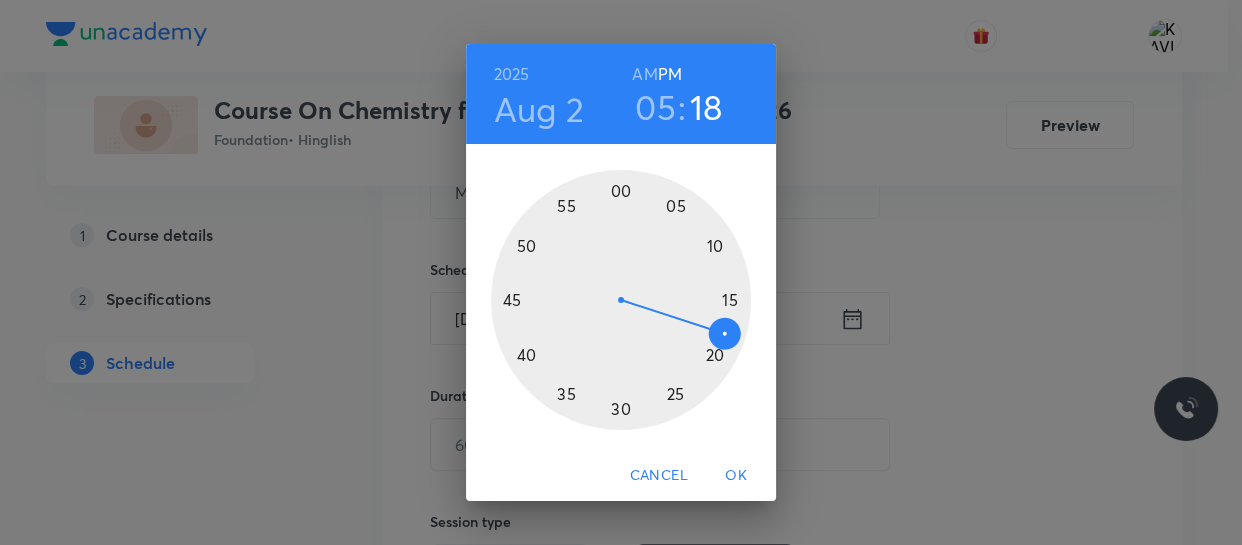 click at bounding box center [621, 300] 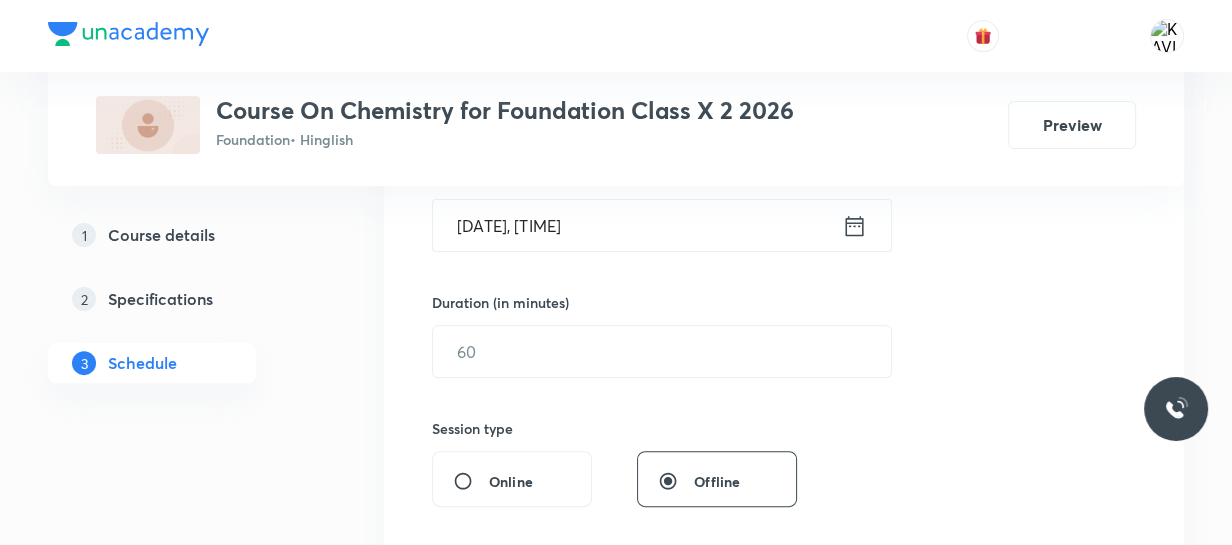 scroll, scrollTop: 528, scrollLeft: 0, axis: vertical 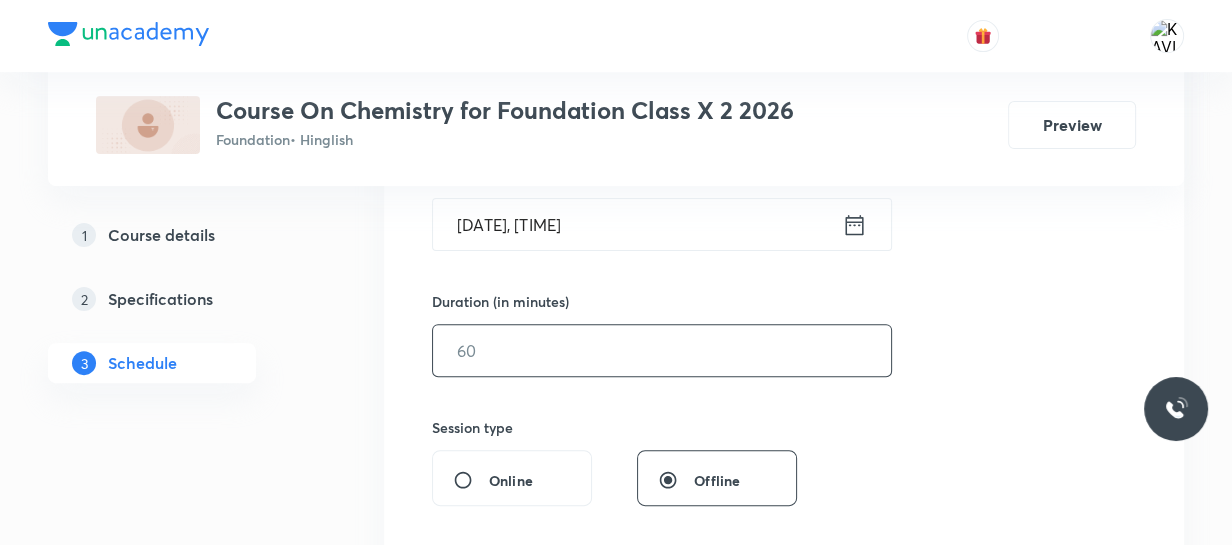 click at bounding box center [662, 350] 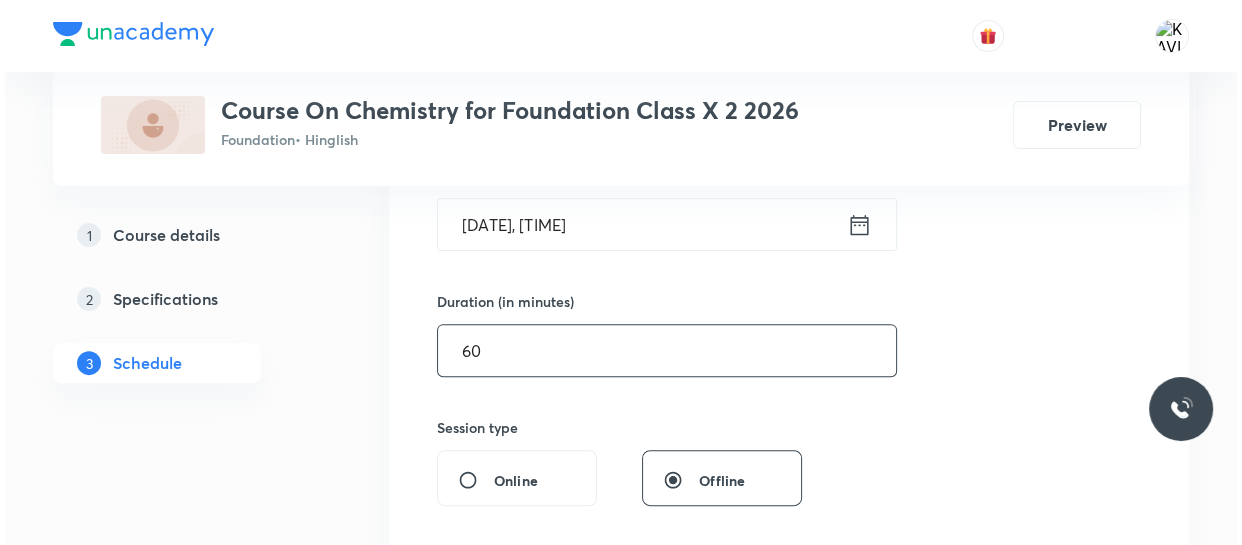 scroll, scrollTop: 737, scrollLeft: 0, axis: vertical 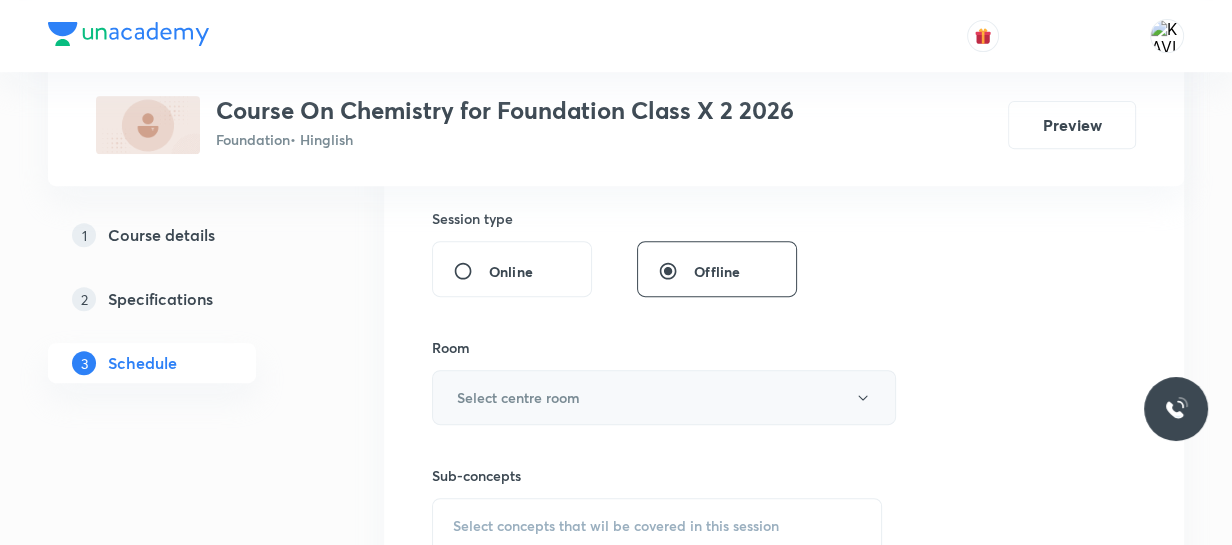 type on "60" 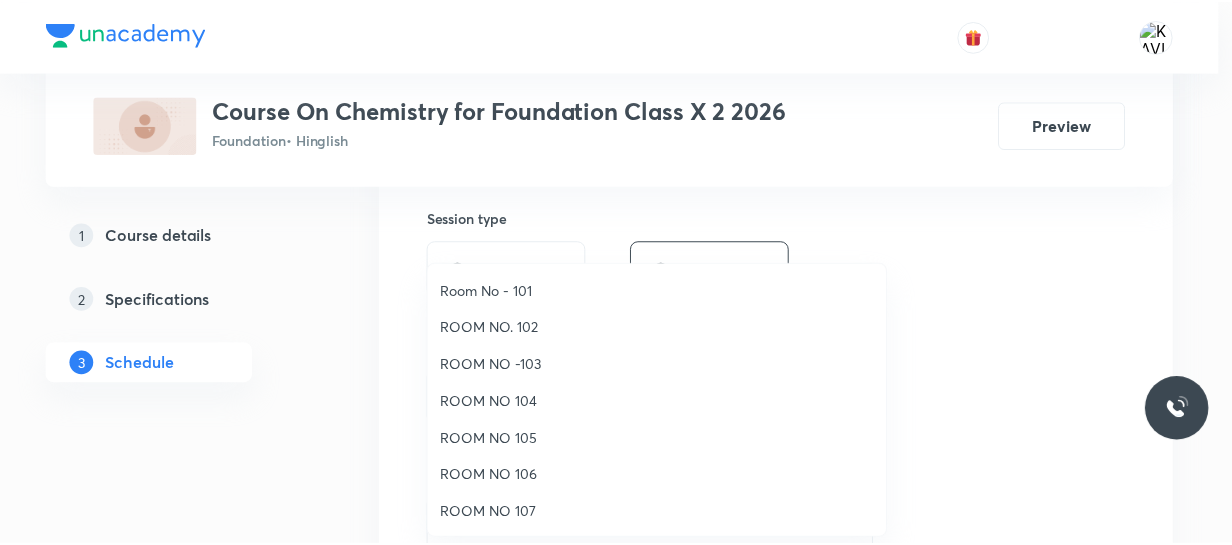 scroll, scrollTop: 222, scrollLeft: 0, axis: vertical 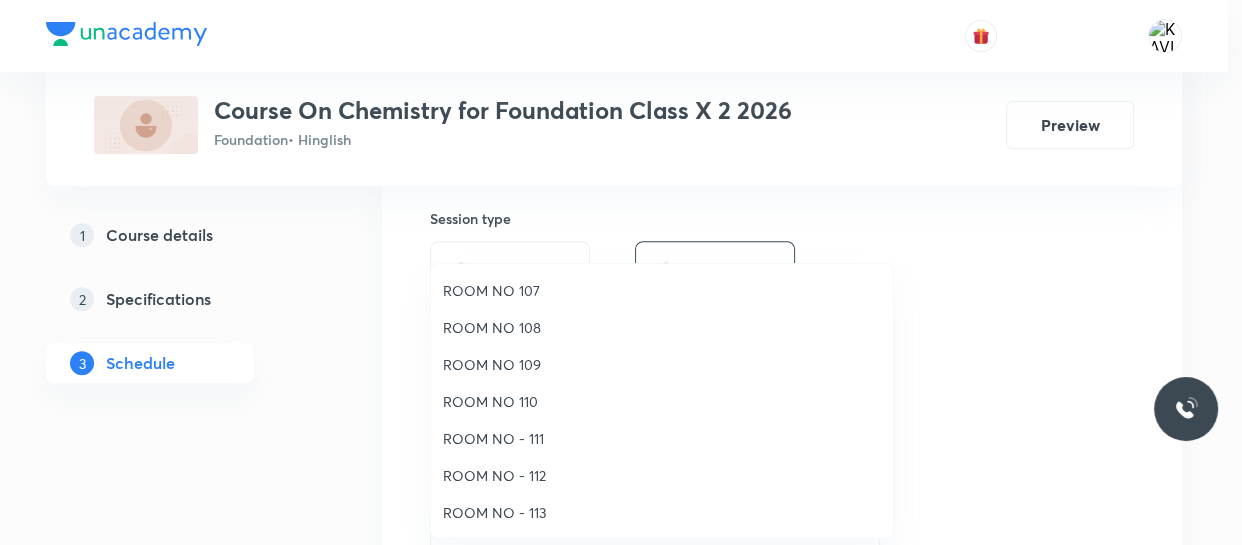 click on "ROOM NO - 113" at bounding box center [662, 512] 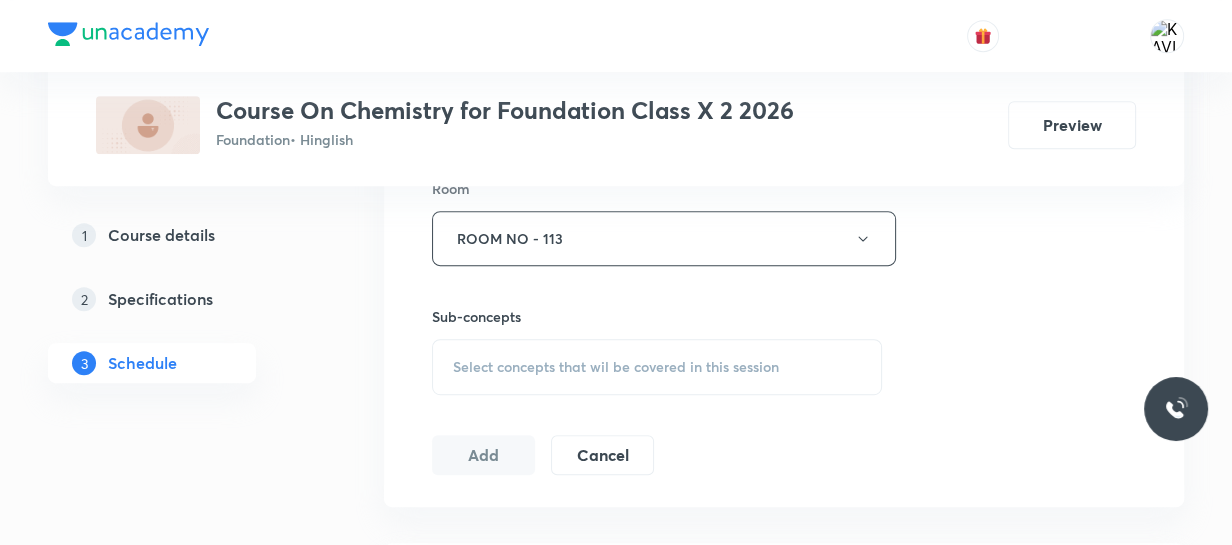 scroll, scrollTop: 897, scrollLeft: 0, axis: vertical 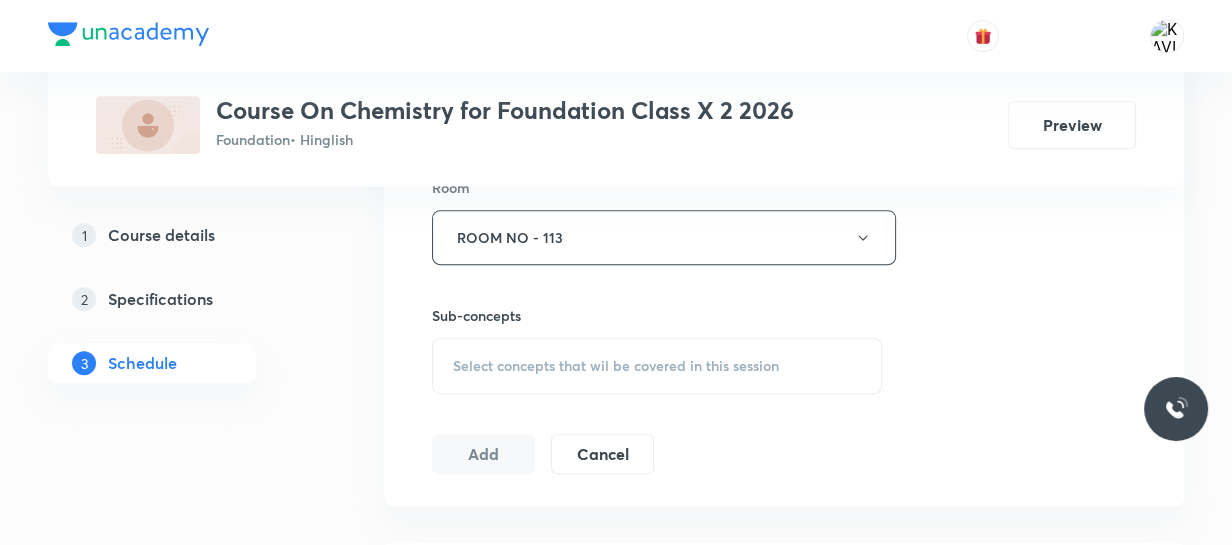 click on "Select concepts that wil be covered in this session" at bounding box center [657, 366] 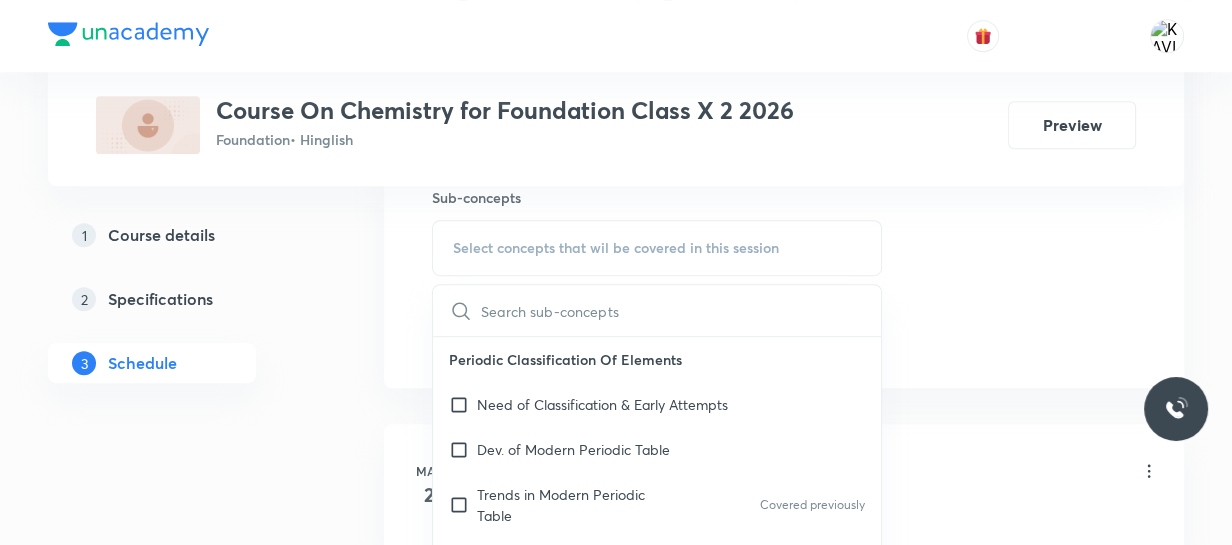 scroll, scrollTop: 1016, scrollLeft: 0, axis: vertical 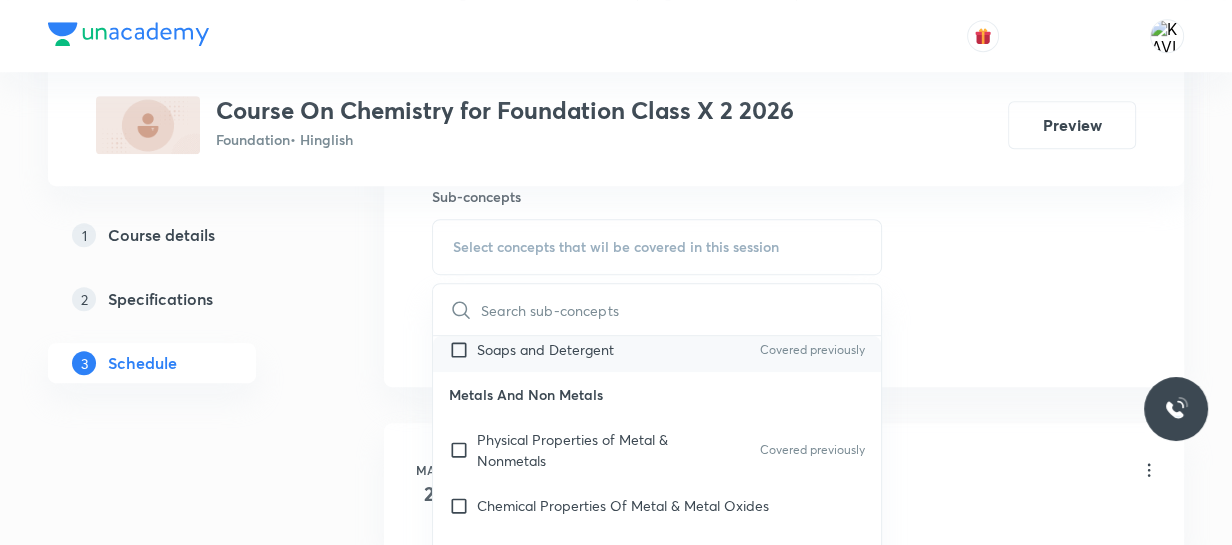 click on "Soaps and Detergent Covered previously" at bounding box center [657, 349] 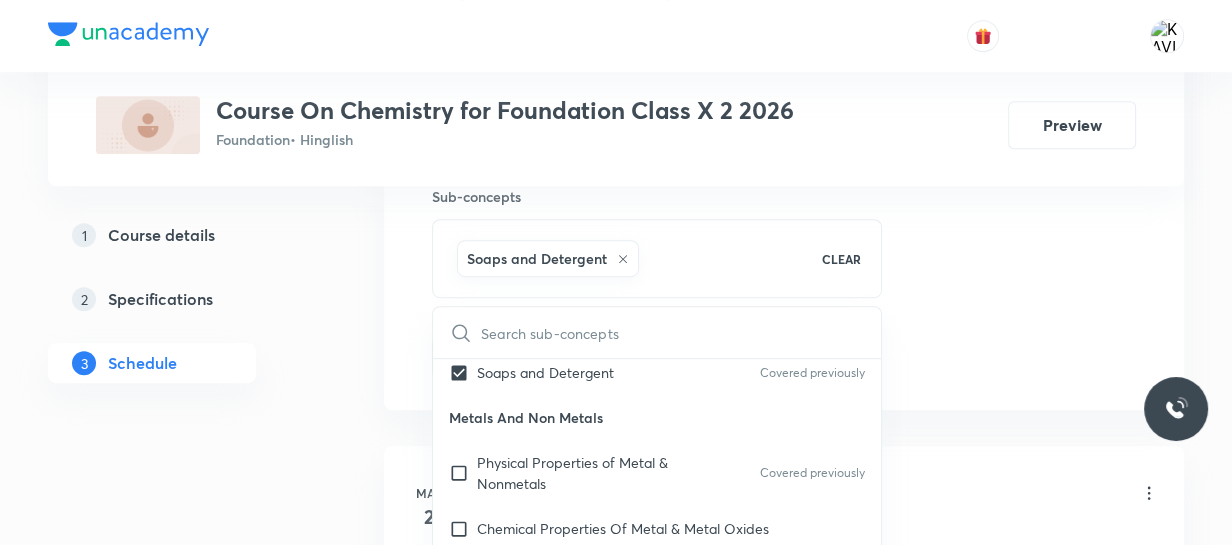 click on "Session  23 Live class Session title 23/99 Metals & Non Metals -07 ​ Schedule for [DATE], [TIME] ​ Duration (in minutes) 60 ​   Session type Online Offline Room ROOM NO - 113 Sub-concepts Soaps and Detergent CLEAR ​ Periodic Classification Of Elements Need of Classification ​ & Early Attempts Dev. of Modern Periodic Table Trends in Modern Periodic Table Covered previously Reaction of Metal Carbonates and Bicarbonates with Acids Covered previously Carbon and Its Compounds Introduction Carbon Unique Properties Covalent Bonding Organic Compound Representation Covered previously Concept of Hydrocarbons Covered previously Functional Group Covered previously Nomenclature Covered previously Chemical Properties of Hydrocarbons Covered previously Important Organic Compounds Covered previously Soaps and Detergent Covered previously Metals And Non Metals Physical Properties of Metal & Nonmetals Covered previously Chemical Properties Of Metal & Metal Oxides Reaction of Metal With Non Metal Covered previously" at bounding box center (784, -103) 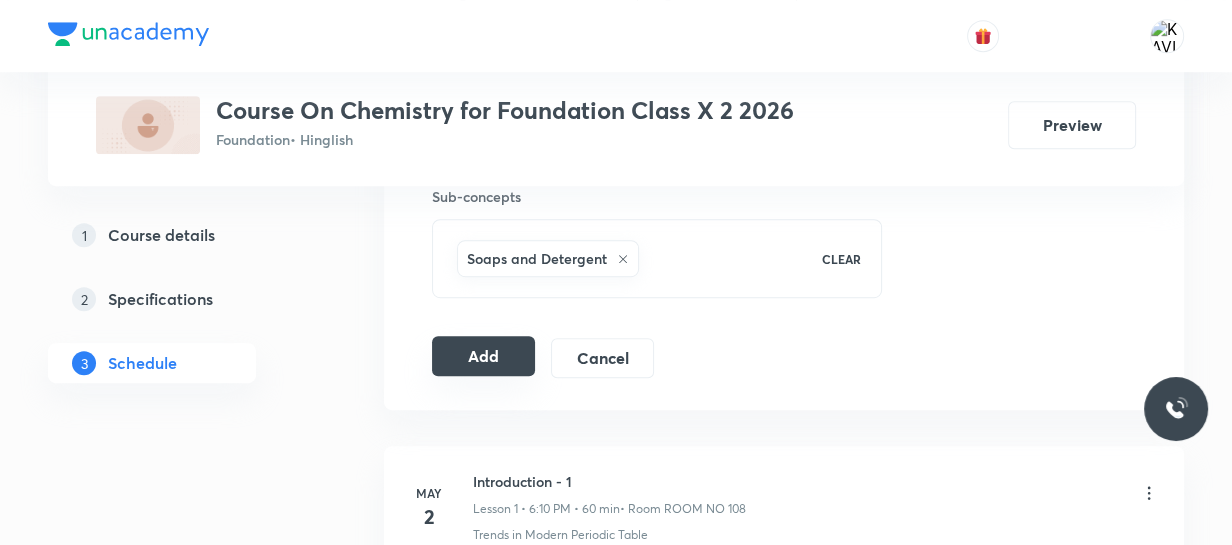 click on "Add" at bounding box center (483, 356) 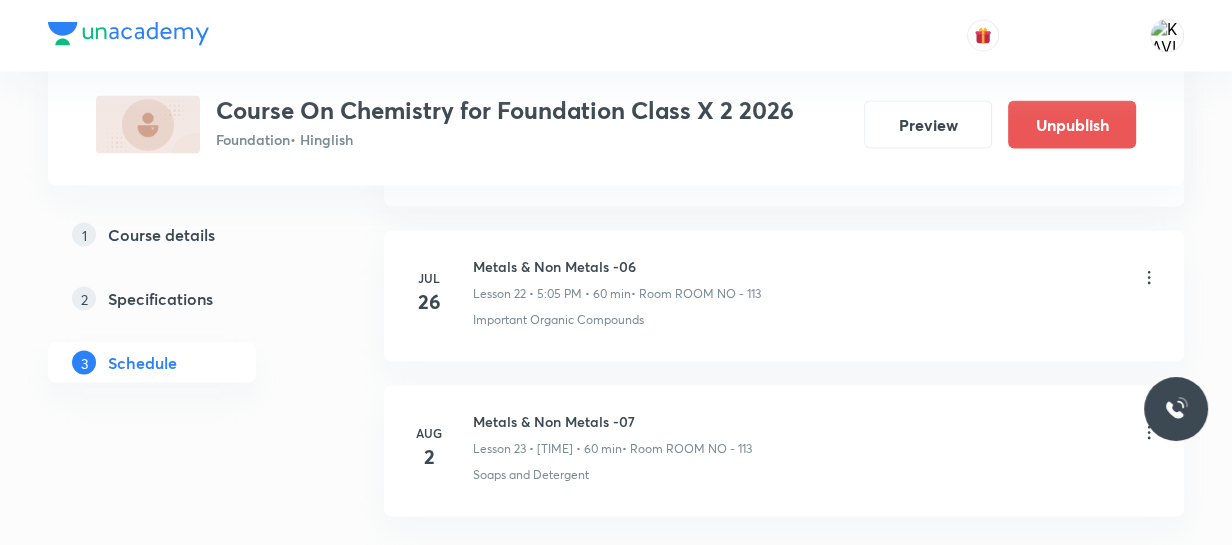 scroll, scrollTop: 3699, scrollLeft: 0, axis: vertical 